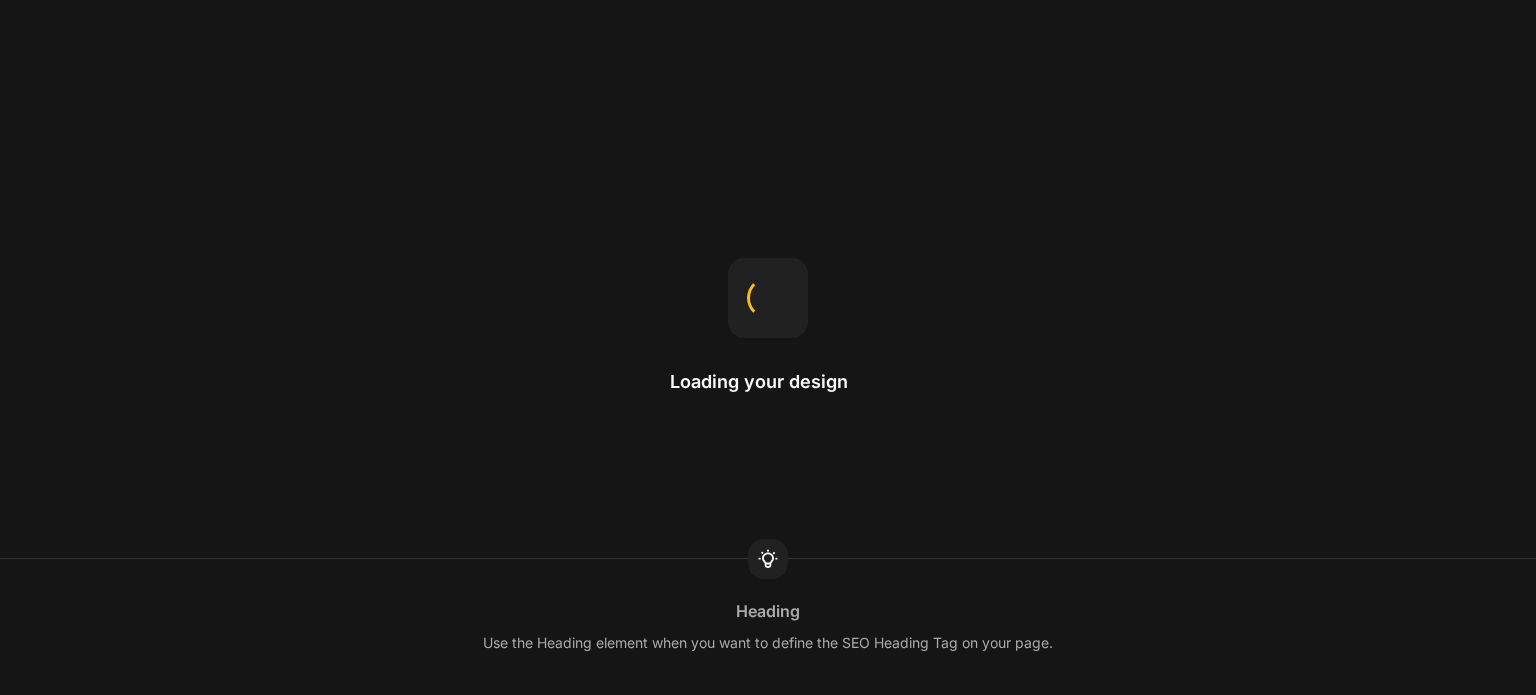 scroll, scrollTop: 0, scrollLeft: 0, axis: both 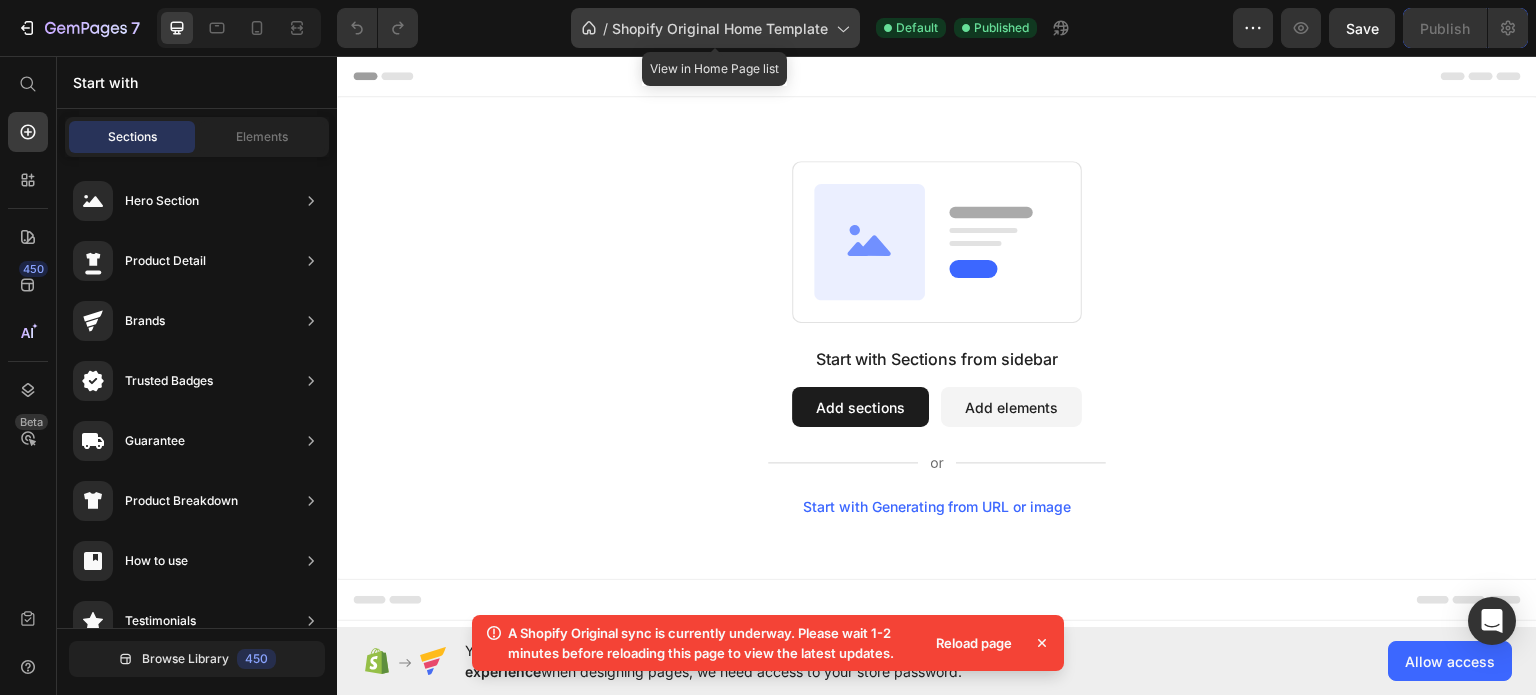 click 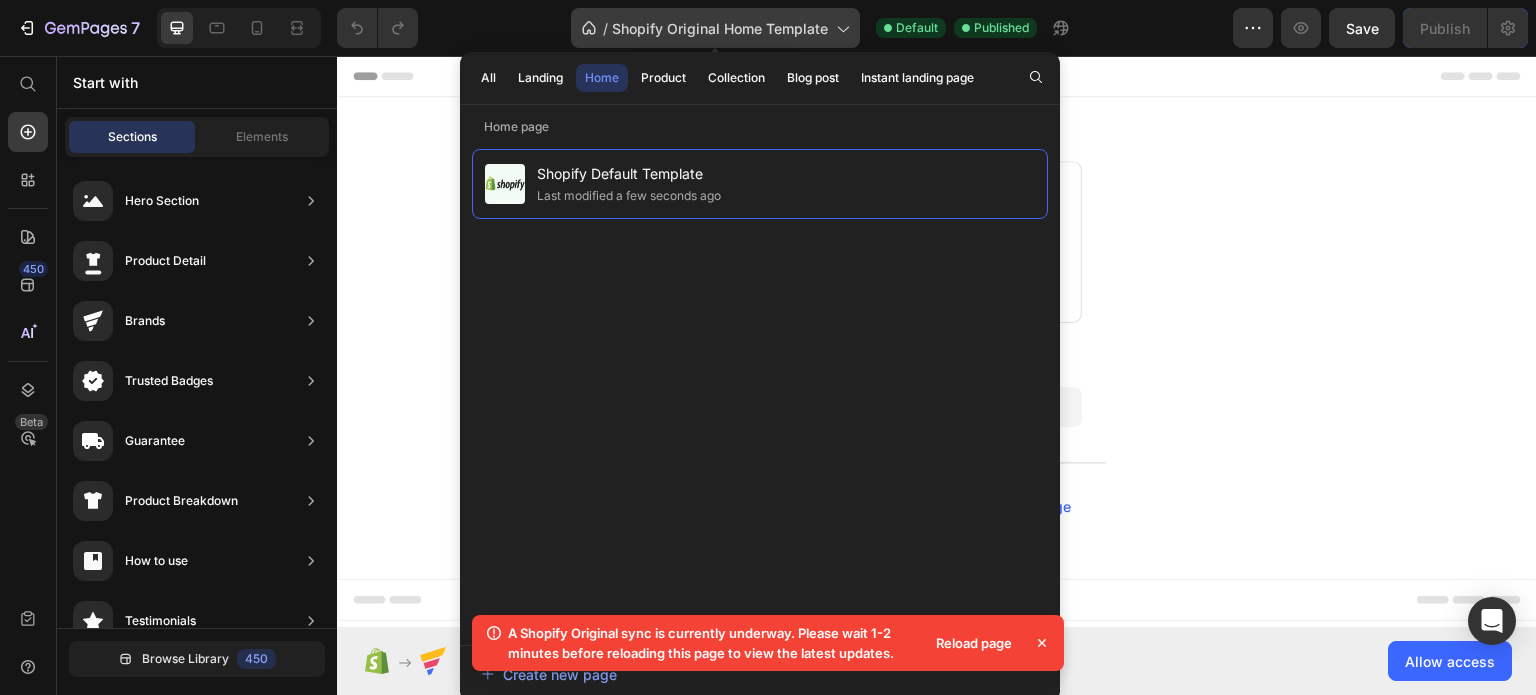 click 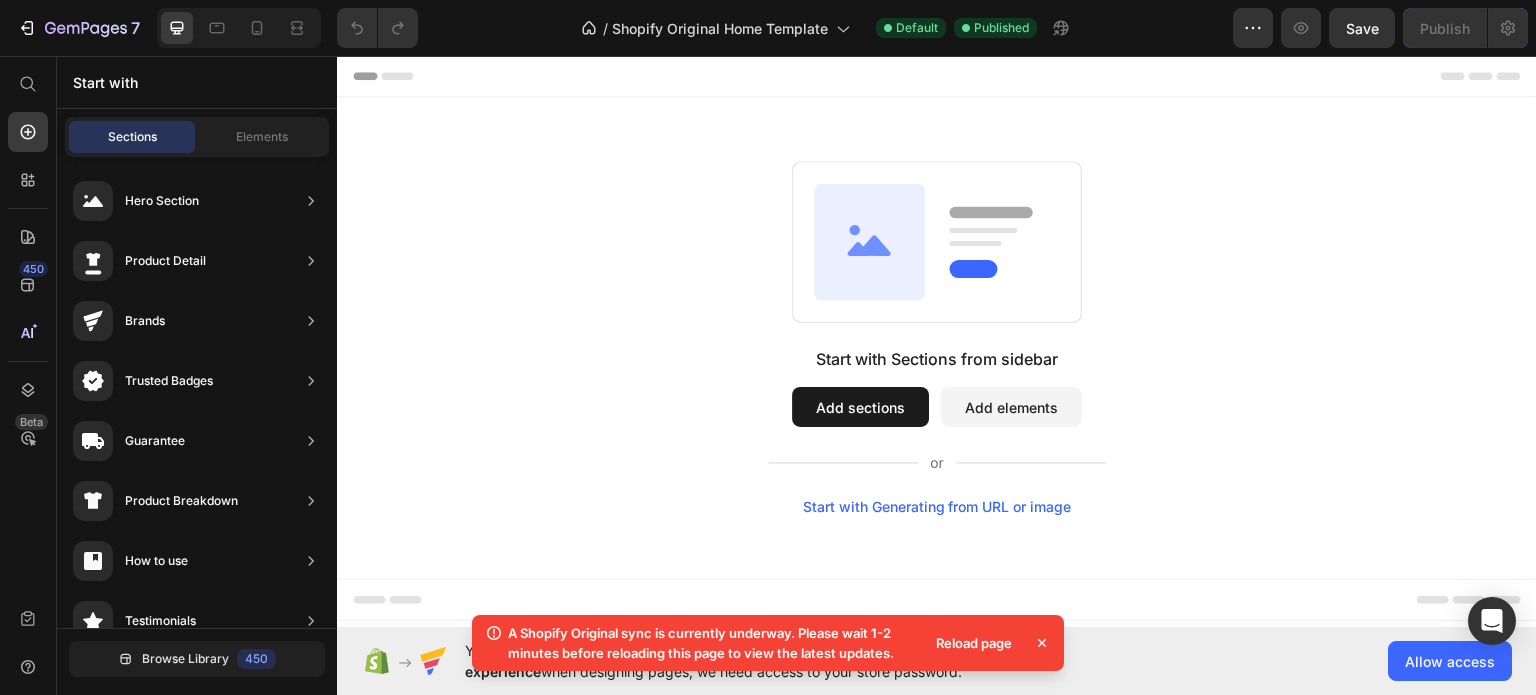 click on "Start with Sections from sidebar Add sections Add elements Start with Generating from URL or image" at bounding box center (937, 337) 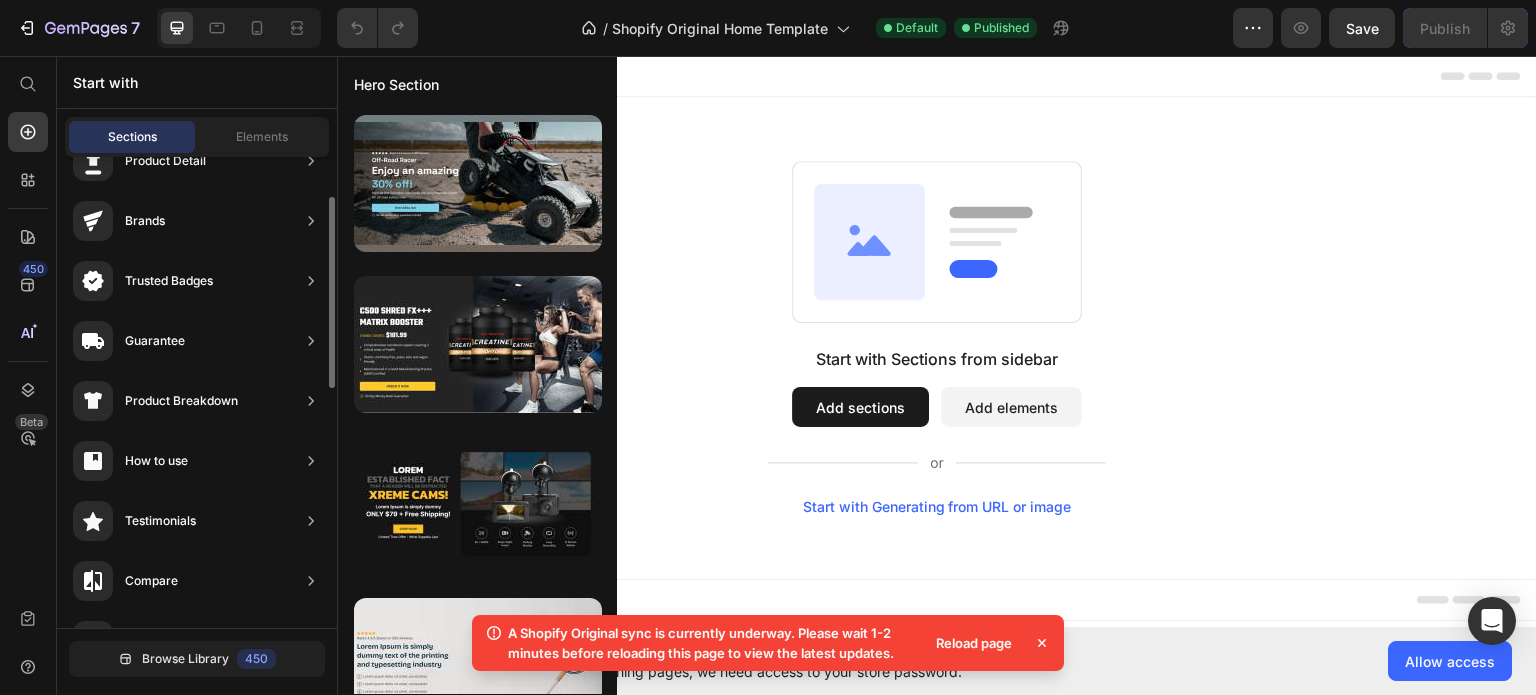 scroll, scrollTop: 0, scrollLeft: 0, axis: both 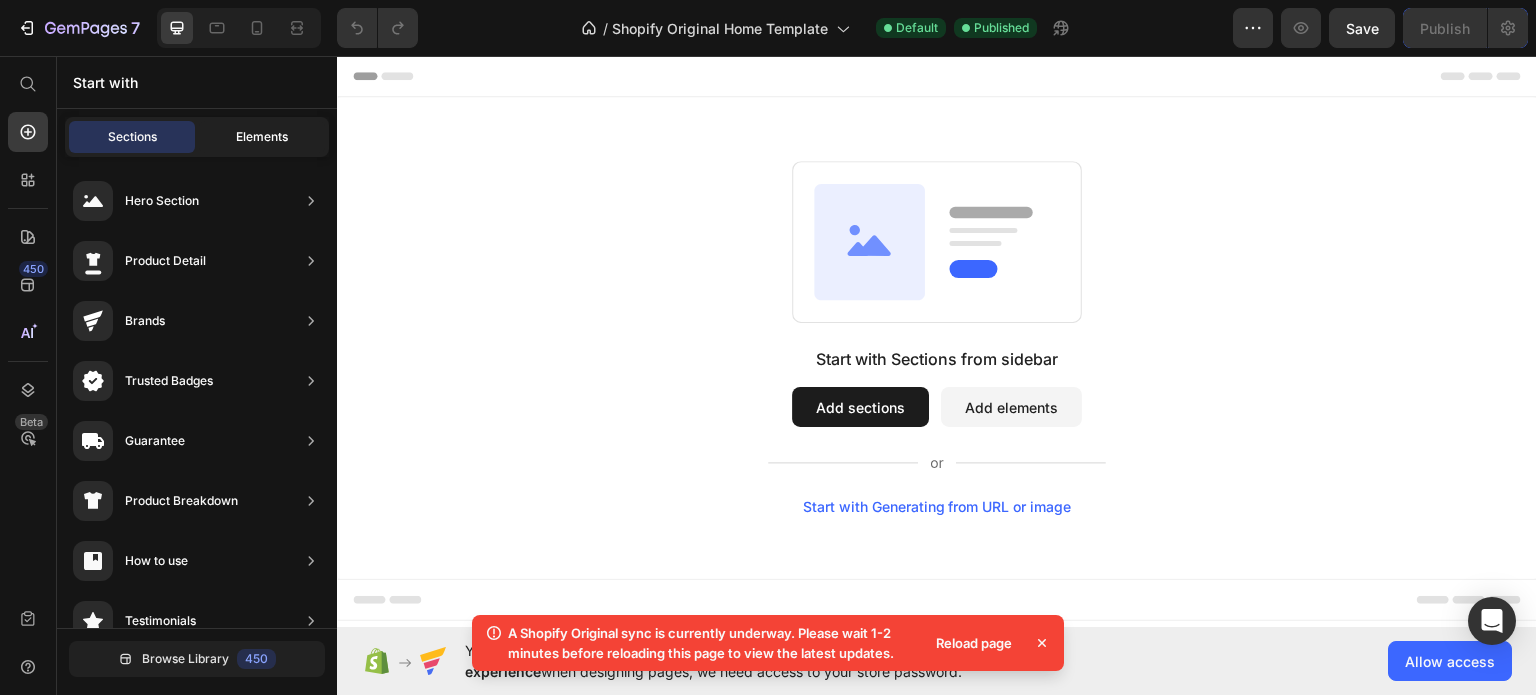 click on "Elements" at bounding box center [262, 137] 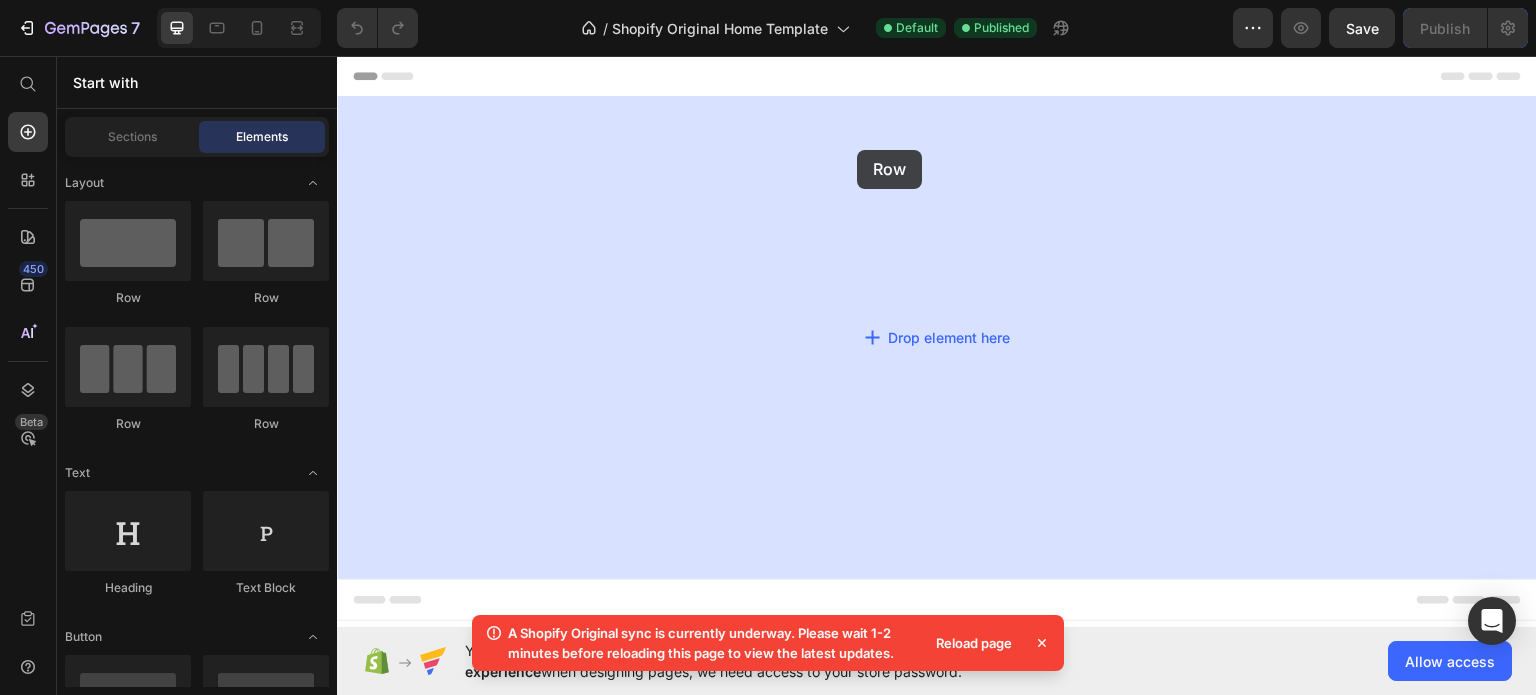 drag, startPoint x: 477, startPoint y: 298, endPoint x: 857, endPoint y: 149, distance: 408.16785 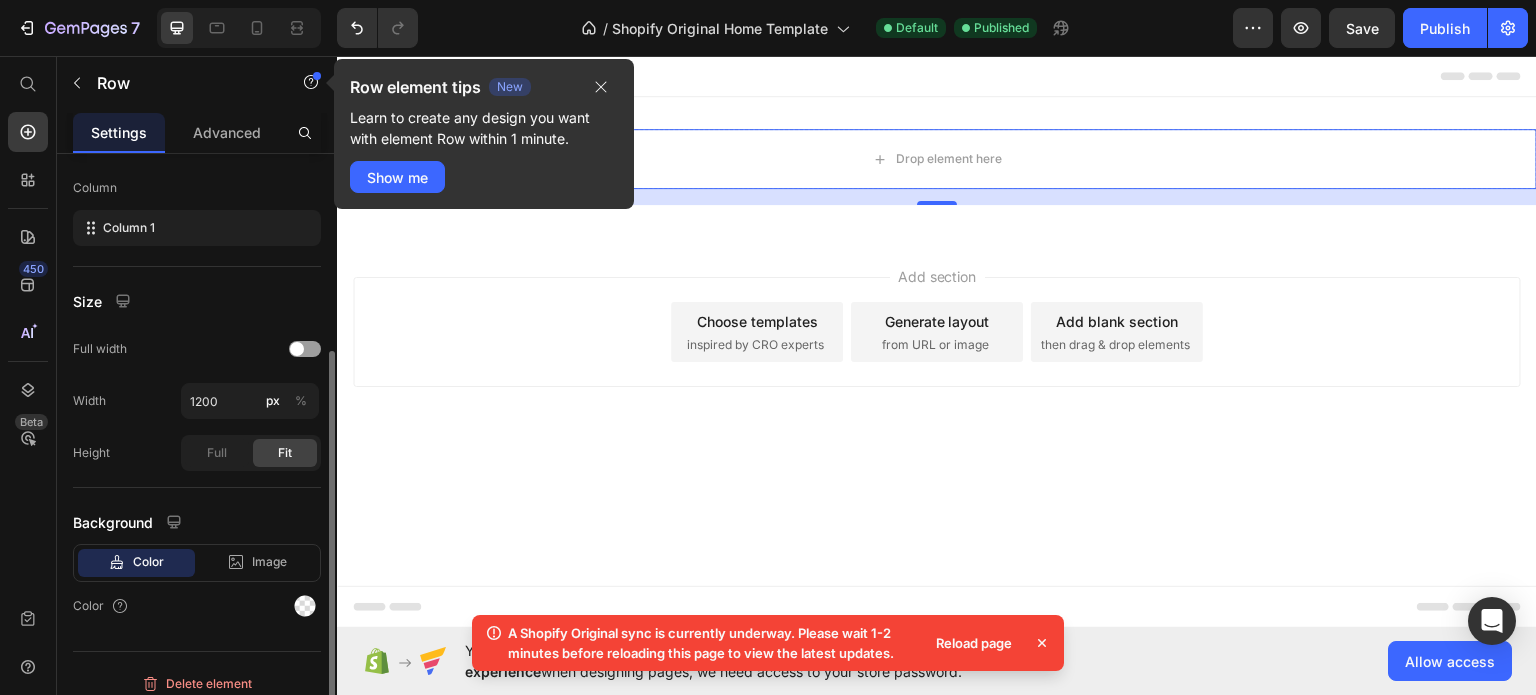 scroll, scrollTop: 312, scrollLeft: 0, axis: vertical 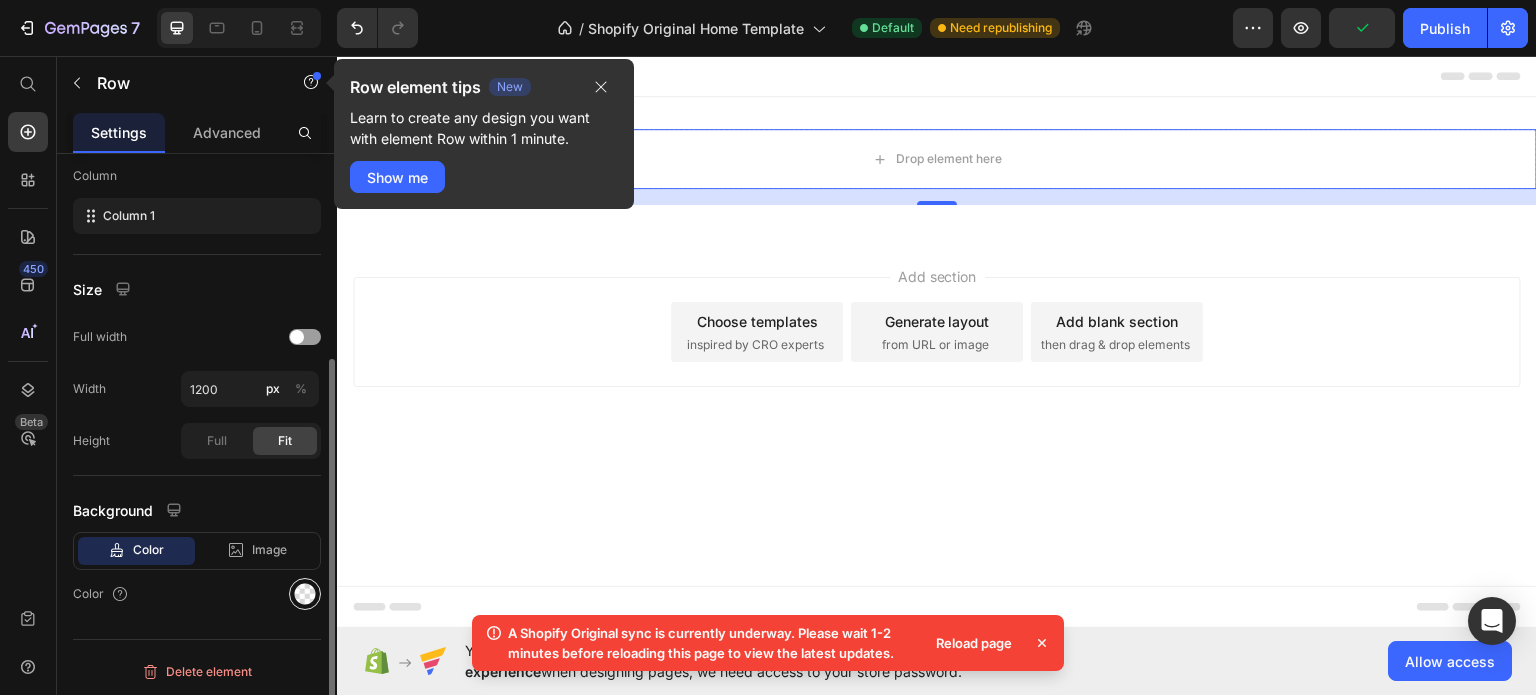click at bounding box center [305, 594] 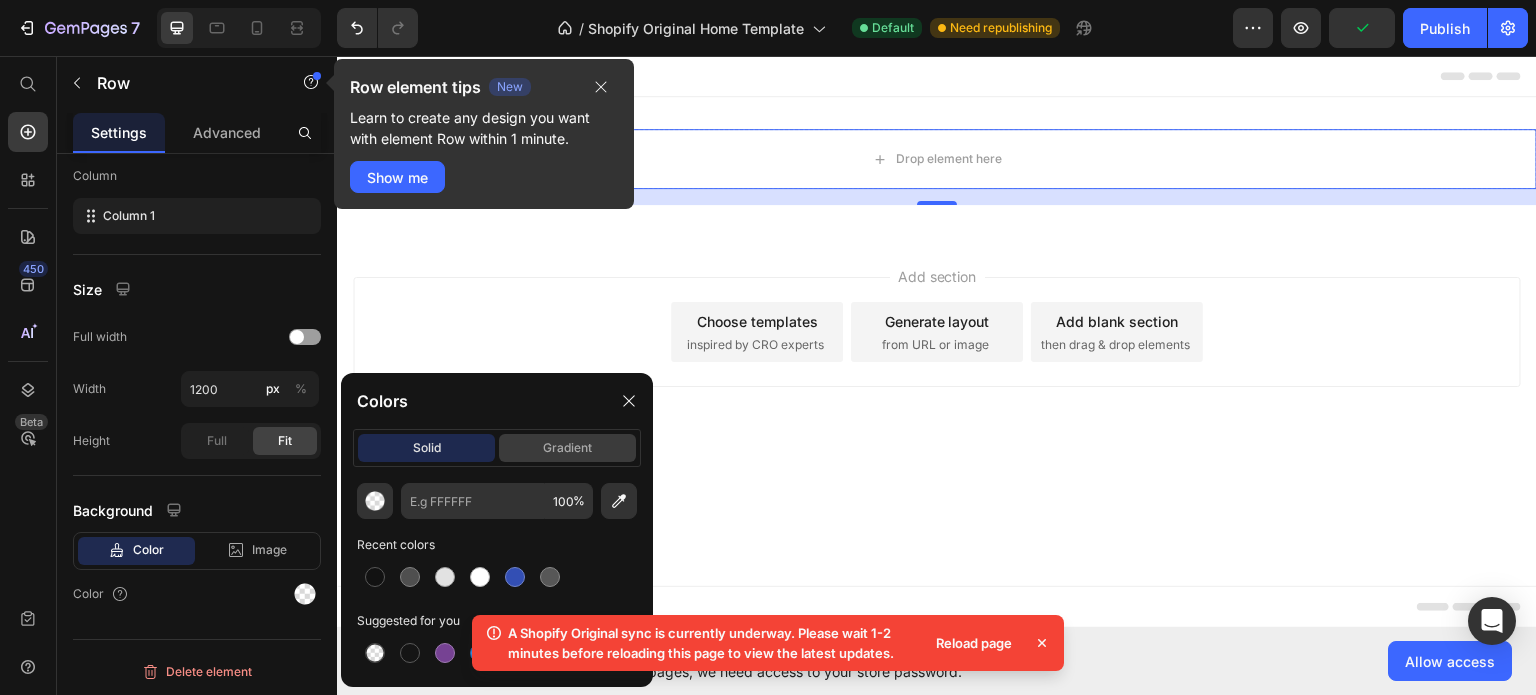 click on "gradient" 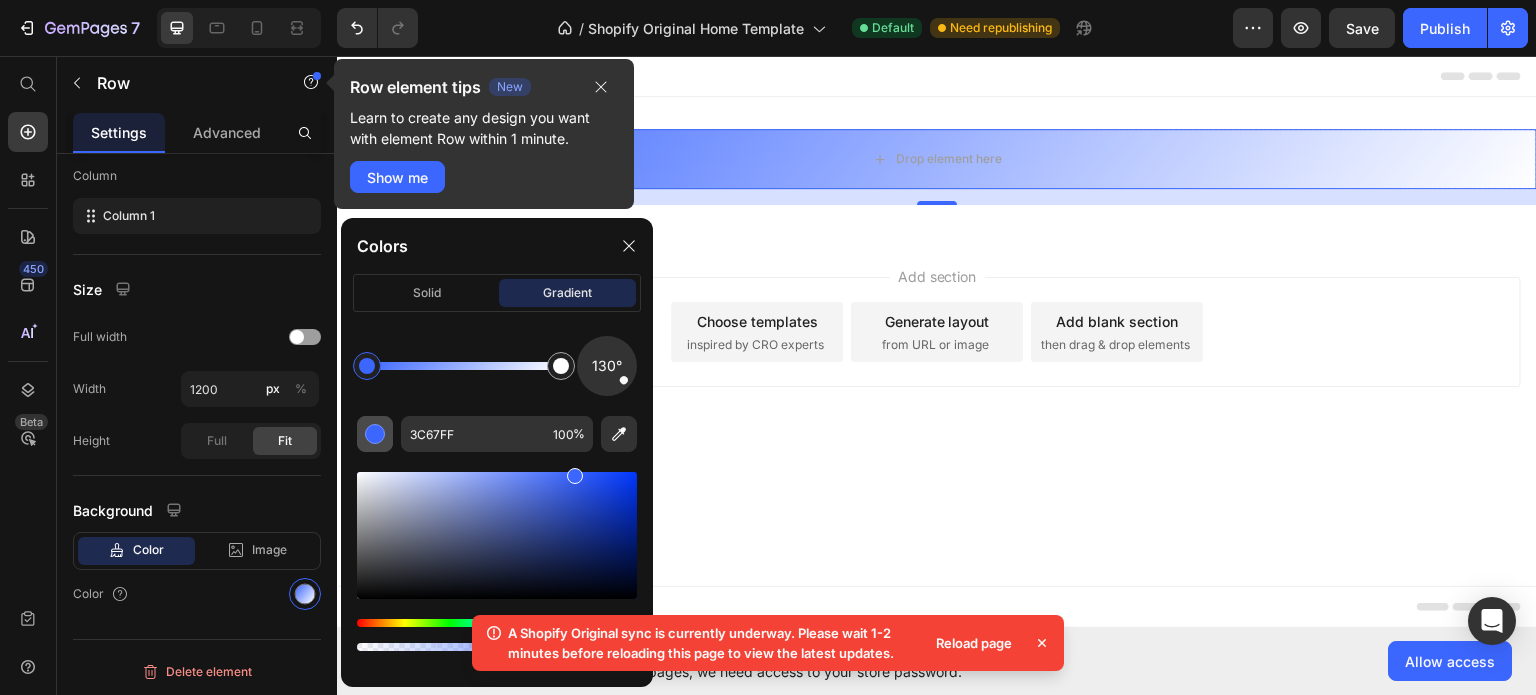 click at bounding box center (375, 434) 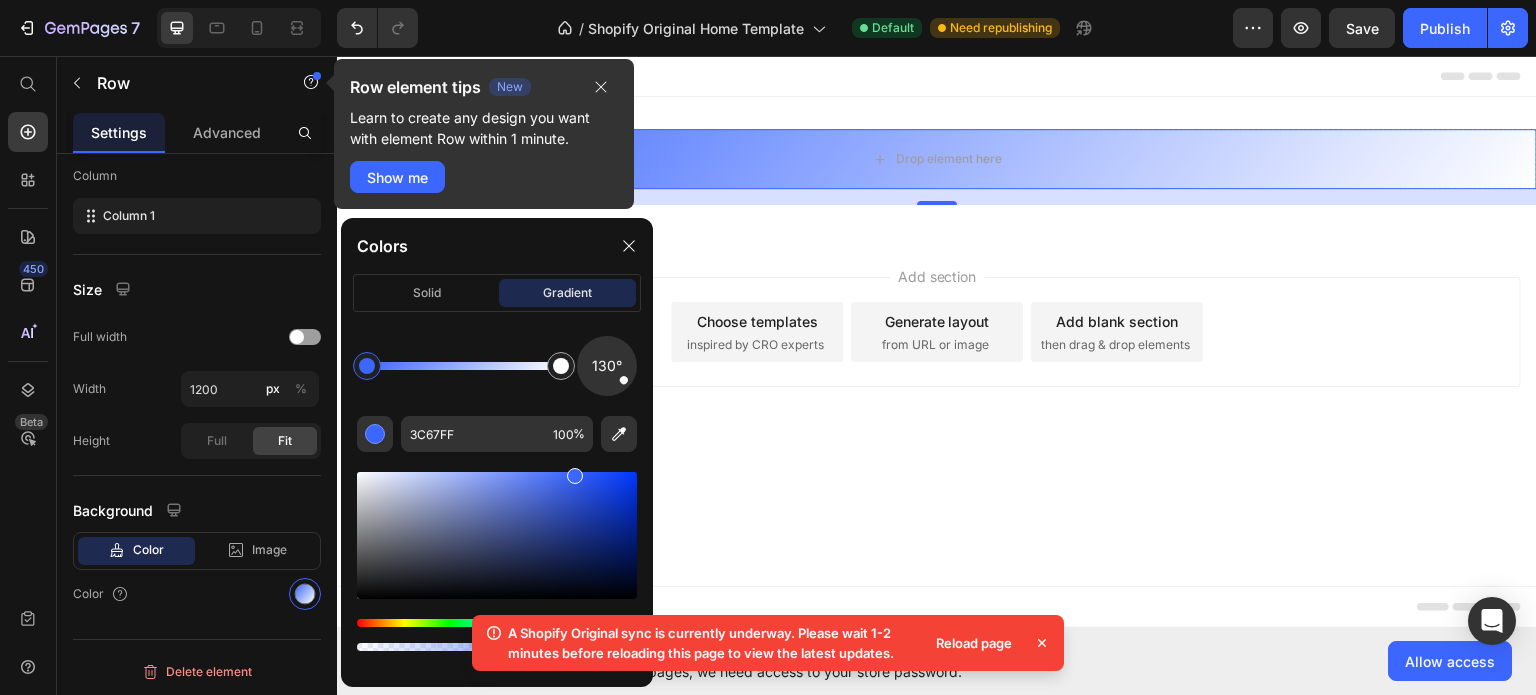 click 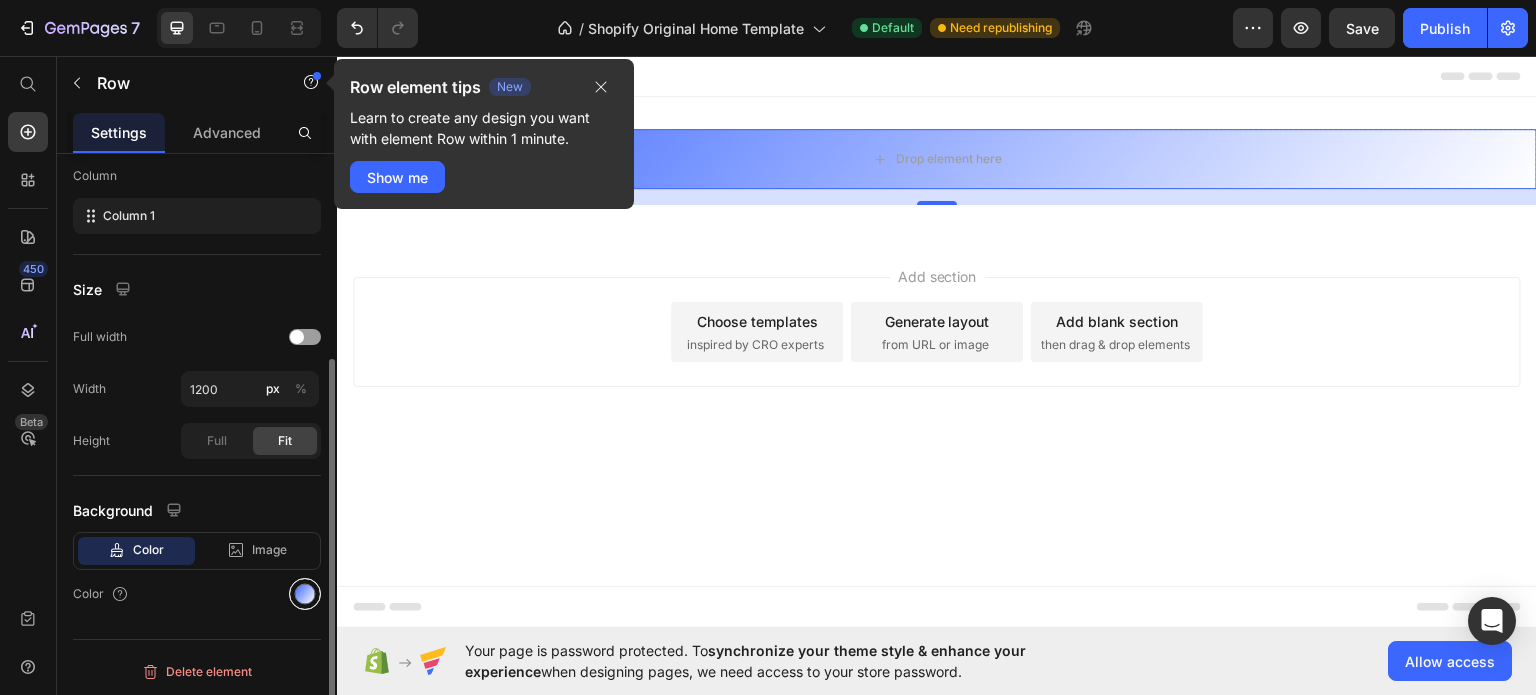 click at bounding box center [305, 594] 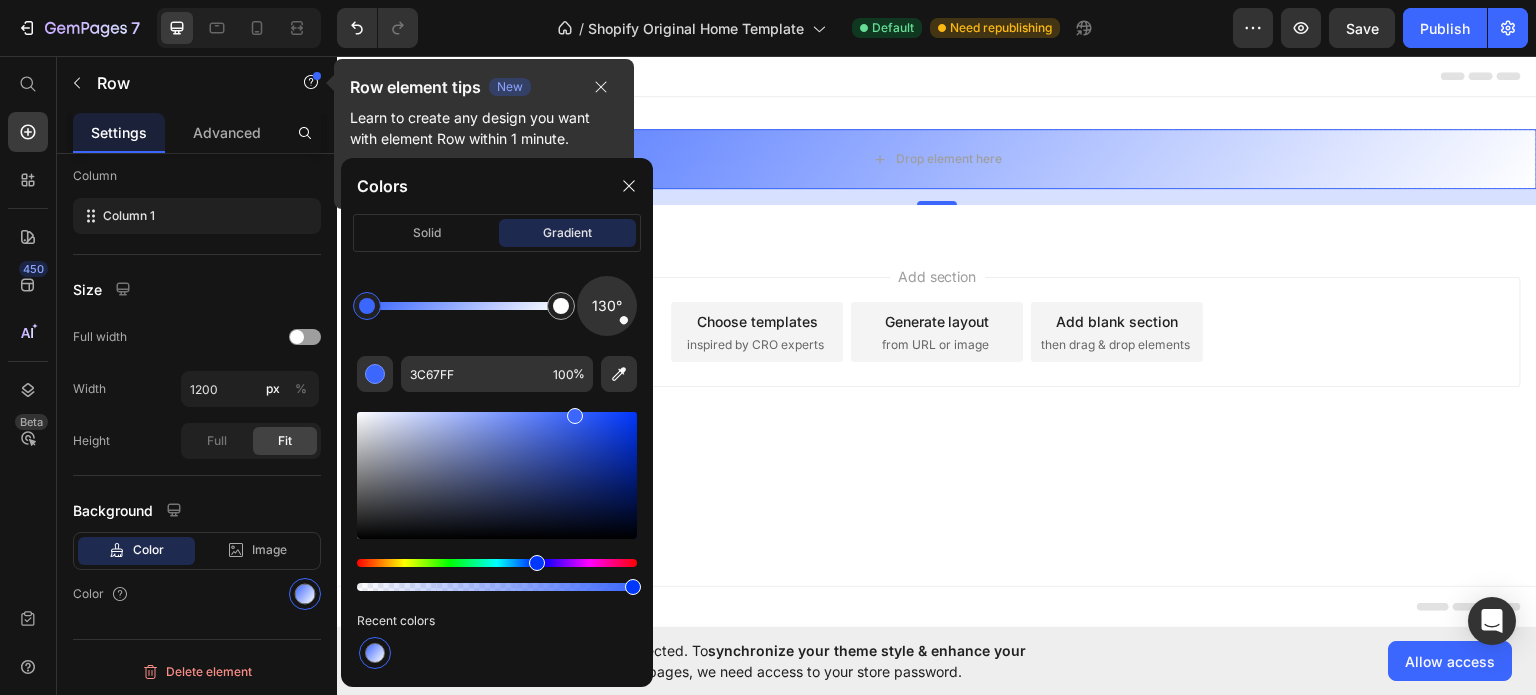 click at bounding box center (375, 653) 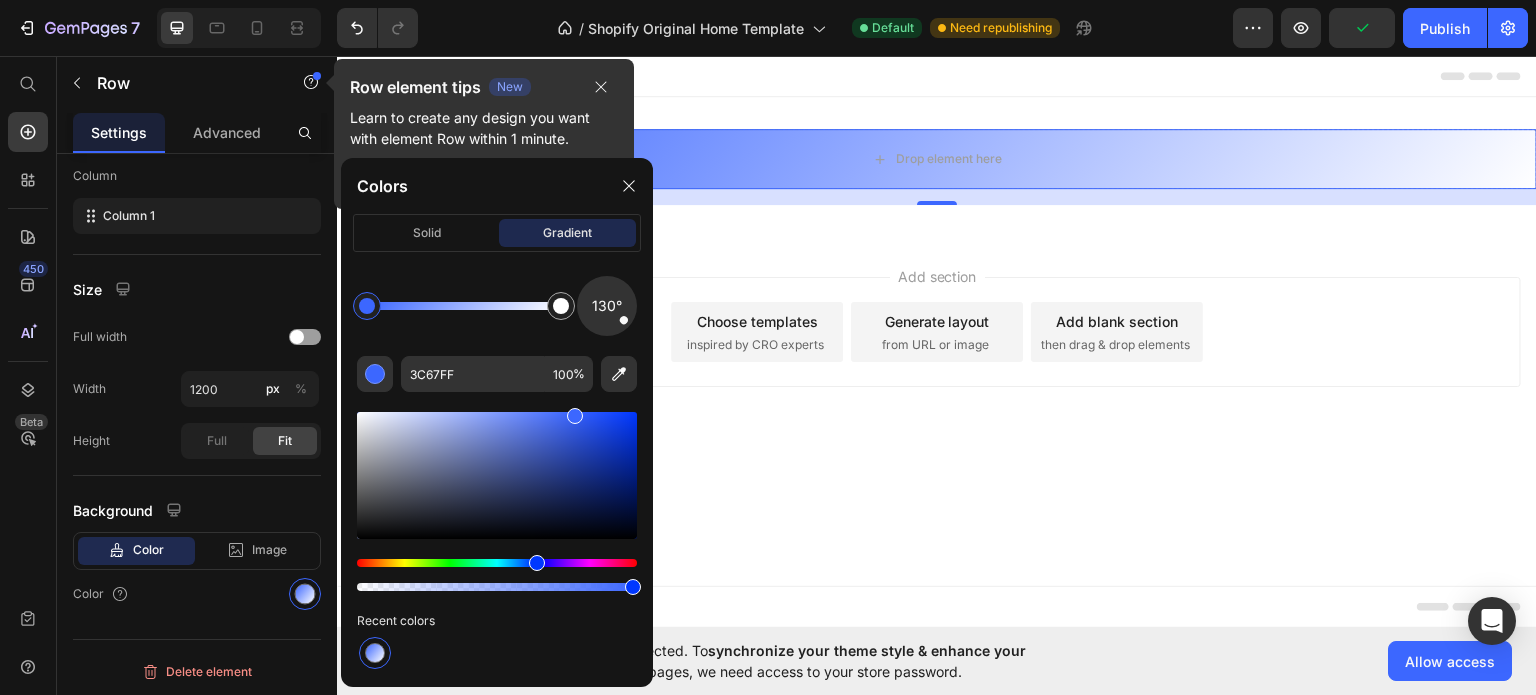 click on "130°" at bounding box center [607, 306] 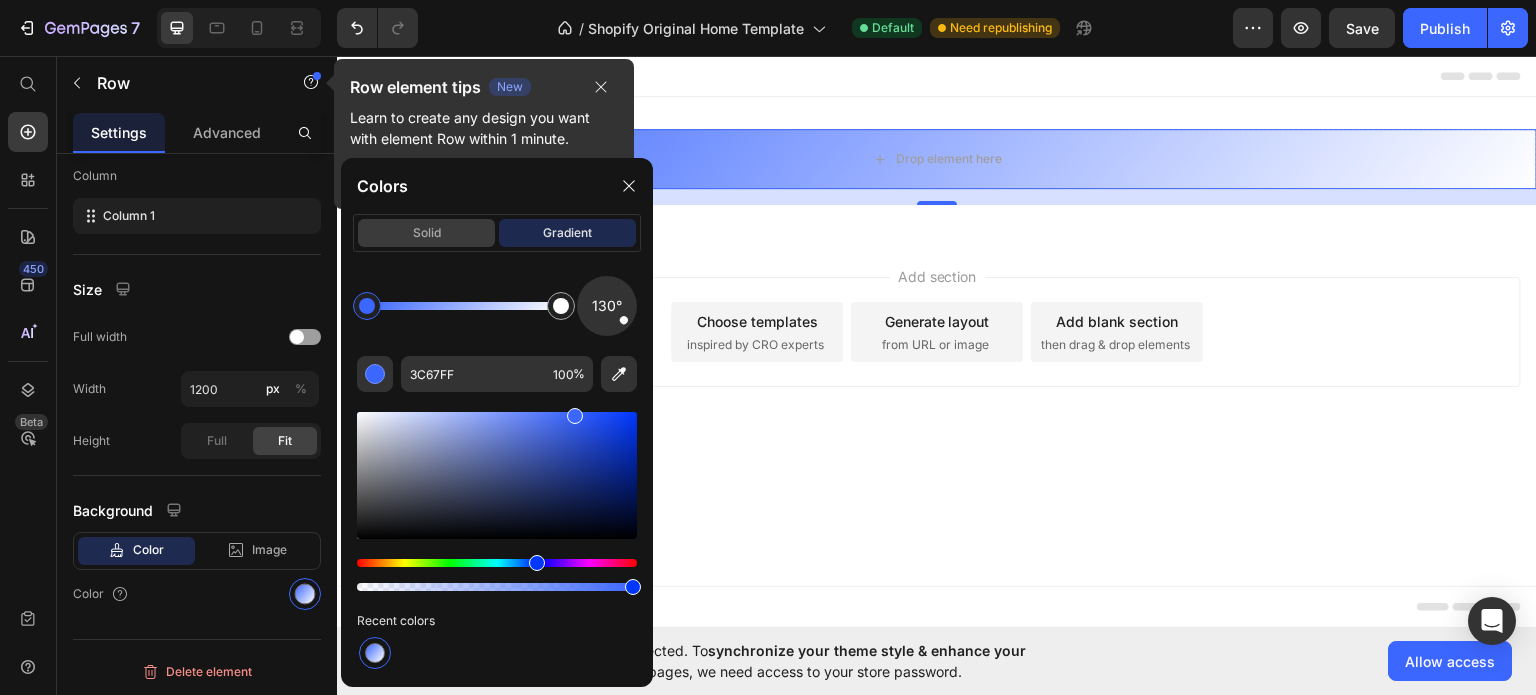 click on "solid" 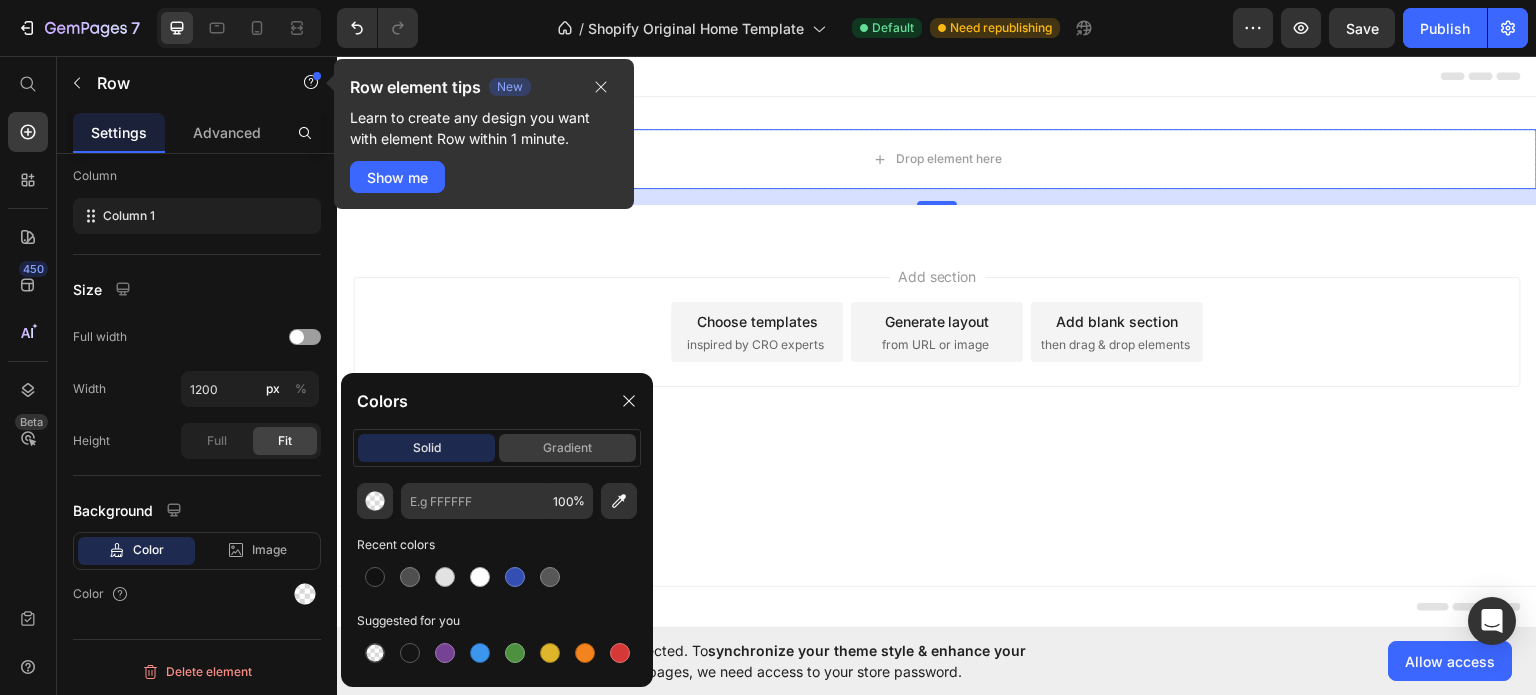 click on "gradient" 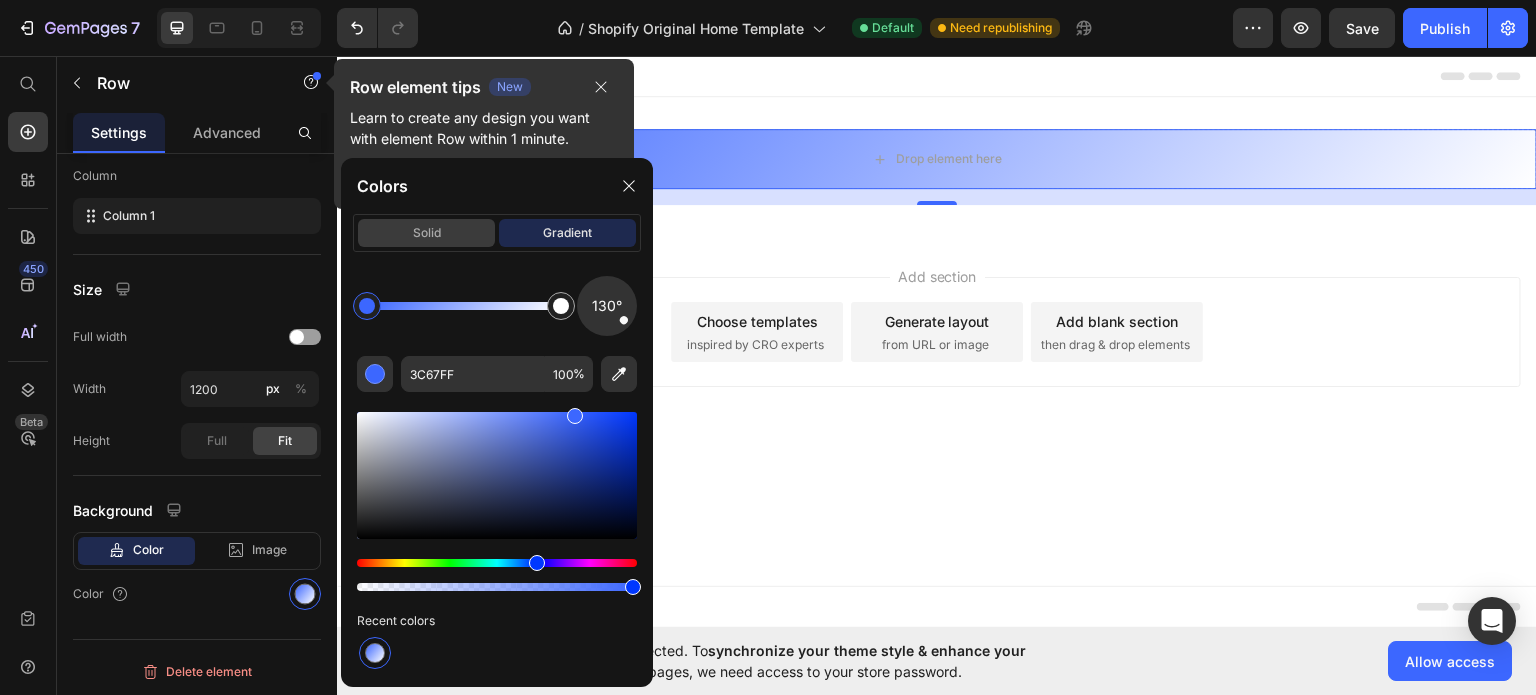 click on "solid" 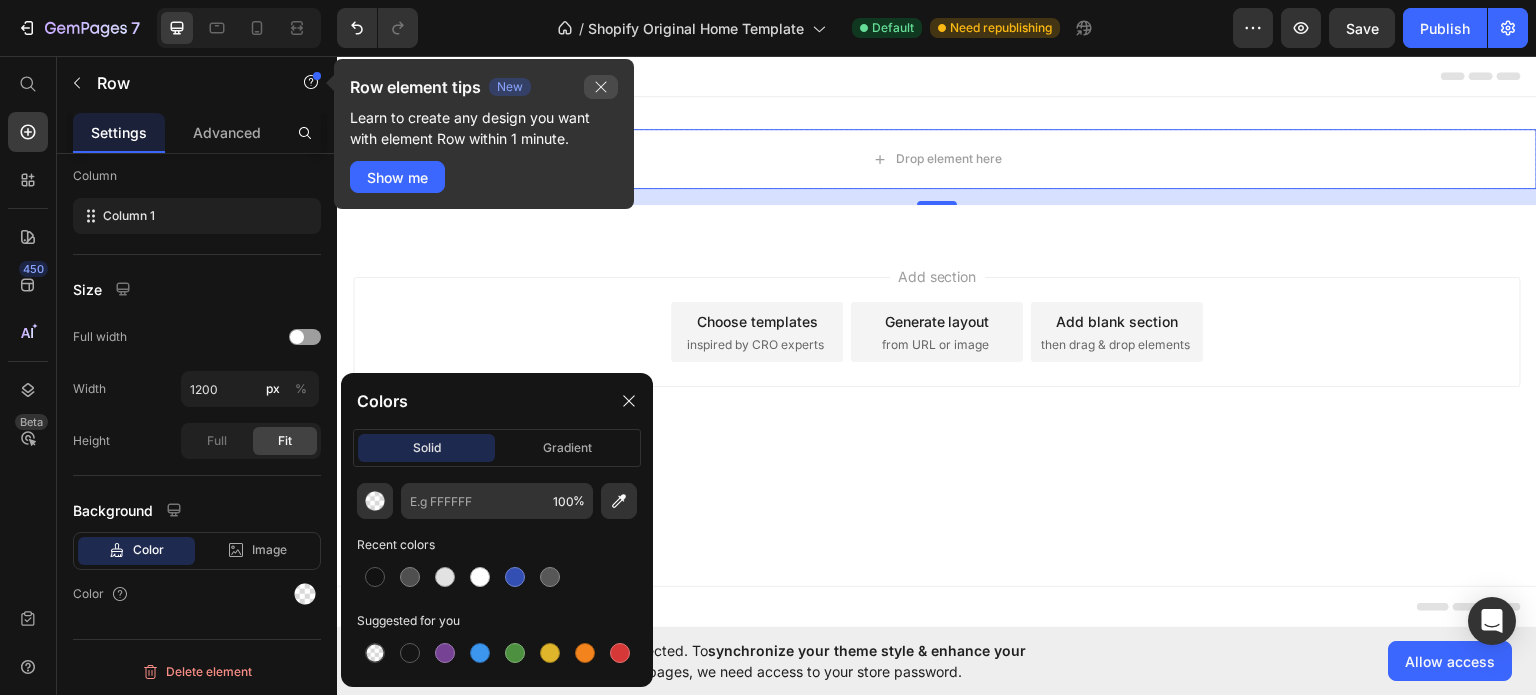 click at bounding box center [601, 87] 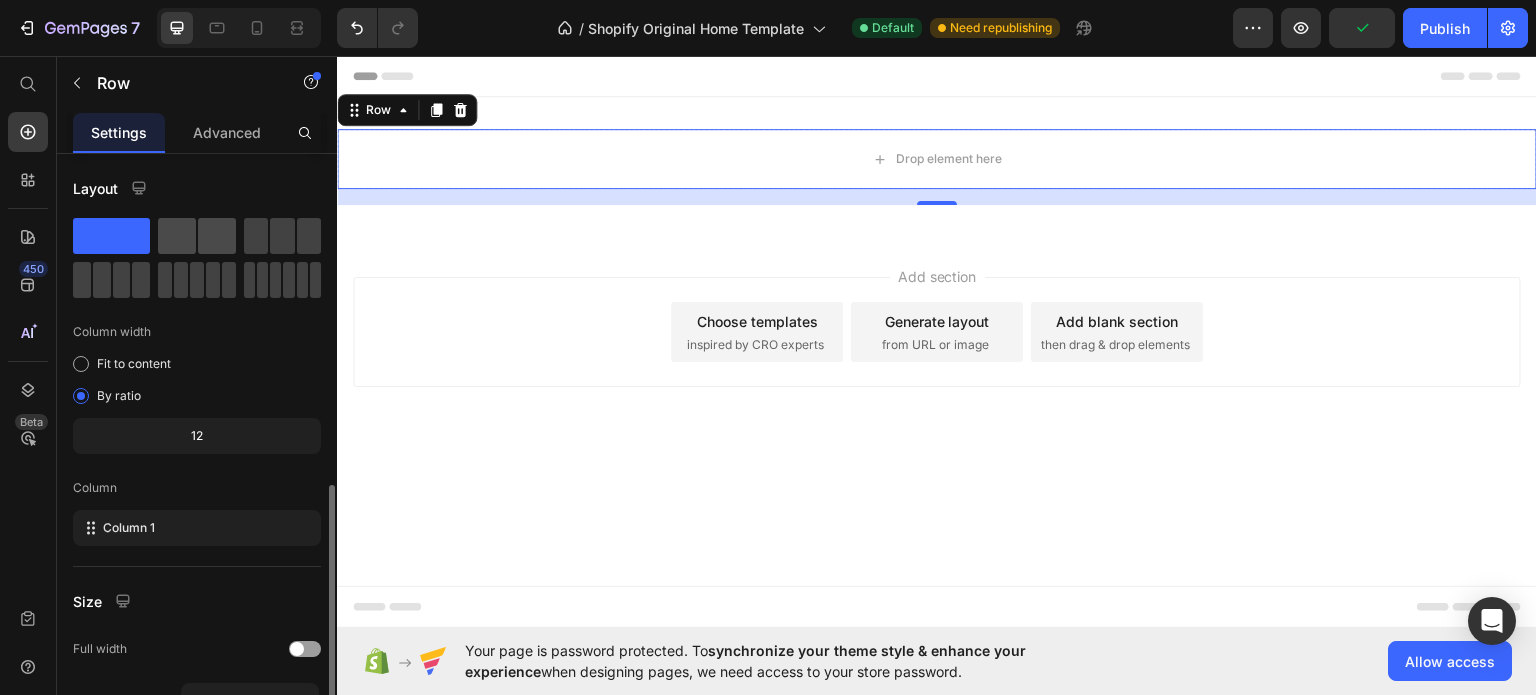 scroll, scrollTop: 312, scrollLeft: 0, axis: vertical 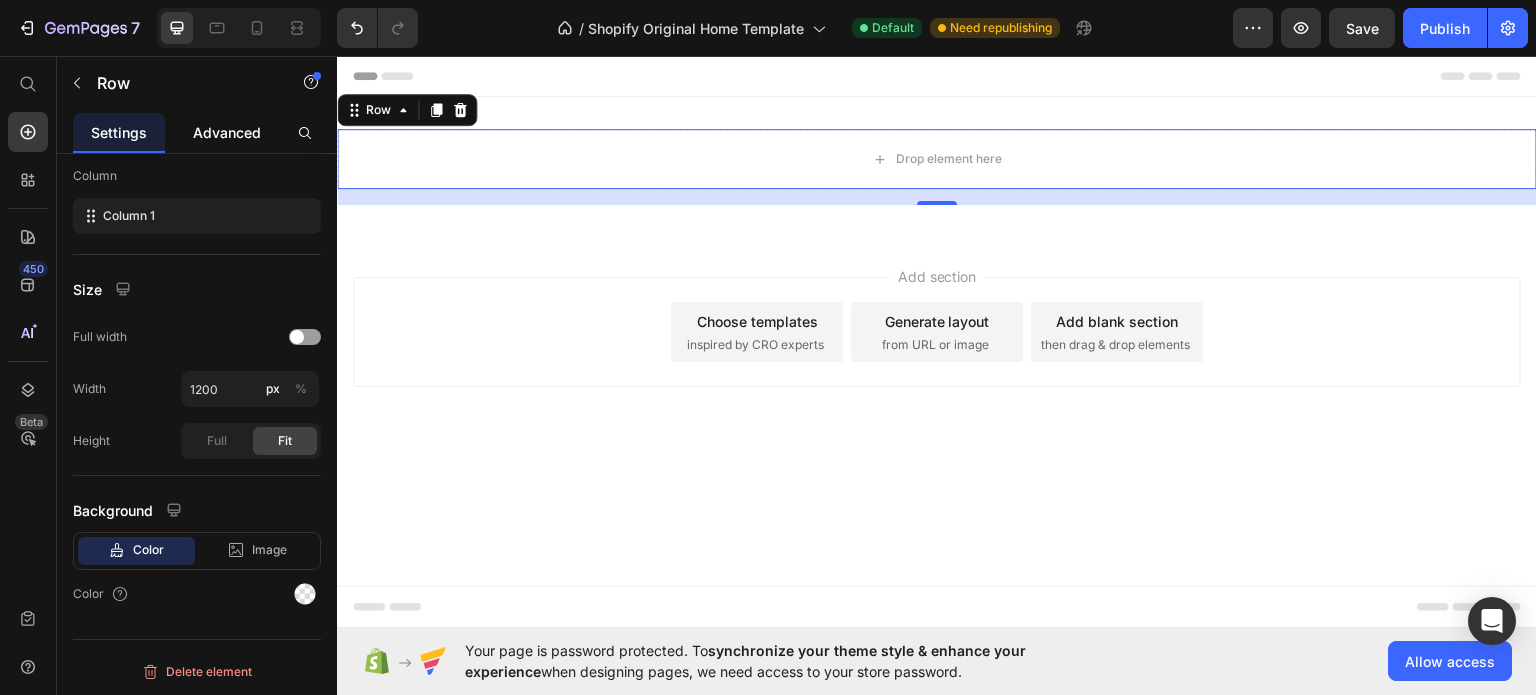 click on "Advanced" at bounding box center [227, 132] 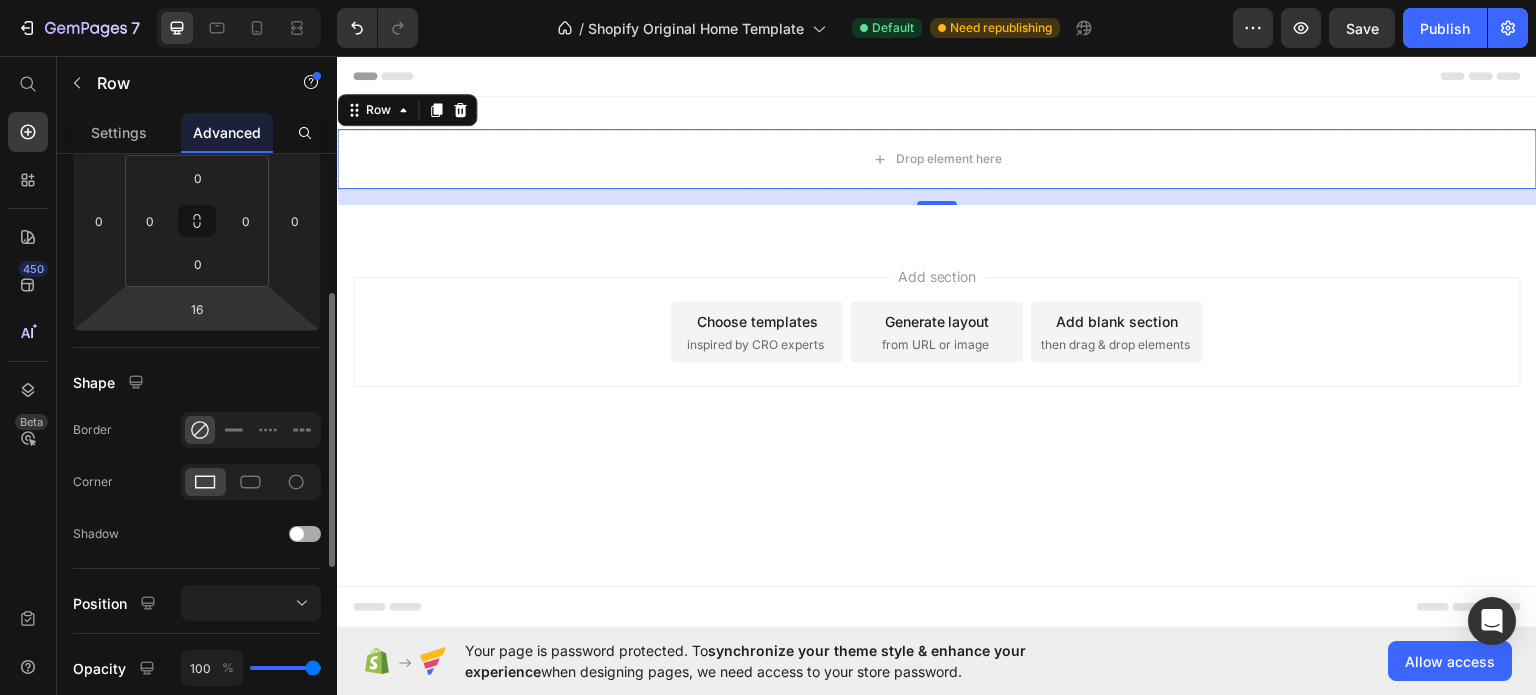 scroll, scrollTop: 0, scrollLeft: 0, axis: both 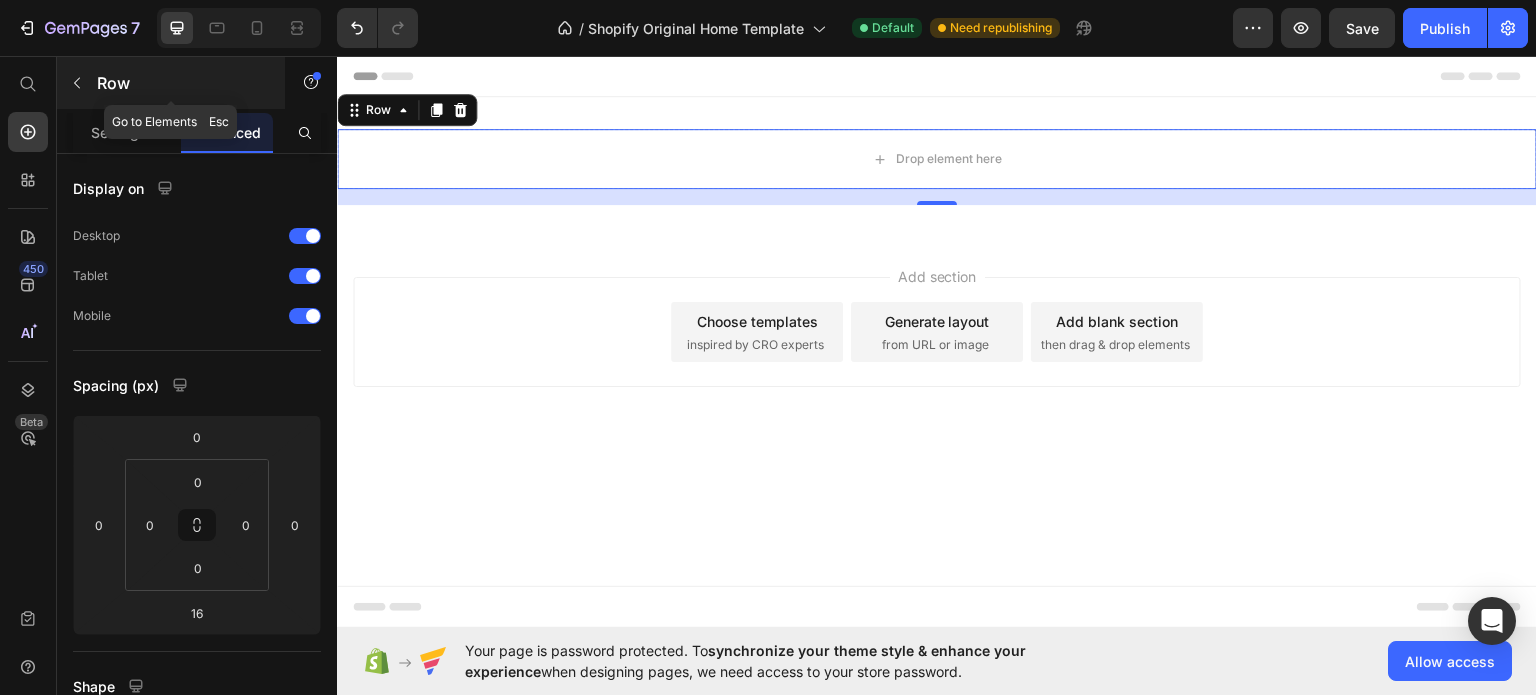 click 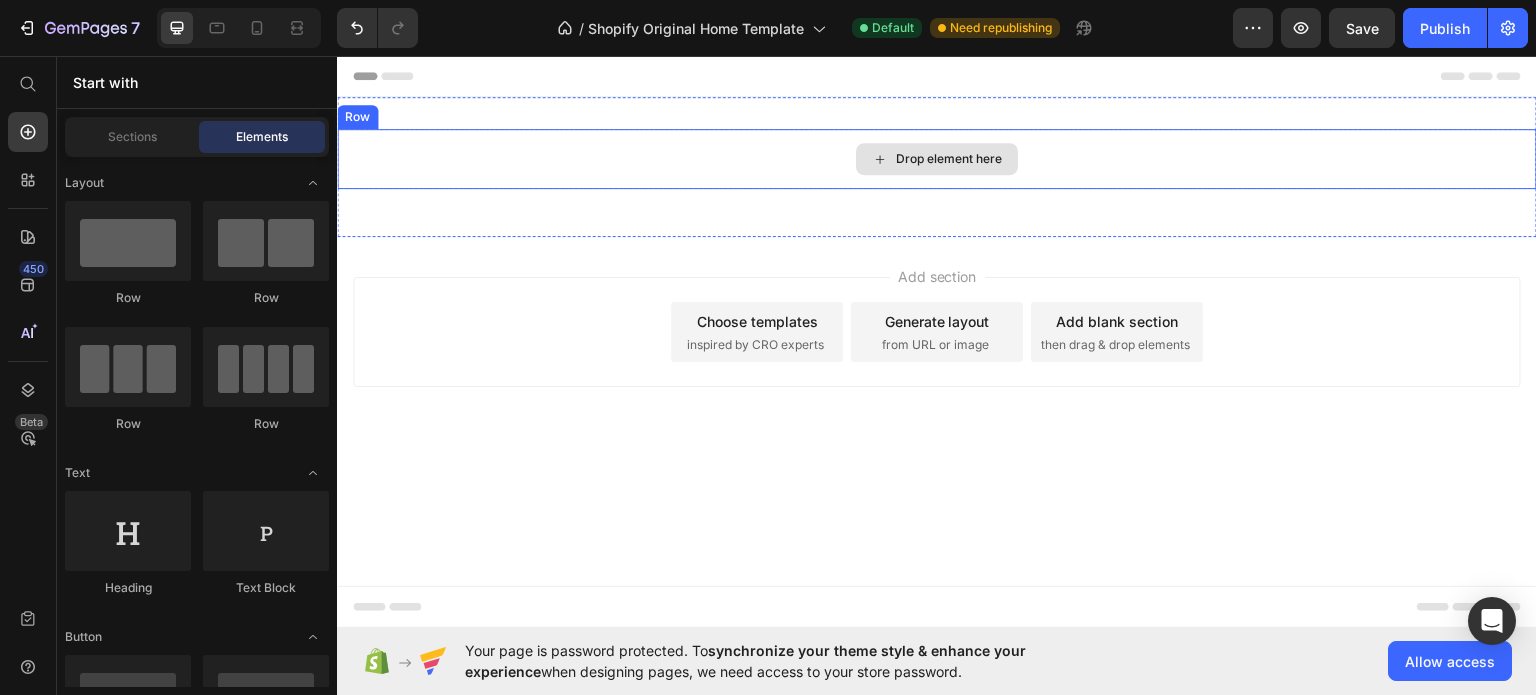 click 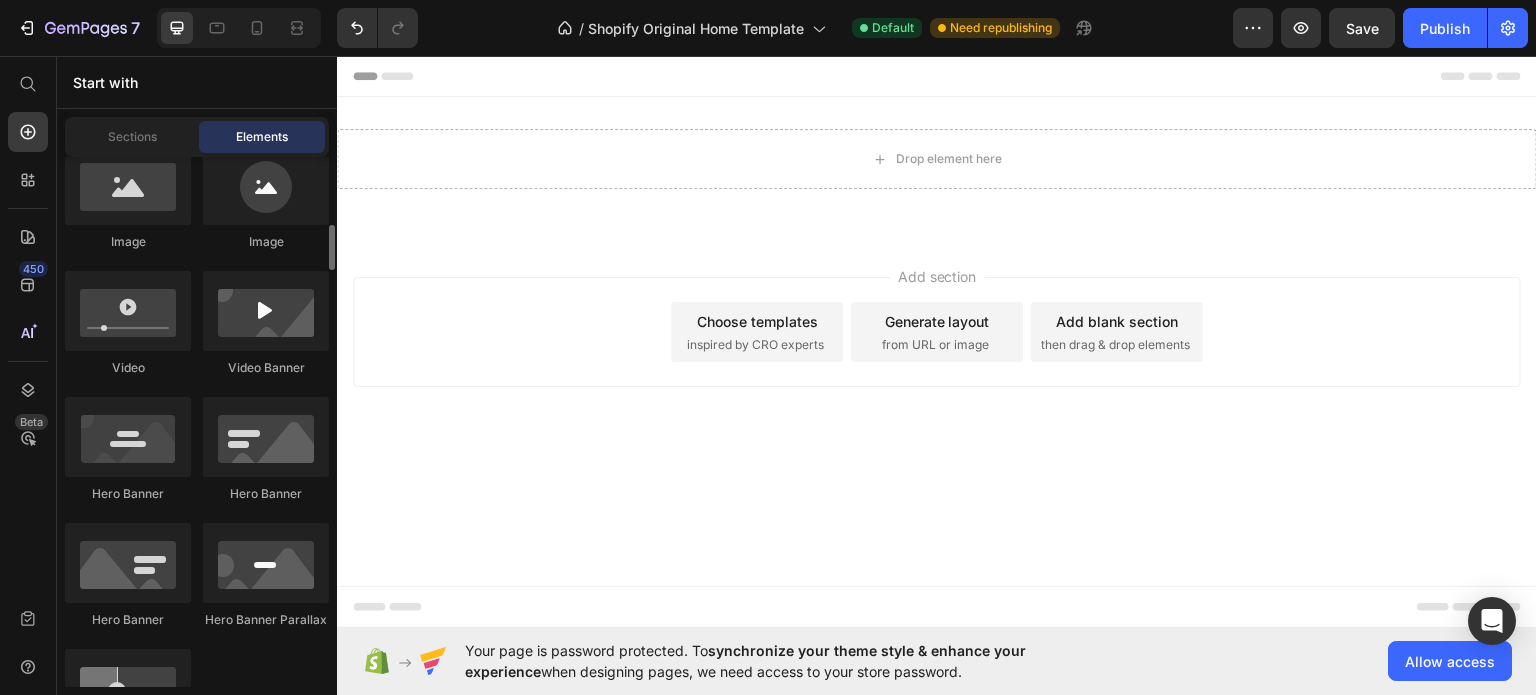 scroll, scrollTop: 900, scrollLeft: 0, axis: vertical 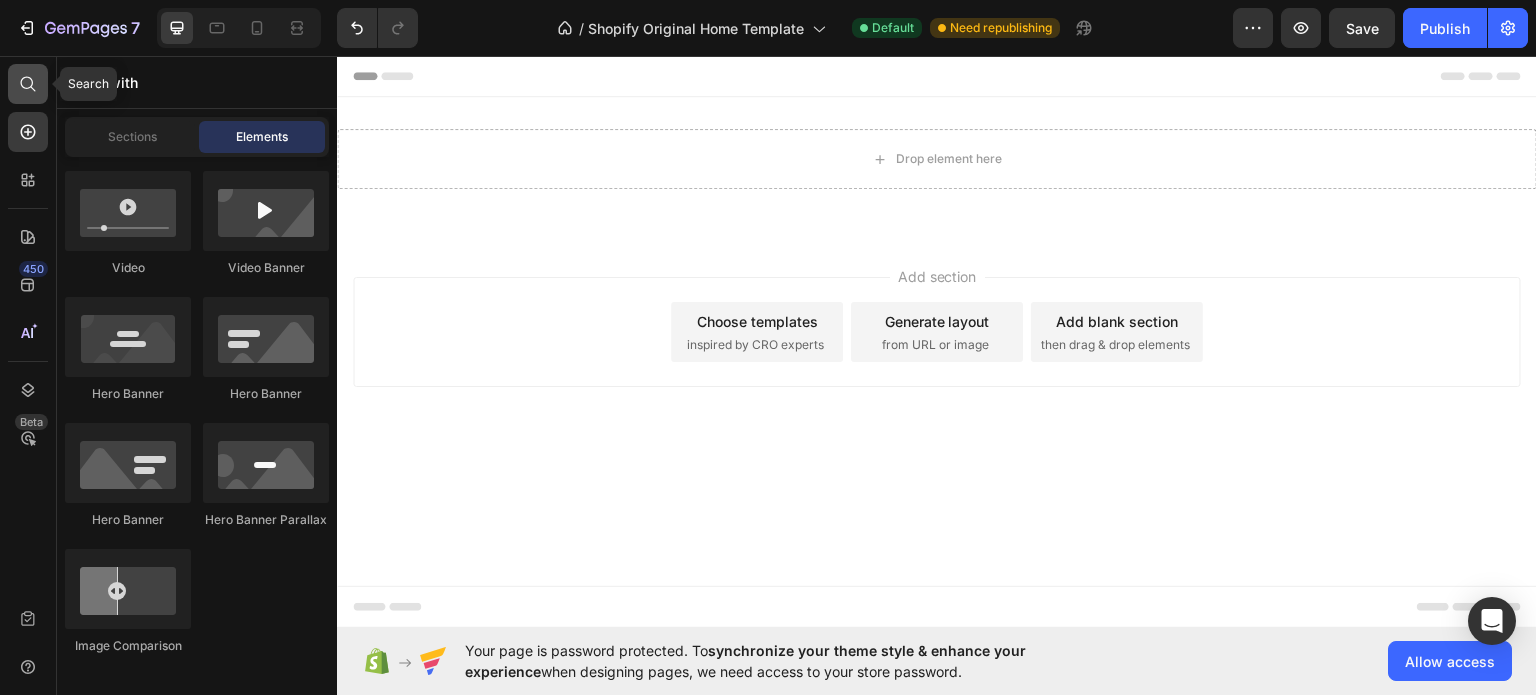 click 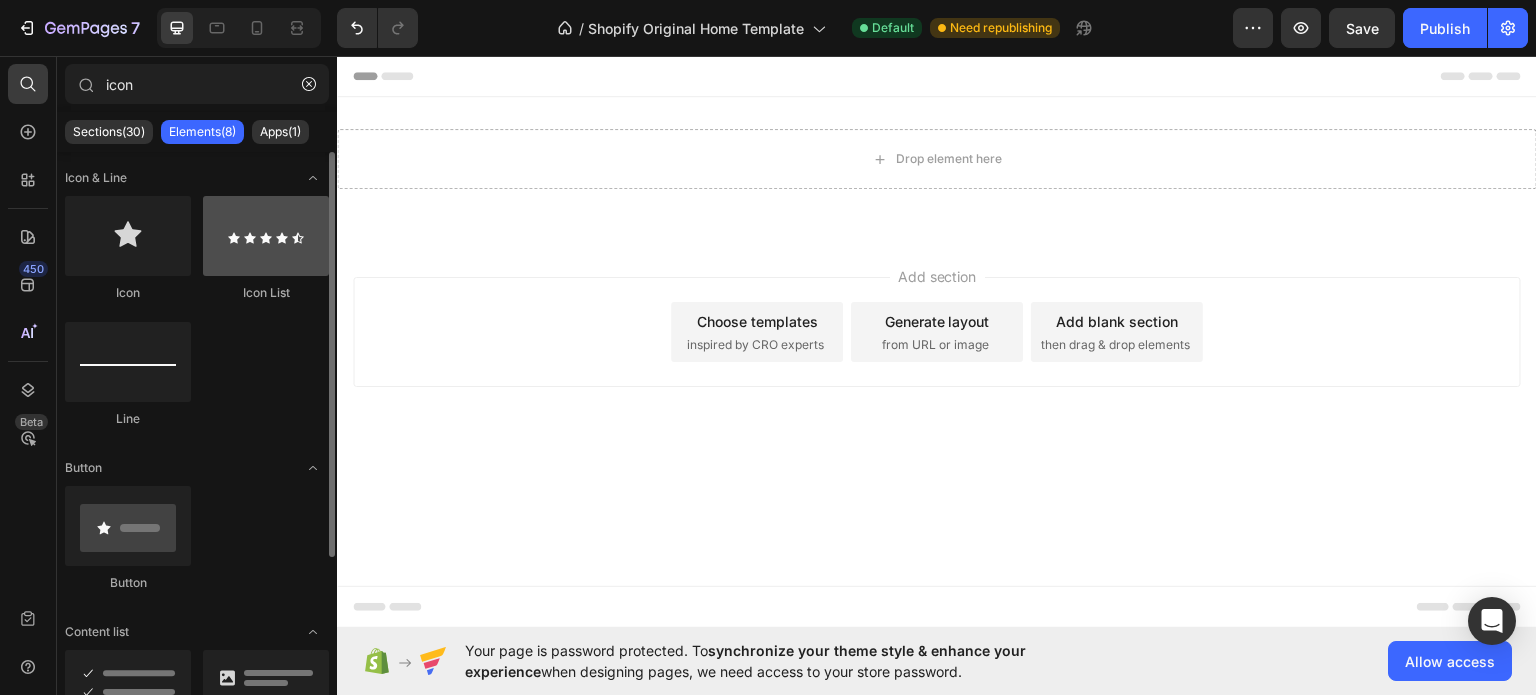 type on "icon" 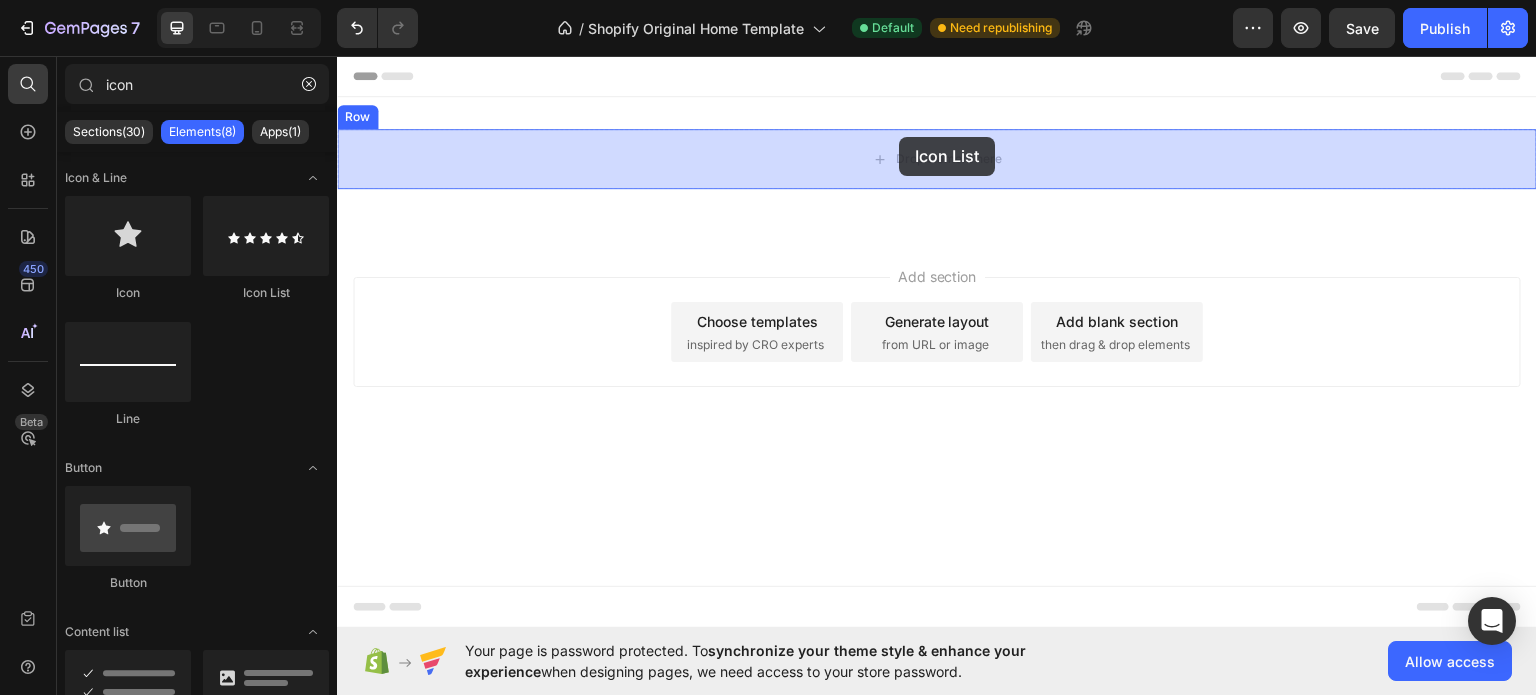 drag, startPoint x: 585, startPoint y: 311, endPoint x: 899, endPoint y: 136, distance: 359.47324 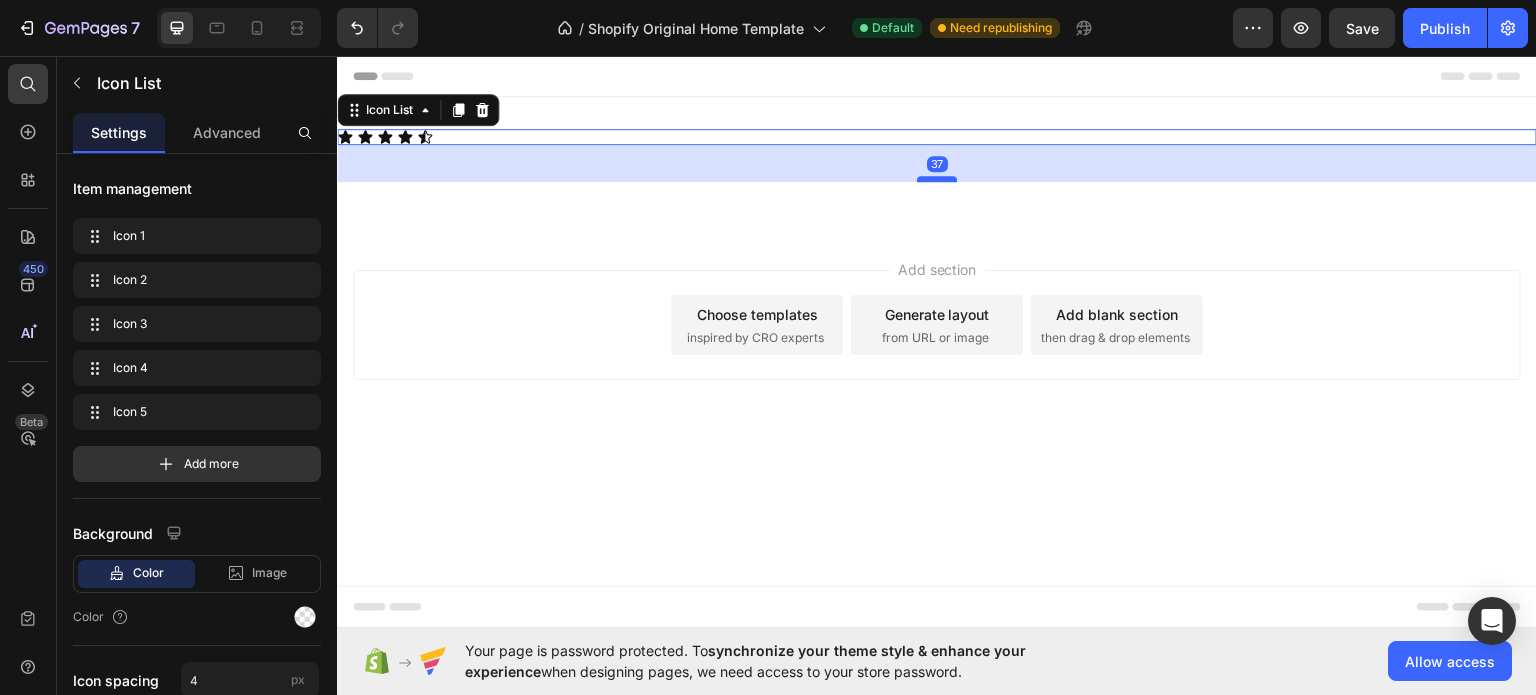 drag, startPoint x: 949, startPoint y: 139, endPoint x: 947, endPoint y: 176, distance: 37.054016 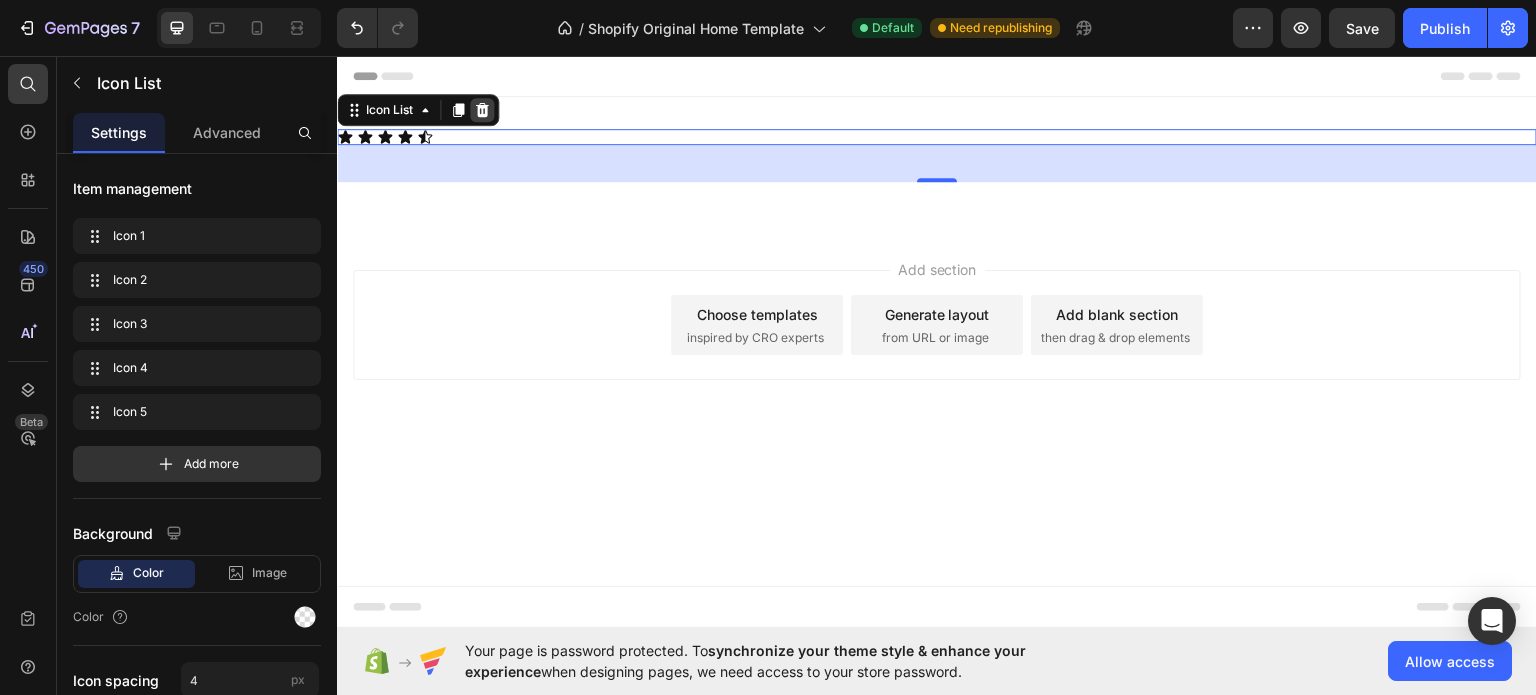 click 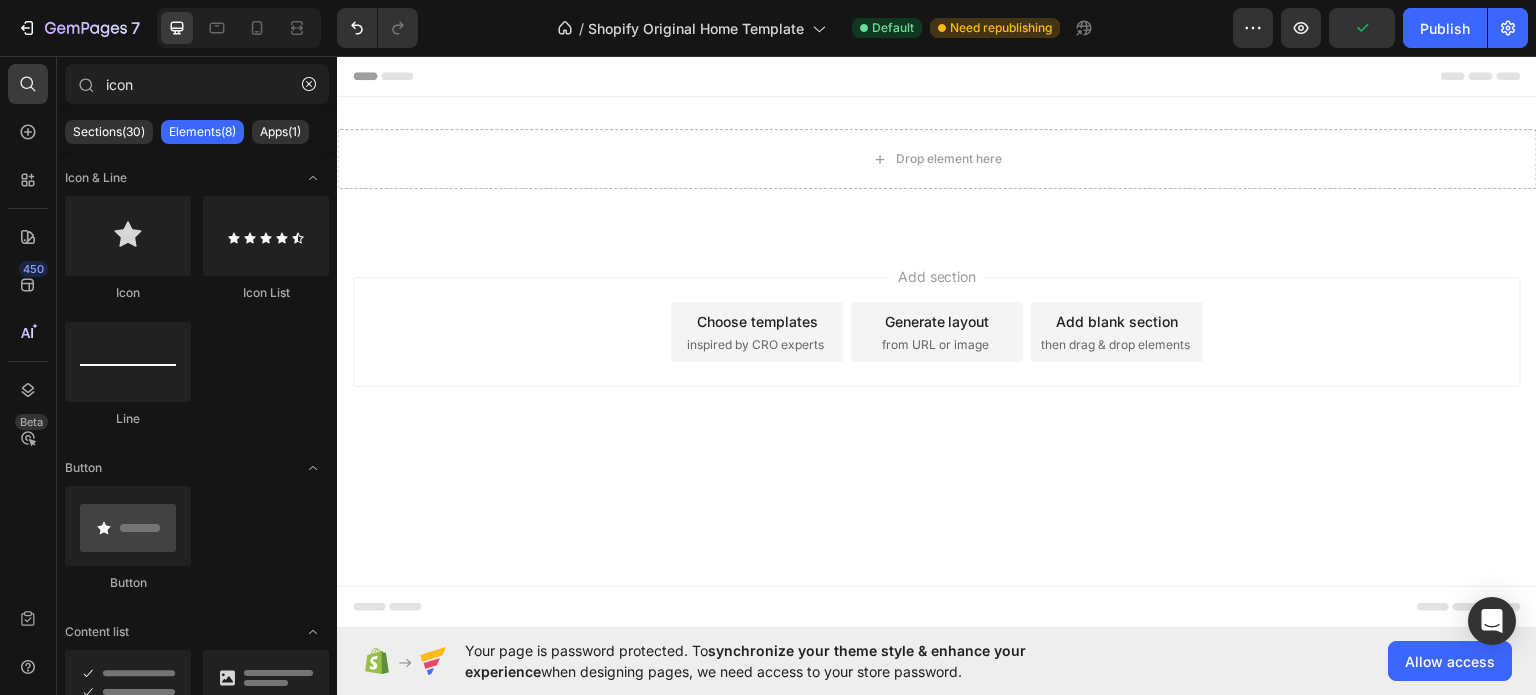 click 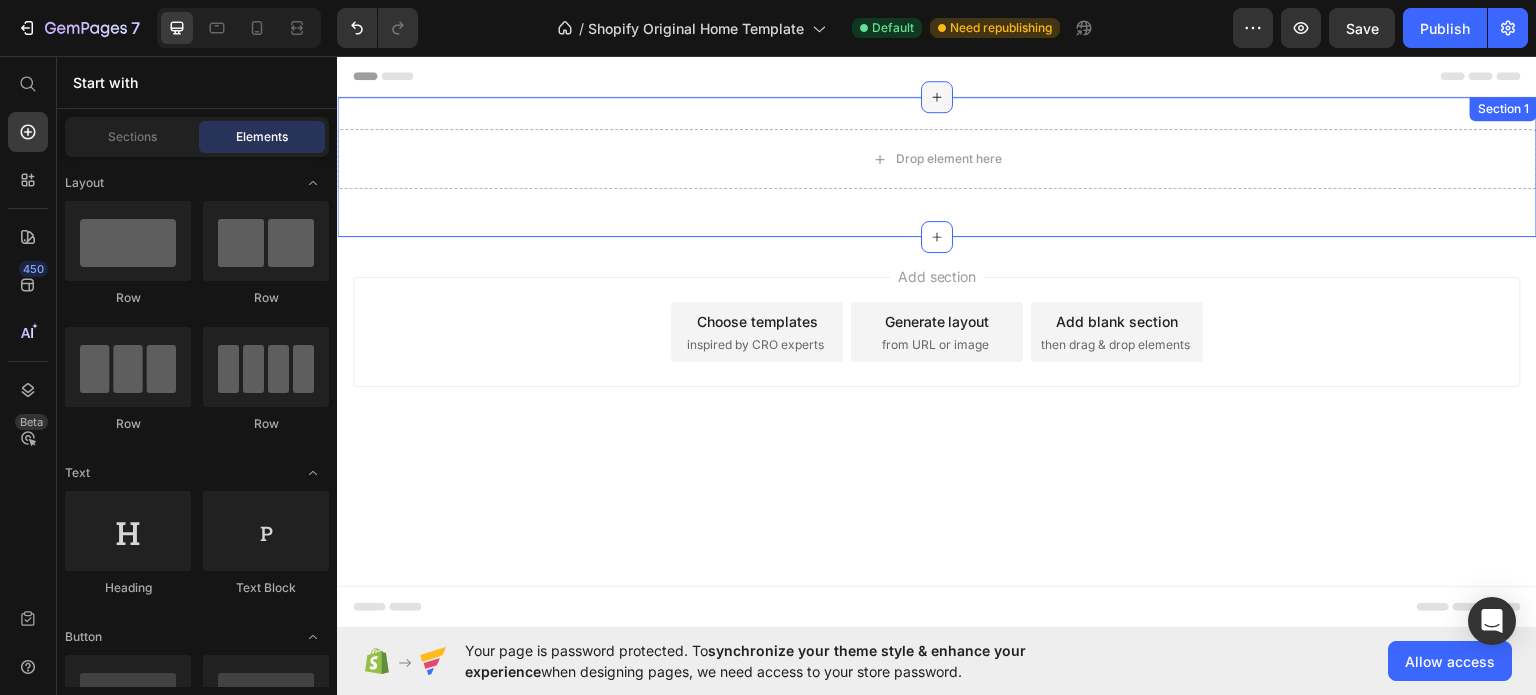 click 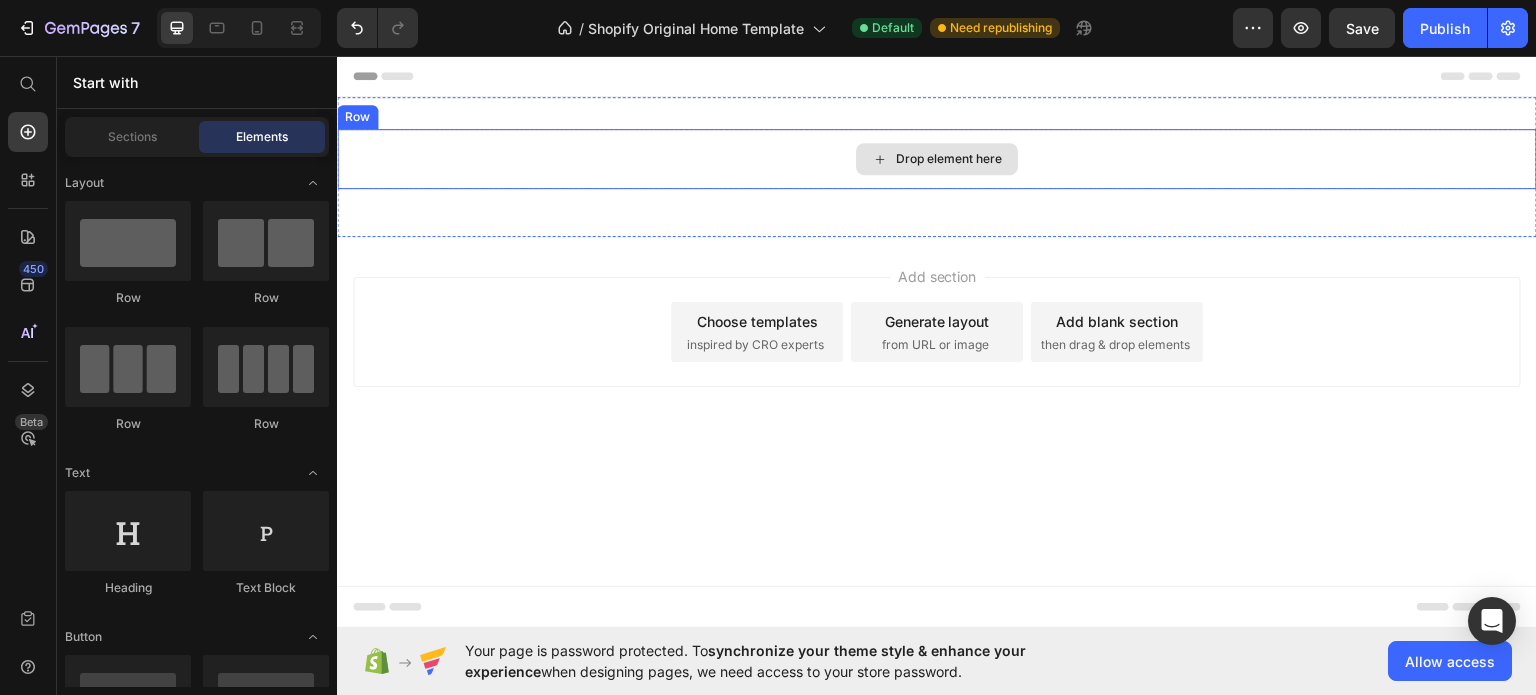 drag, startPoint x: 934, startPoint y: 240, endPoint x: 942, endPoint y: 139, distance: 101.31634 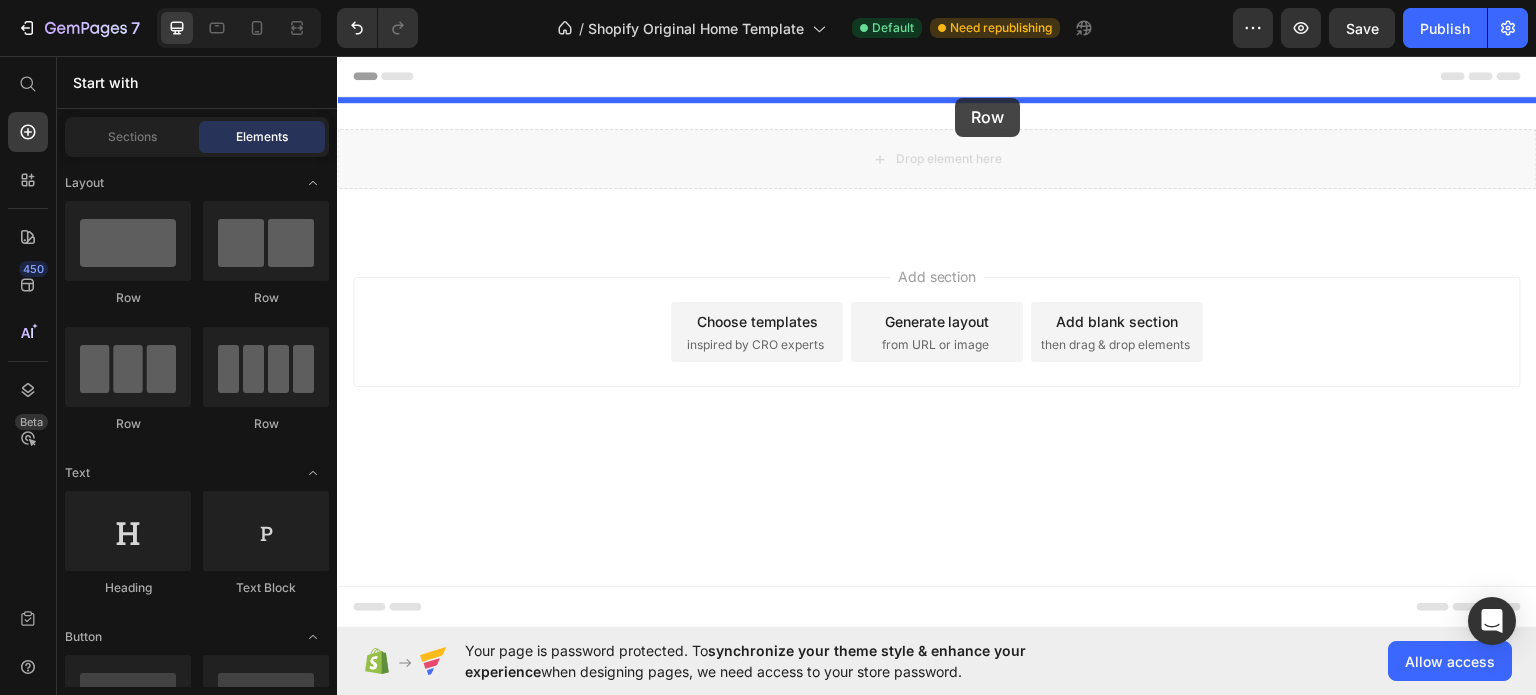 drag, startPoint x: 941, startPoint y: 144, endPoint x: 956, endPoint y: 97, distance: 49.335587 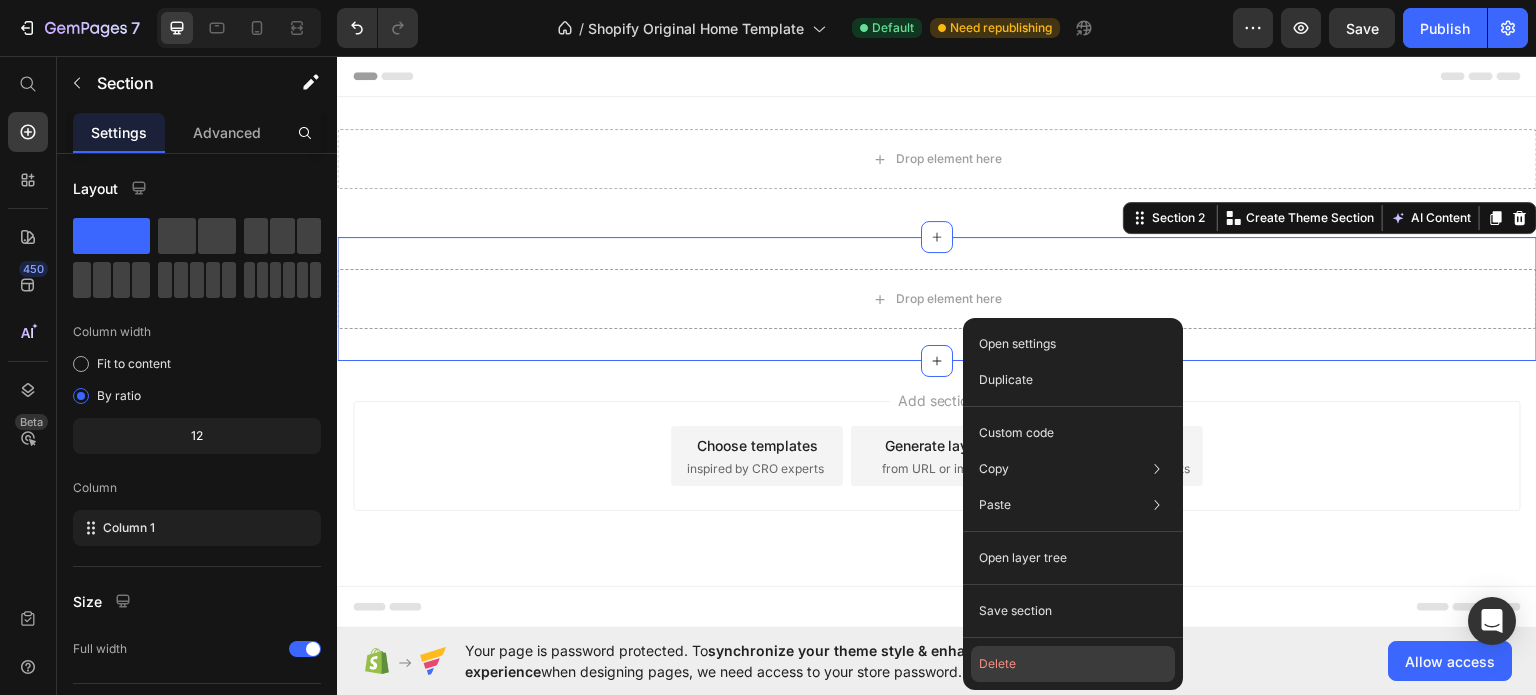 drag, startPoint x: 1035, startPoint y: 671, endPoint x: 673, endPoint y: 550, distance: 381.68704 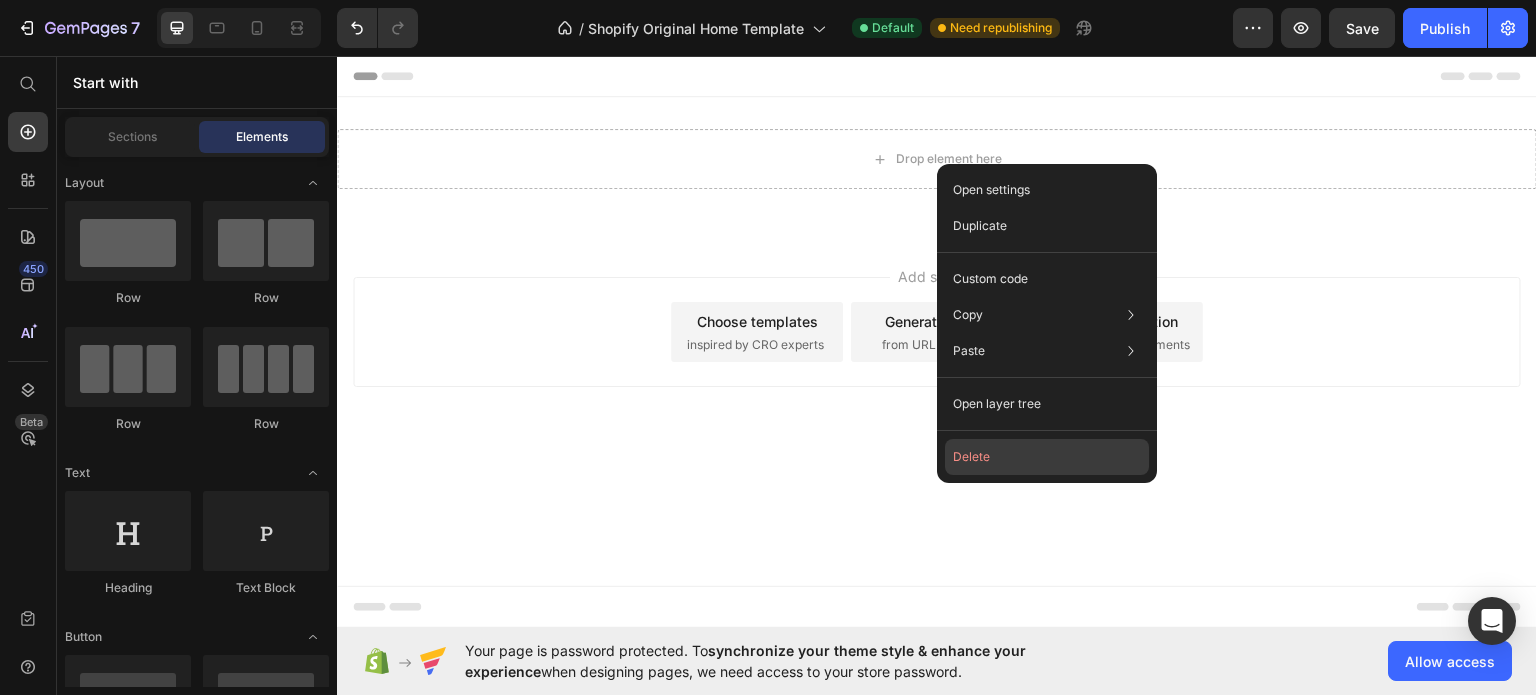 click on "Delete" 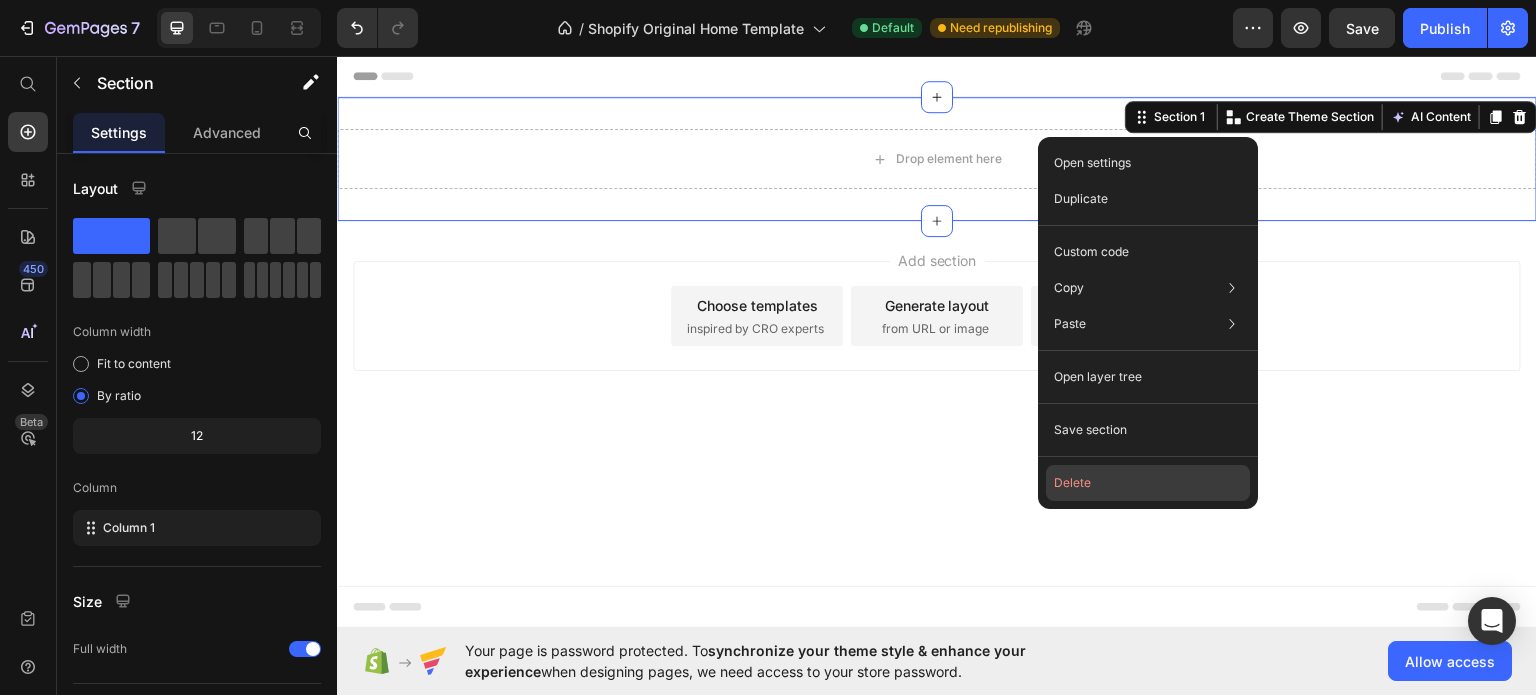 click on "Delete" 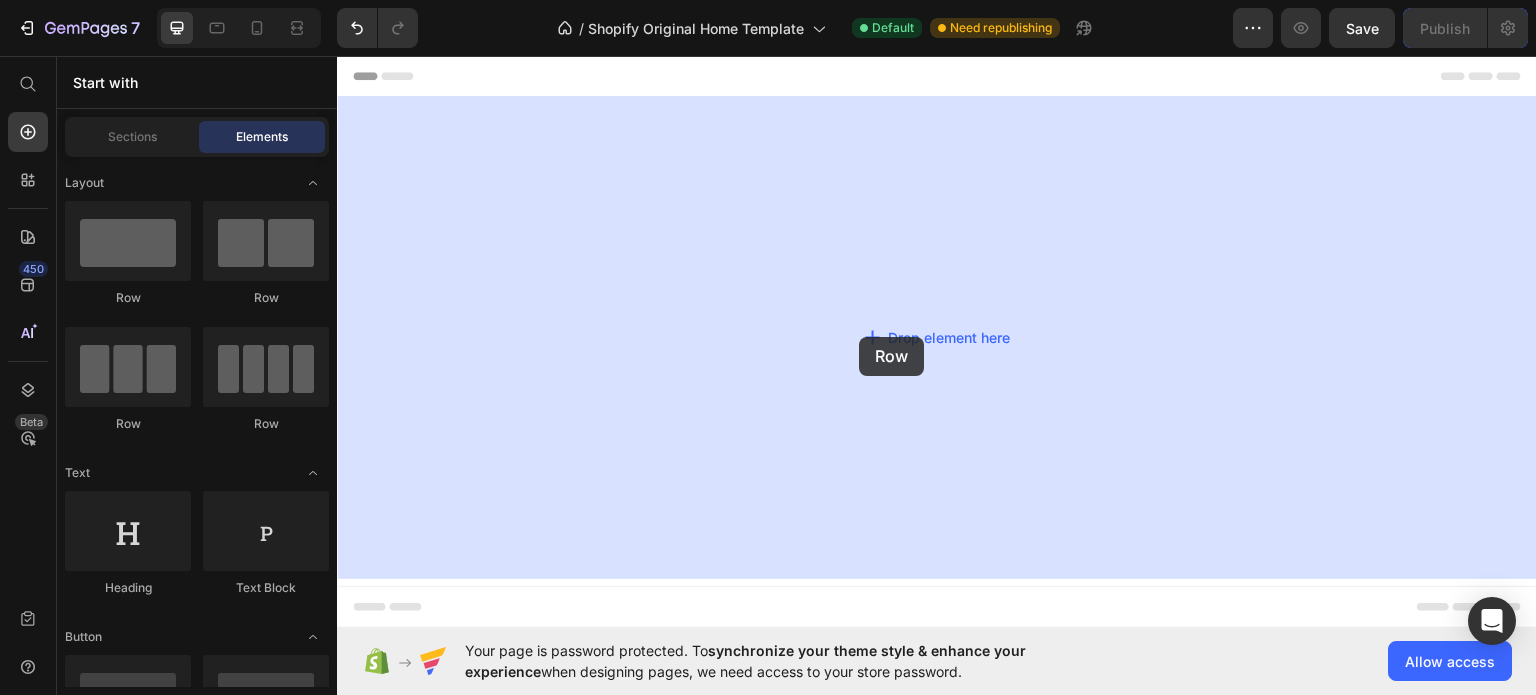 drag, startPoint x: 472, startPoint y: 298, endPoint x: 856, endPoint y: 346, distance: 386.98837 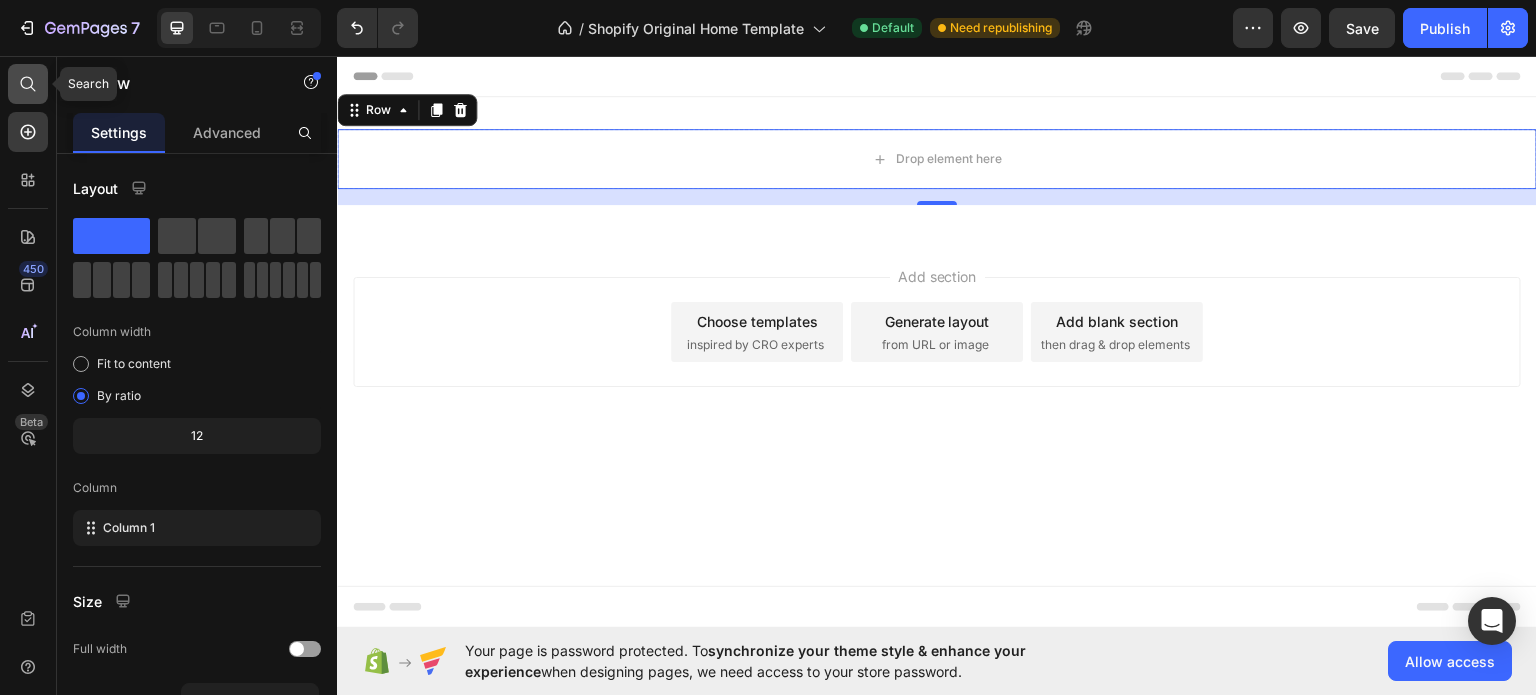 click 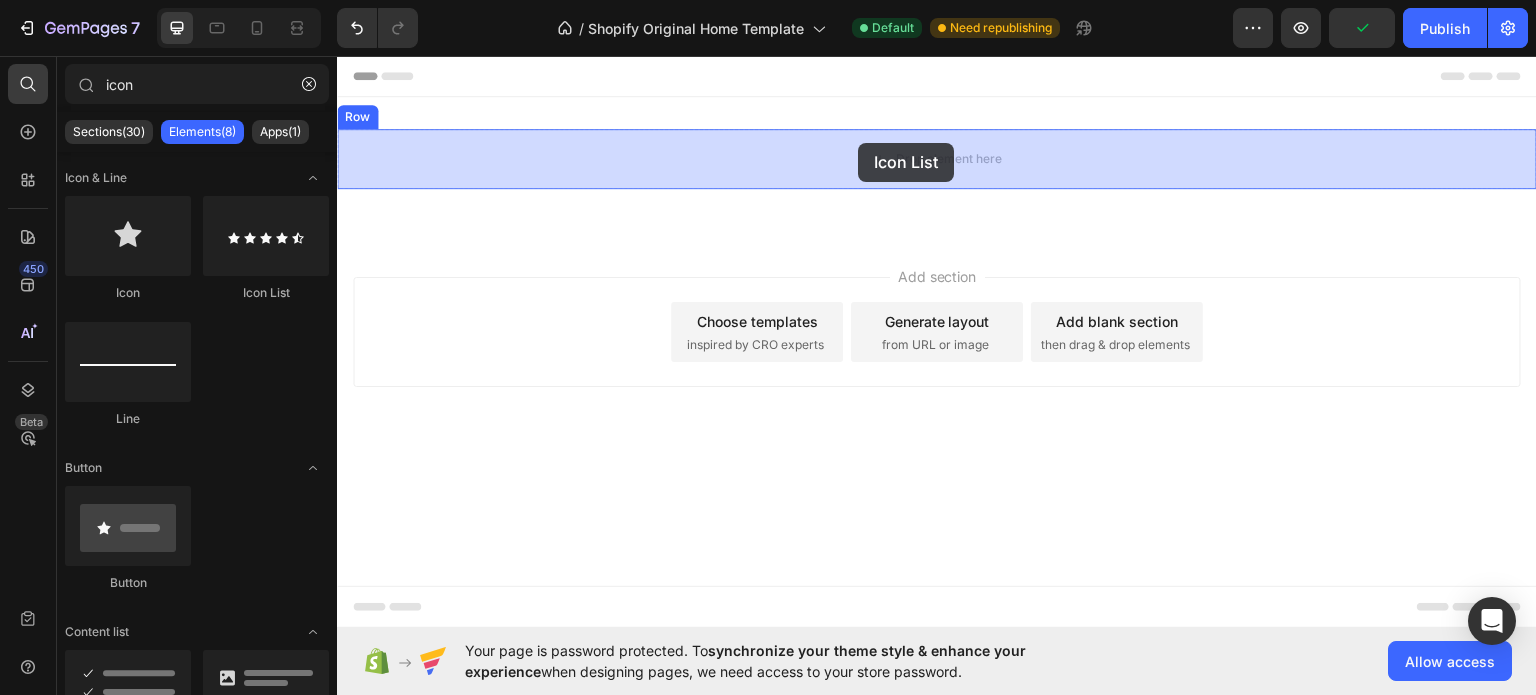 drag, startPoint x: 584, startPoint y: 319, endPoint x: 858, endPoint y: 142, distance: 326.19778 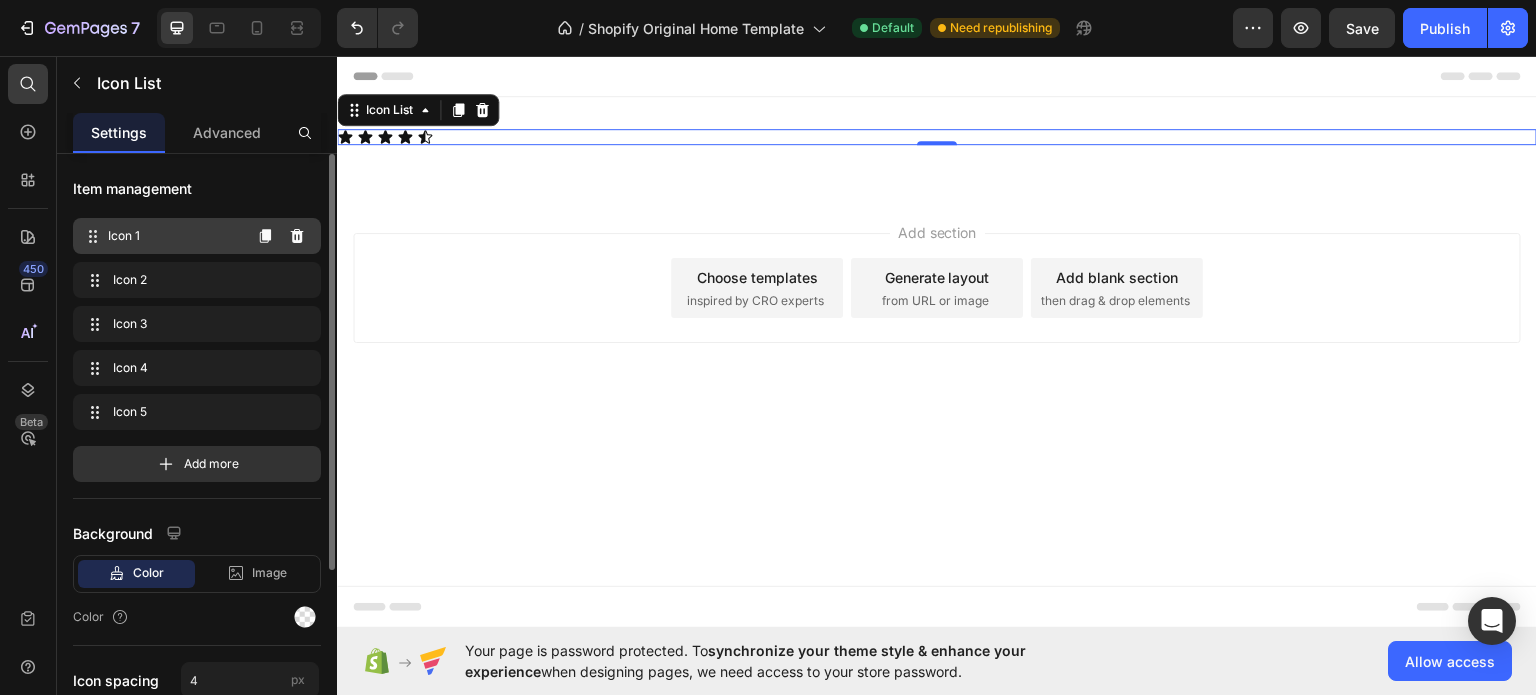 click on "Icon 1" at bounding box center [174, 236] 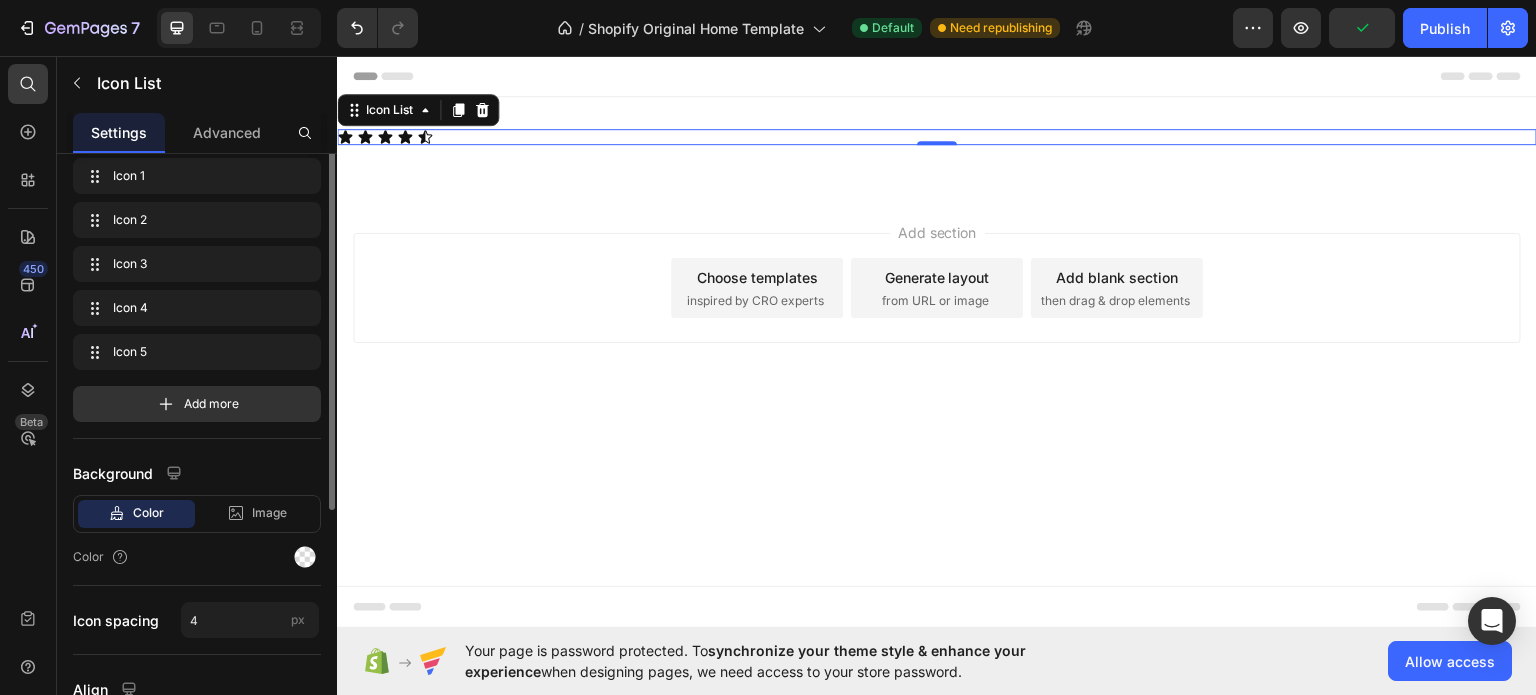 scroll, scrollTop: 0, scrollLeft: 0, axis: both 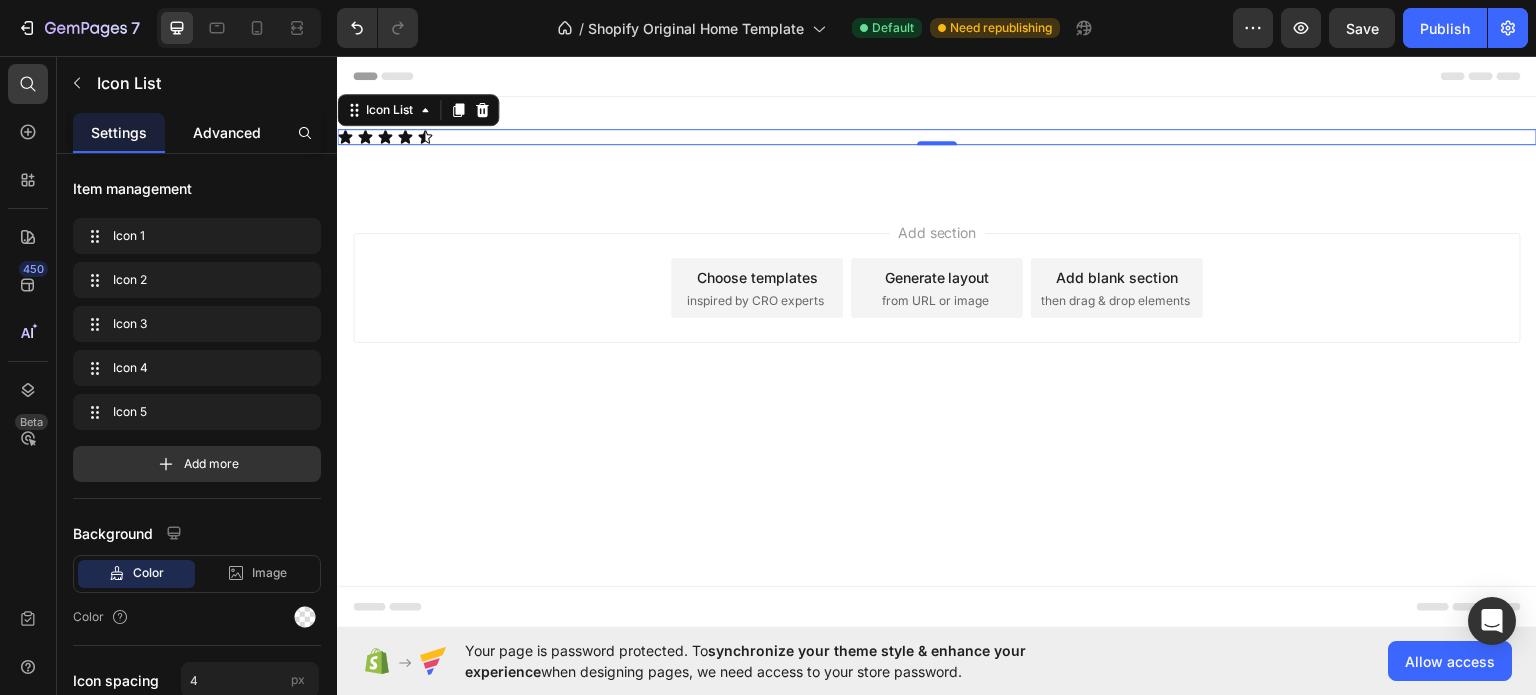 click on "Advanced" at bounding box center [227, 132] 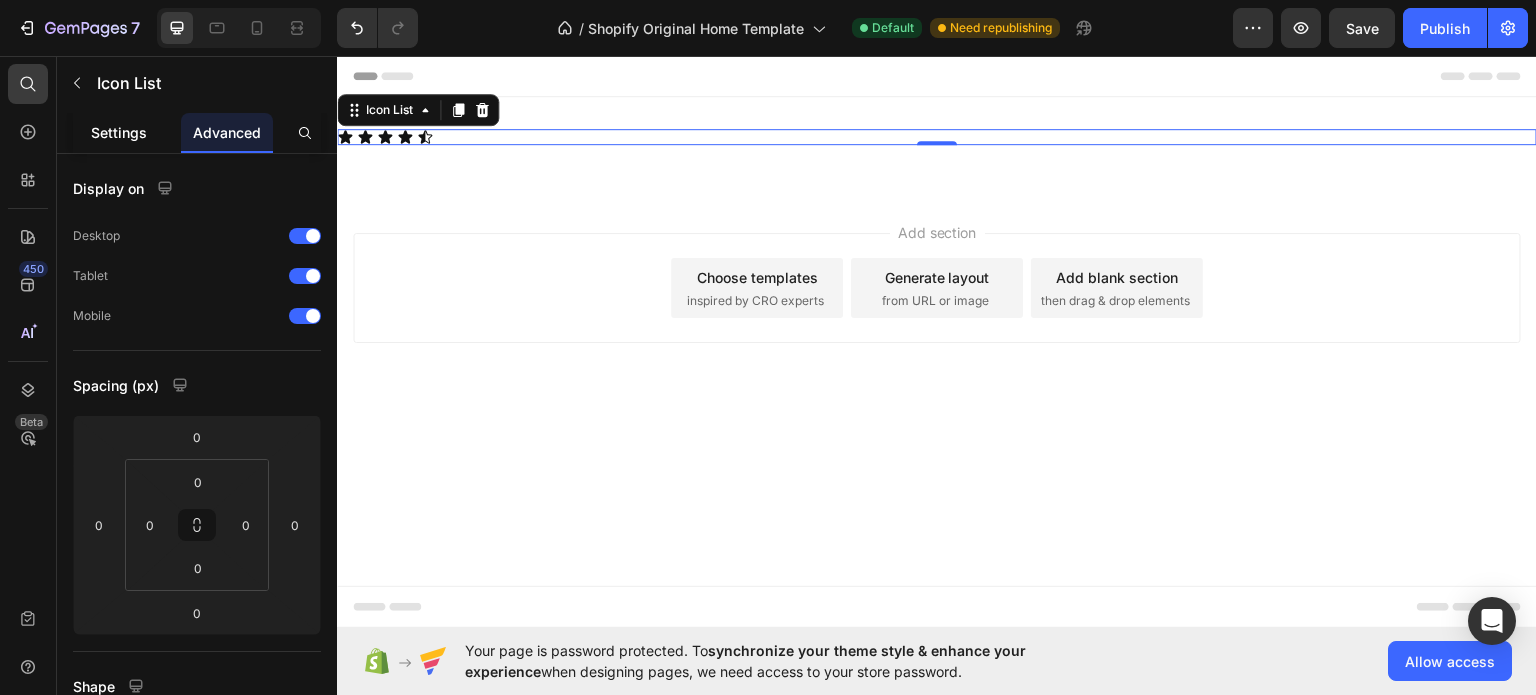 click on "Settings" at bounding box center [119, 132] 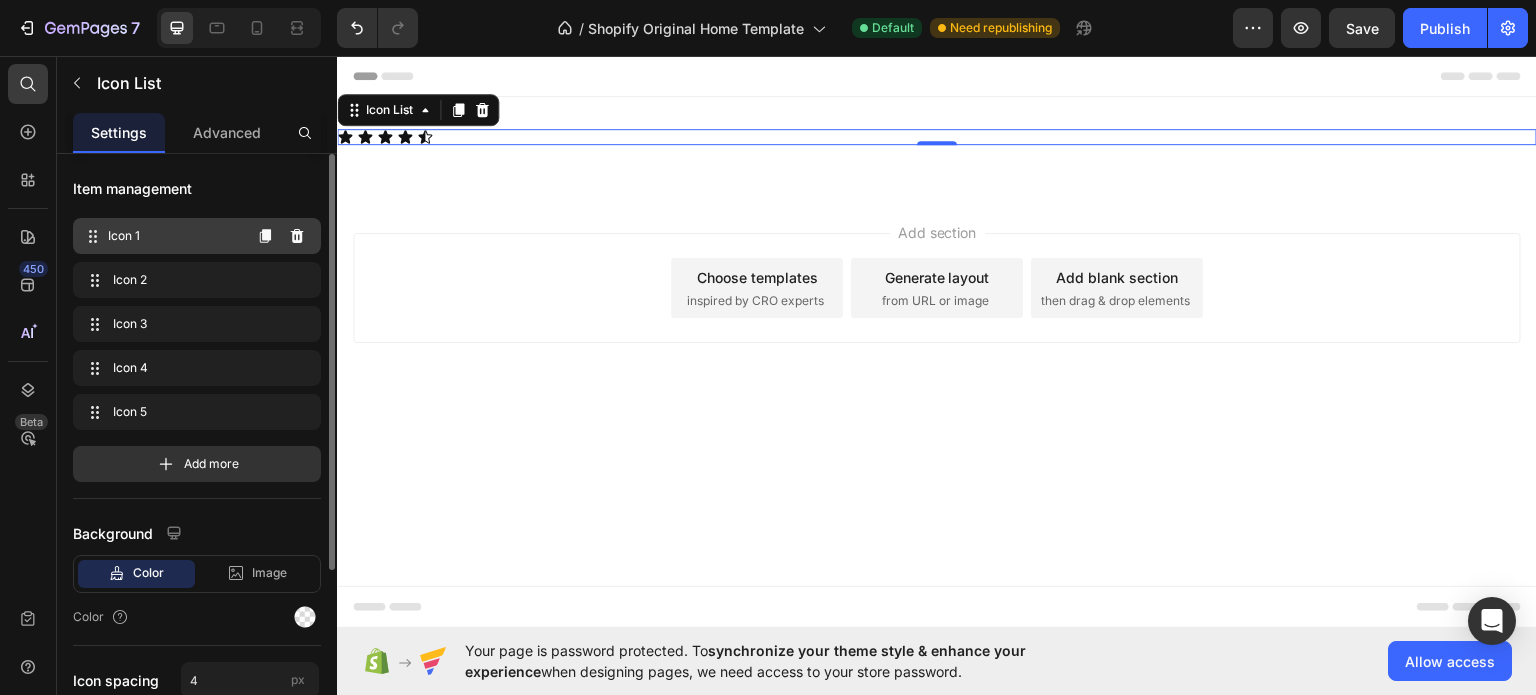 click on "Icon 1" at bounding box center [174, 236] 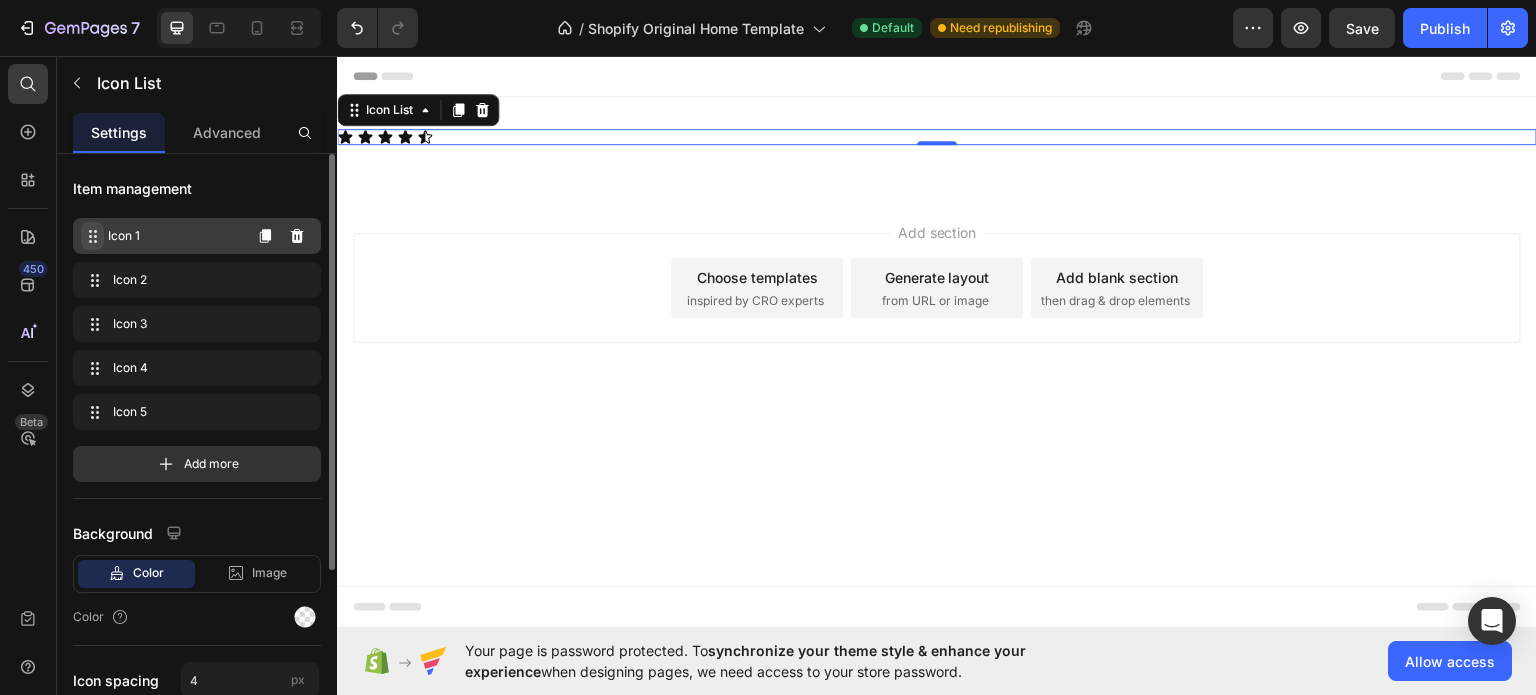click 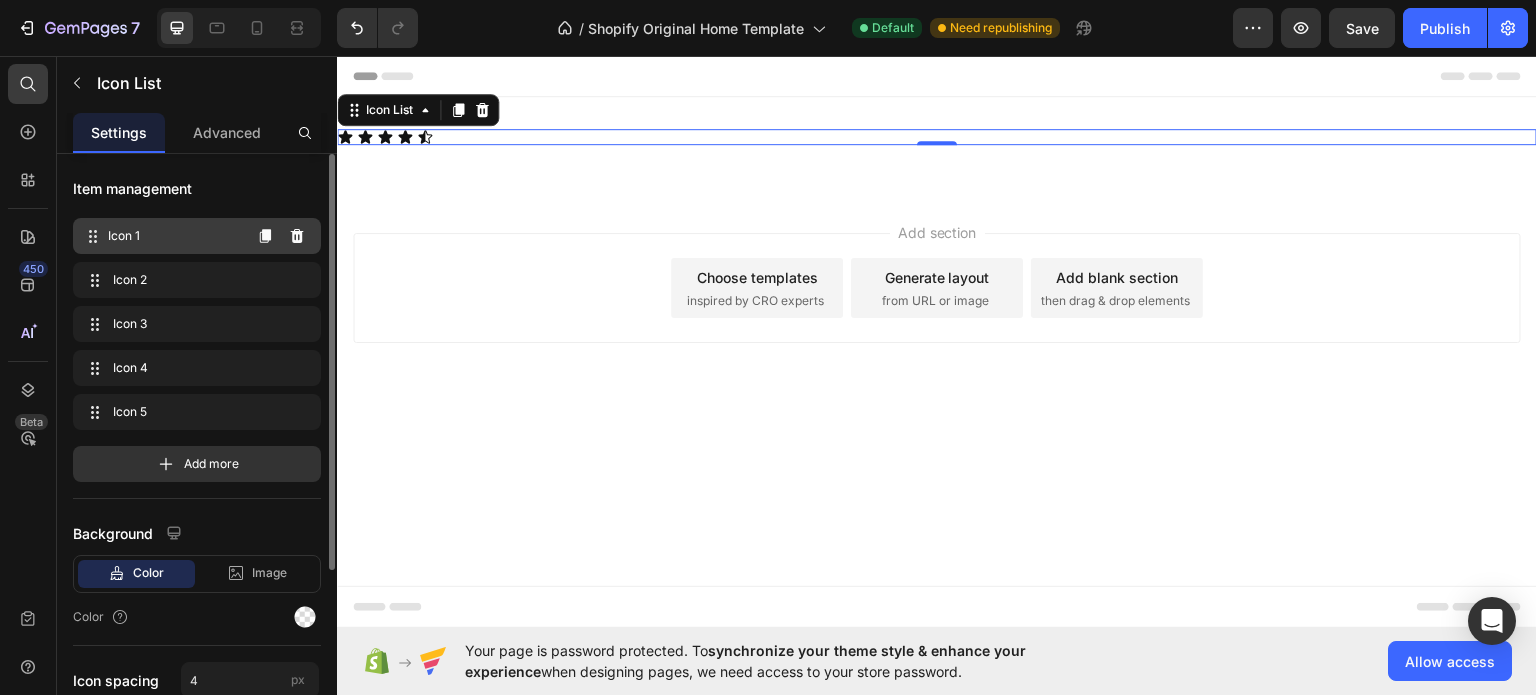 click on "Icon 1" at bounding box center [174, 236] 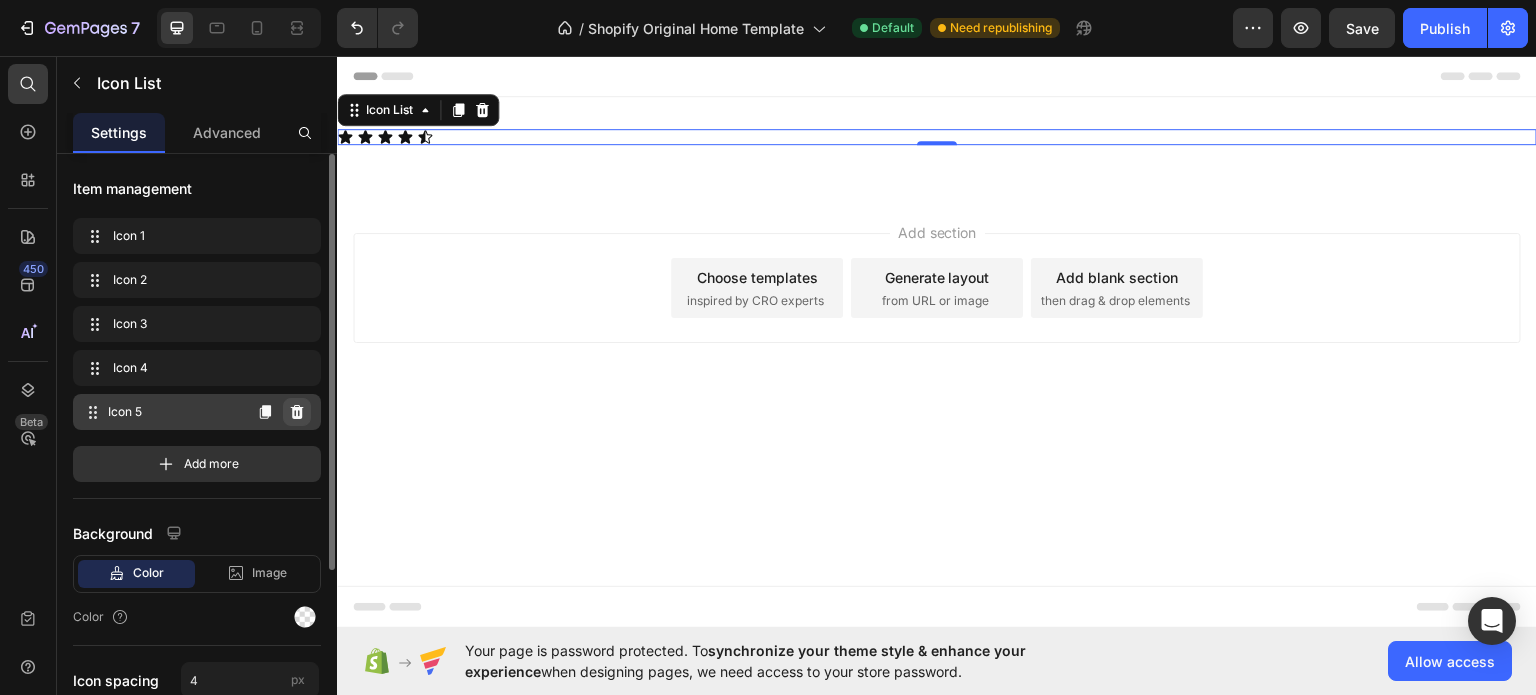 click 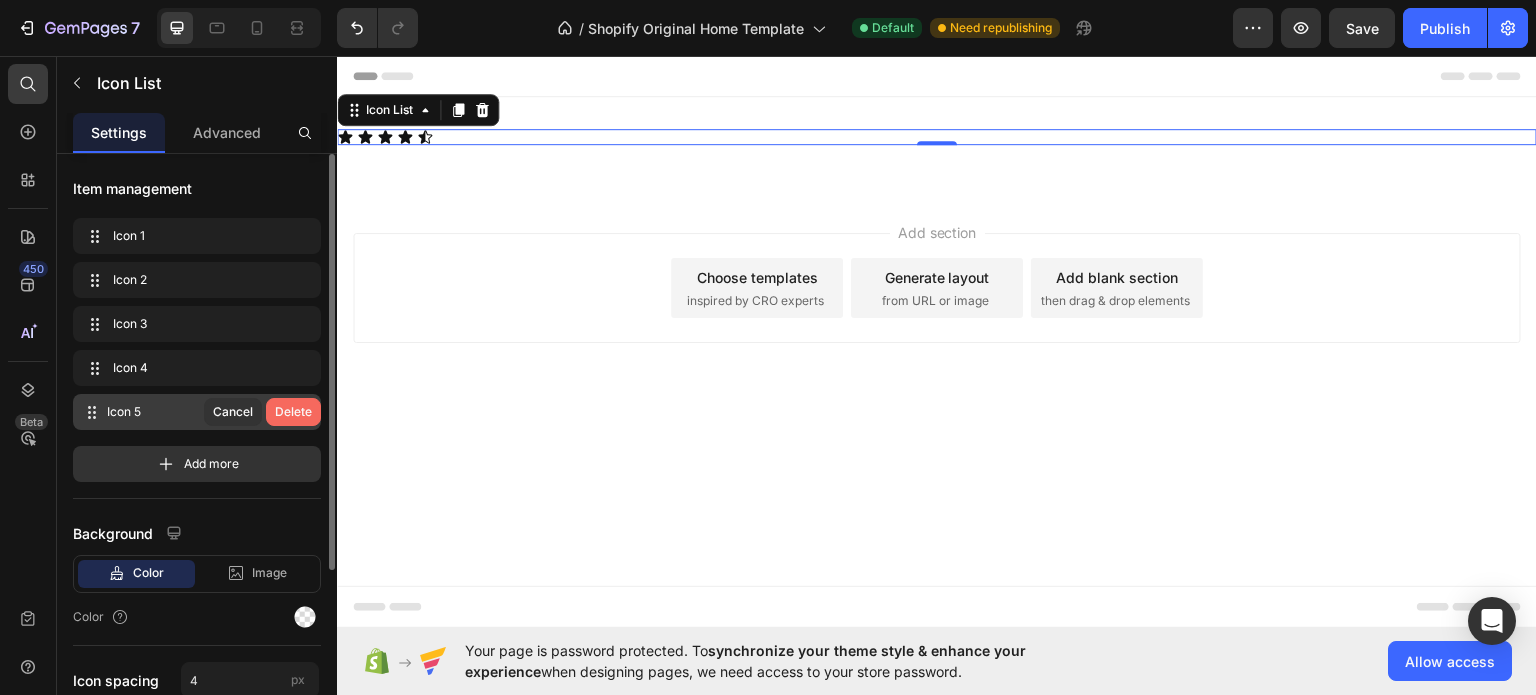 click on "Delete" at bounding box center [293, 412] 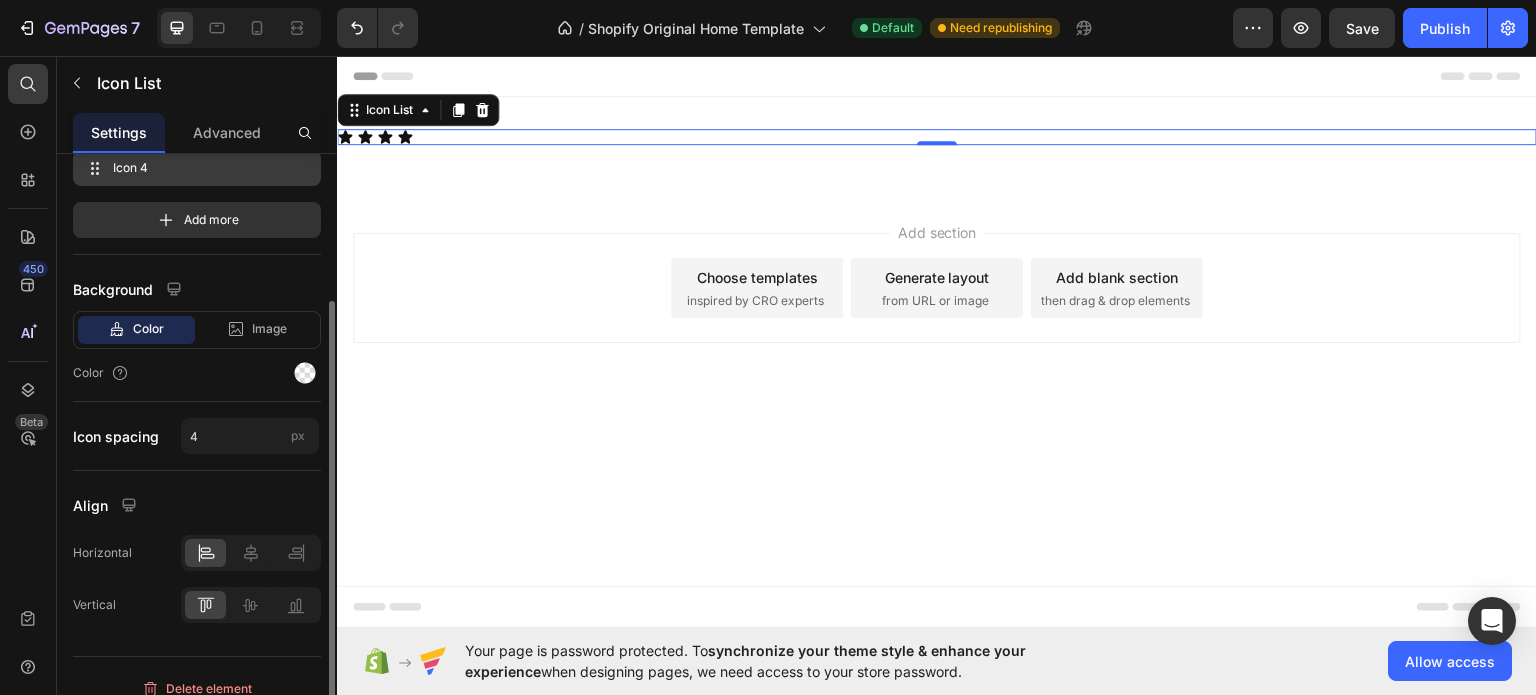 scroll, scrollTop: 216, scrollLeft: 0, axis: vertical 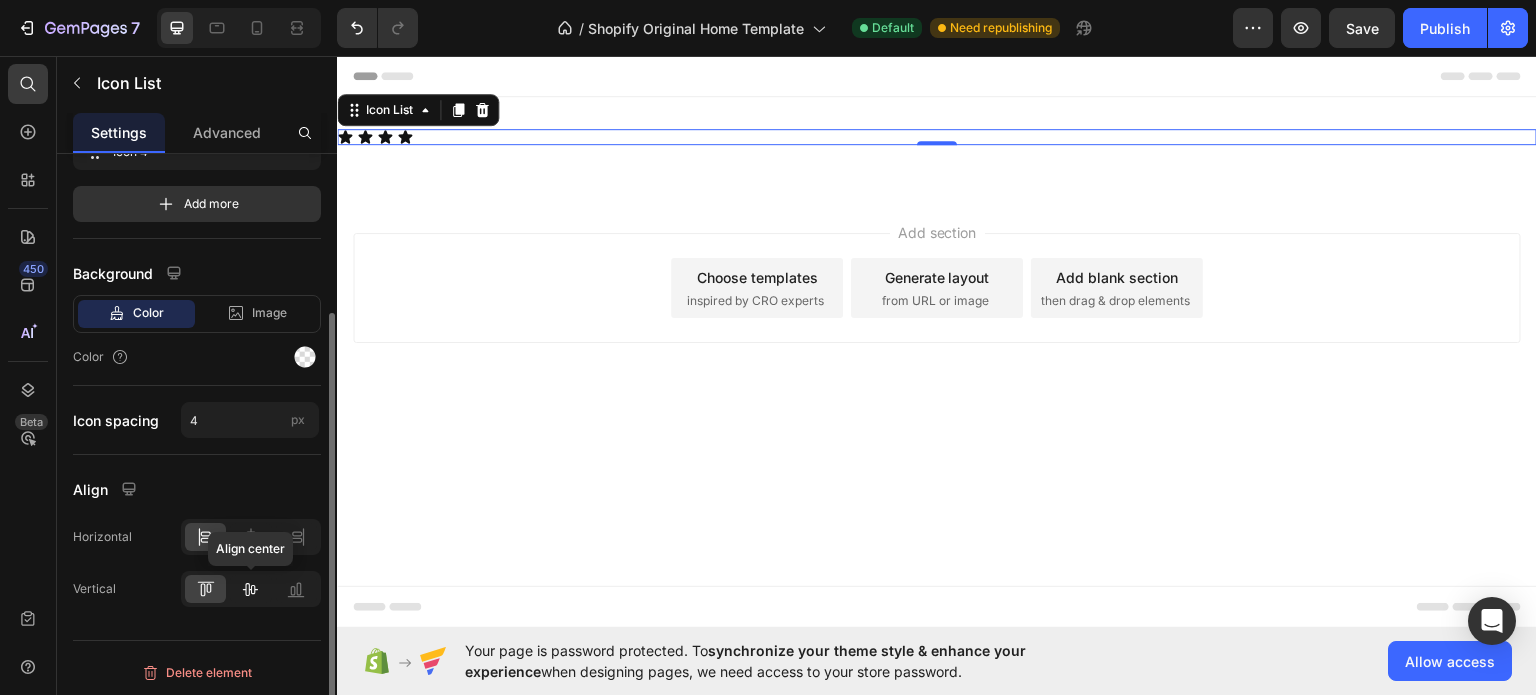 click 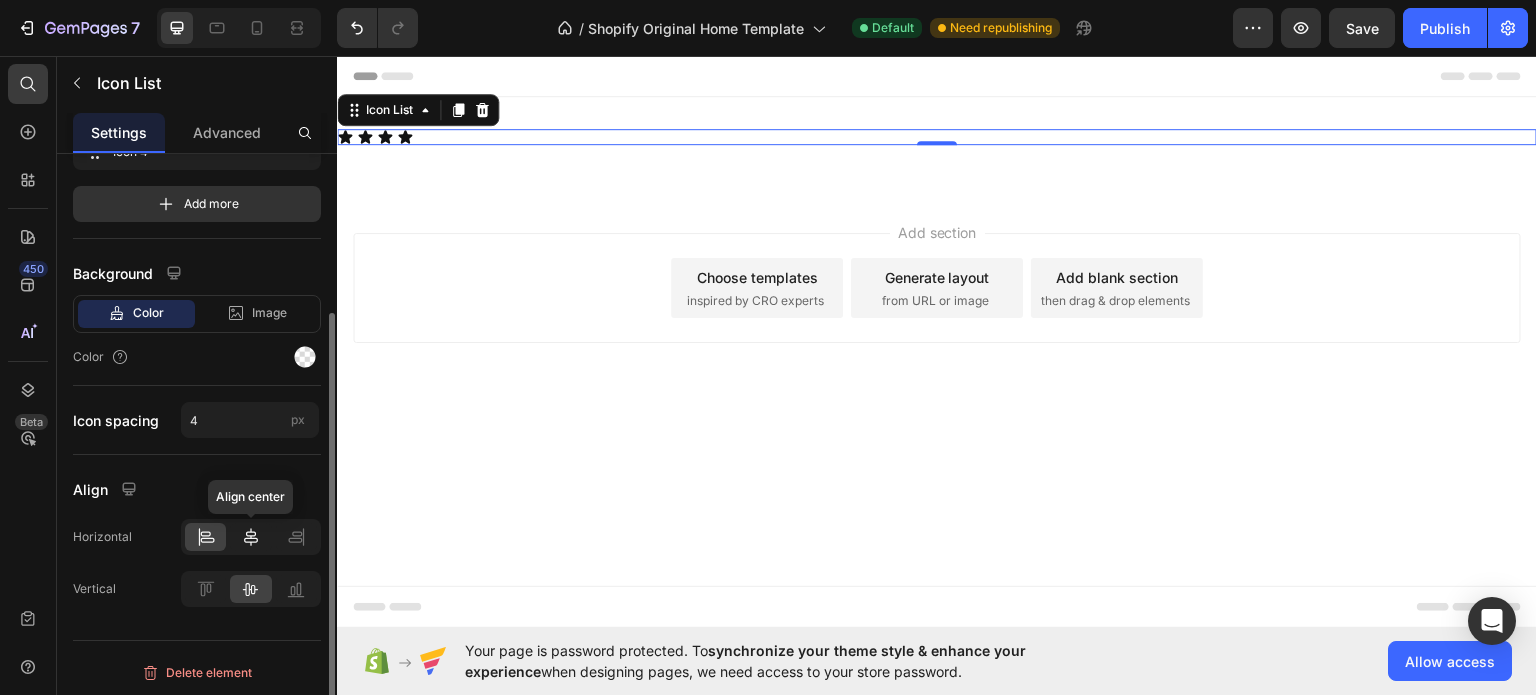 click 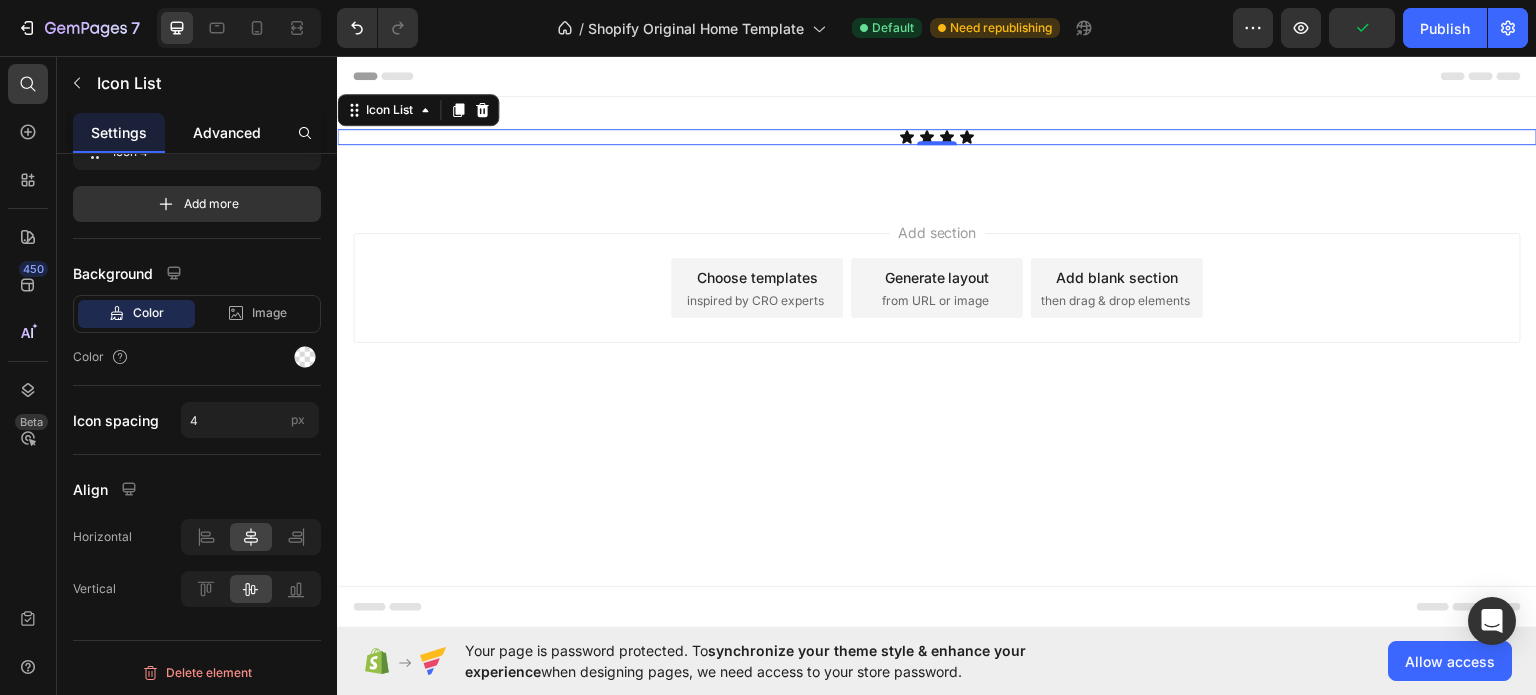 click on "Advanced" 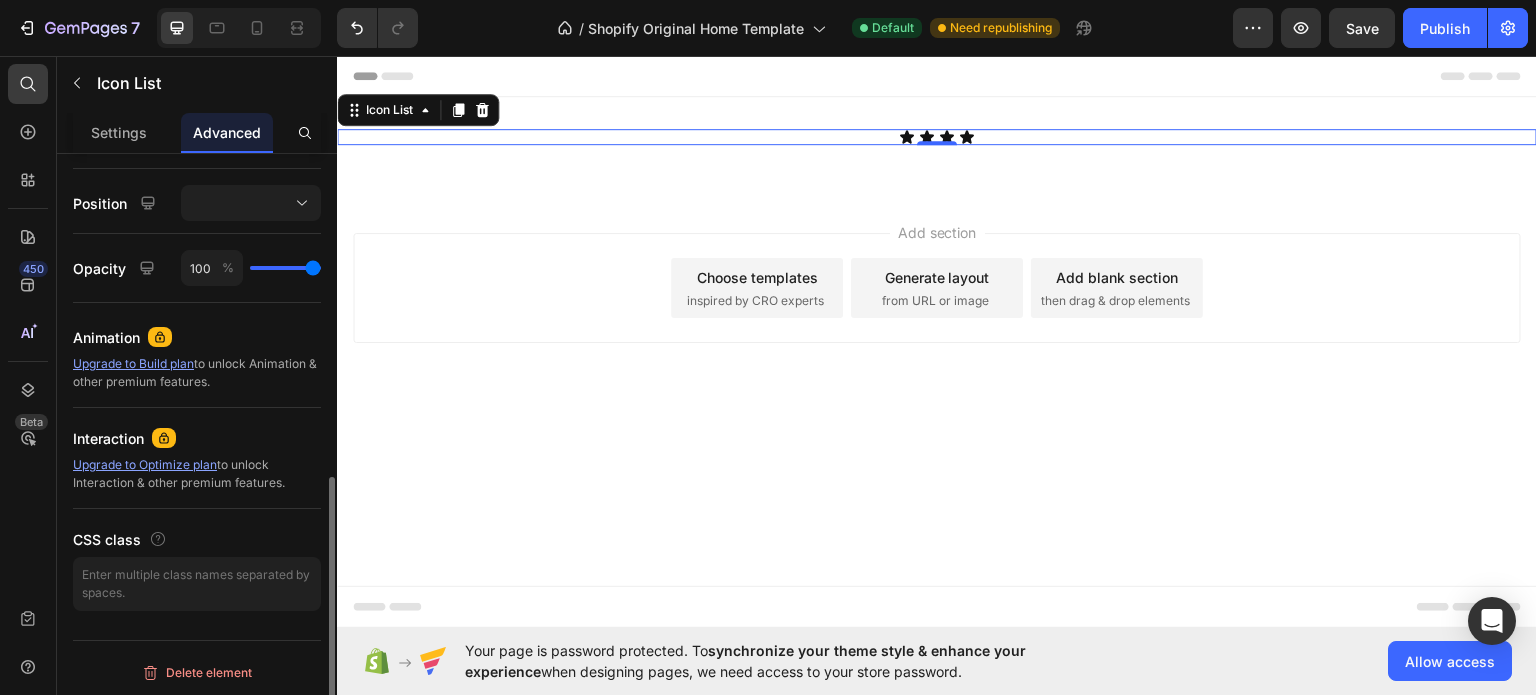scroll, scrollTop: 0, scrollLeft: 0, axis: both 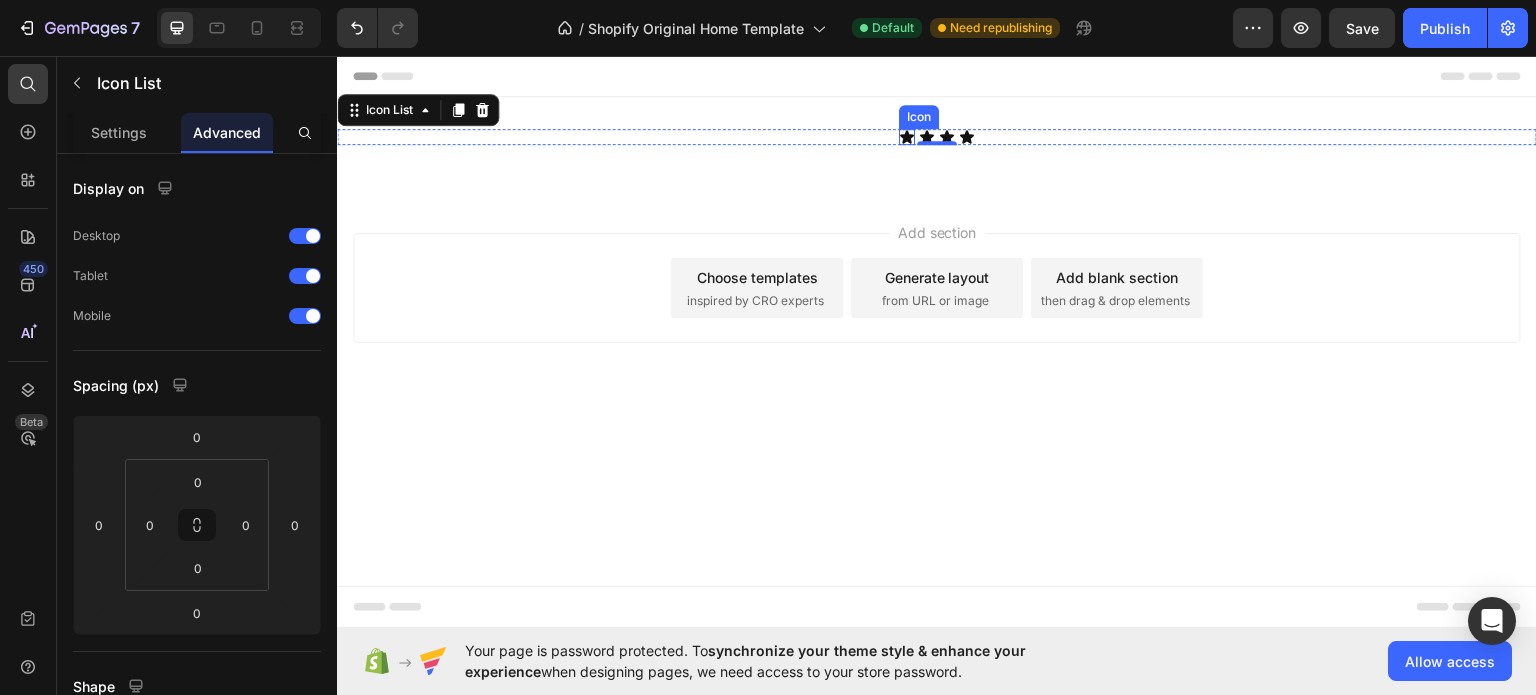 click 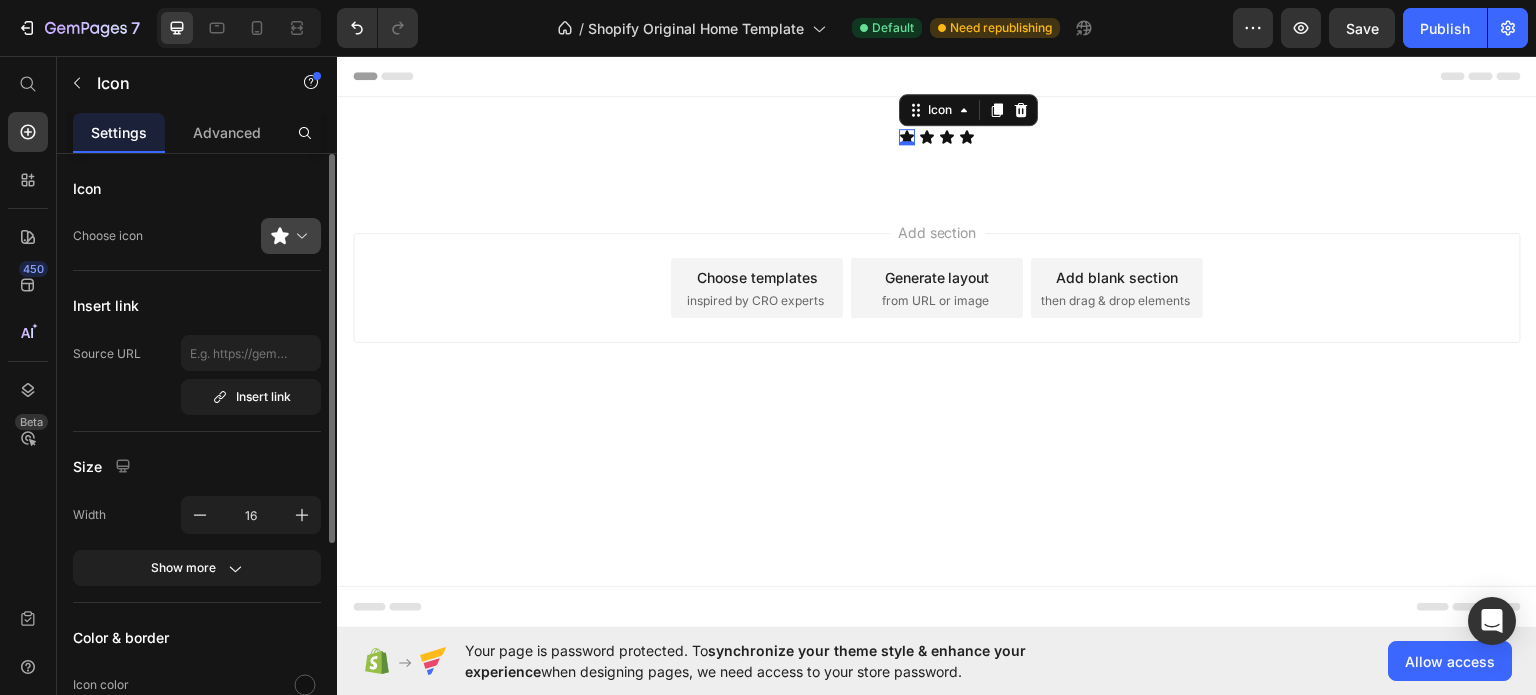 click at bounding box center [299, 236] 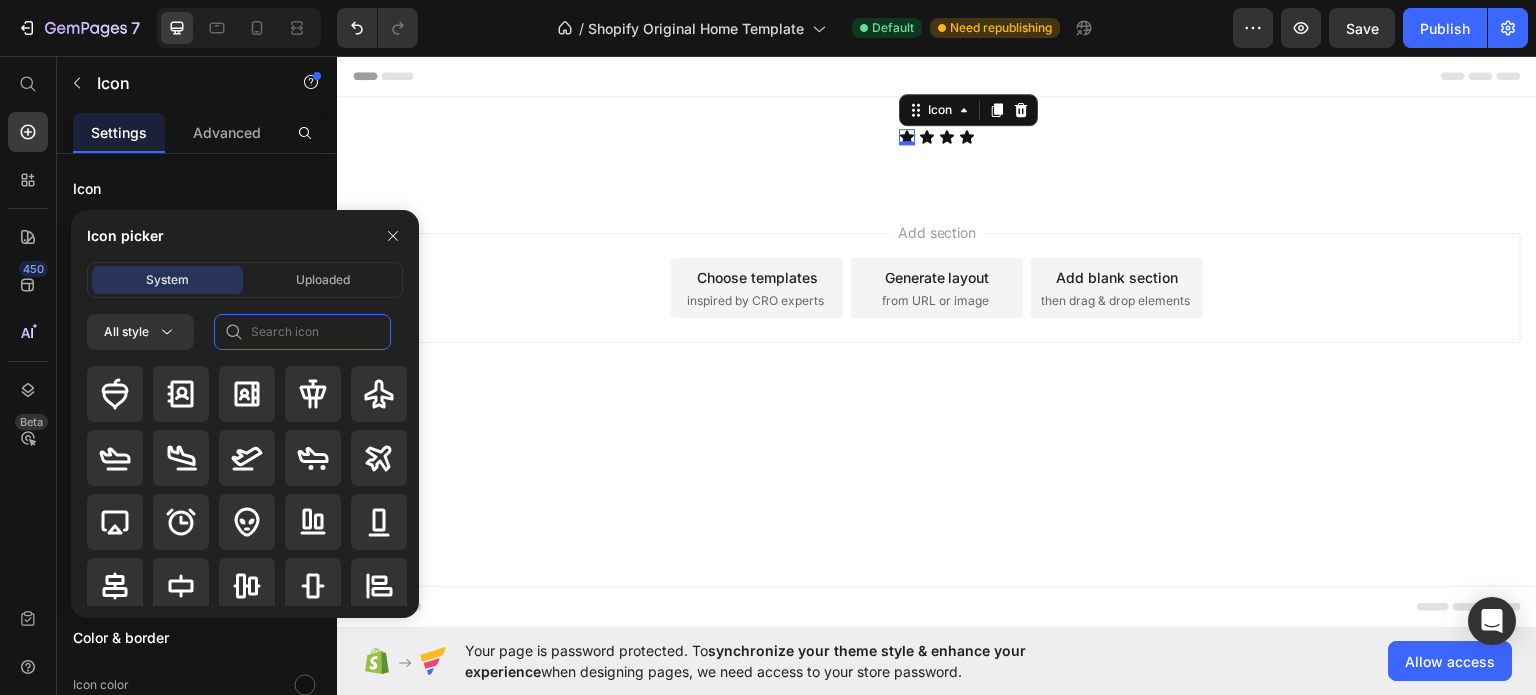 click 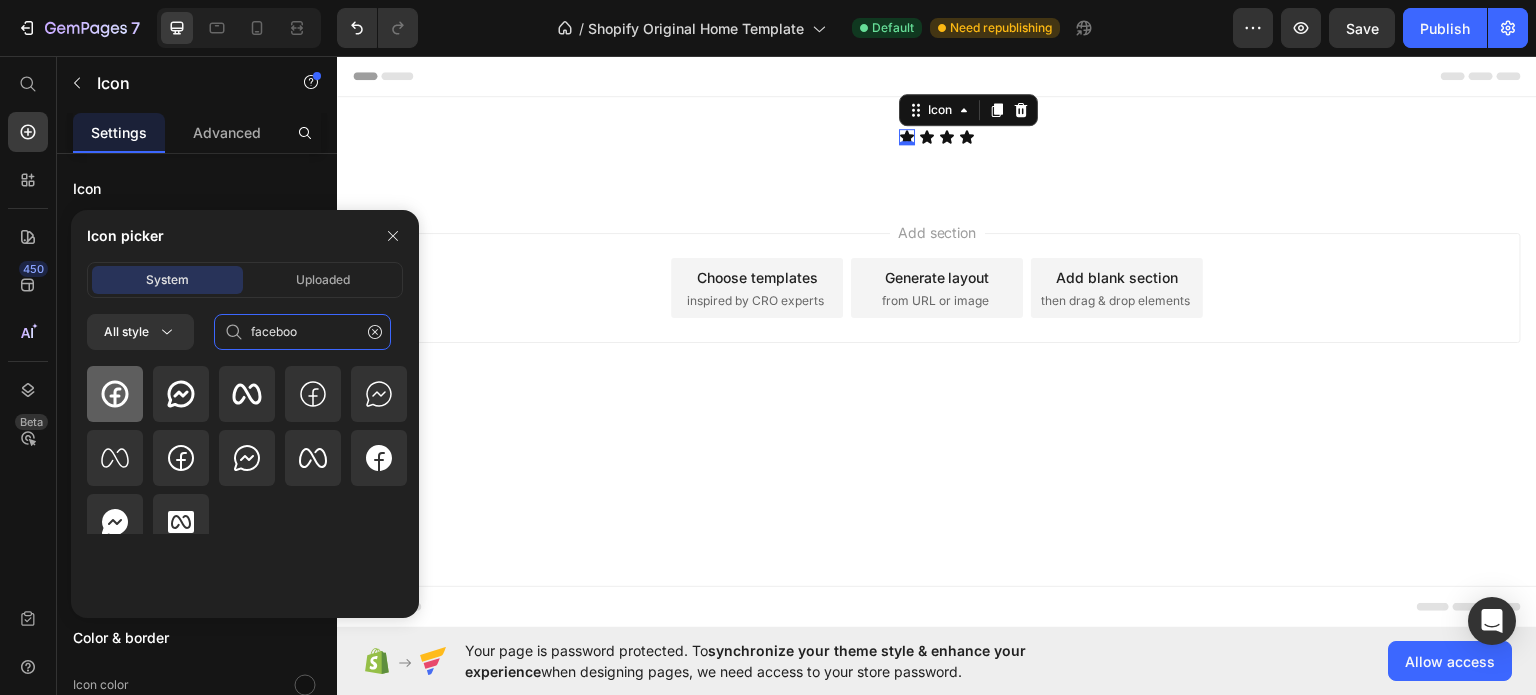 type on "faceboo" 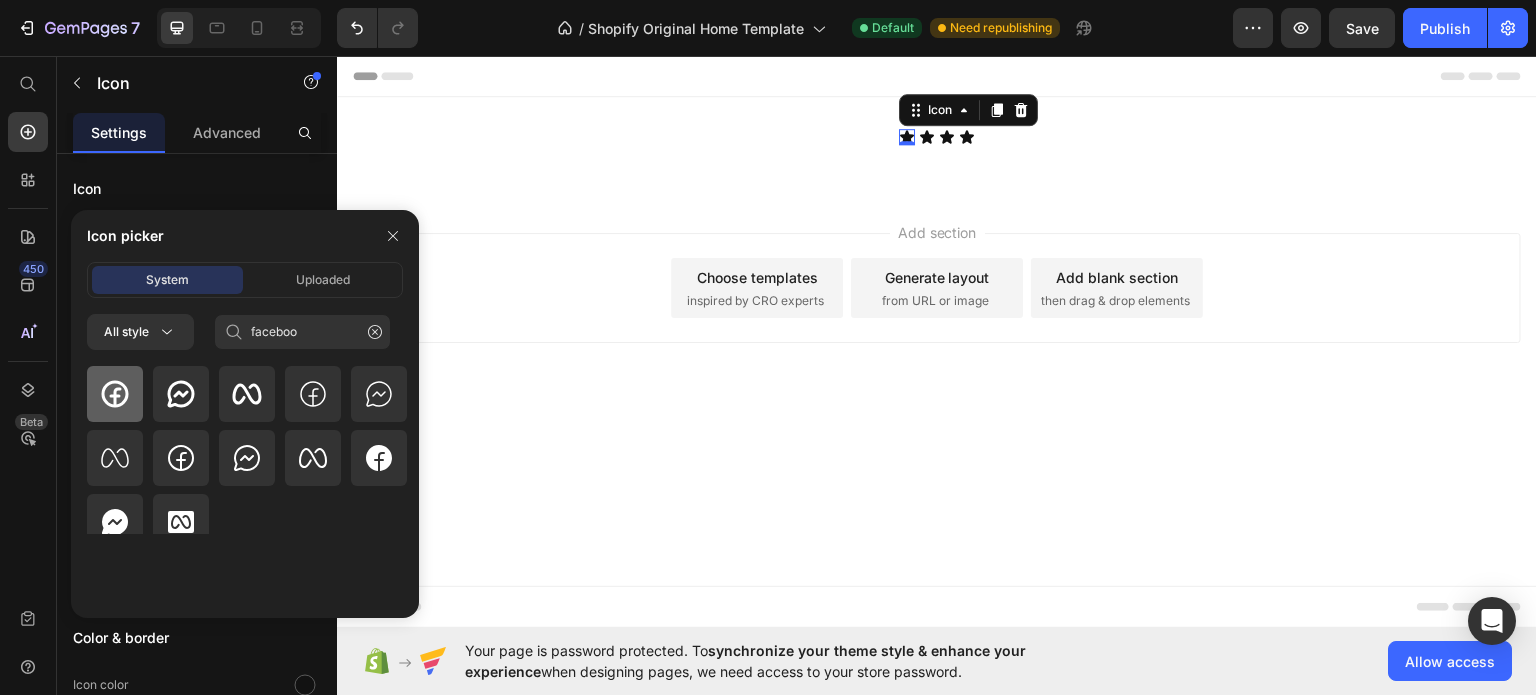 click 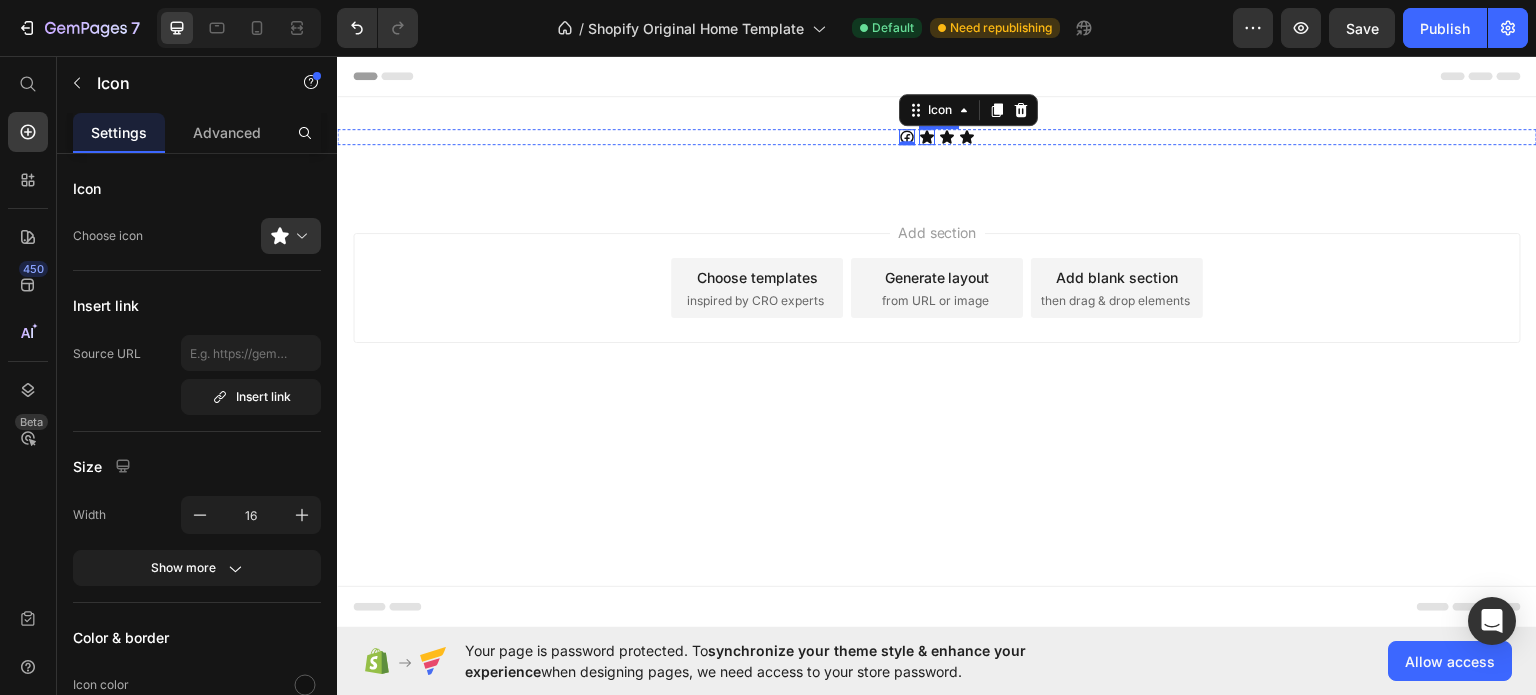 click 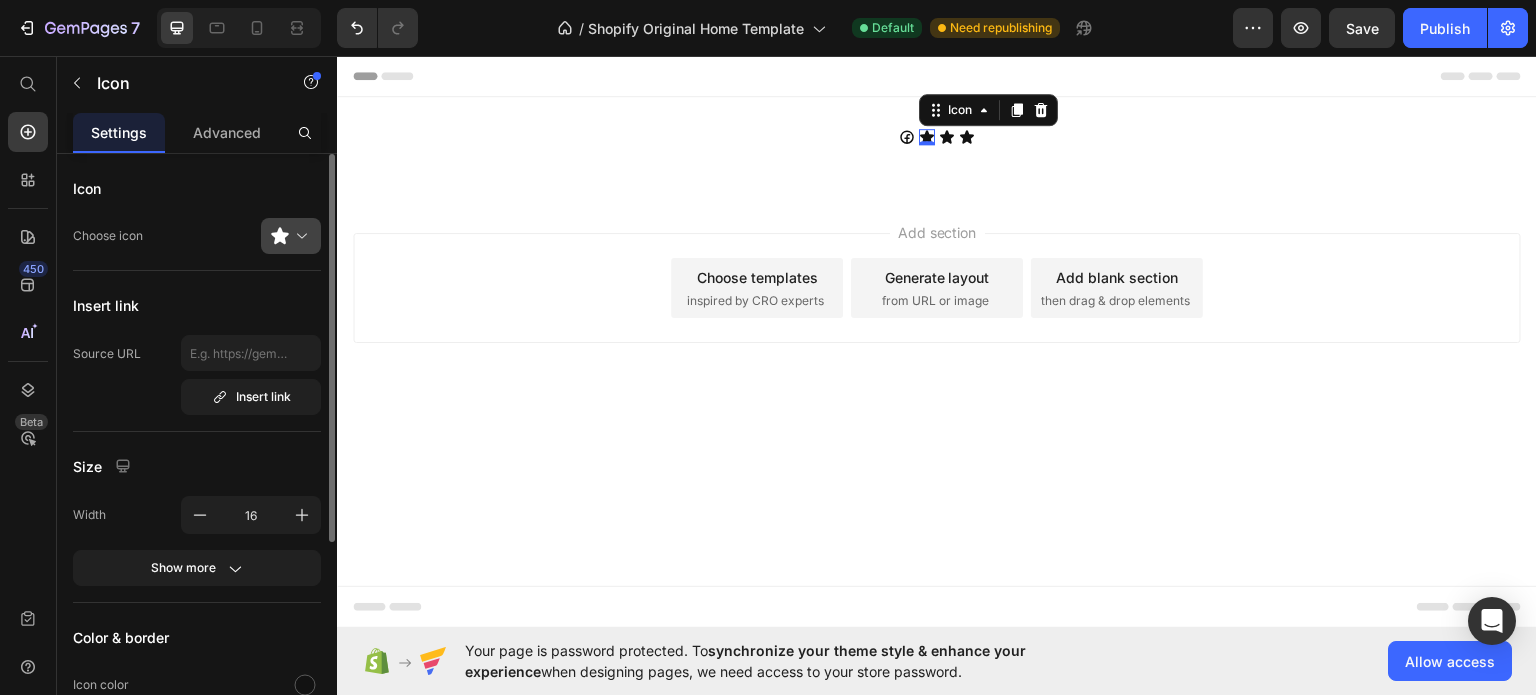 click 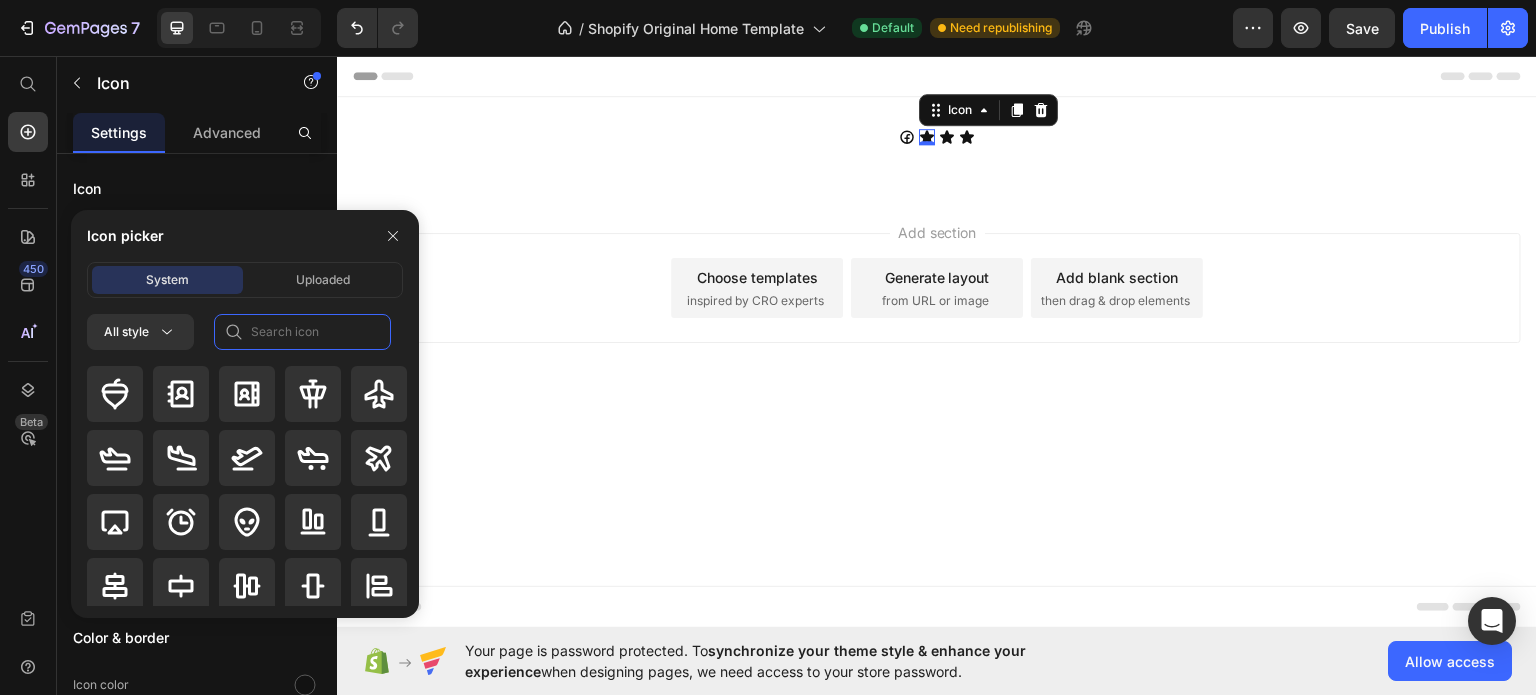 click 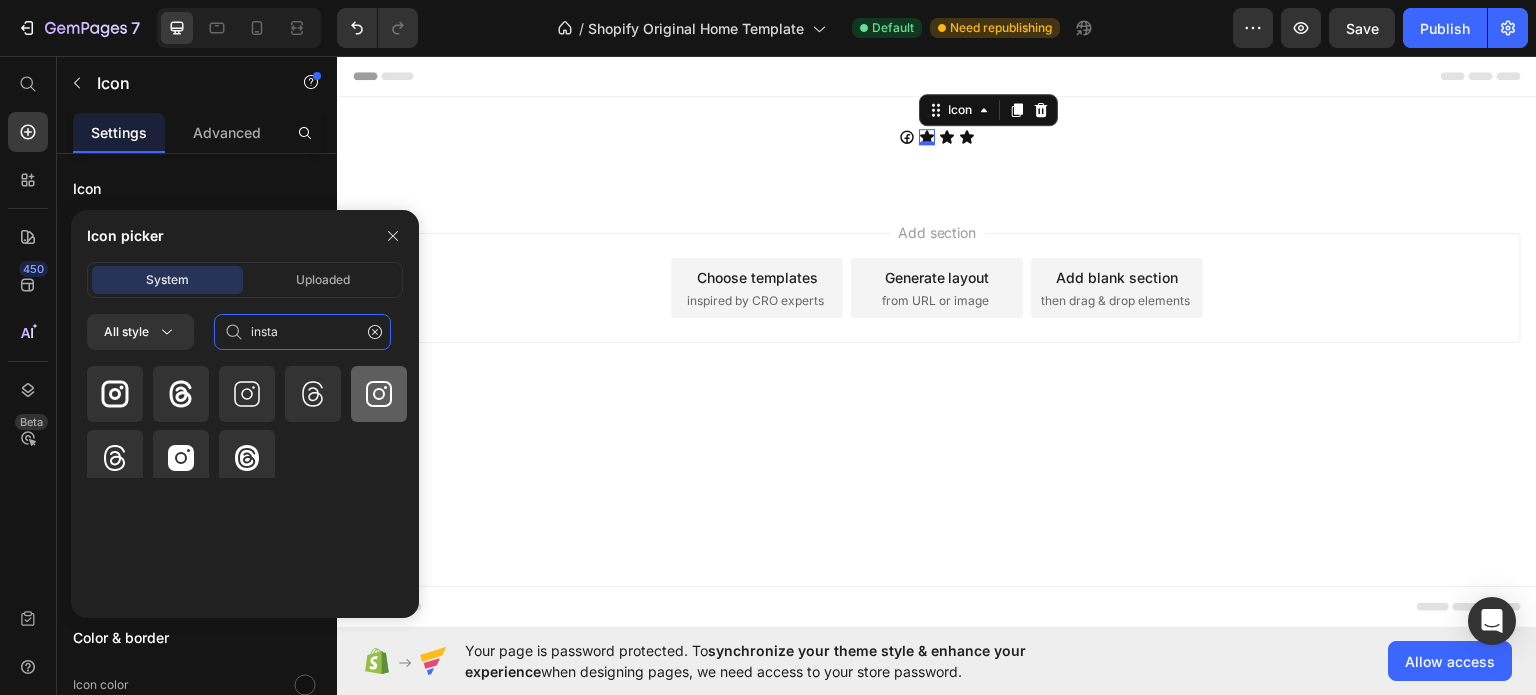 type on "insta" 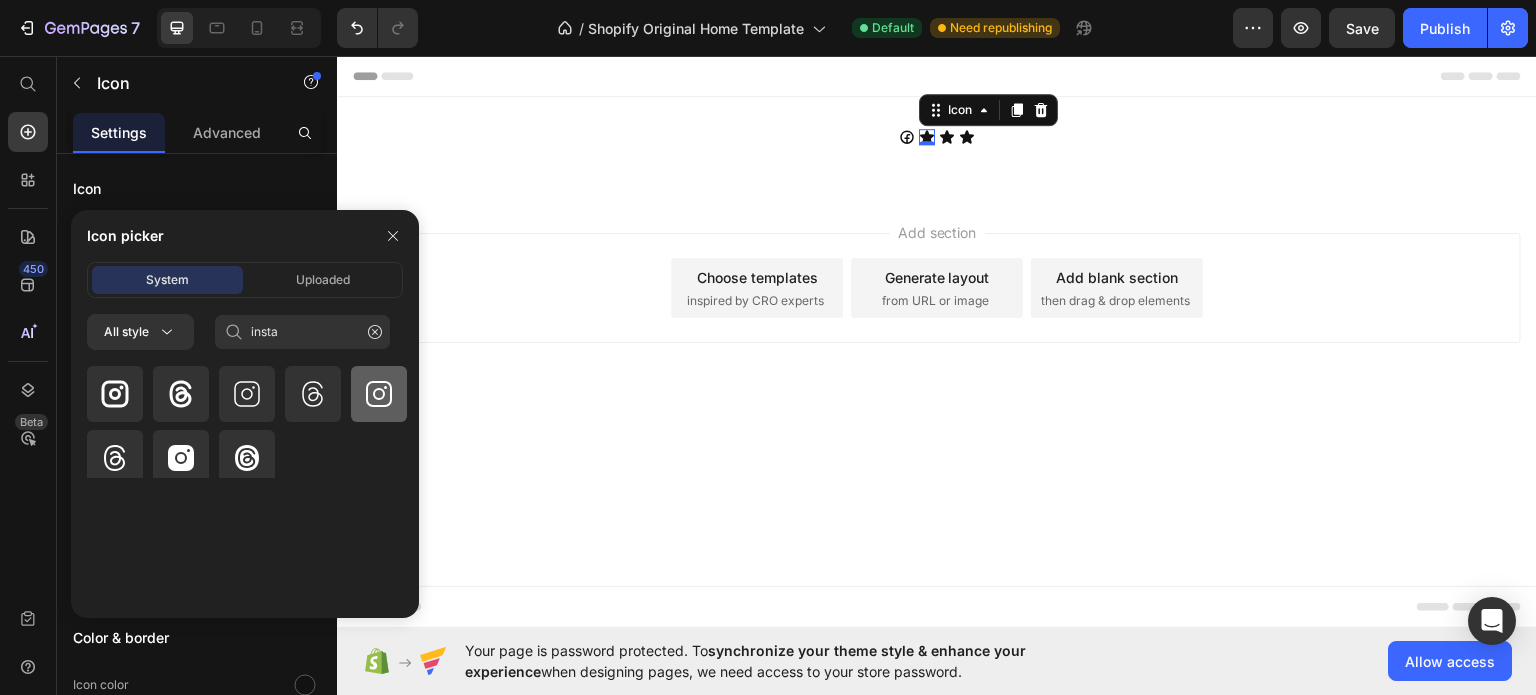 click 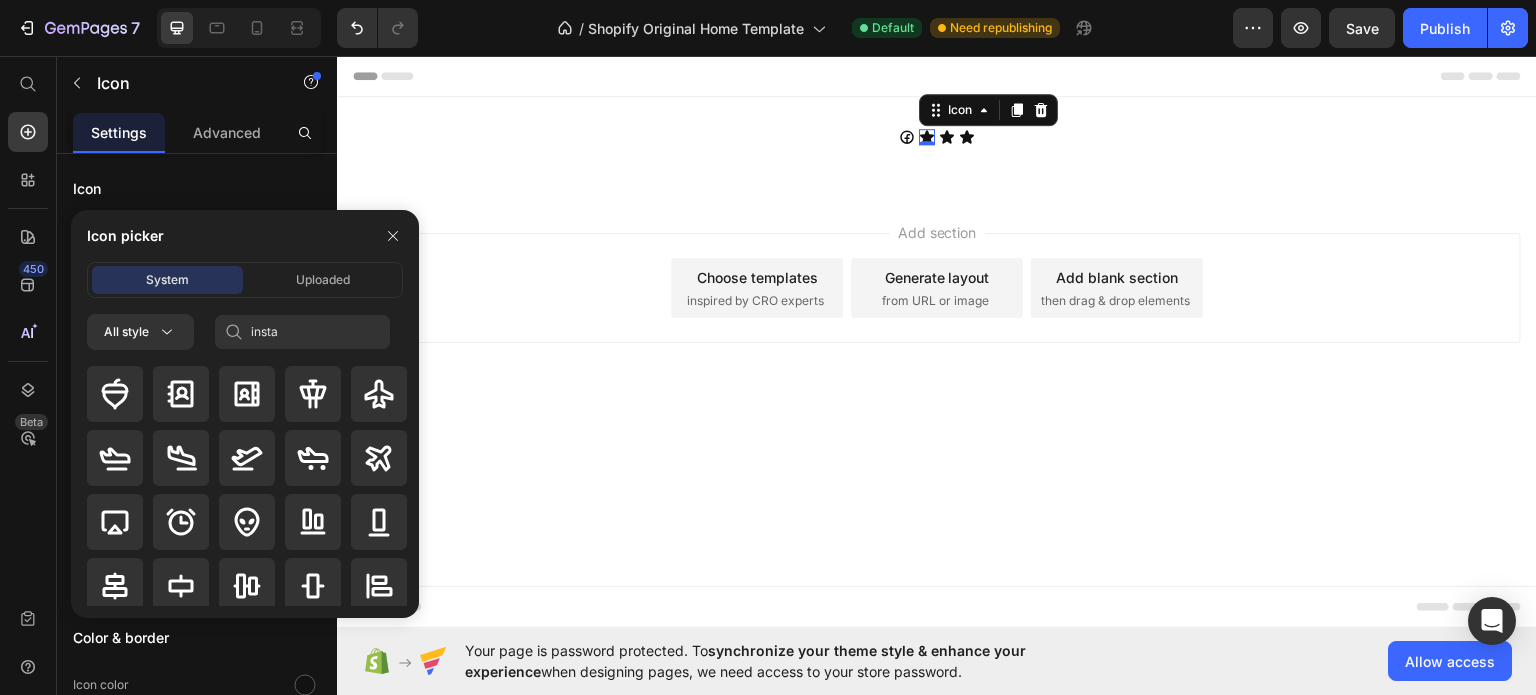 type 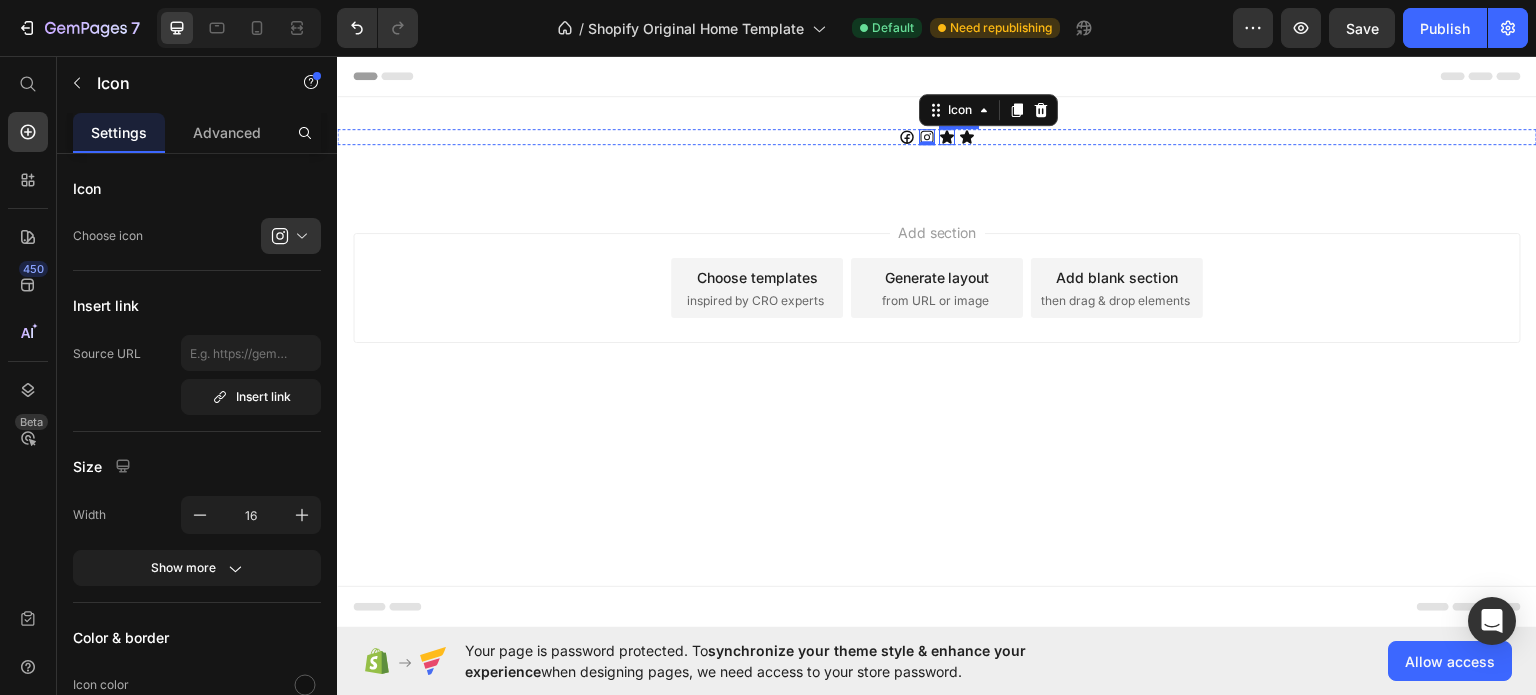 click 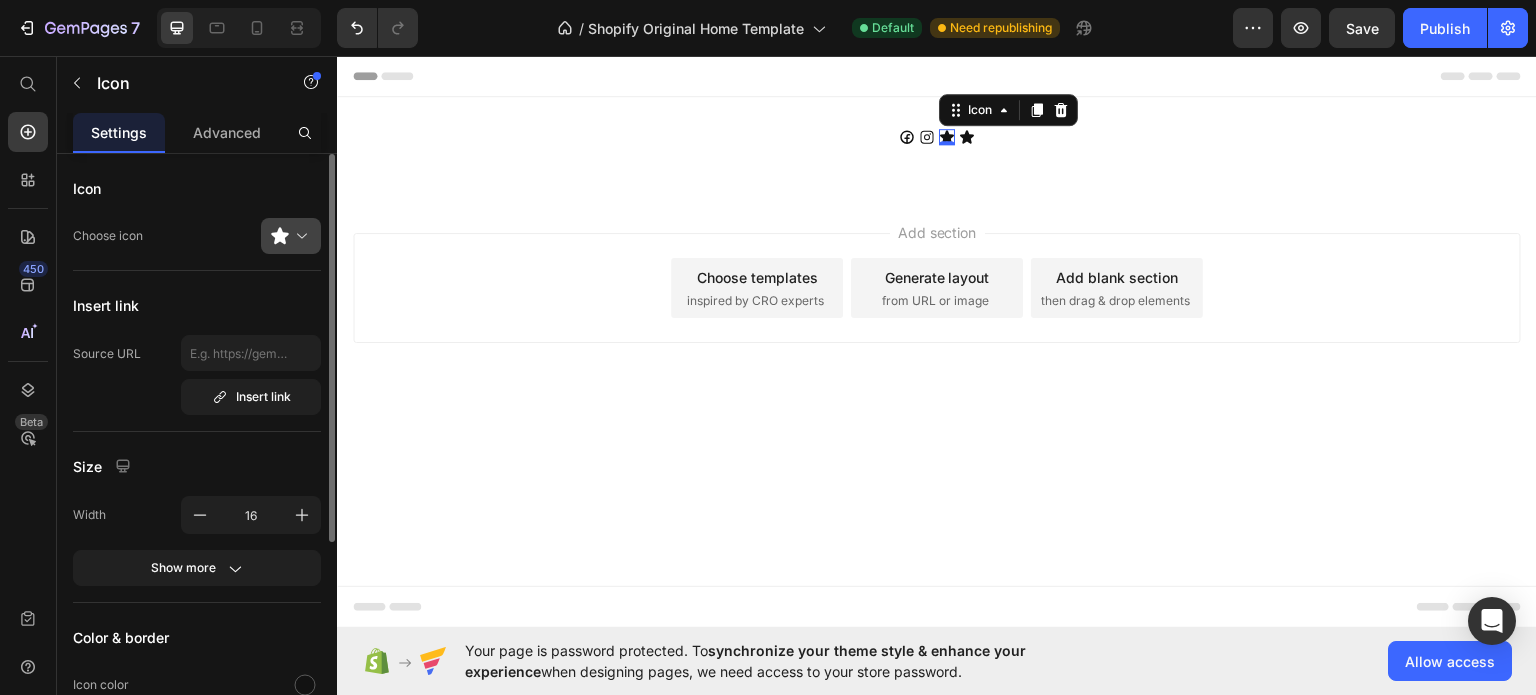 click at bounding box center [299, 236] 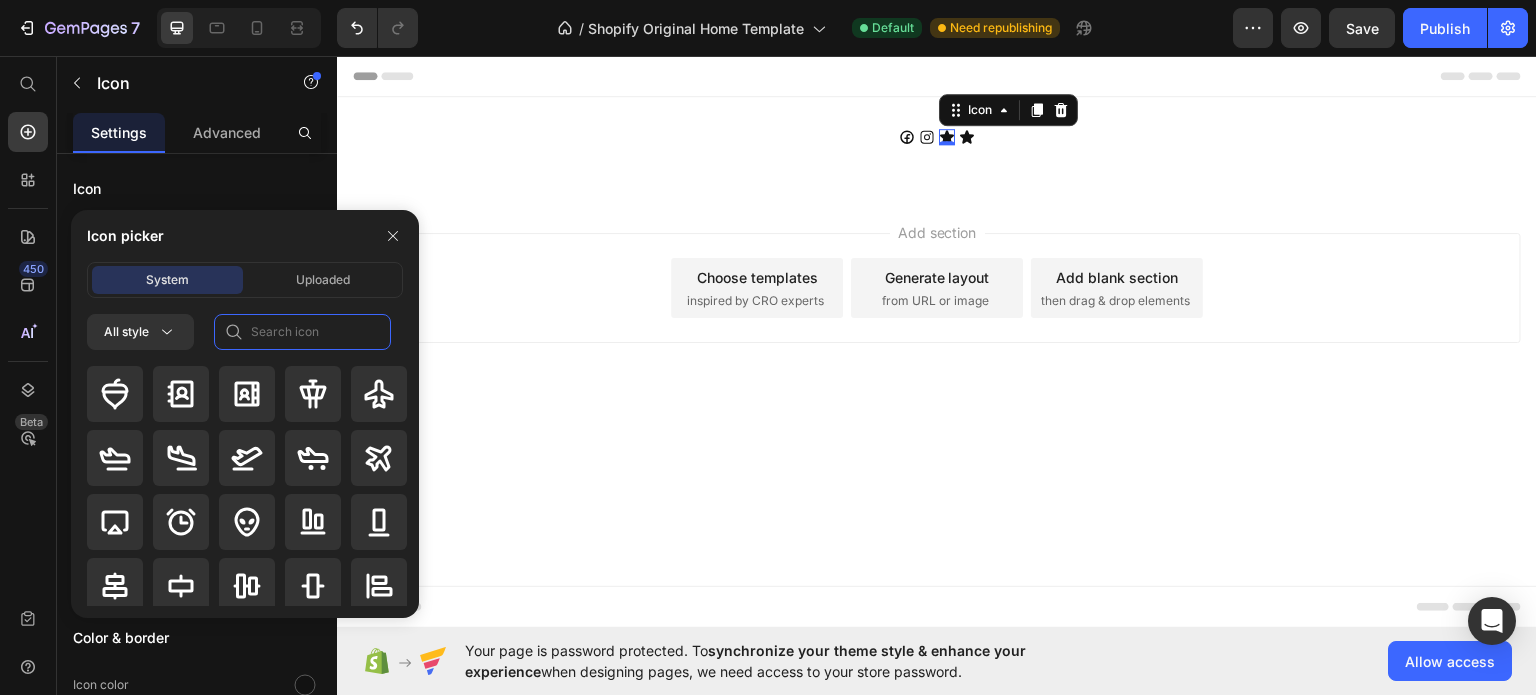 click 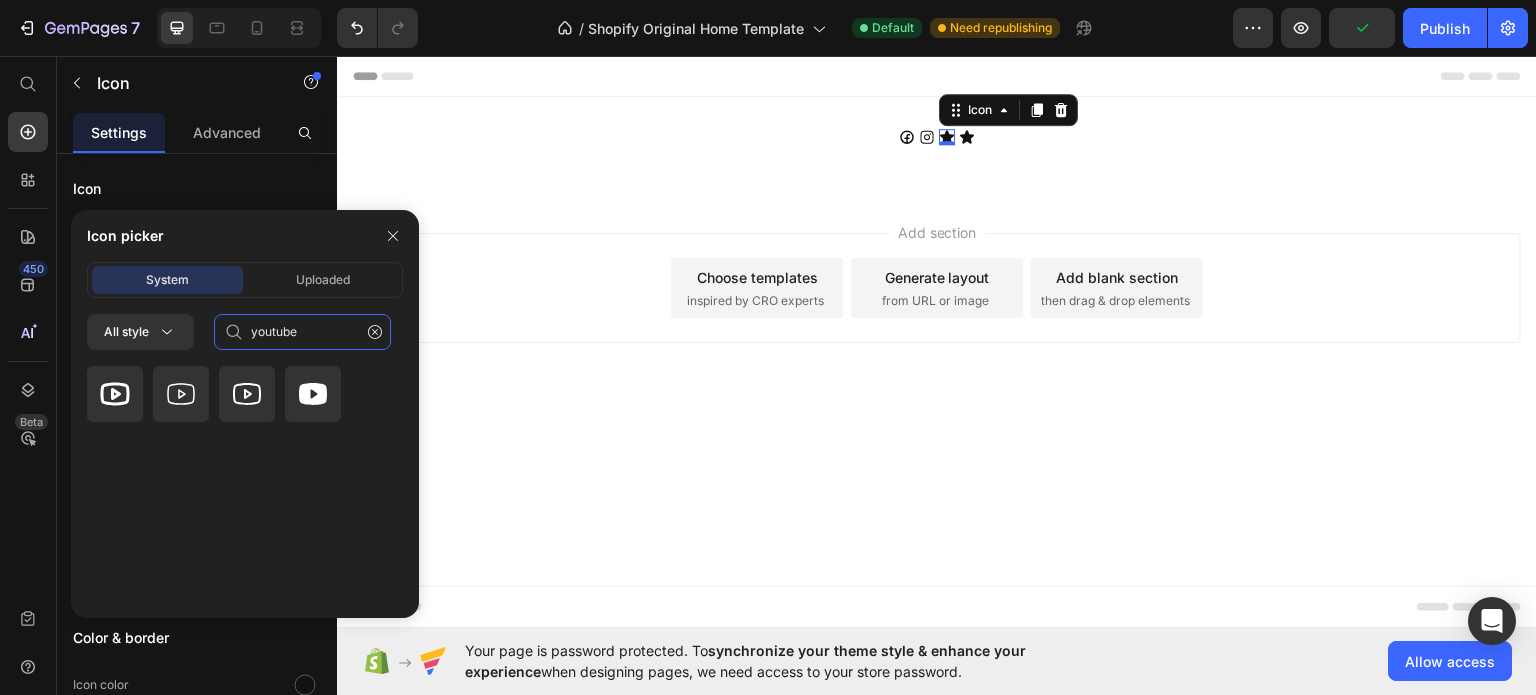 type on "youtube" 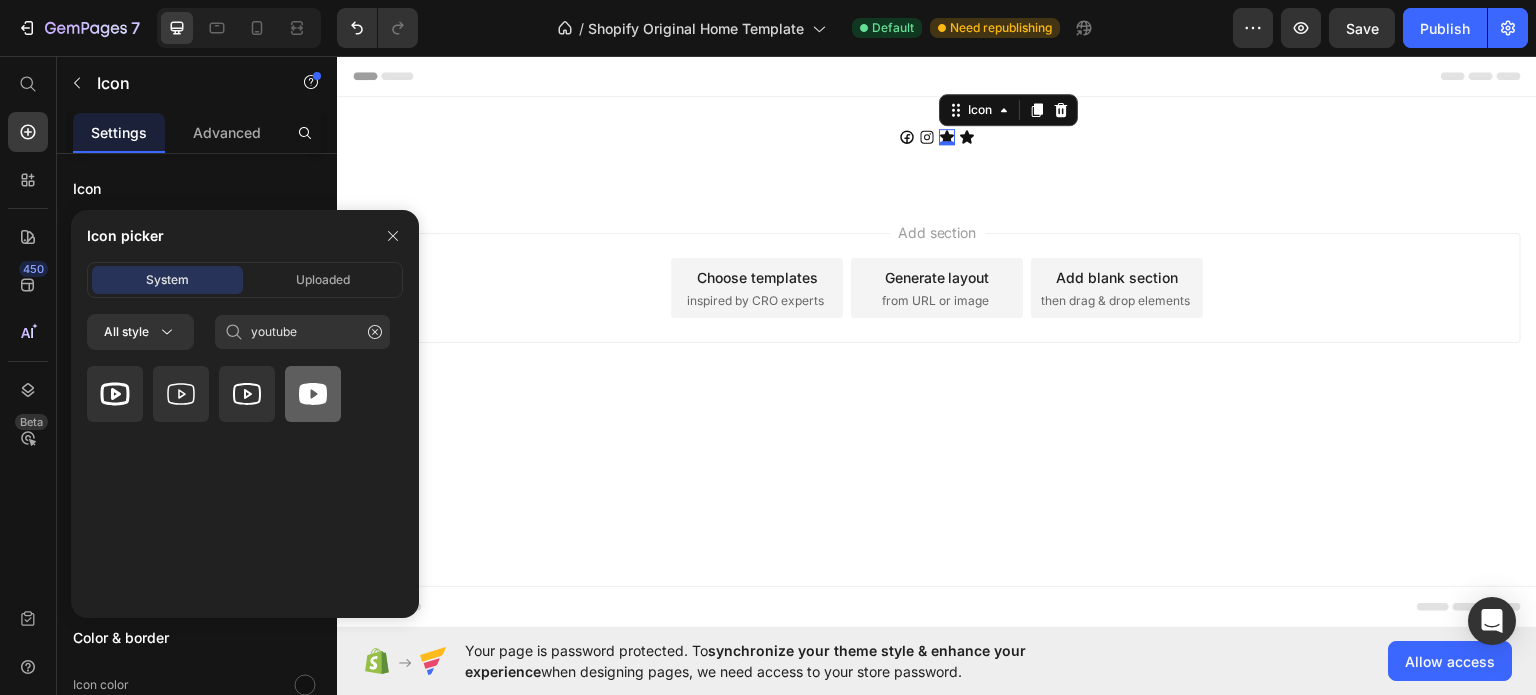 click 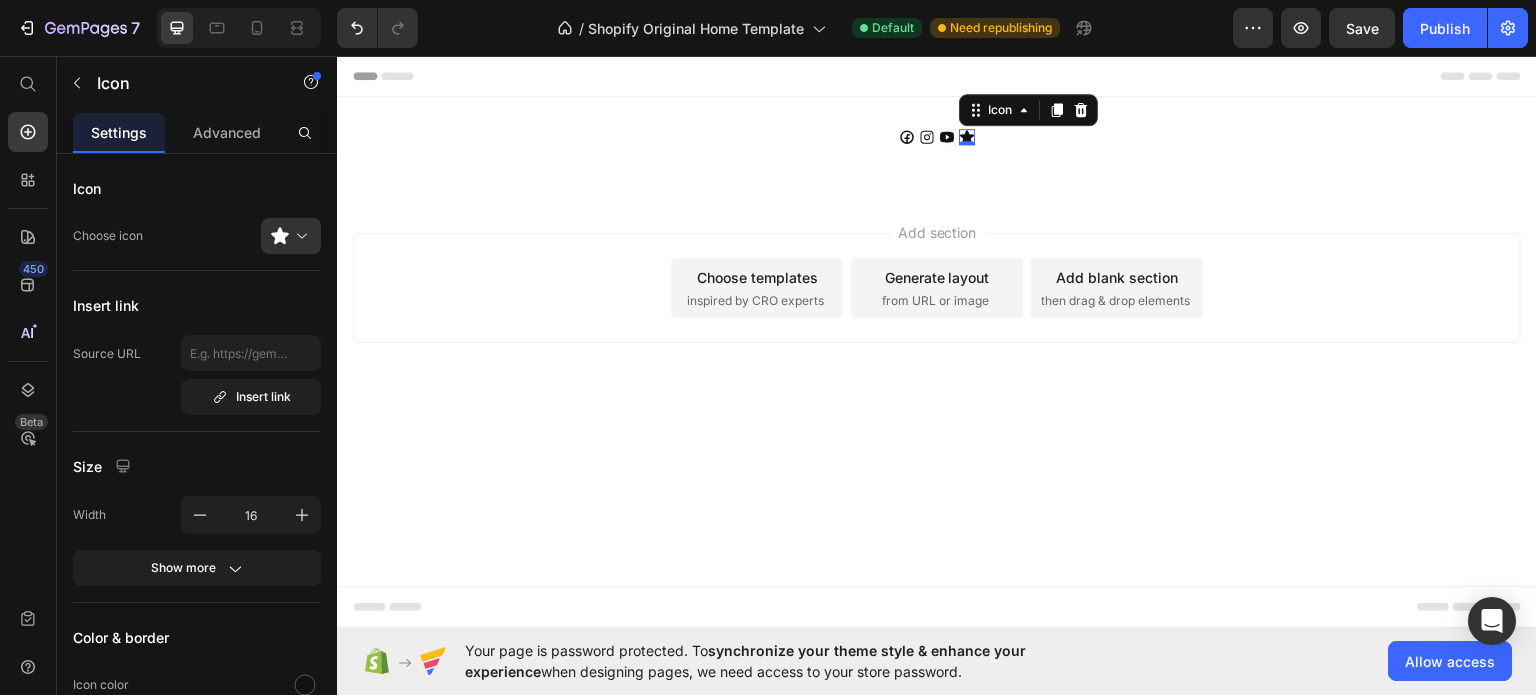 click 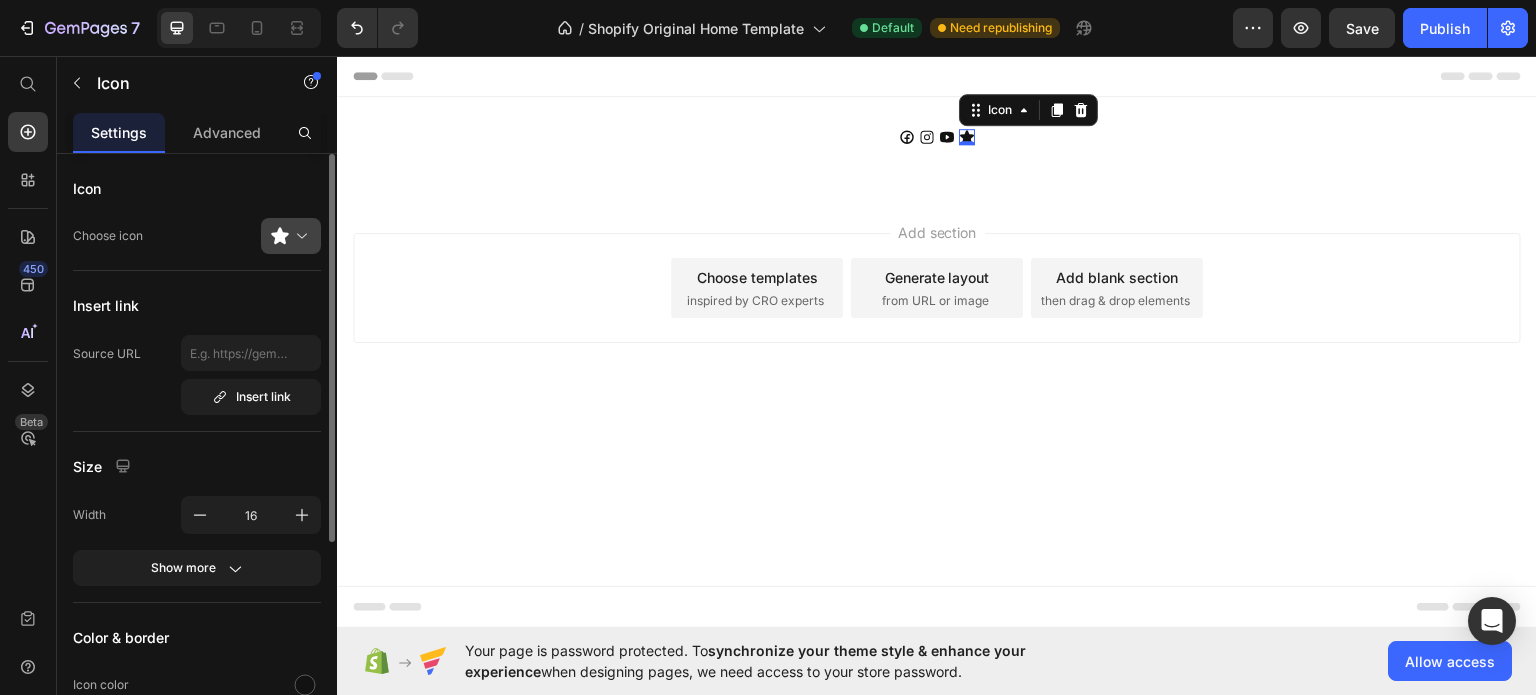 click at bounding box center (299, 236) 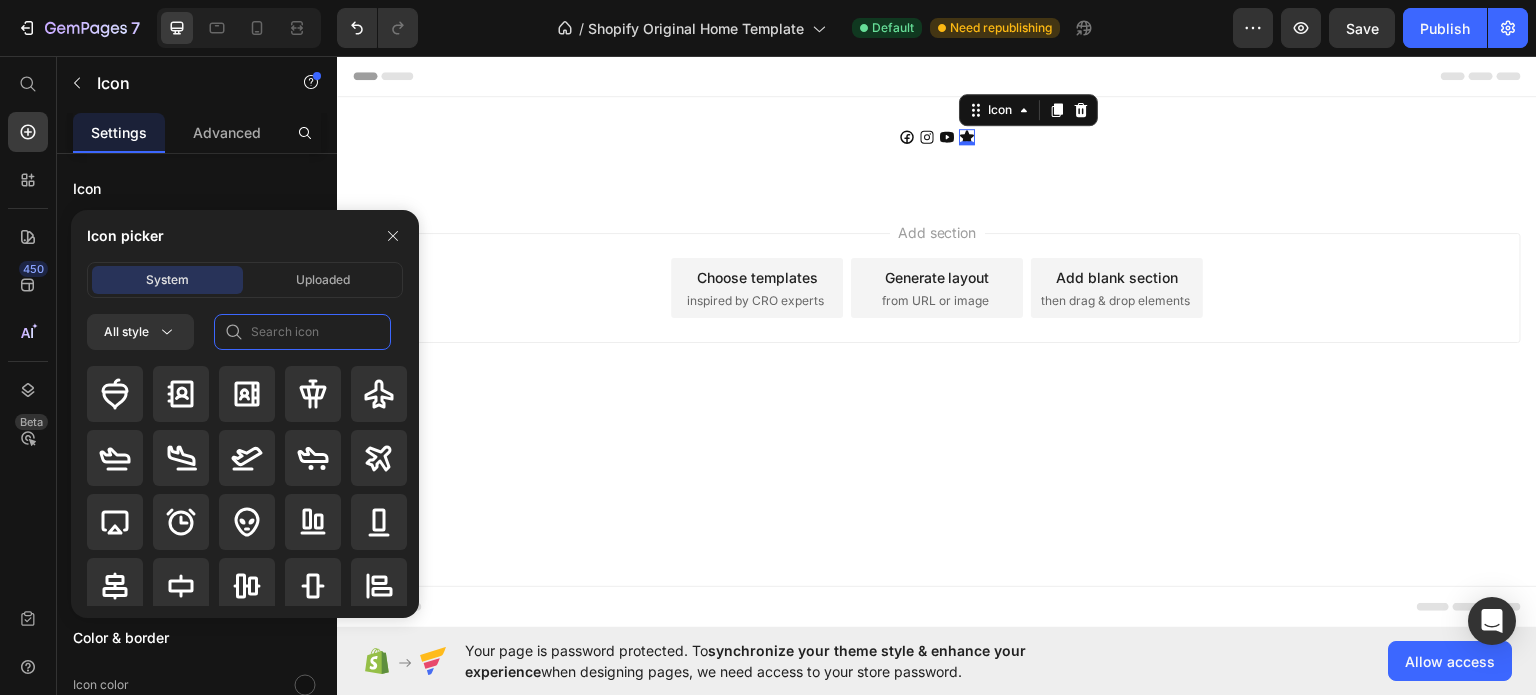 click 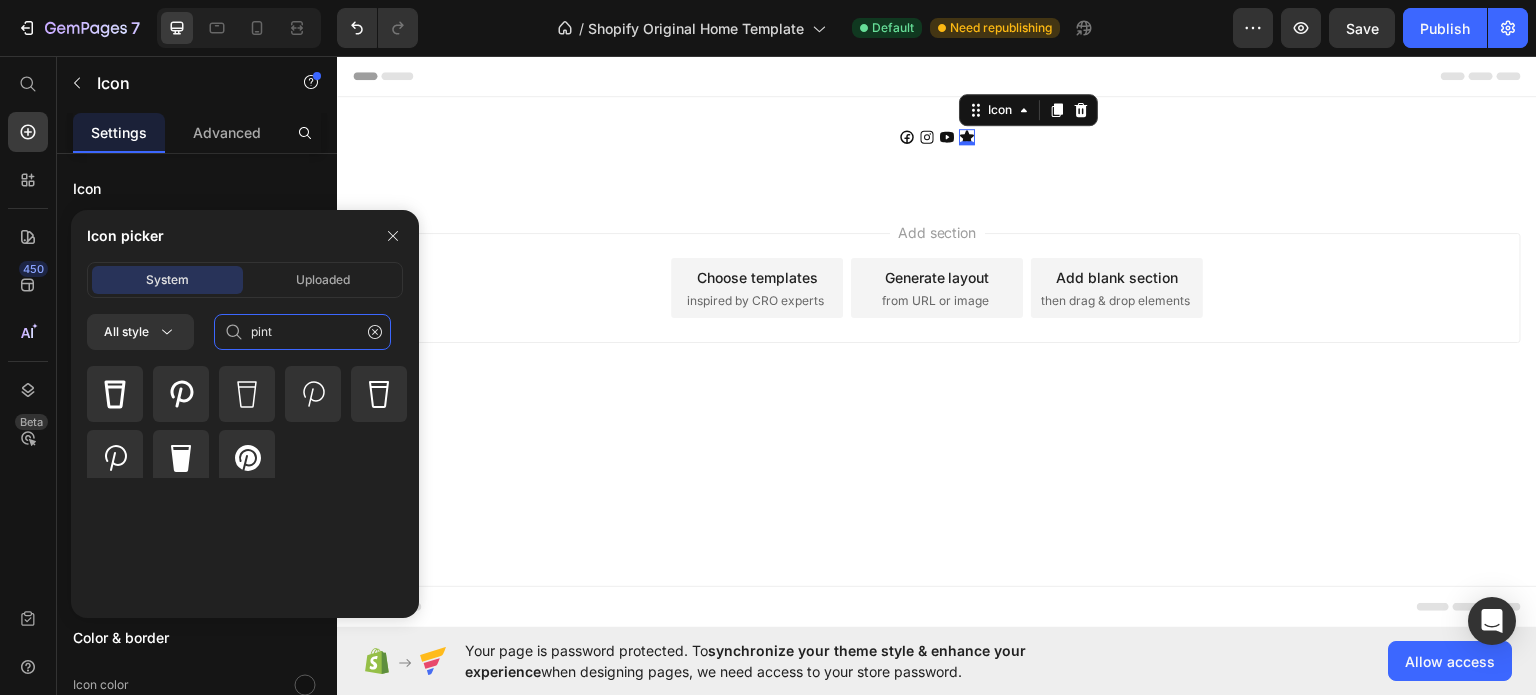 type on "pint" 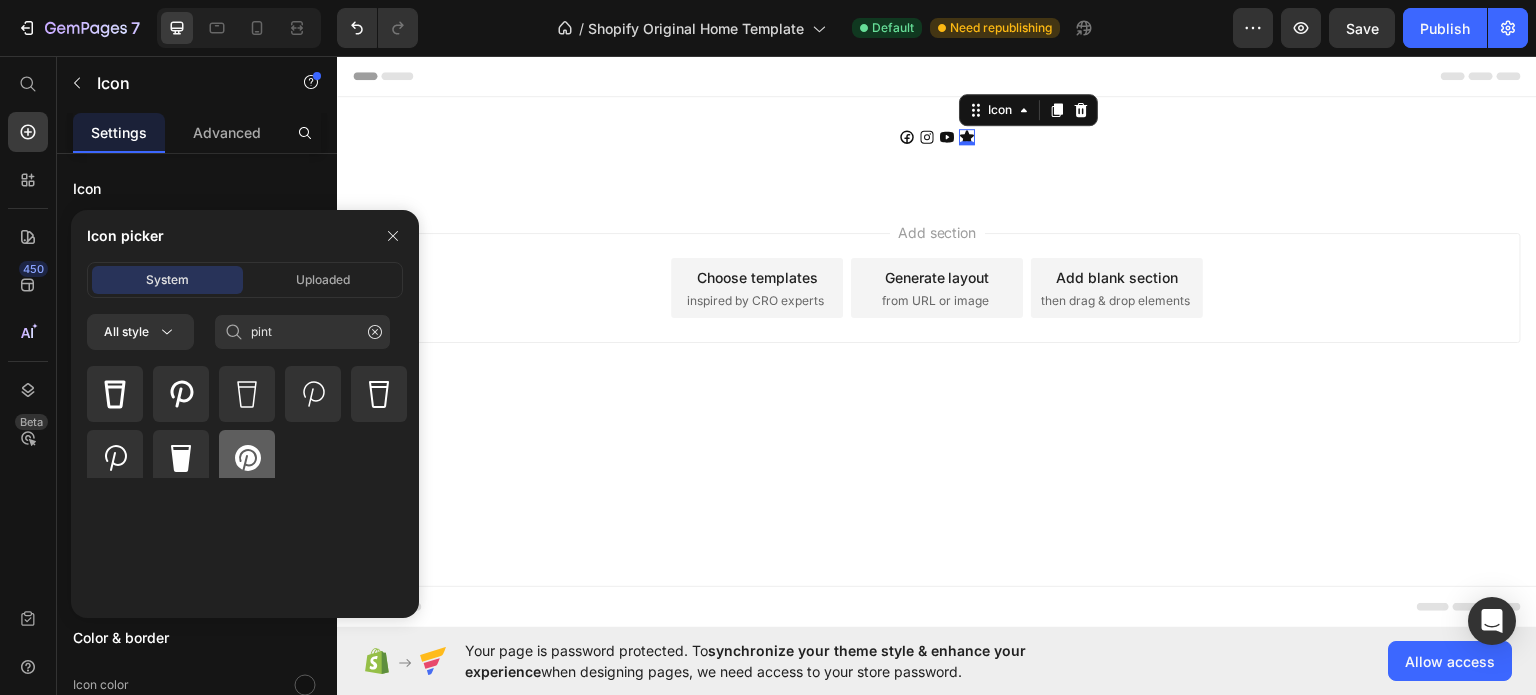click 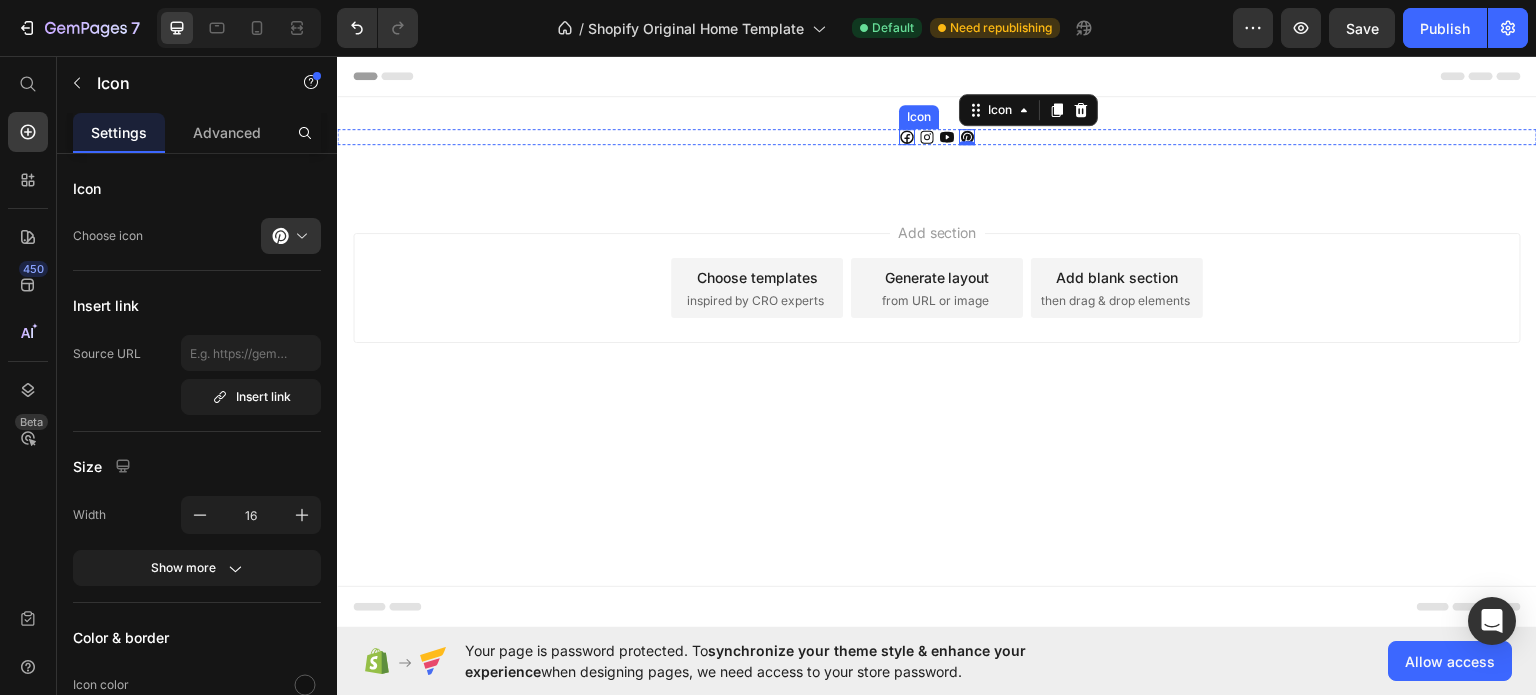 click 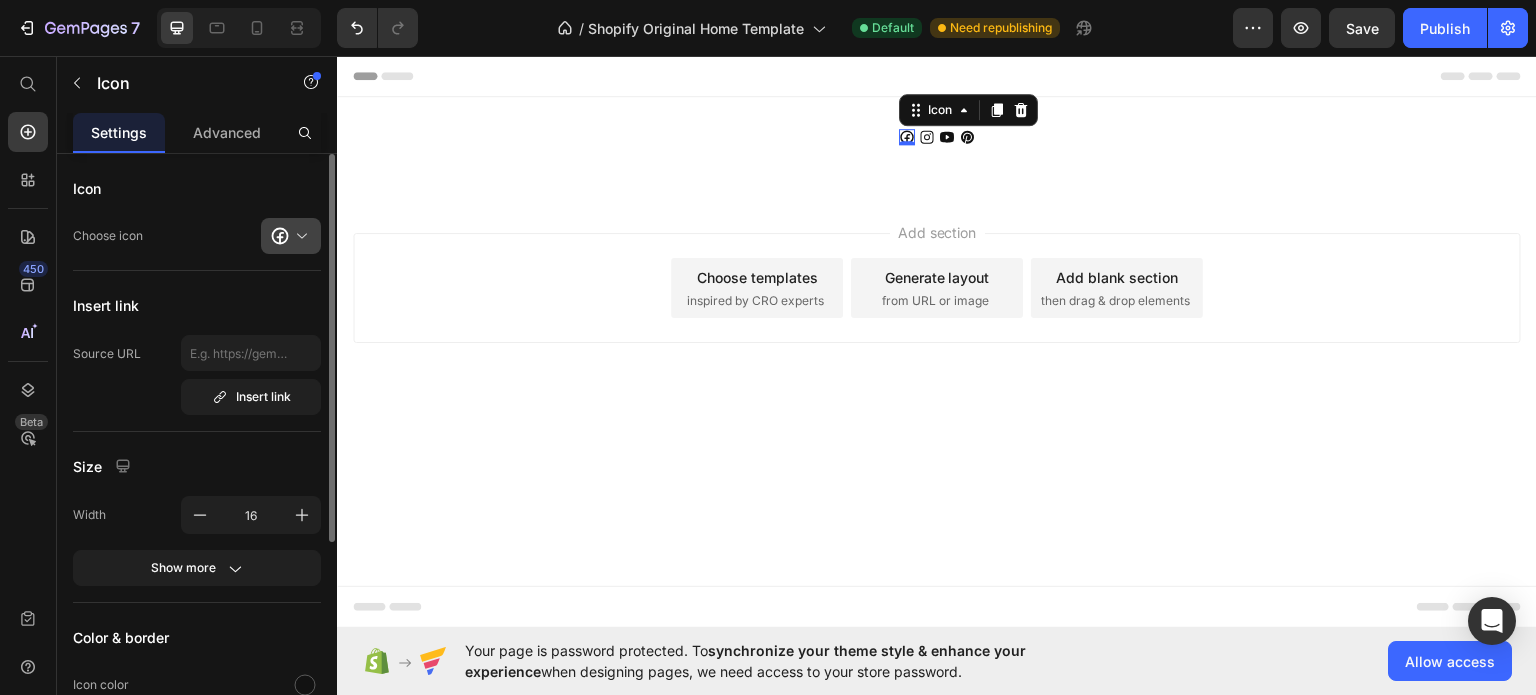click at bounding box center [299, 236] 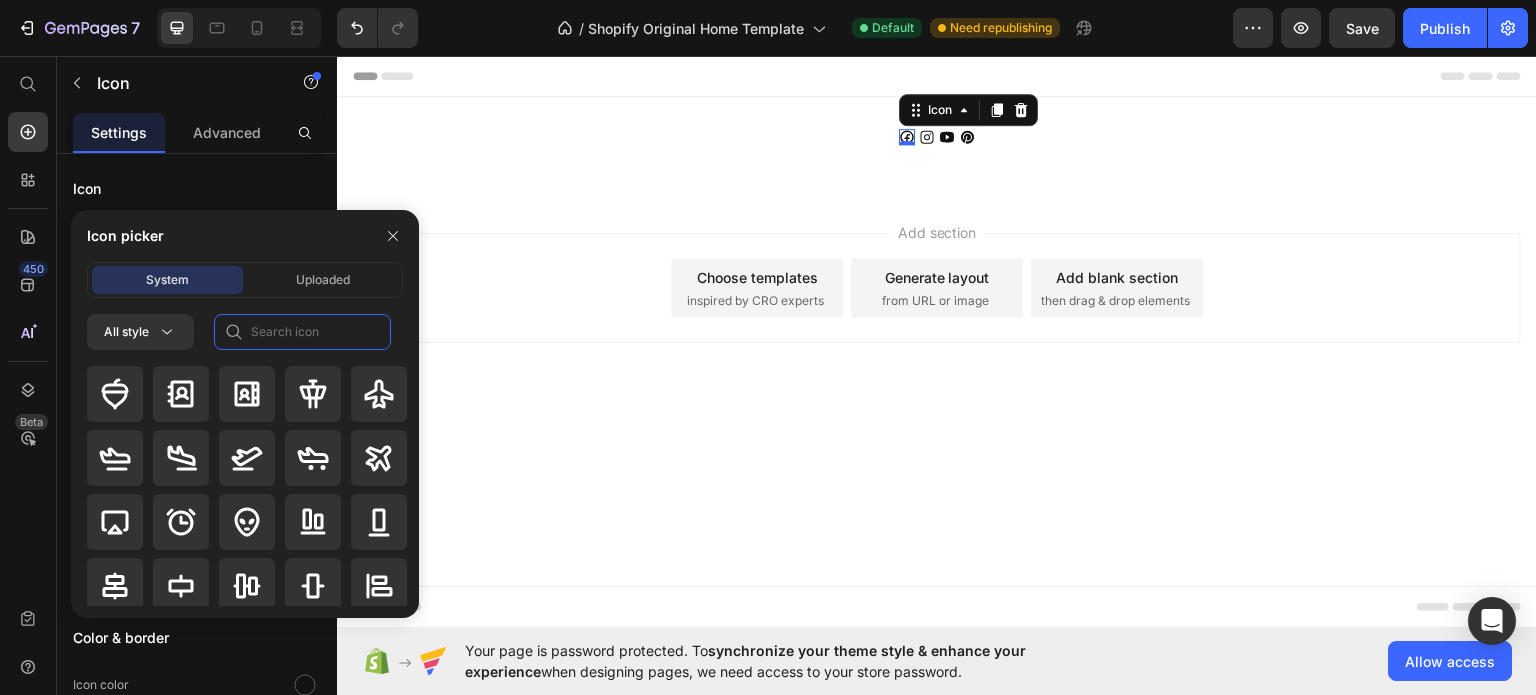 click 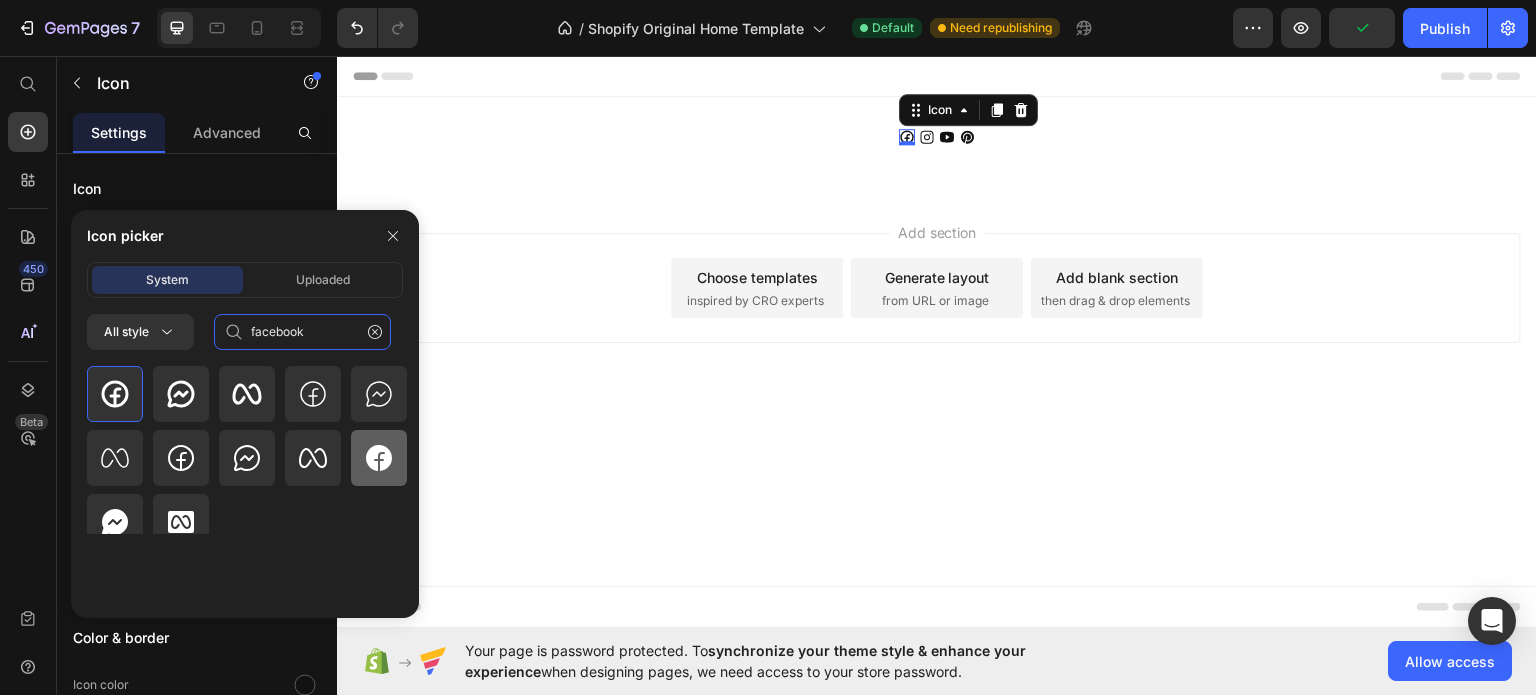 type on "facebook" 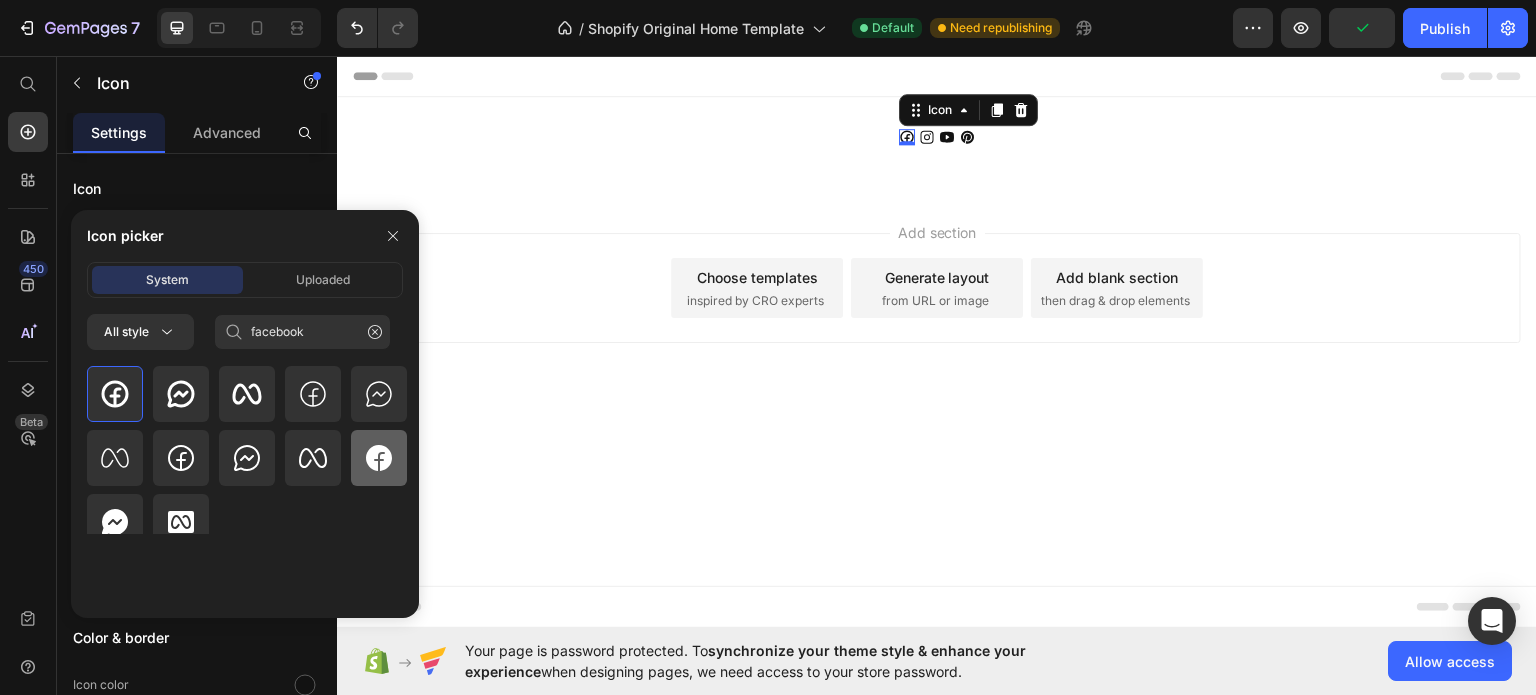 click 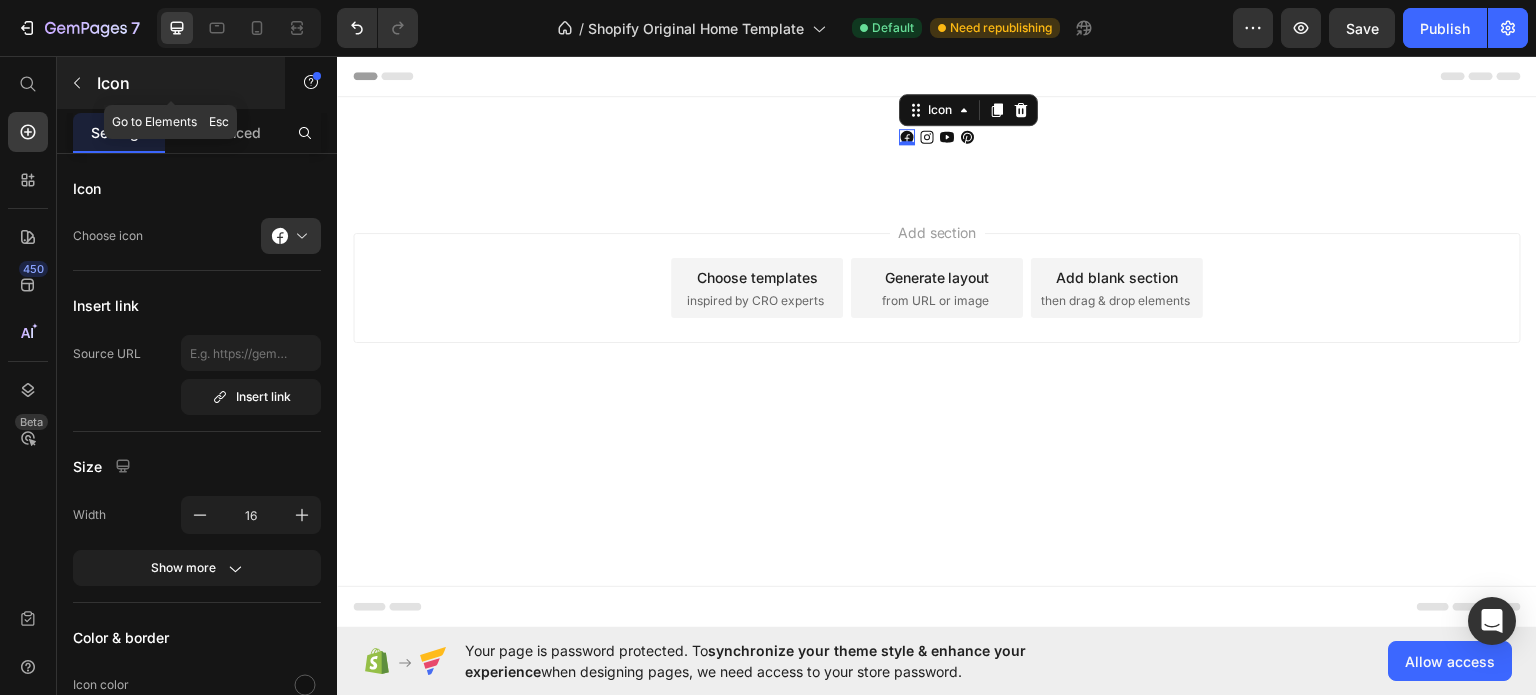 click 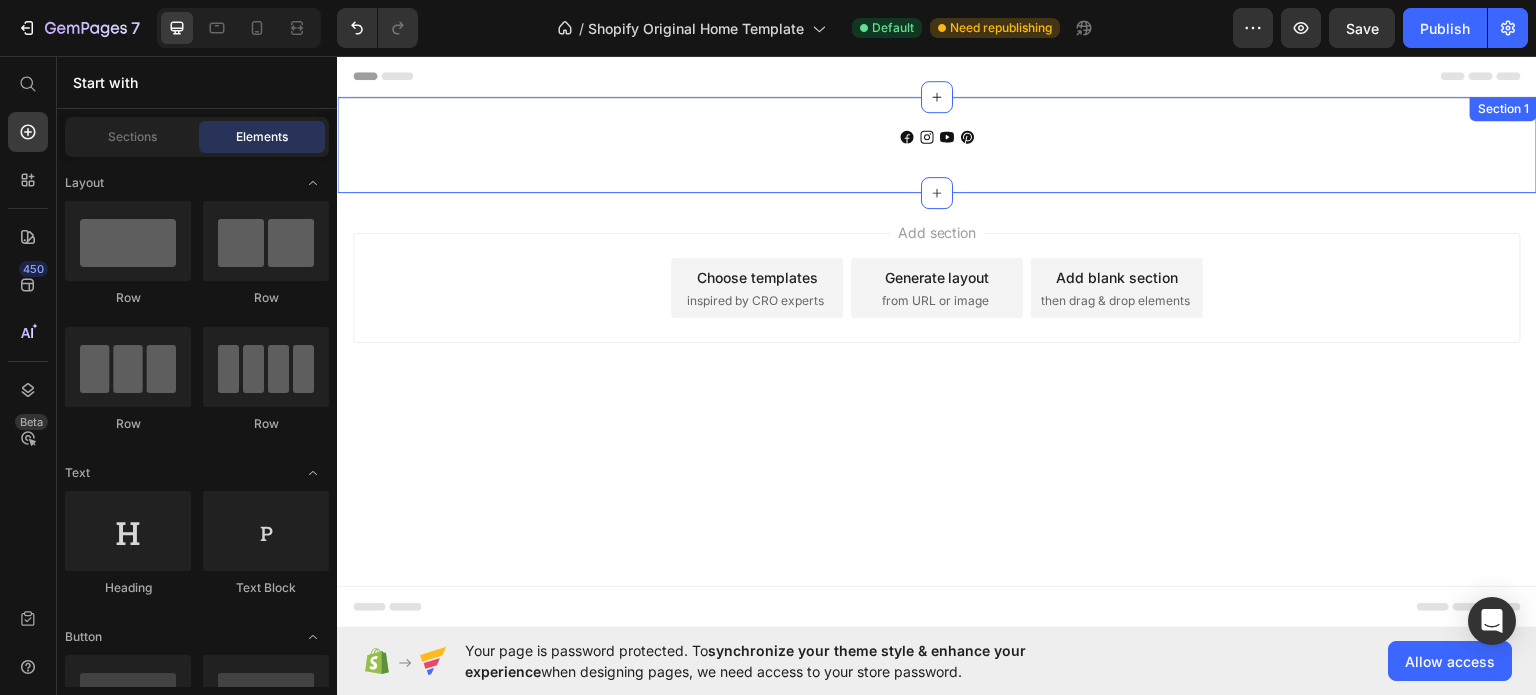 click on "Icon
Icon
Icon
Icon Icon List Row Section 1" at bounding box center (937, 144) 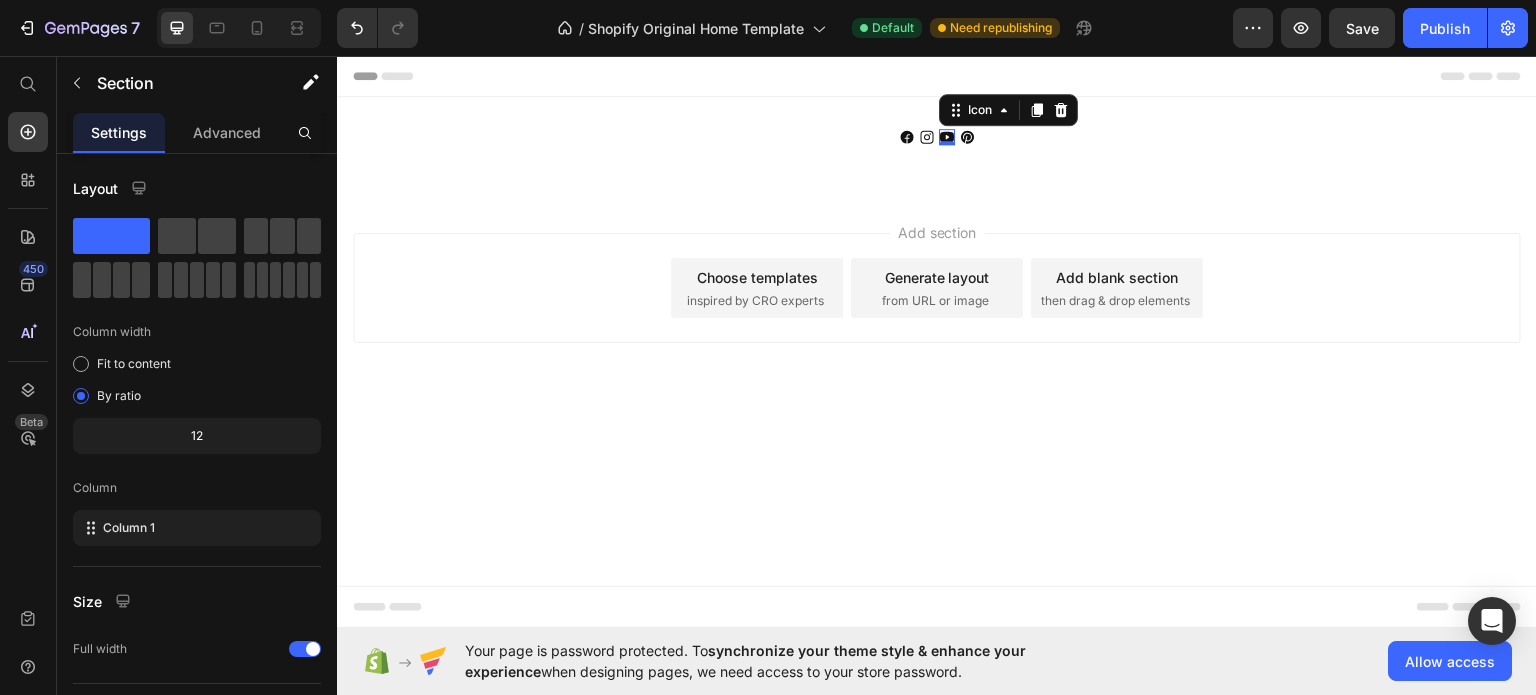 click on "Icon   0" at bounding box center (947, 136) 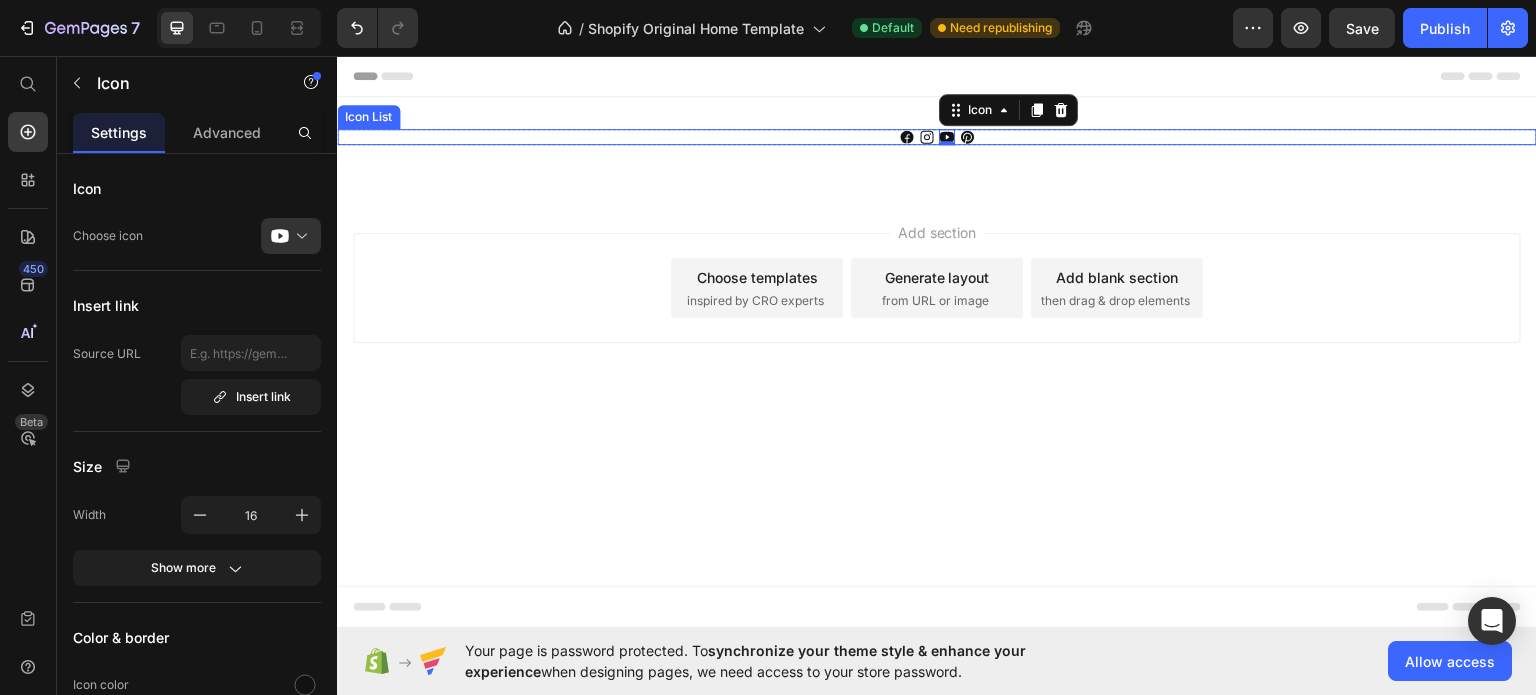 click on "Icon
Icon
Icon   0
Icon" at bounding box center [937, 136] 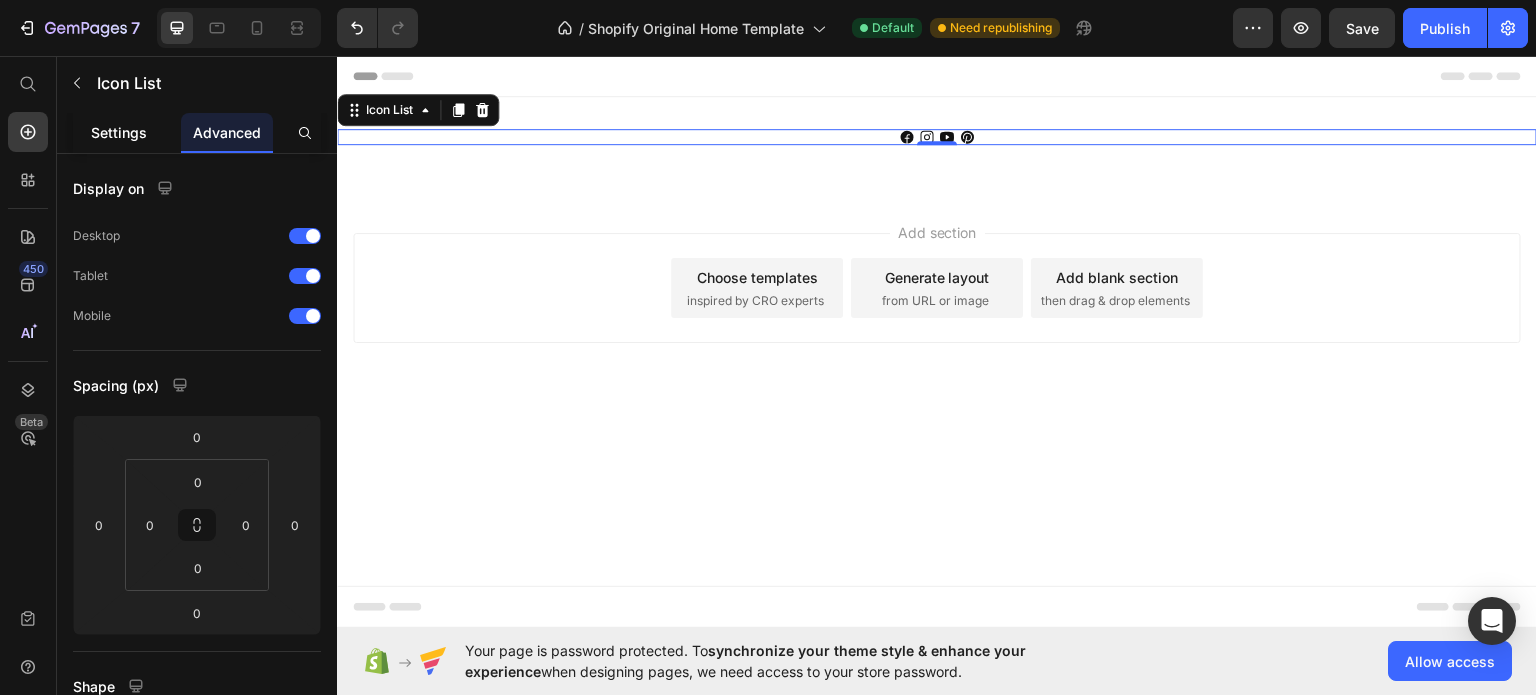 click on "Settings" at bounding box center [119, 132] 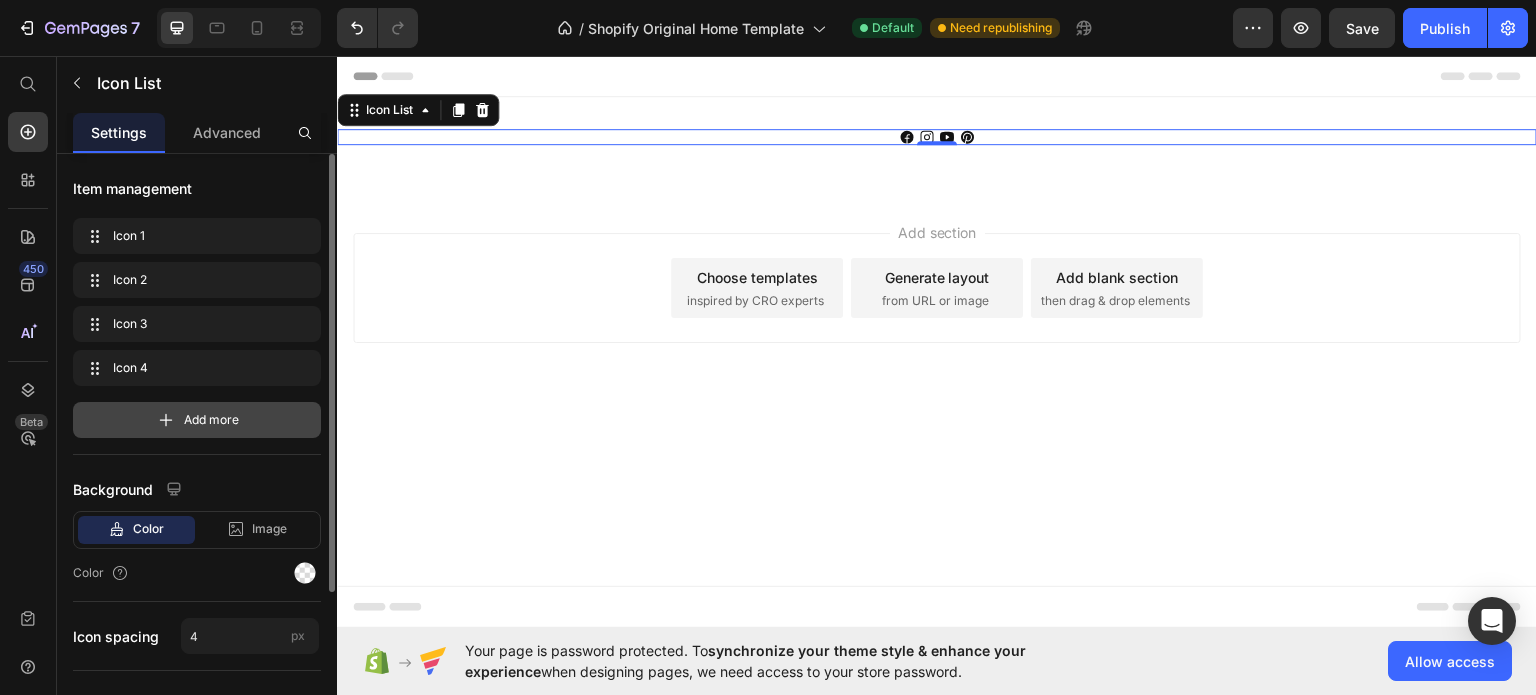 click on "Add more" at bounding box center [197, 420] 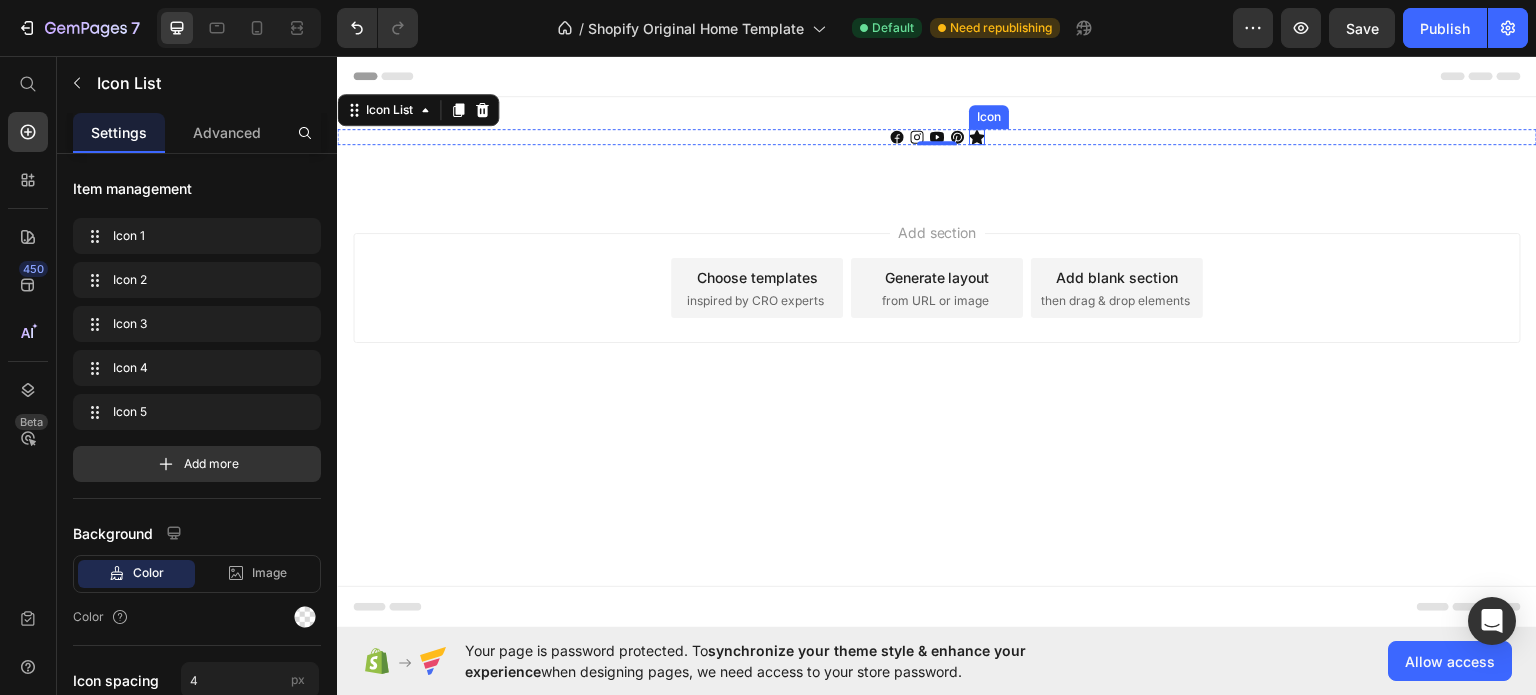 click 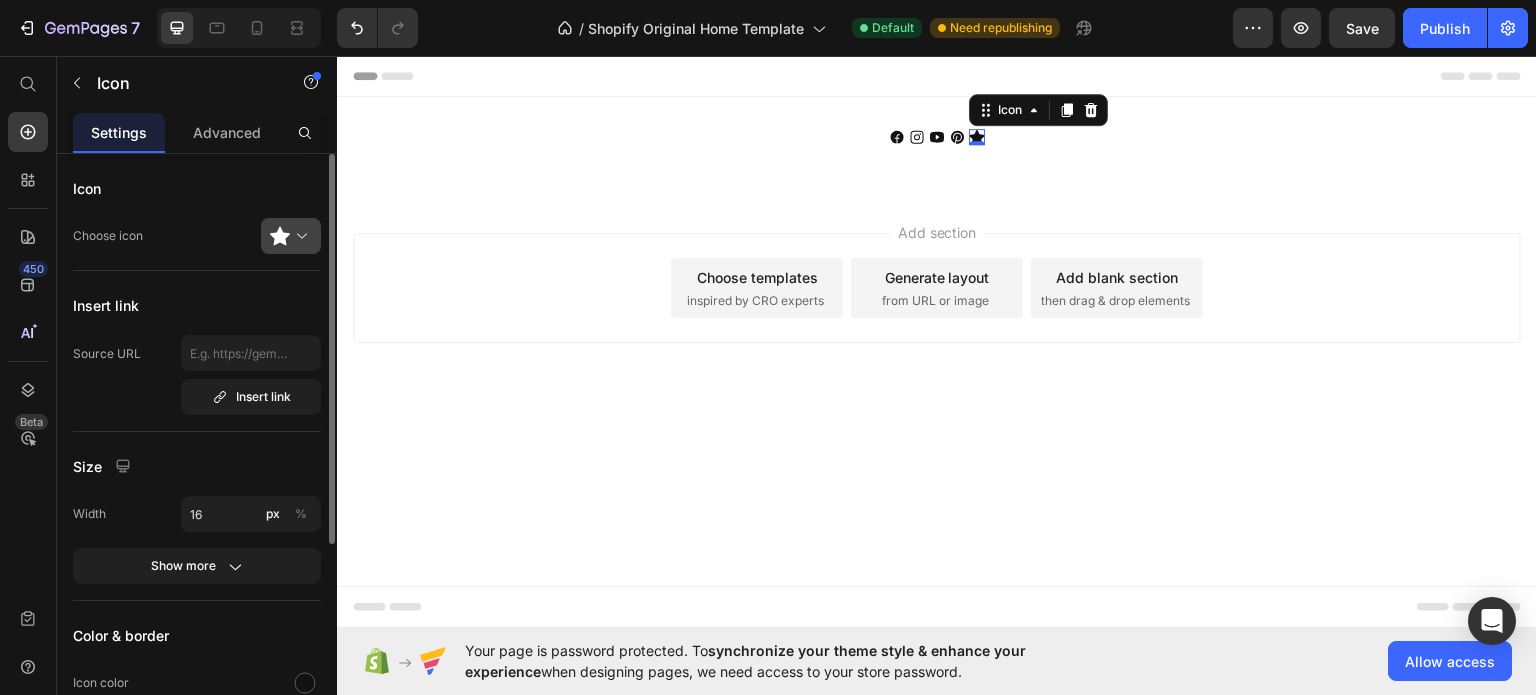 click at bounding box center (299, 236) 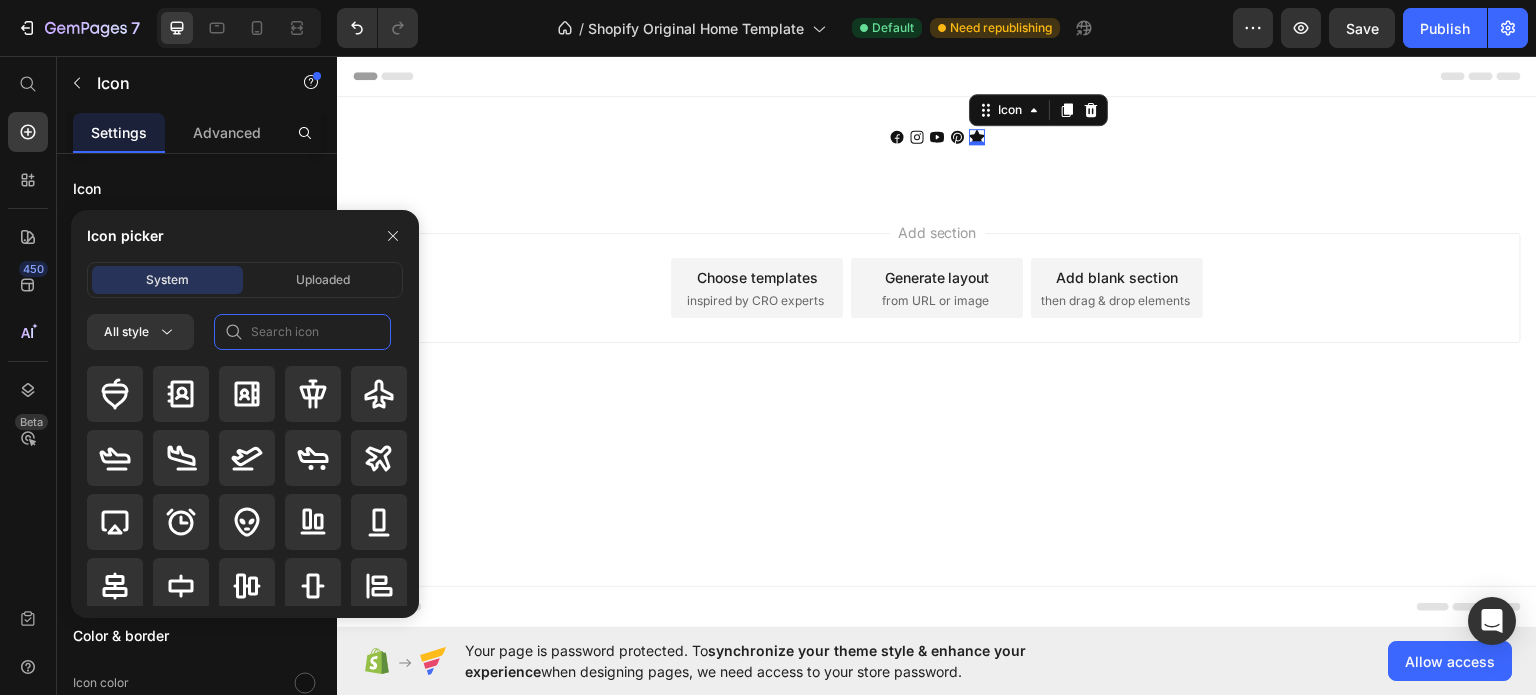 click 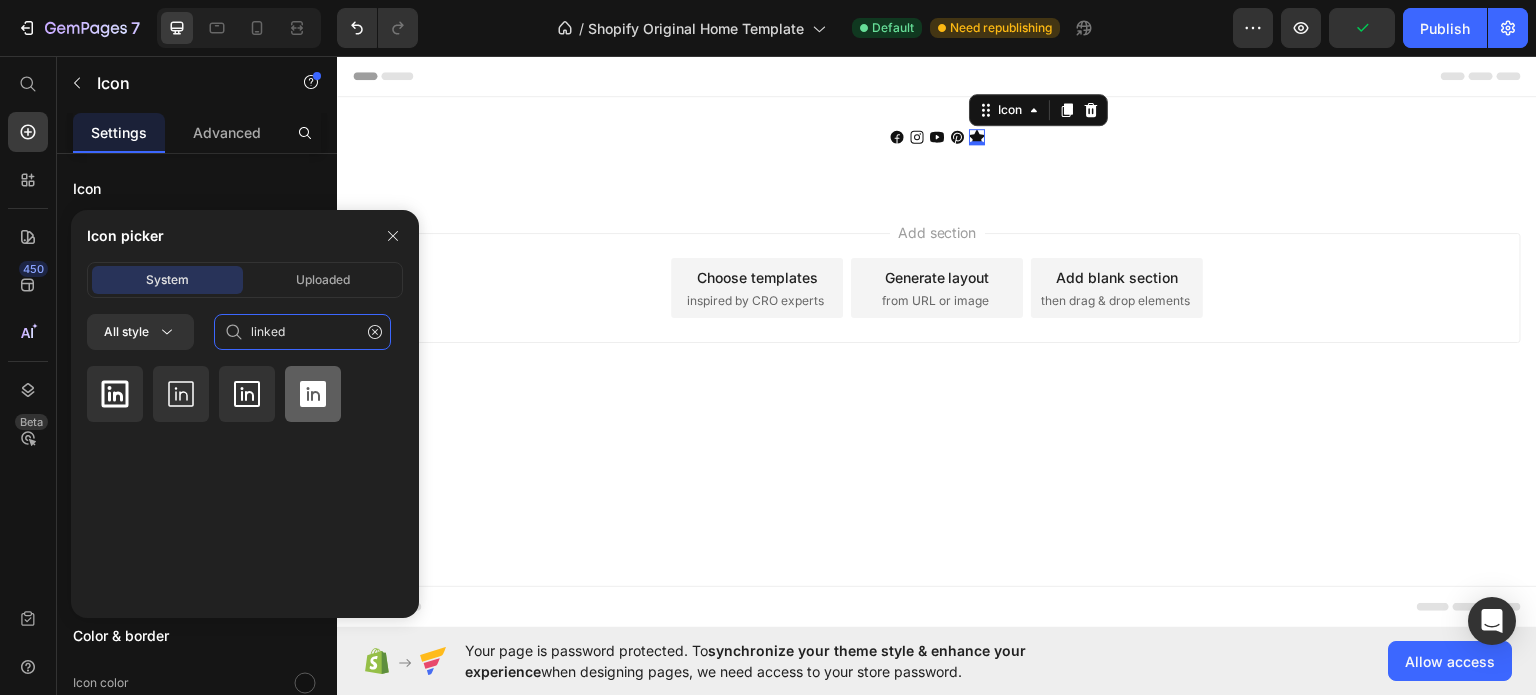 type on "linked" 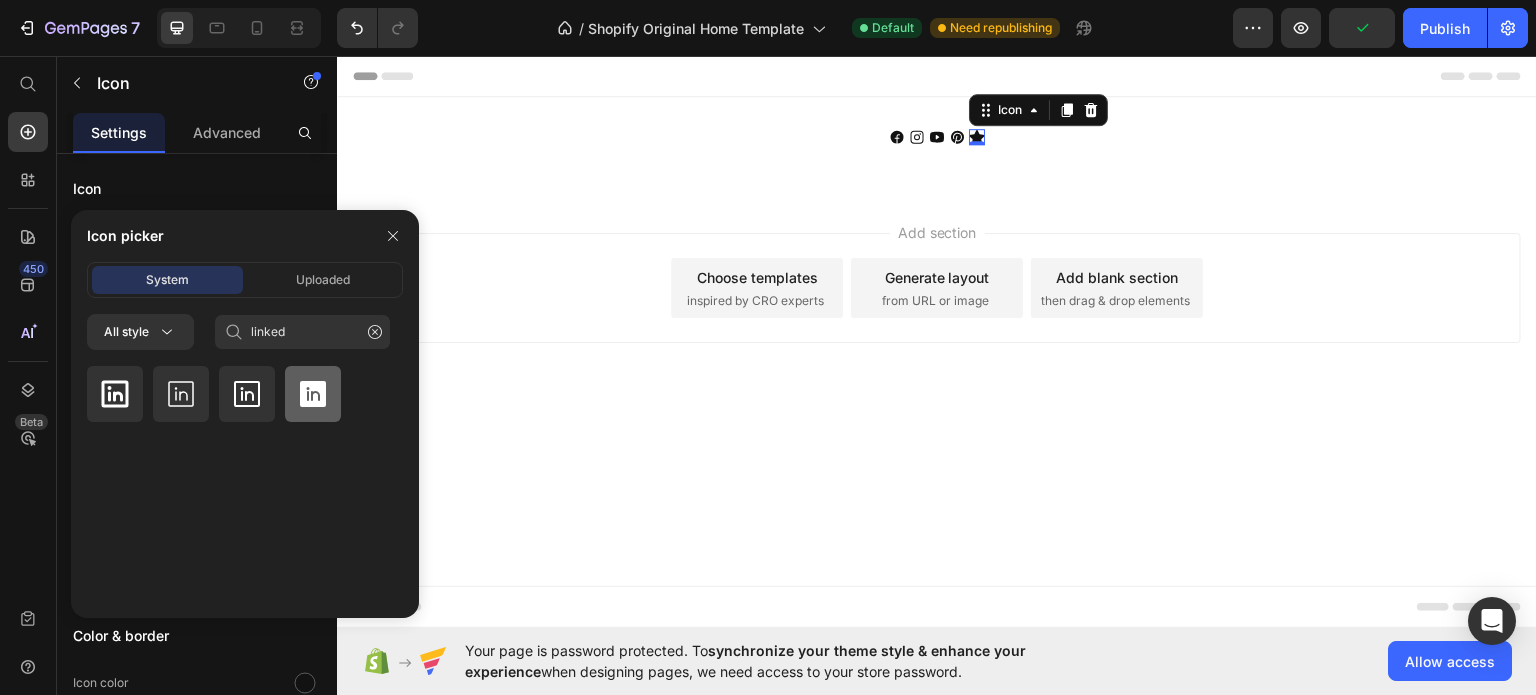 click 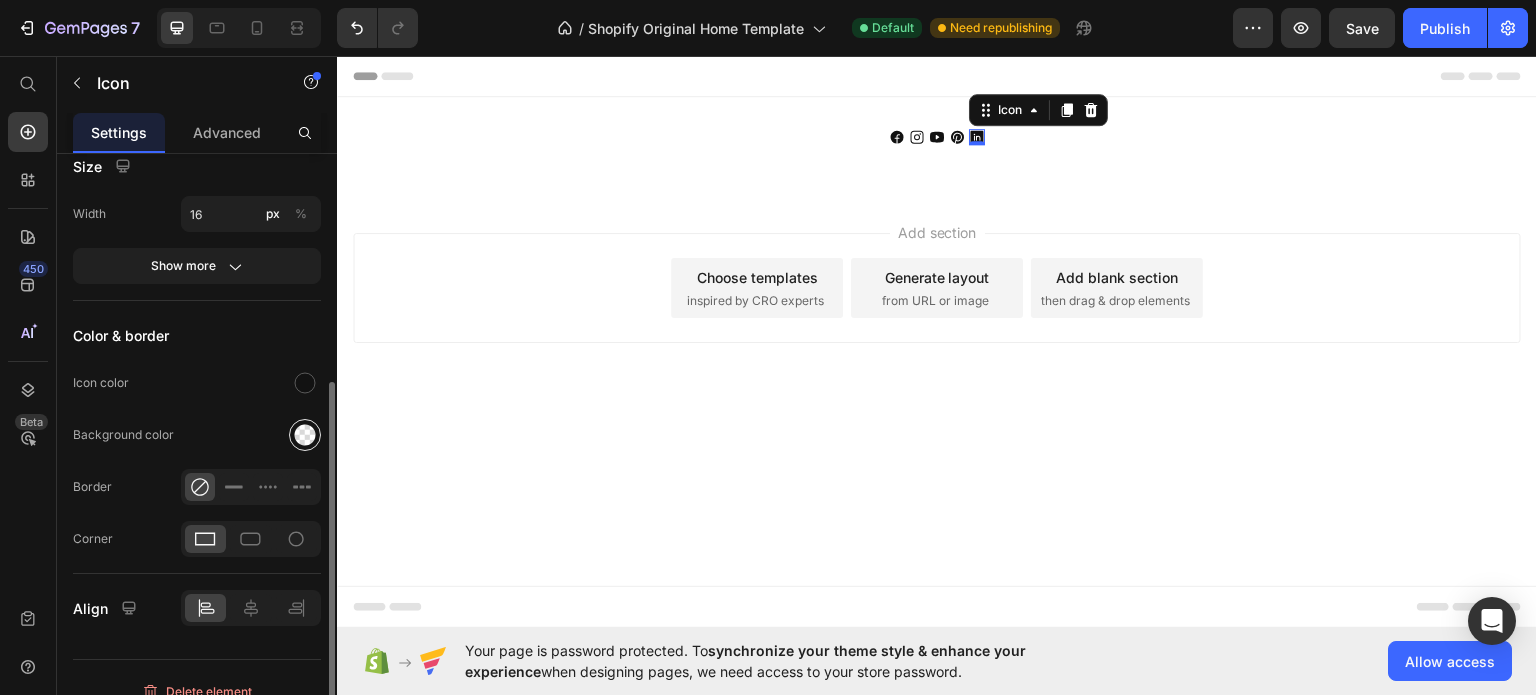 scroll, scrollTop: 320, scrollLeft: 0, axis: vertical 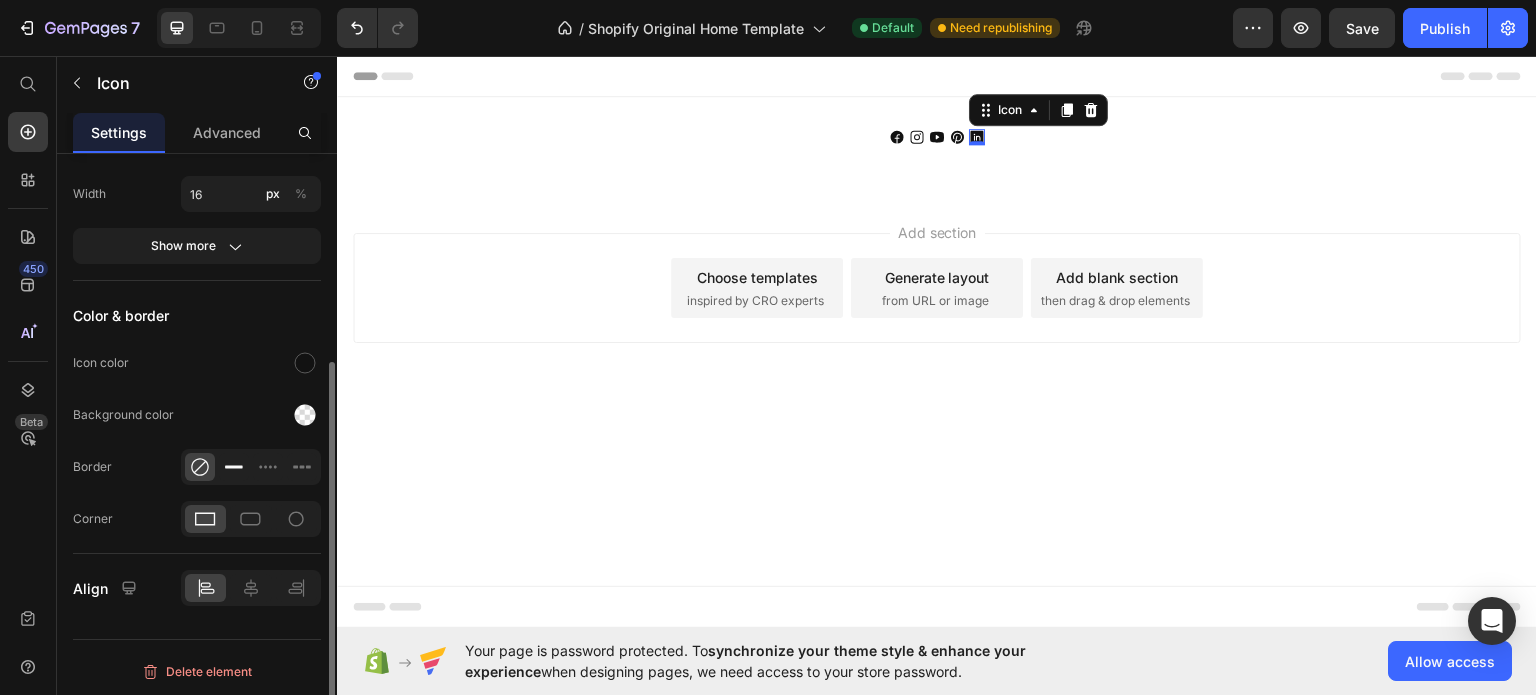 click 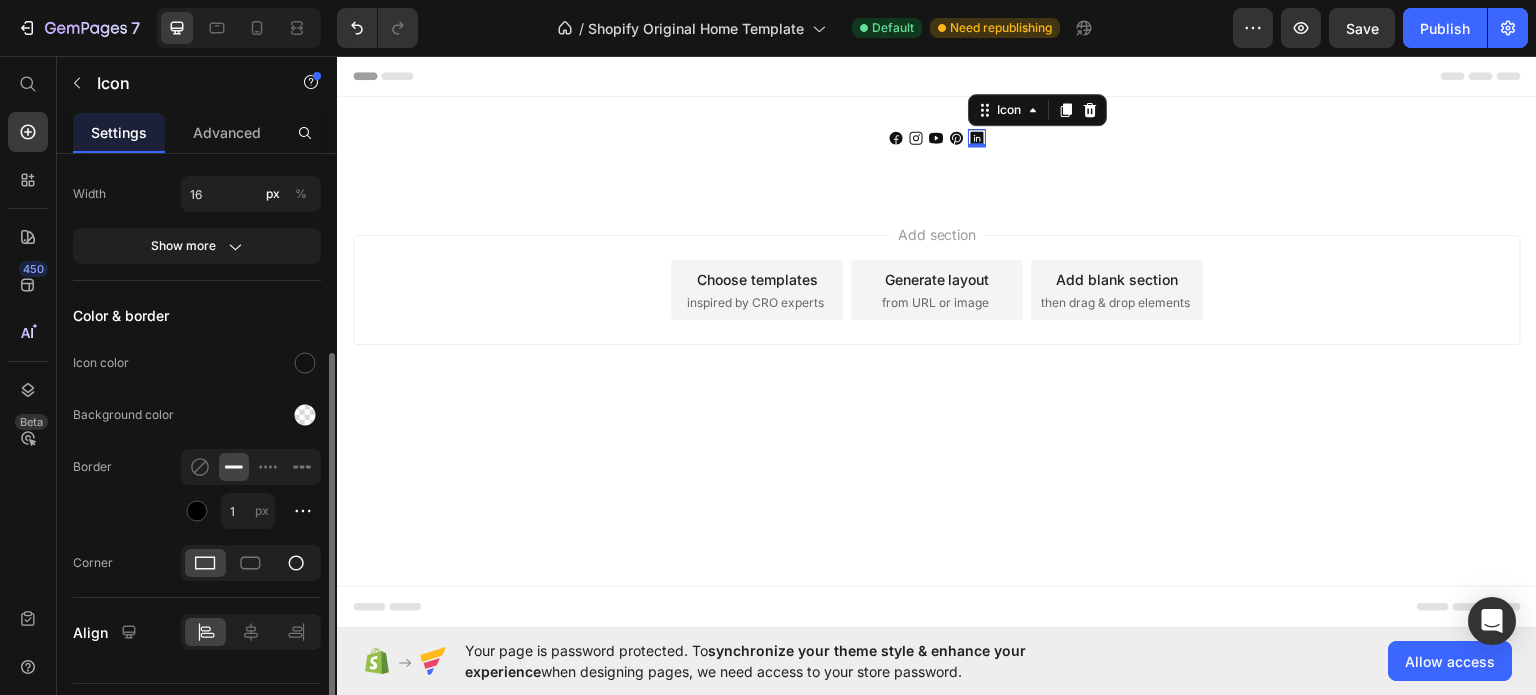 click 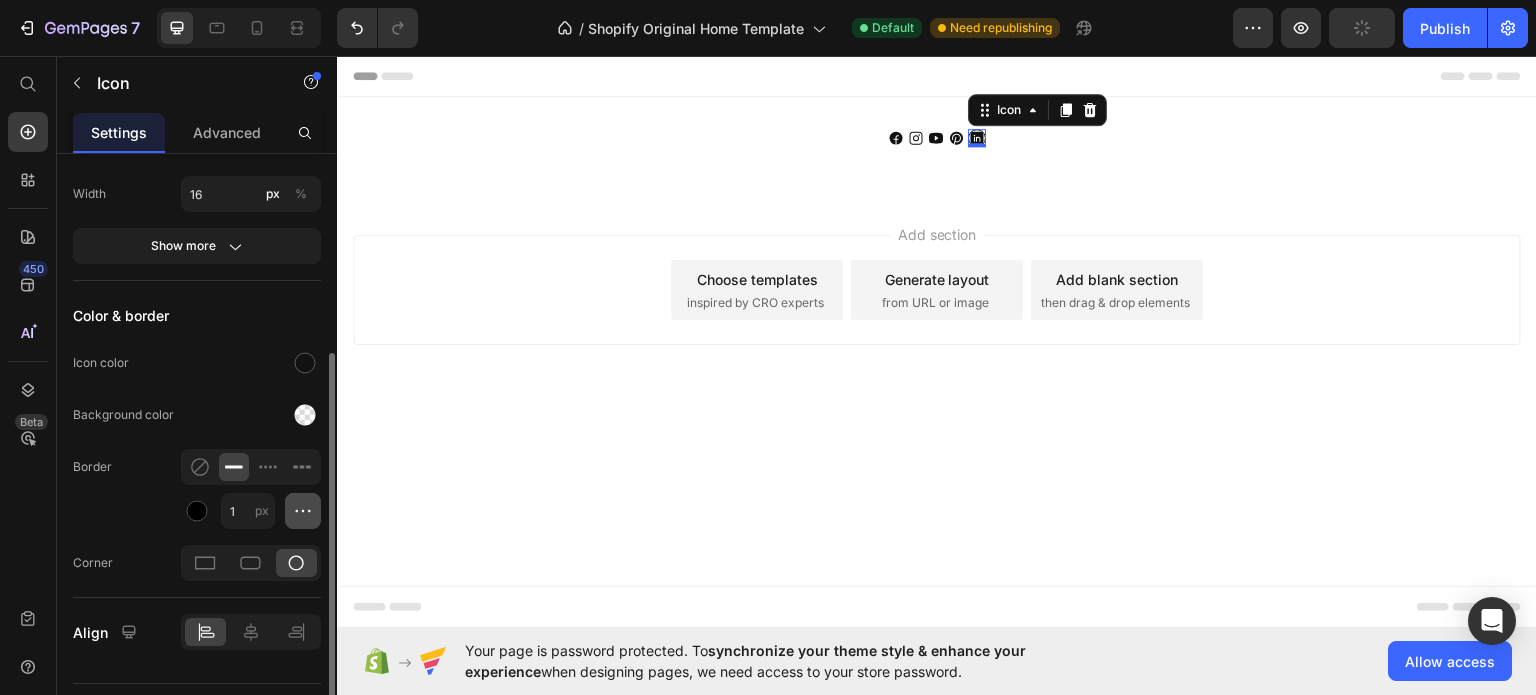 scroll, scrollTop: 364, scrollLeft: 0, axis: vertical 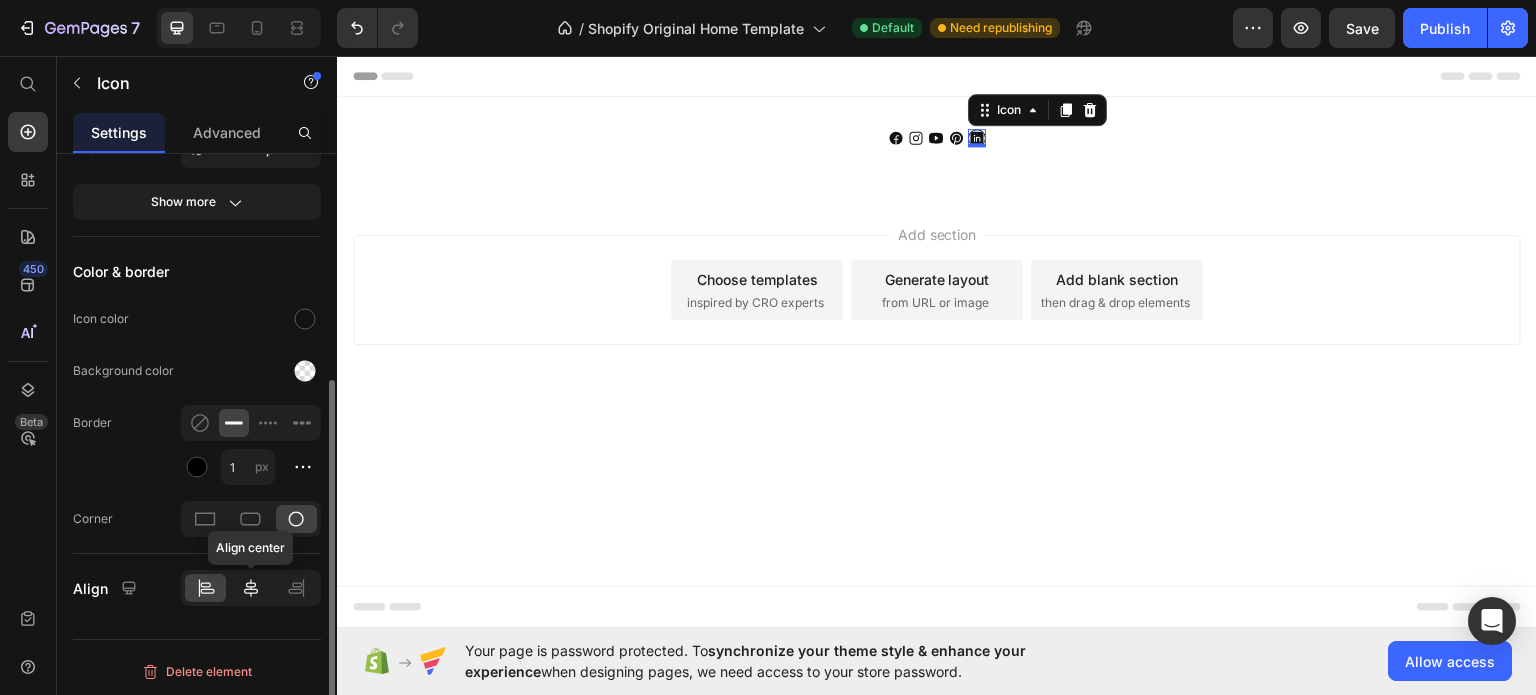 click 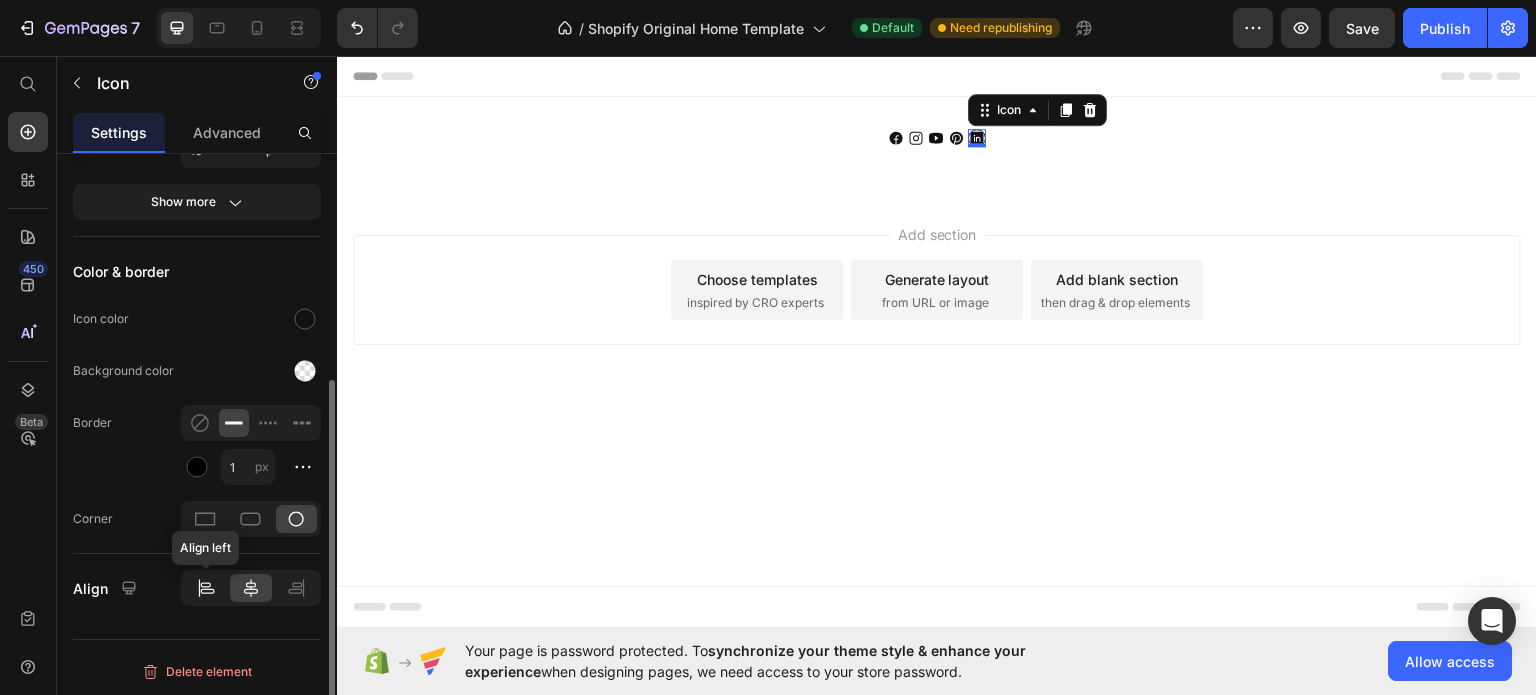click 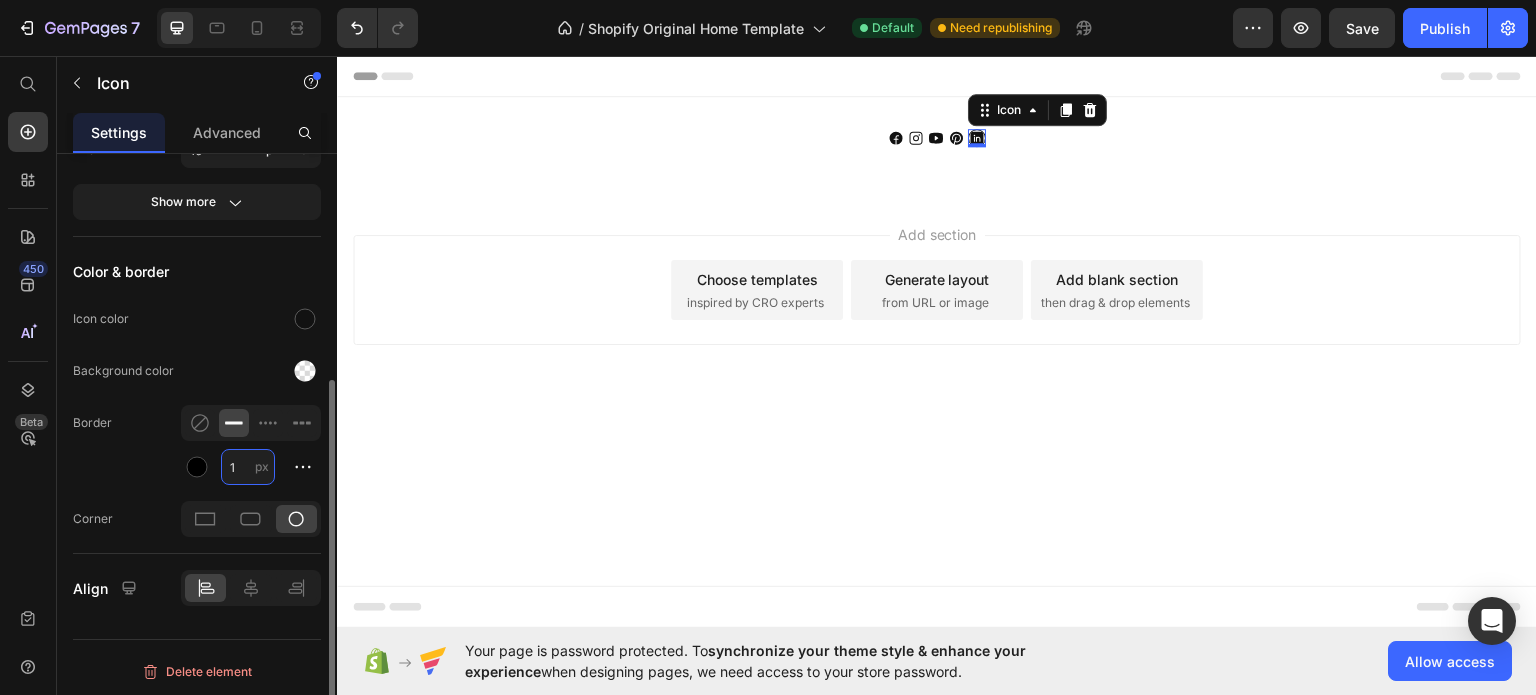 type on "2" 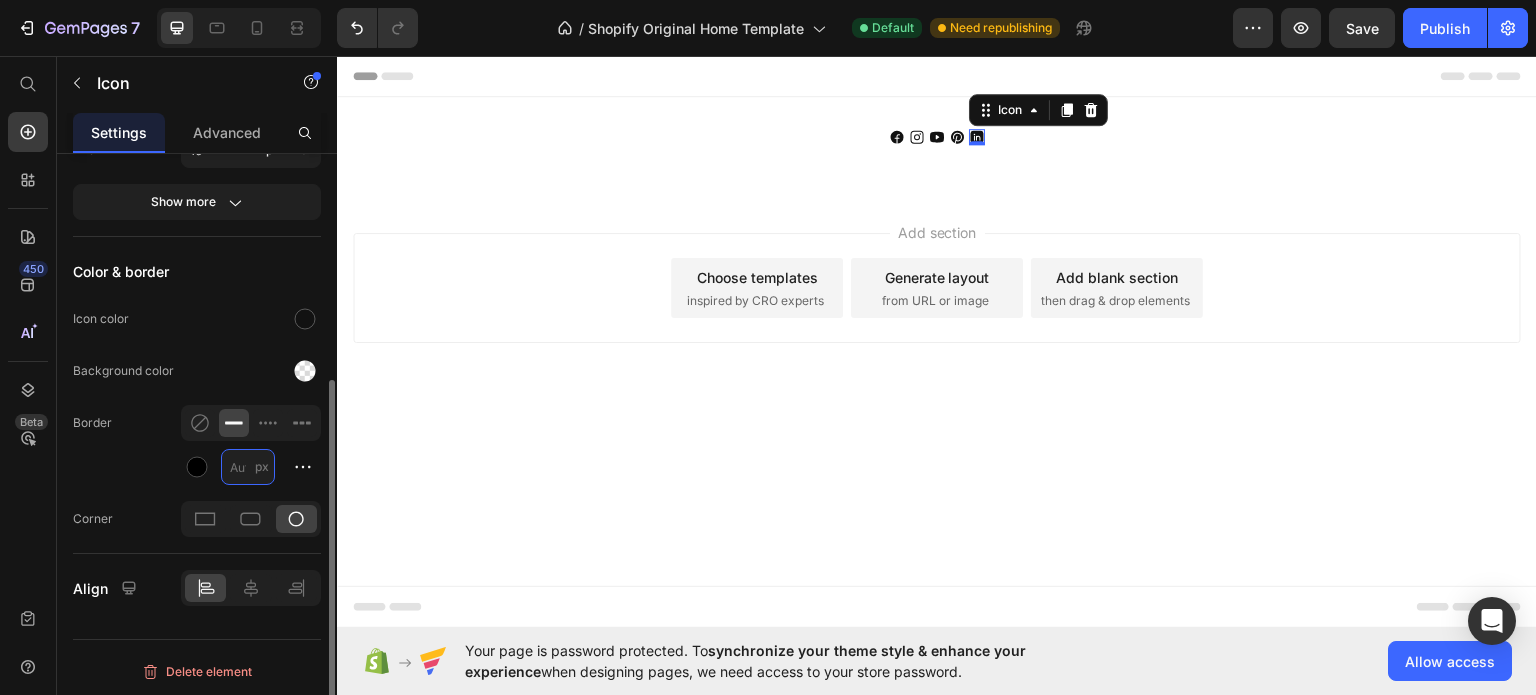 type on "2" 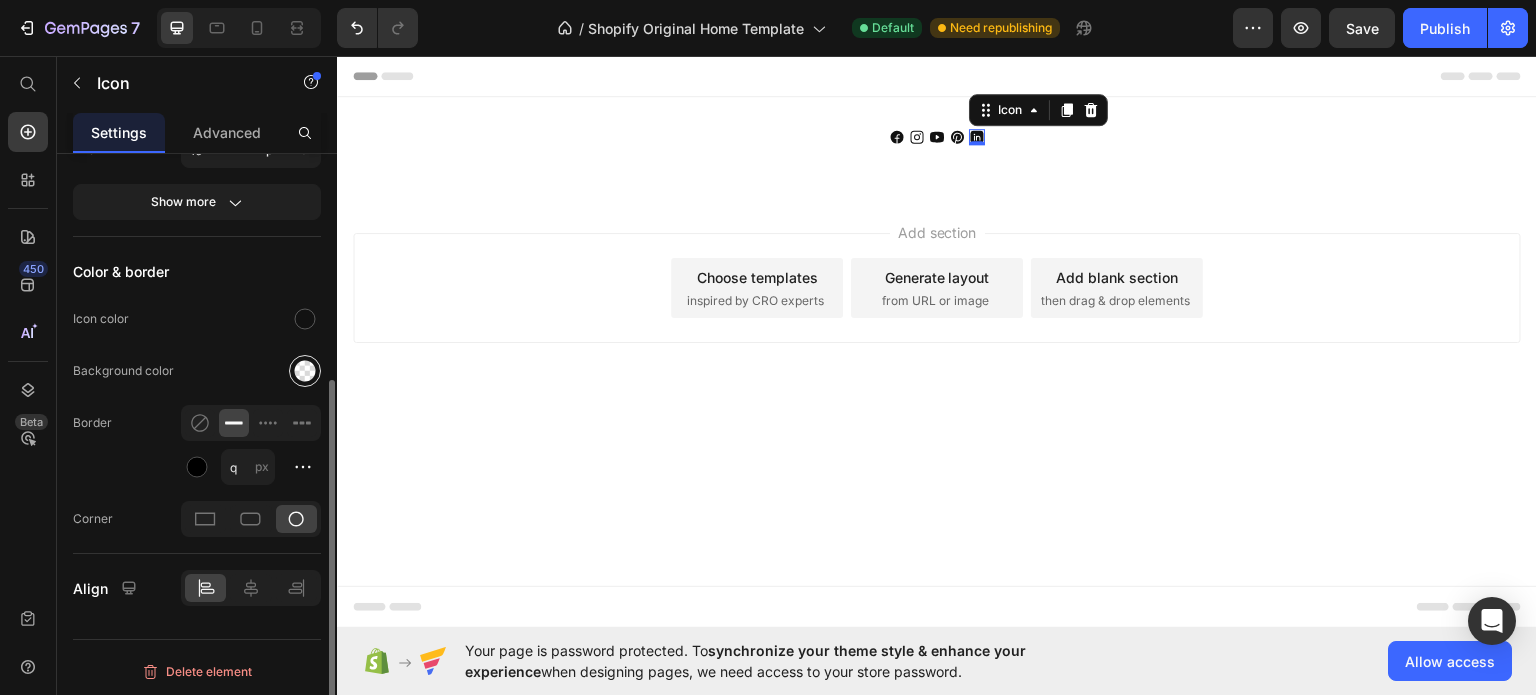 type on "1" 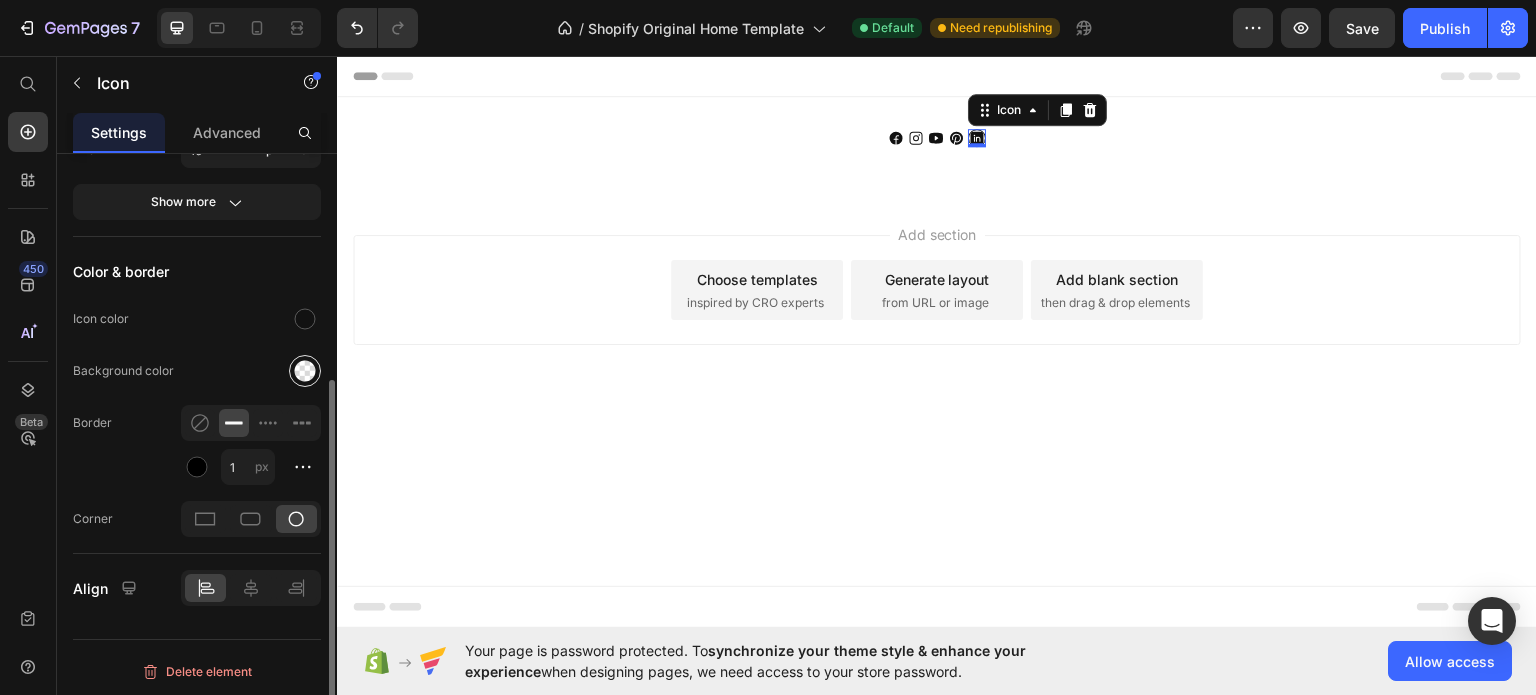 click at bounding box center [305, 371] 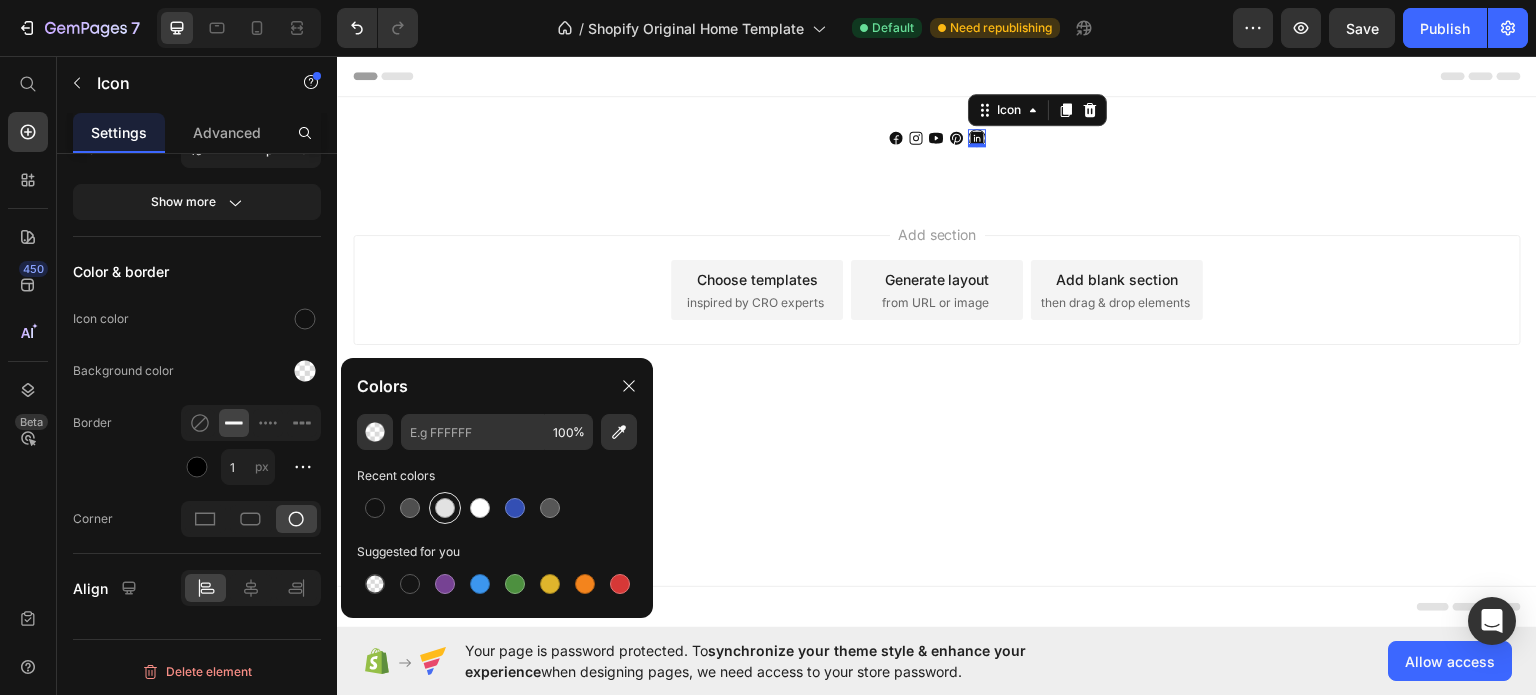 click at bounding box center [445, 508] 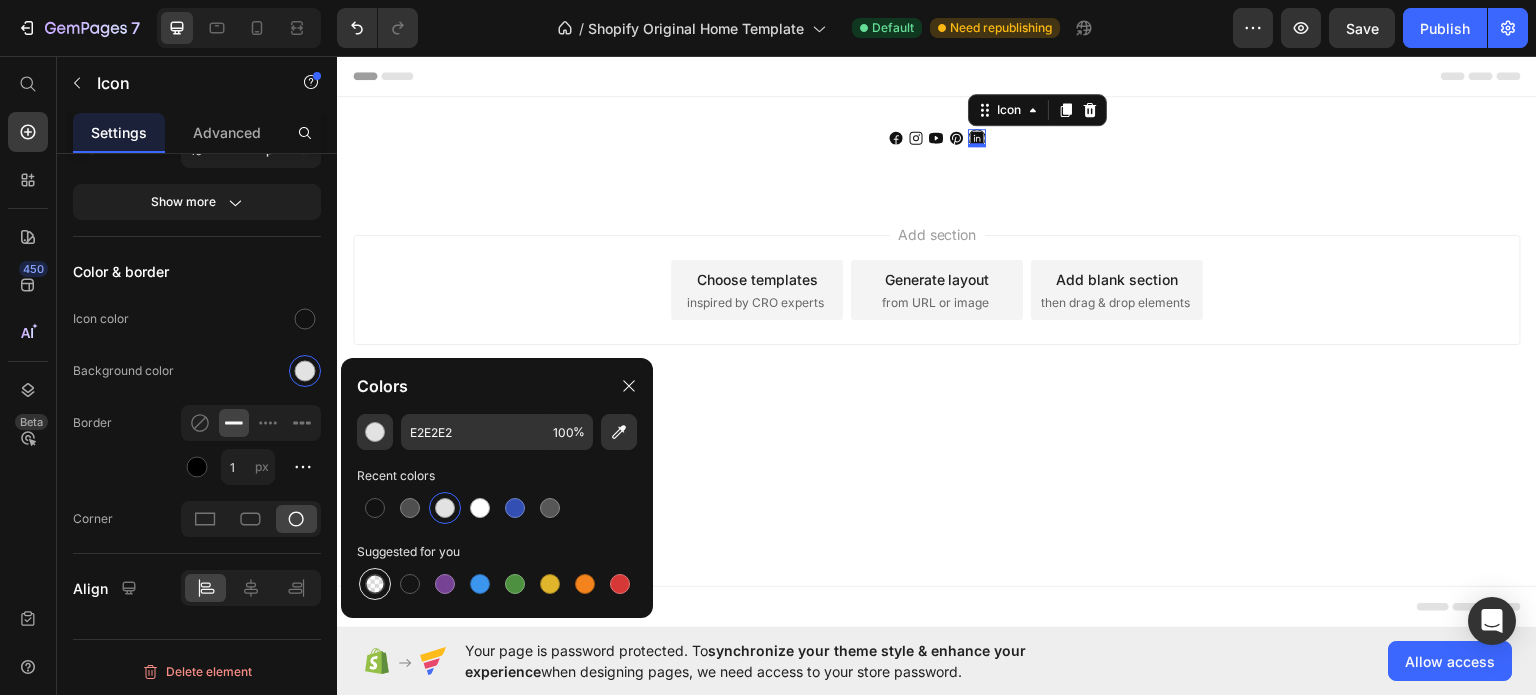 click at bounding box center [375, 584] 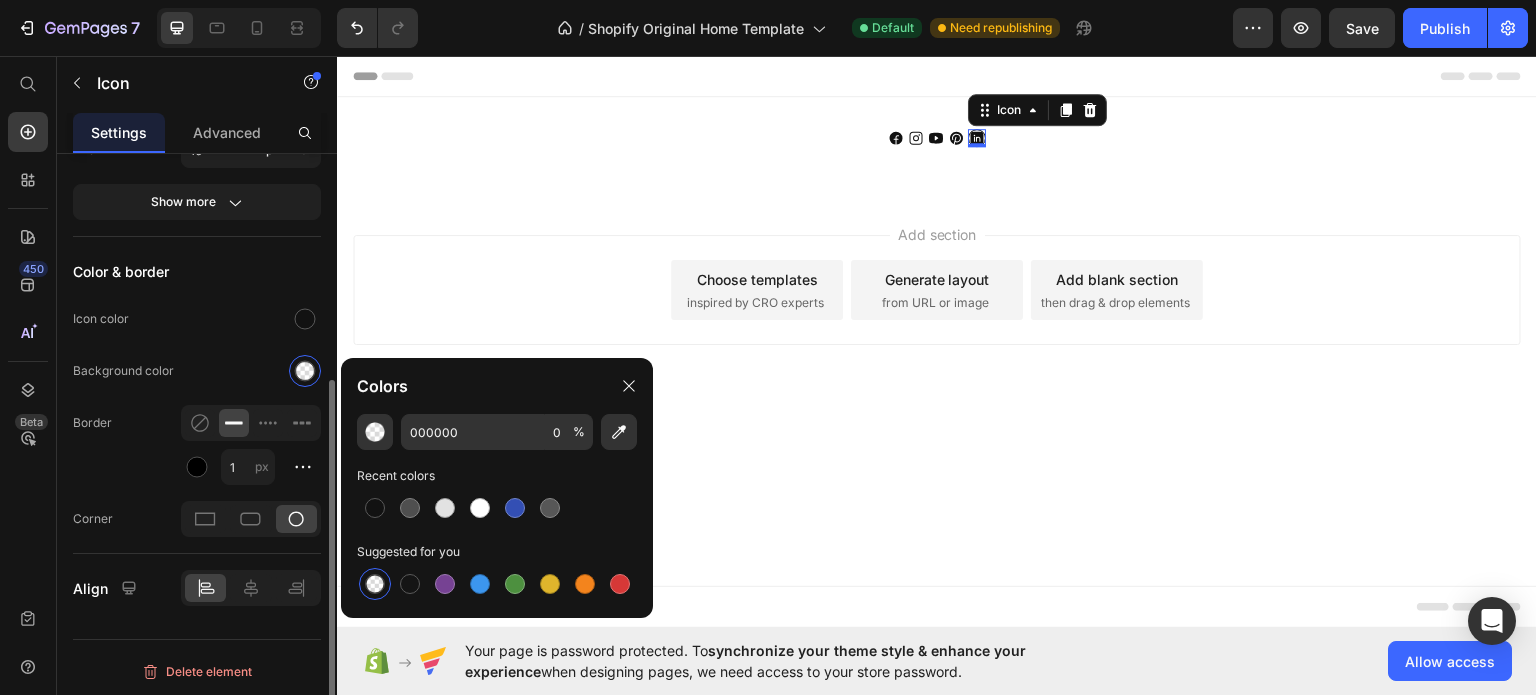 click on "Border 1 px" 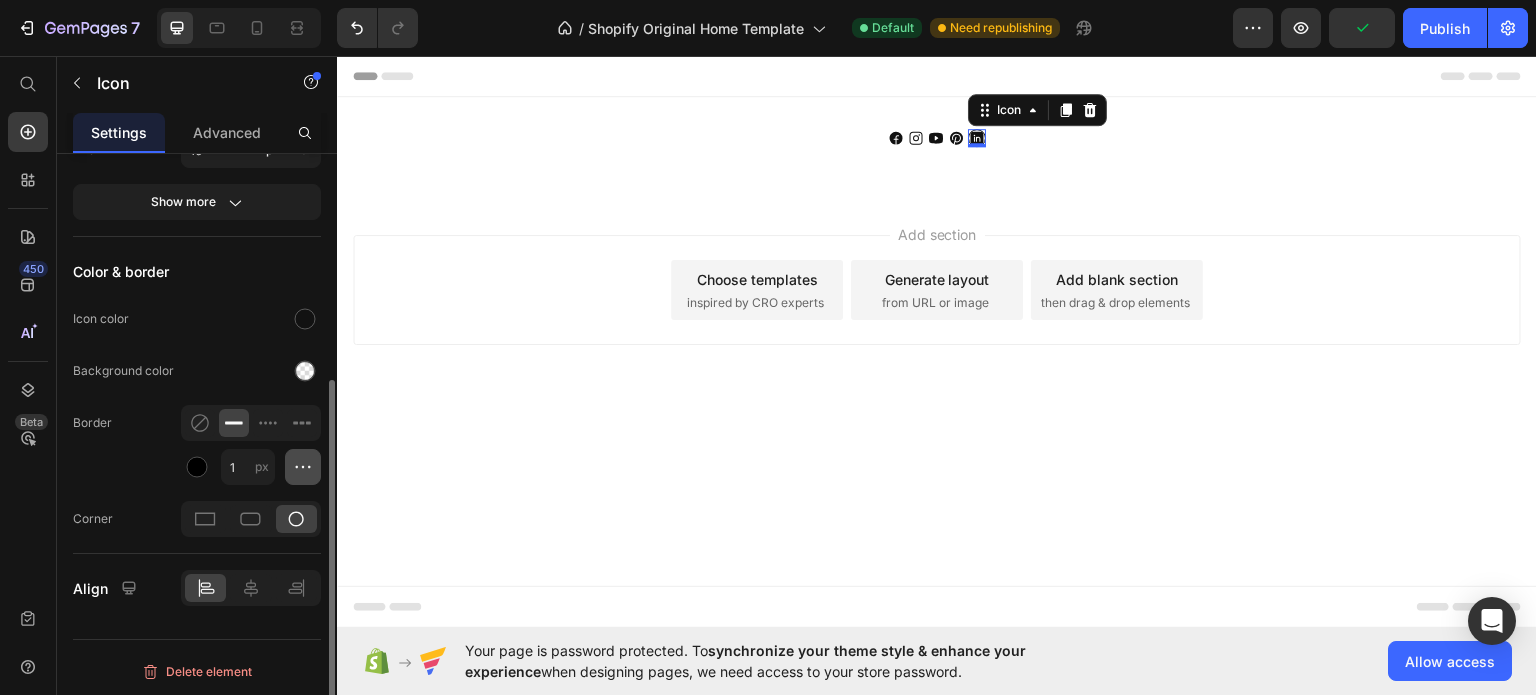 click 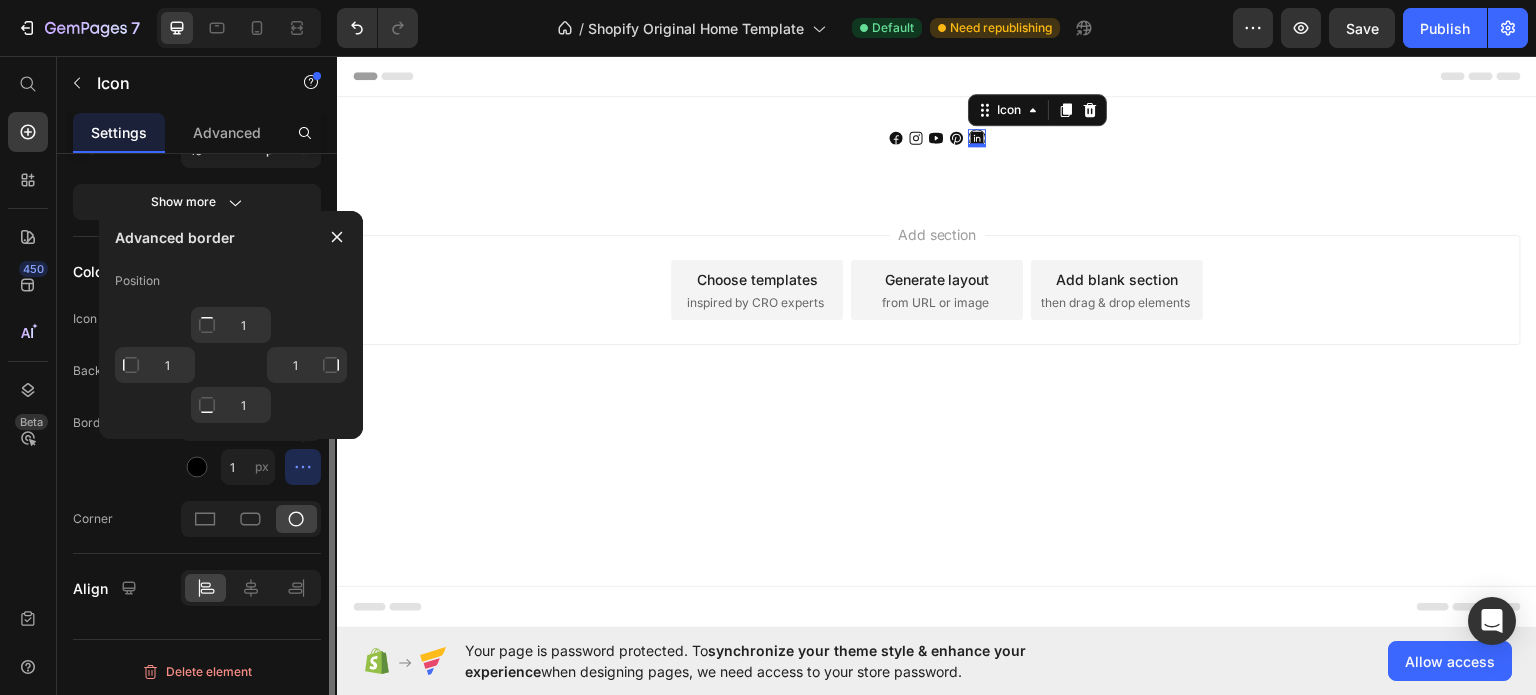 click 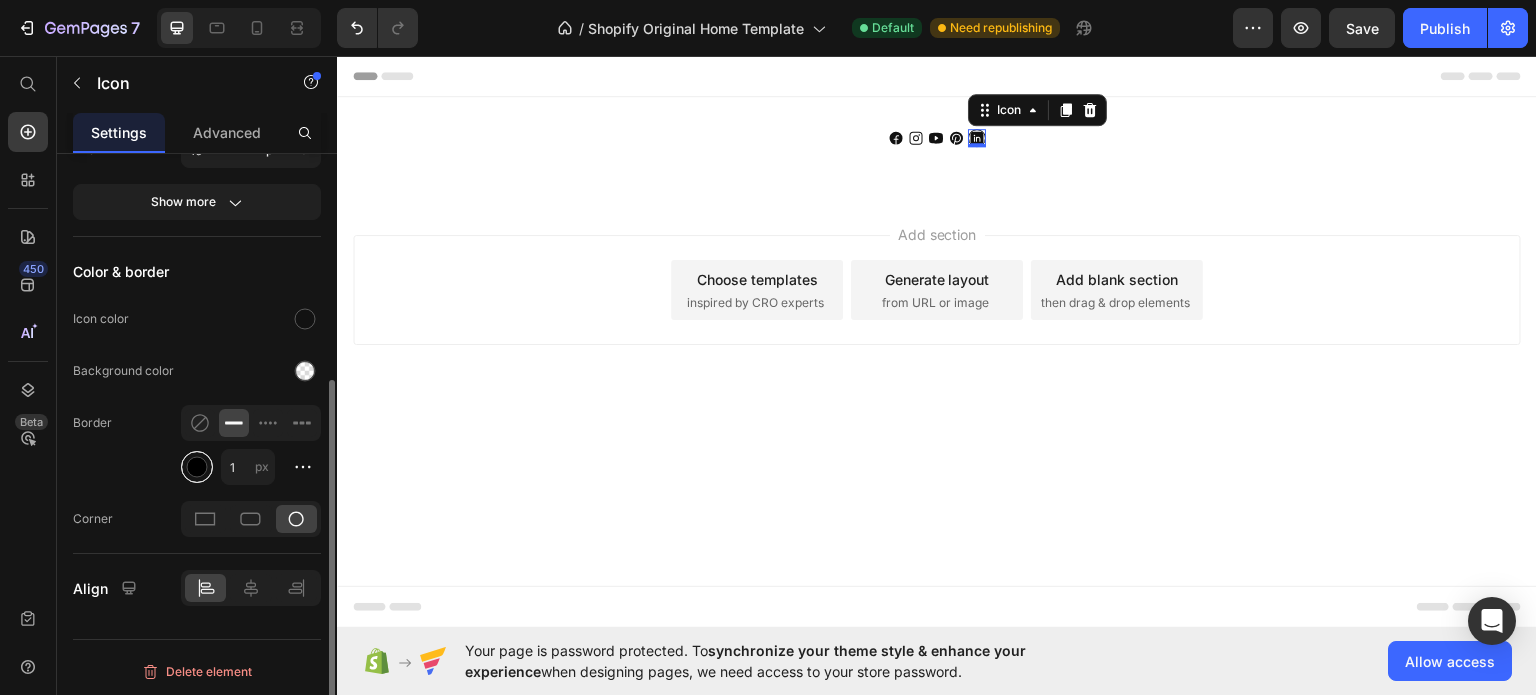 click at bounding box center (197, 467) 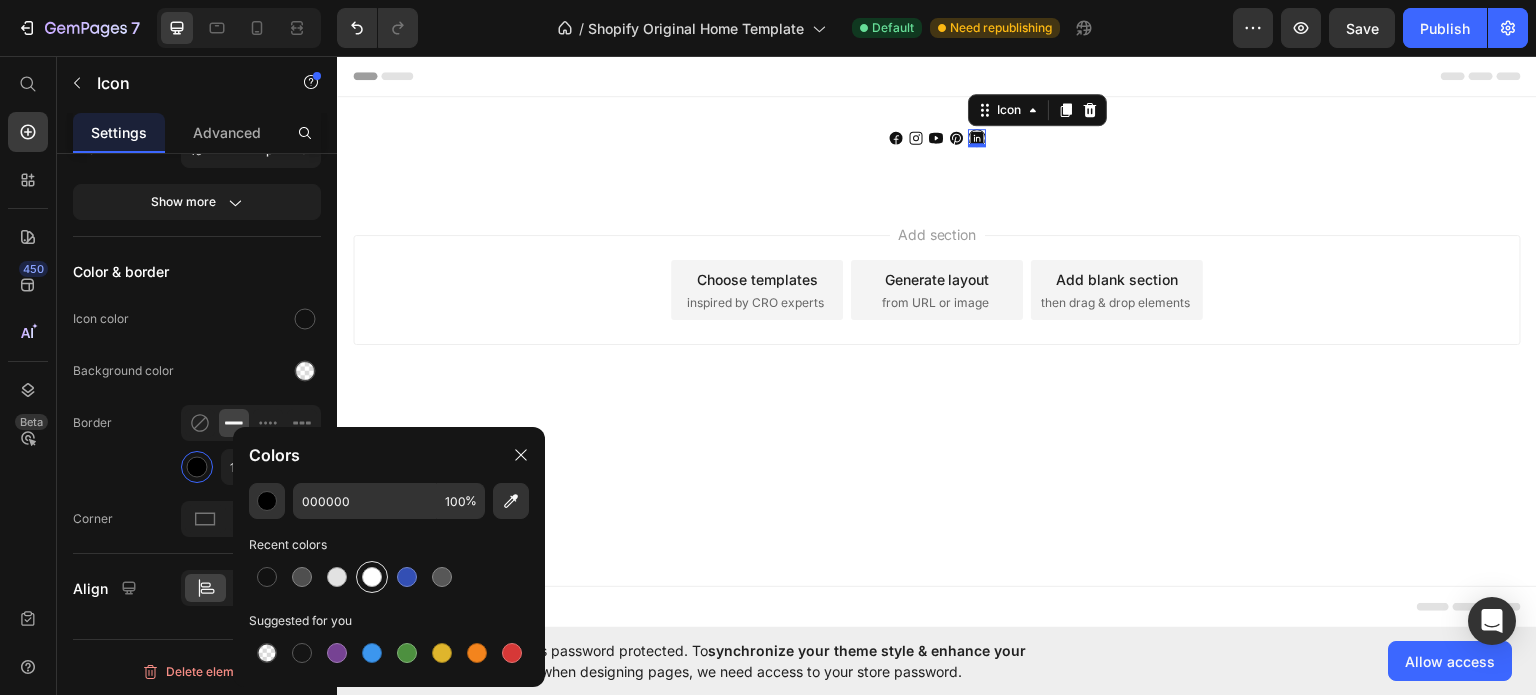 click at bounding box center [372, 577] 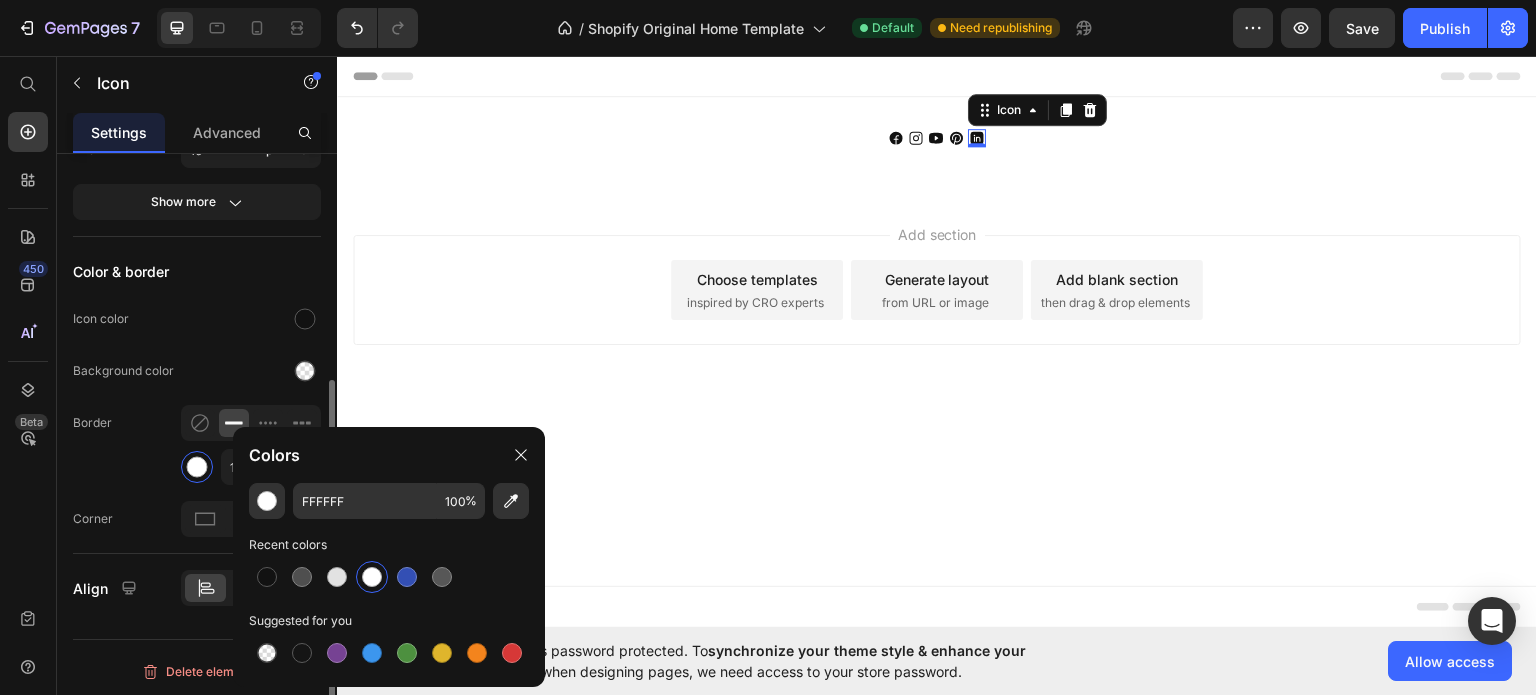 click on "Border 1 px" 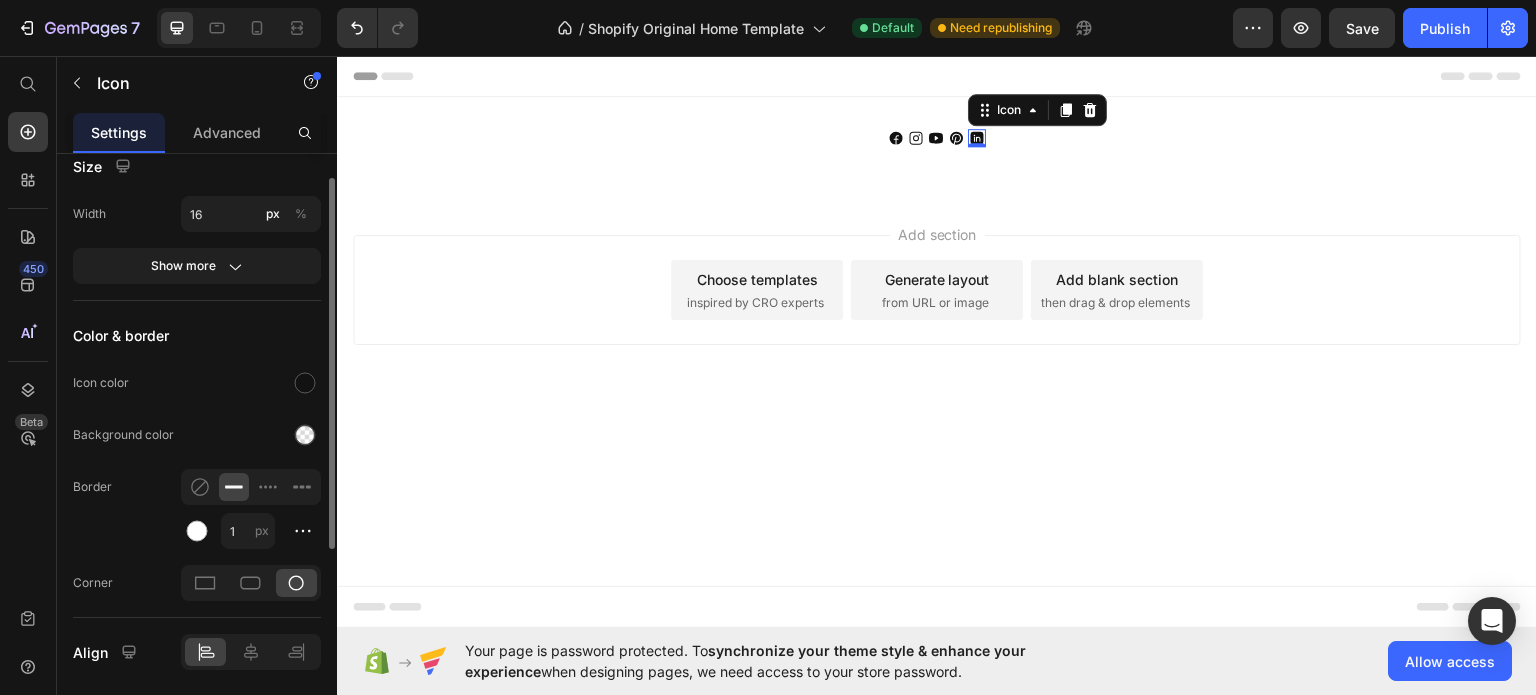 scroll, scrollTop: 200, scrollLeft: 0, axis: vertical 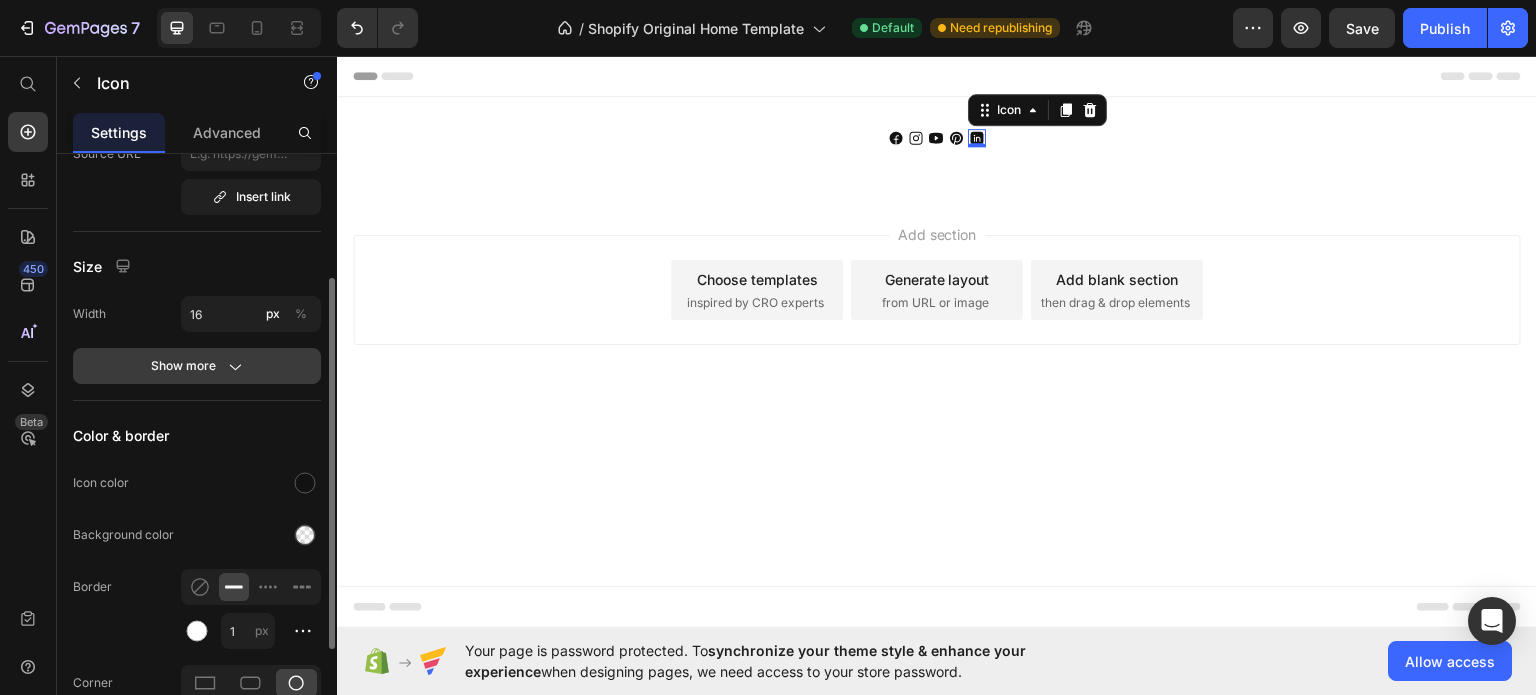 click on "Show more" 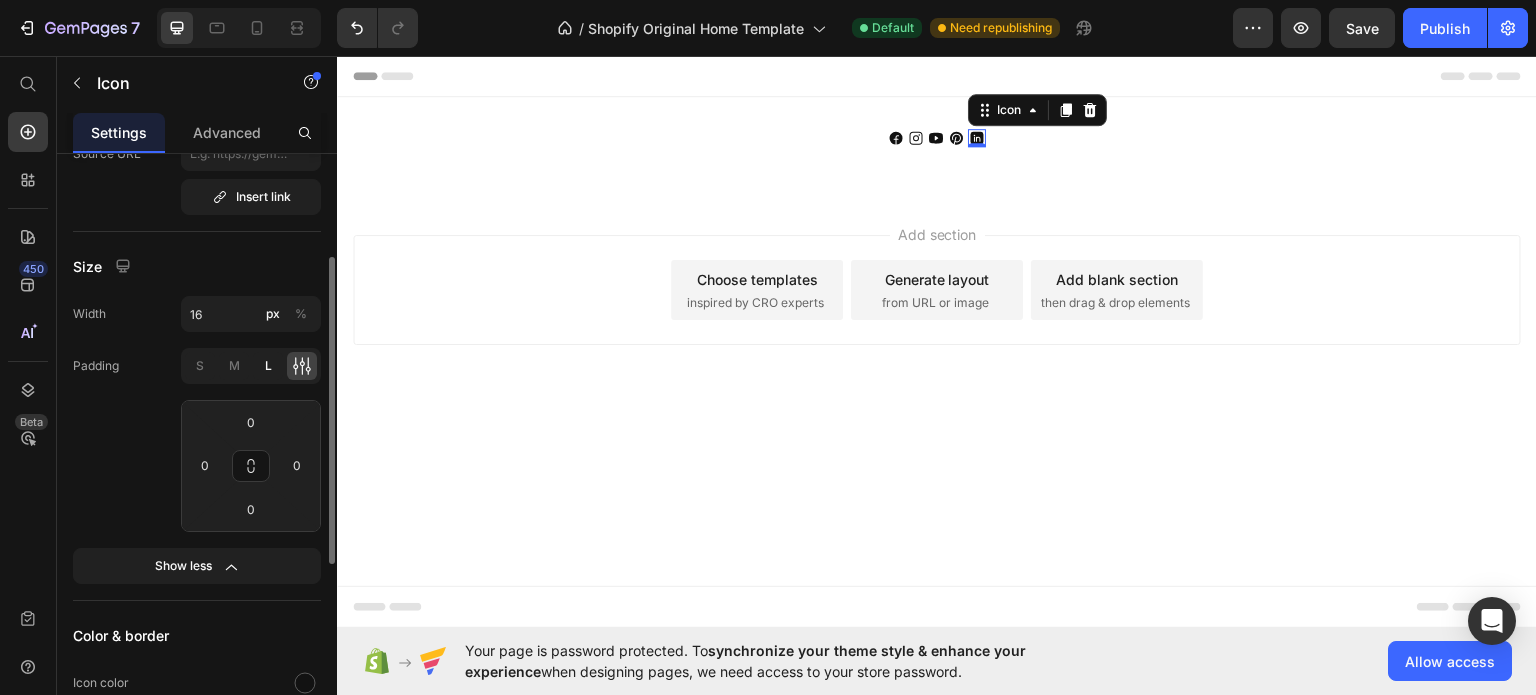 click on "L" 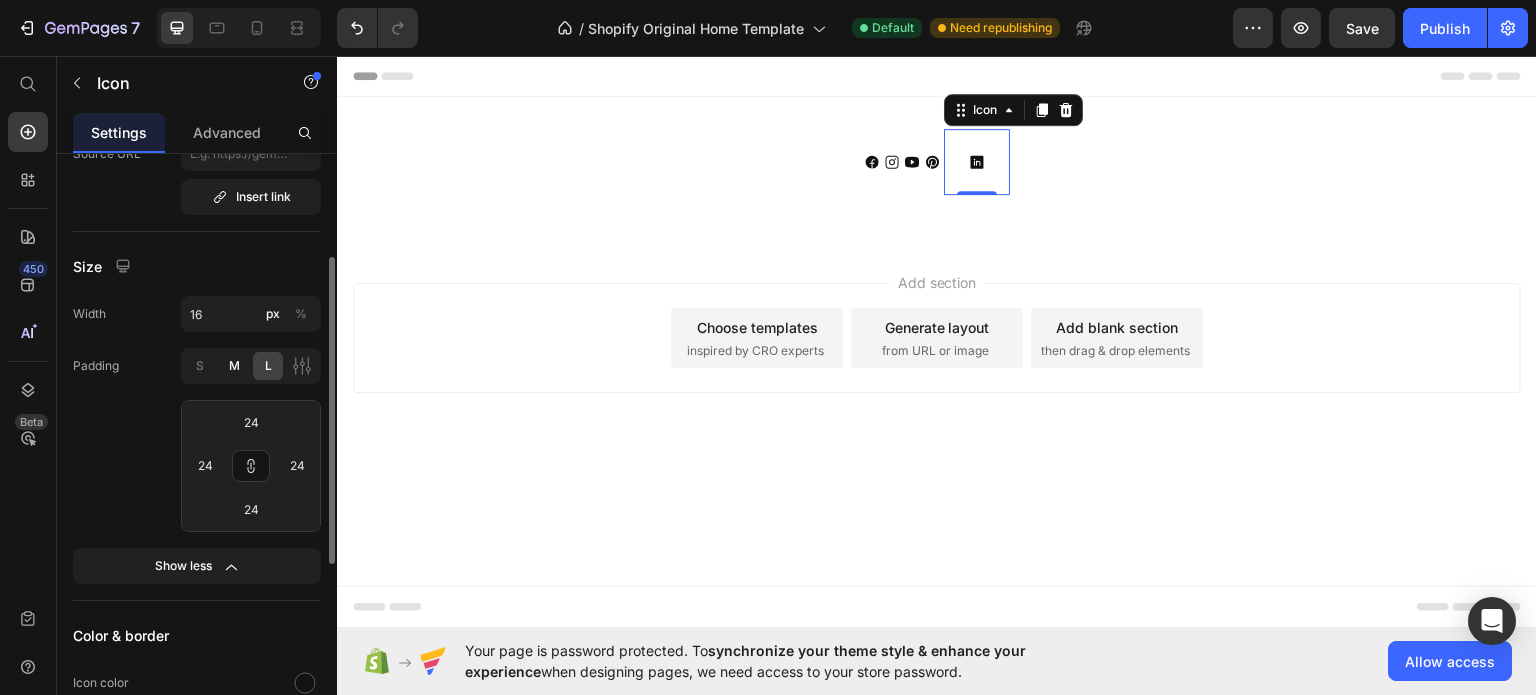 click on "M" 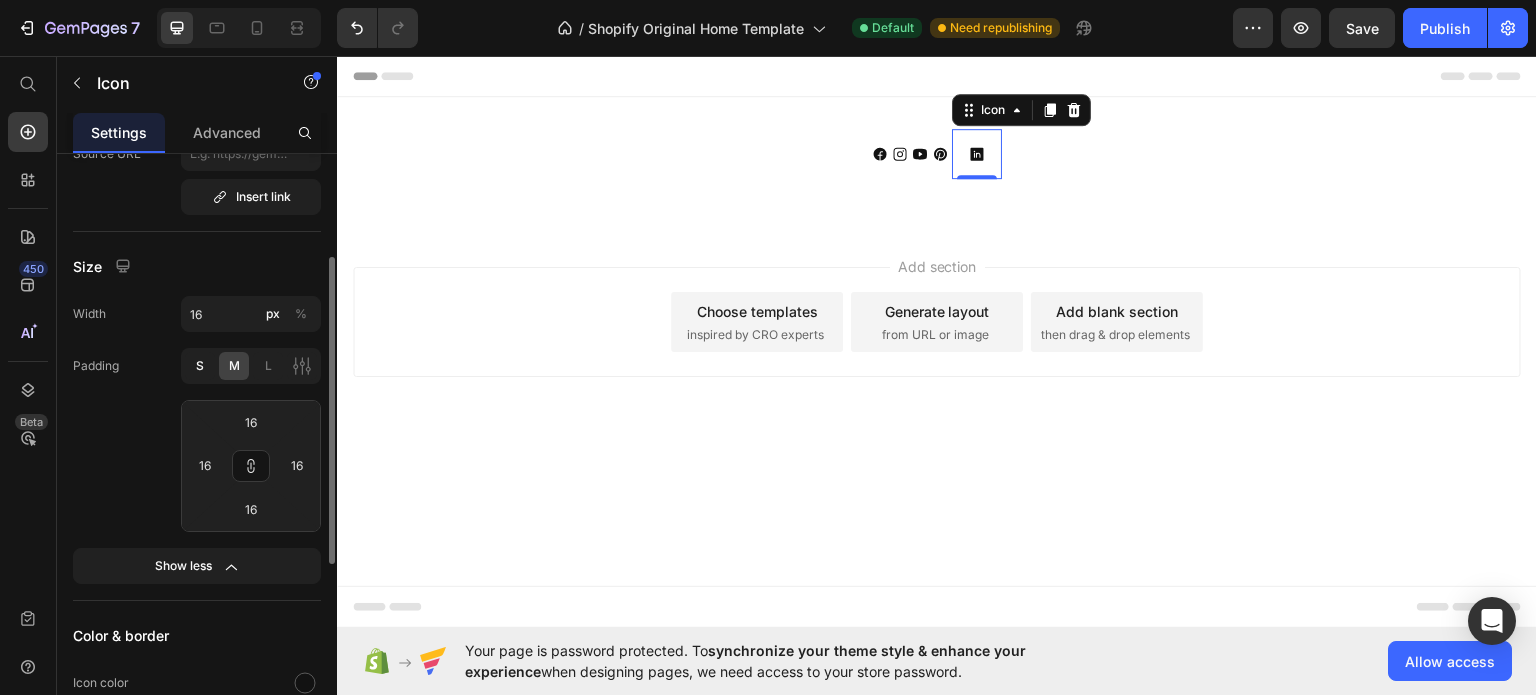 click on "S" 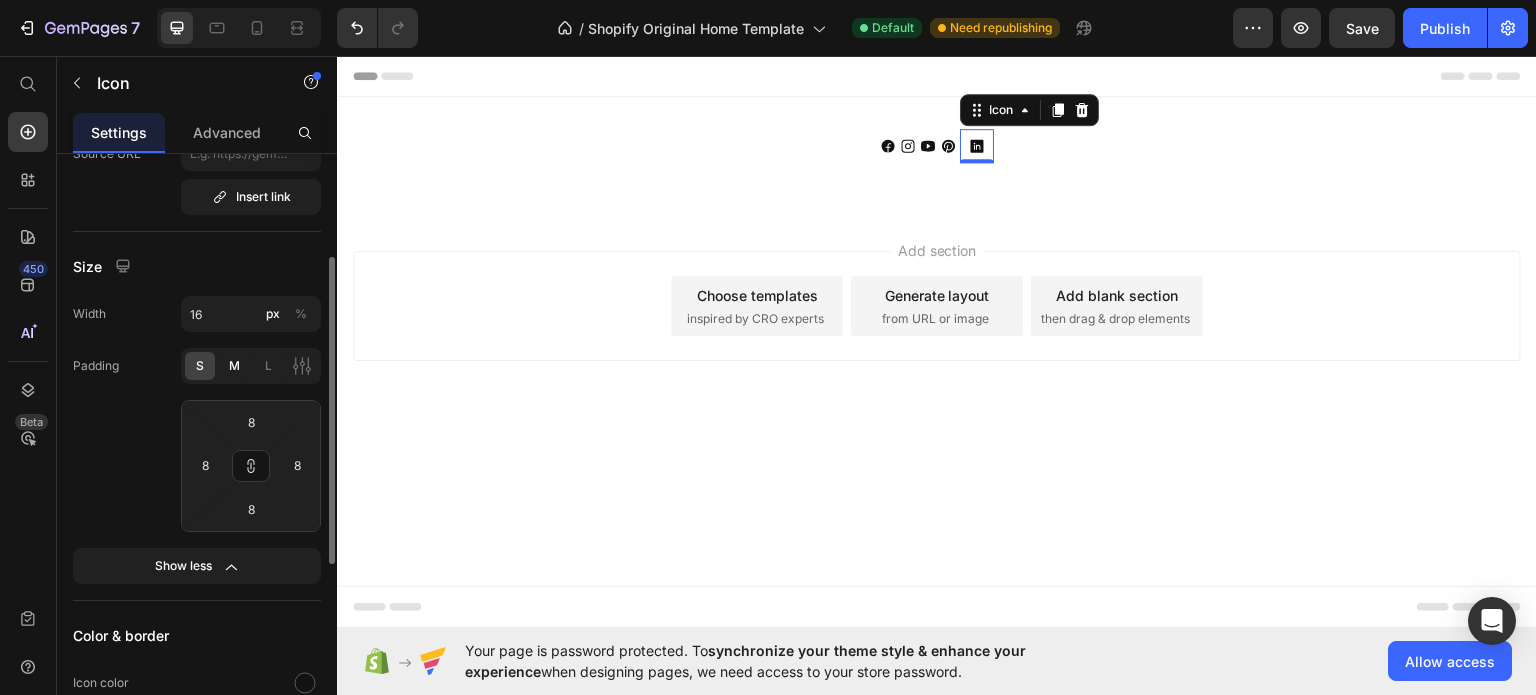 click on "M" 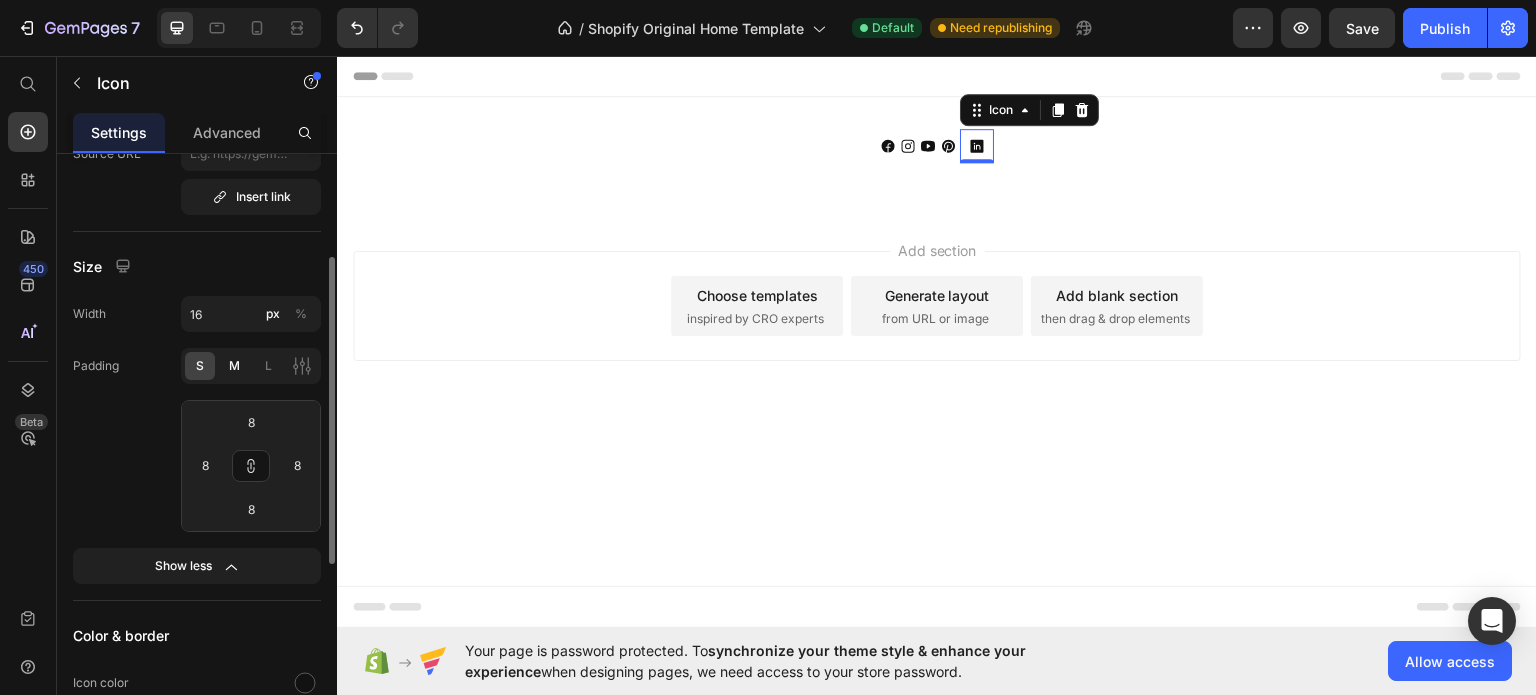 type on "16" 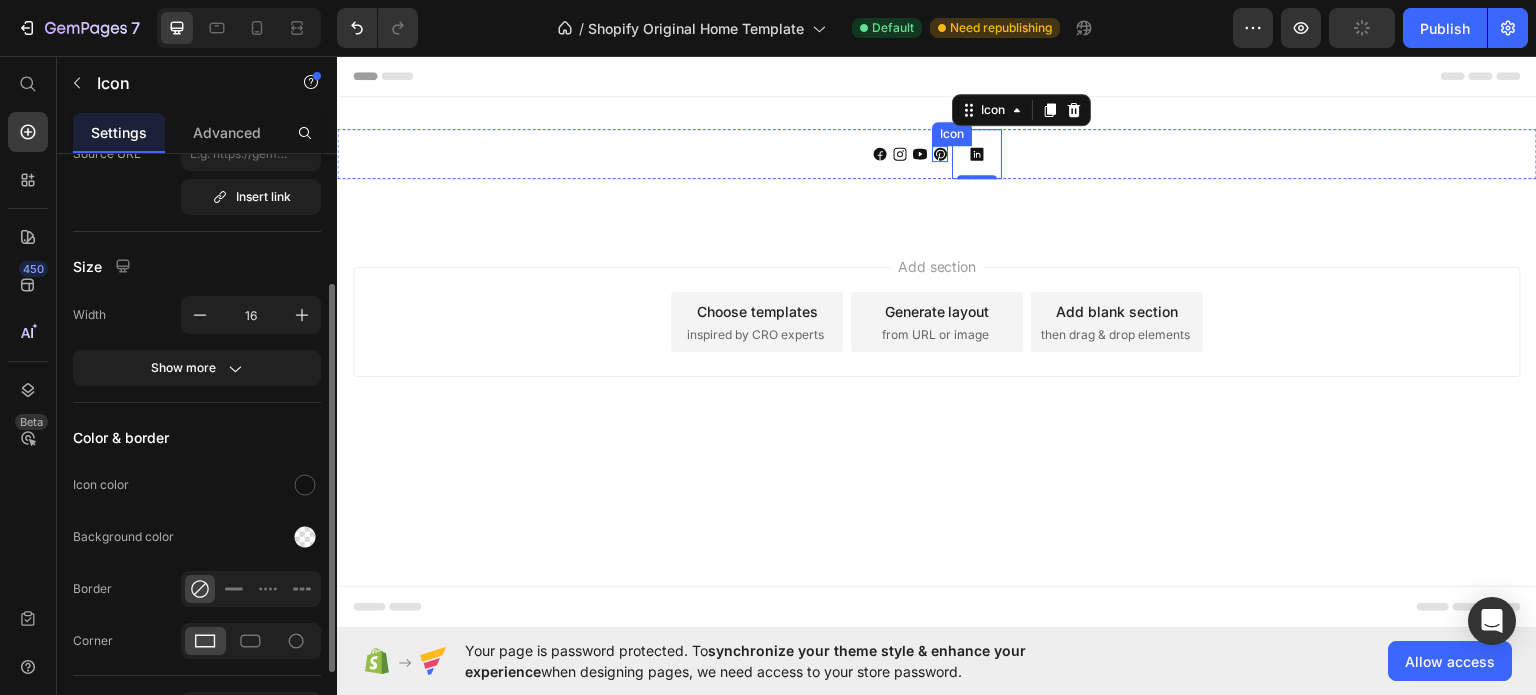 click on "Icon" at bounding box center [940, 153] 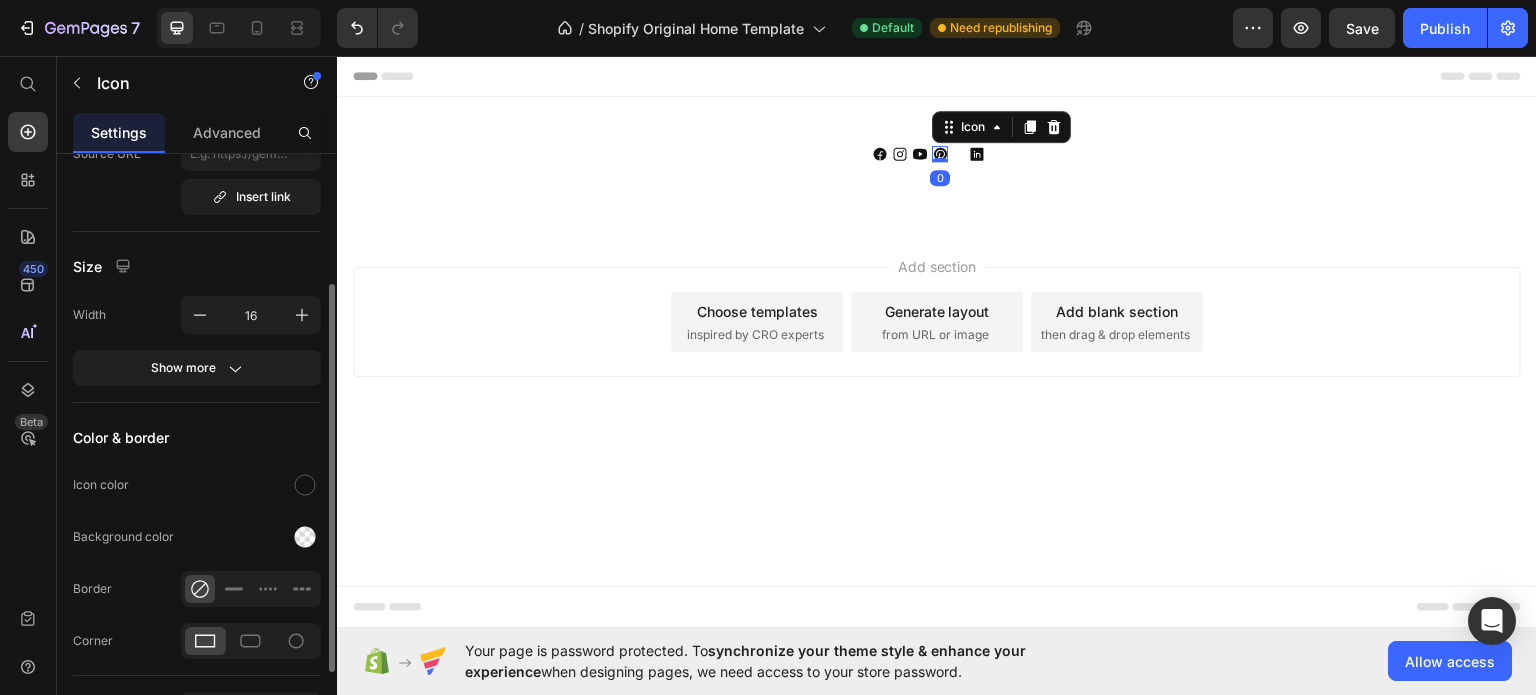 click on "Size Width 16 Show more" 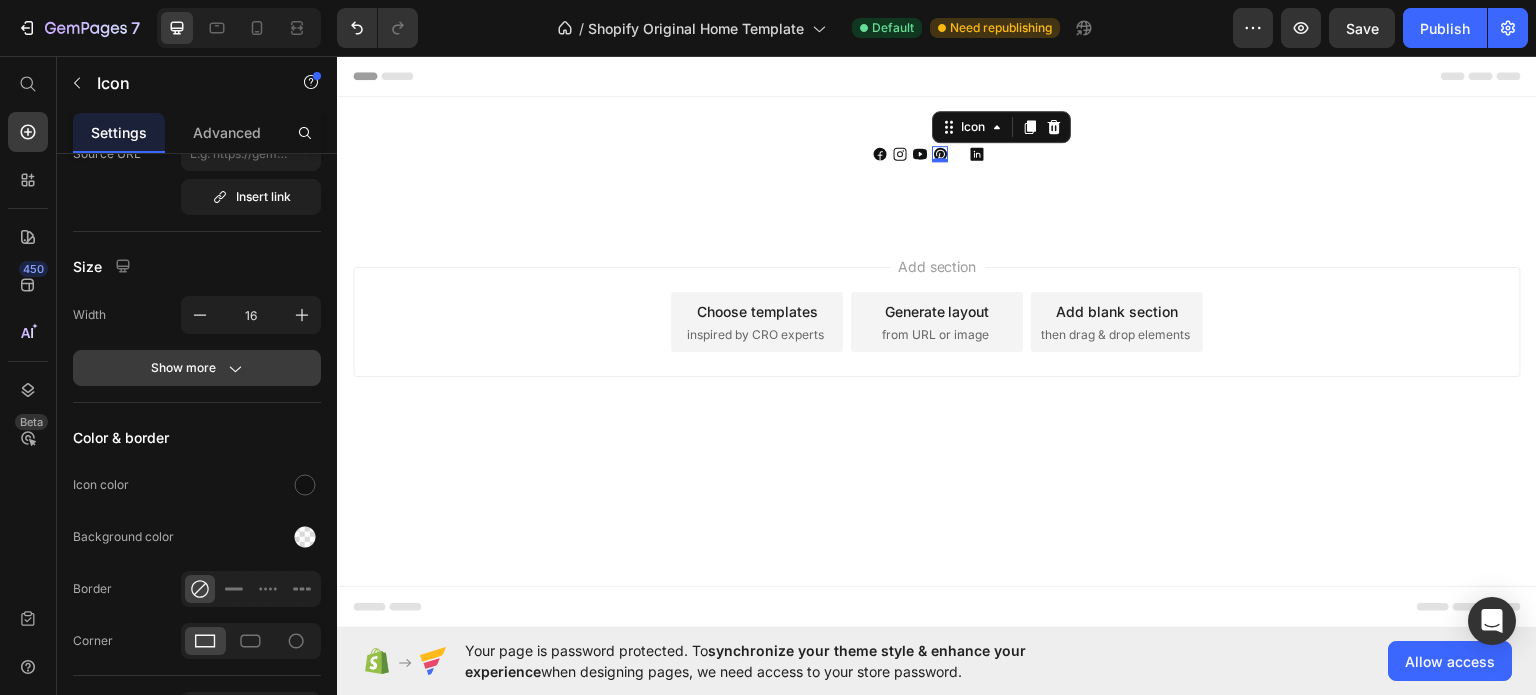 click on "Show more" 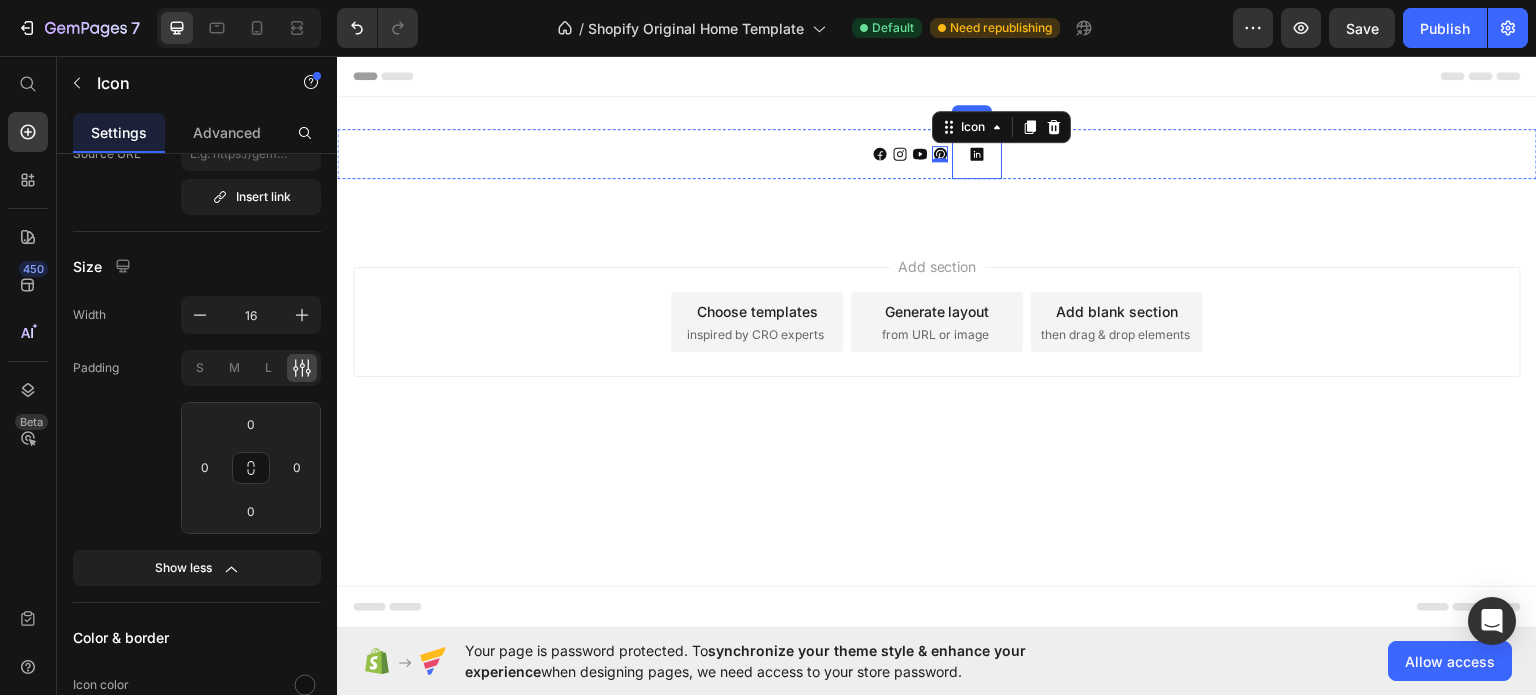 click 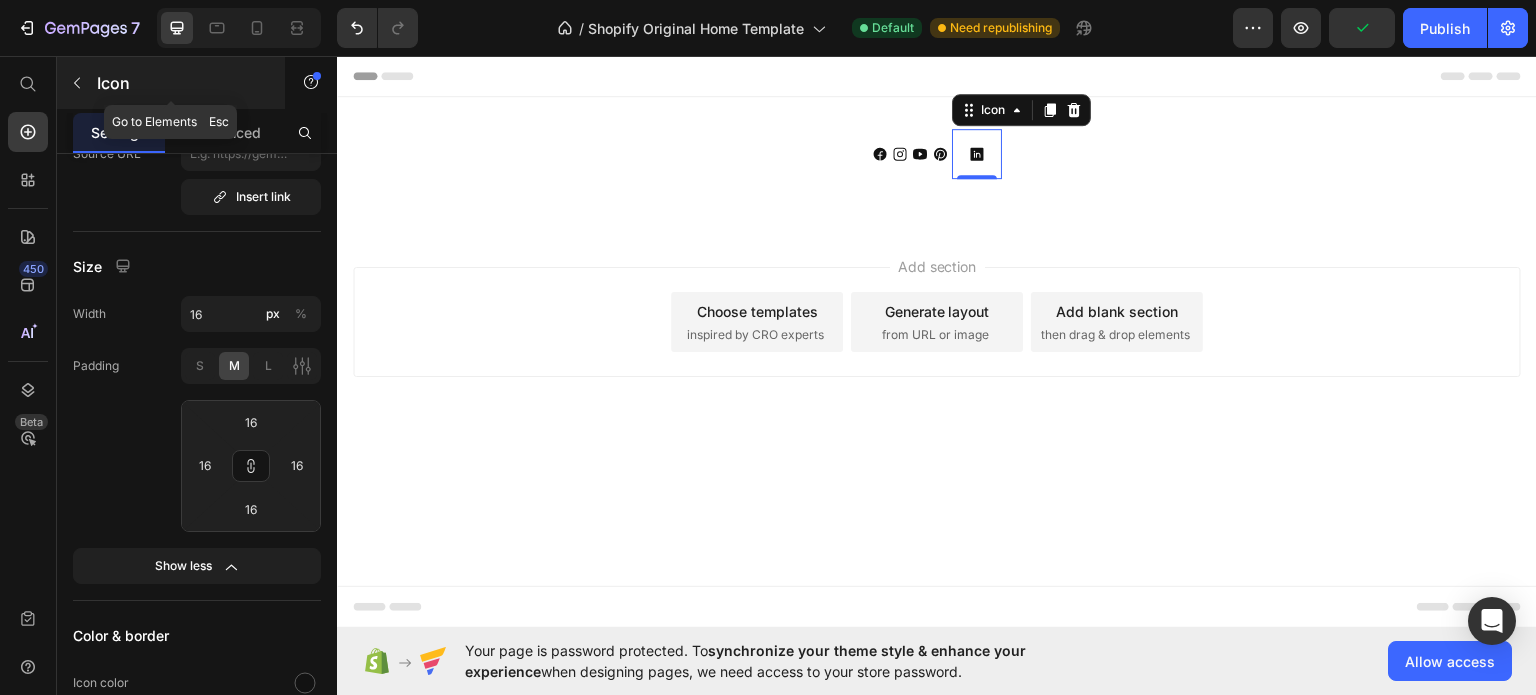 click at bounding box center (77, 83) 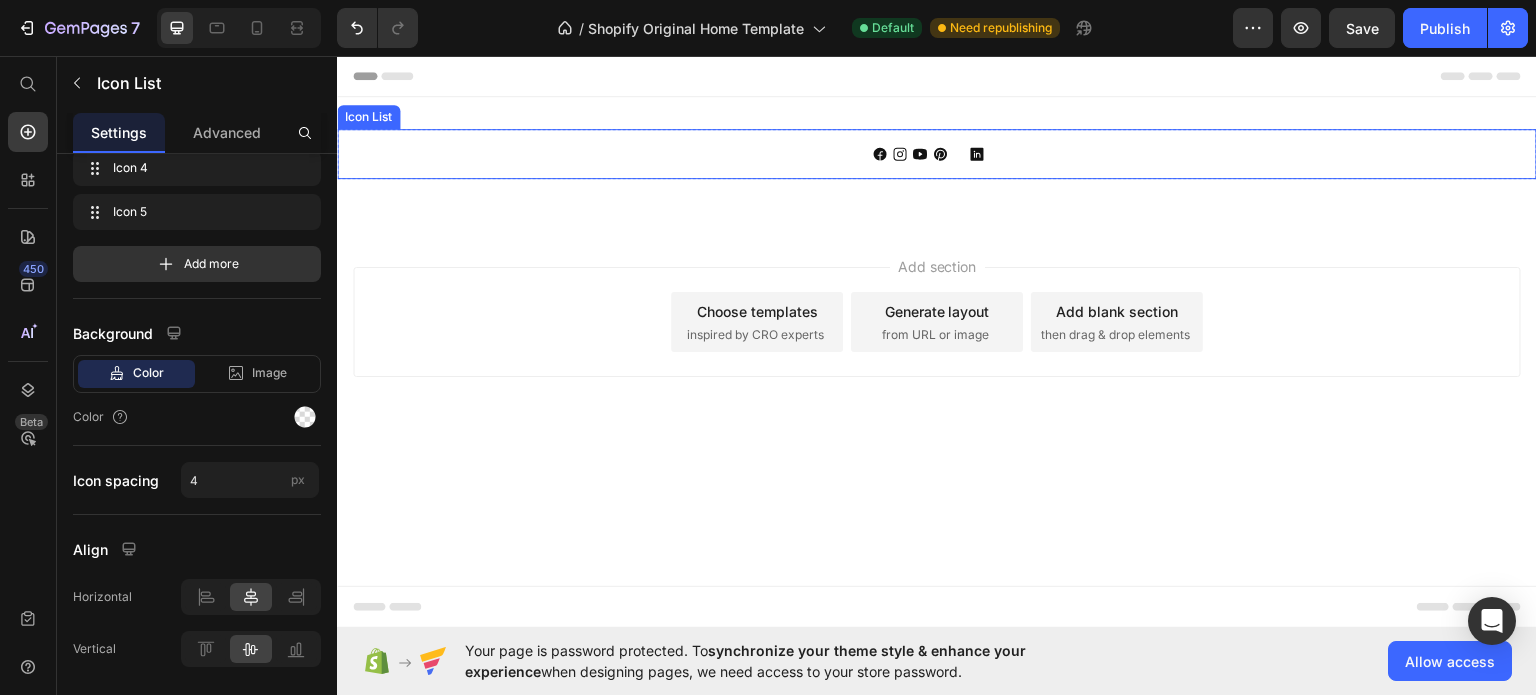 click on "Icon
Icon
Icon
Icon
Icon" at bounding box center (937, 153) 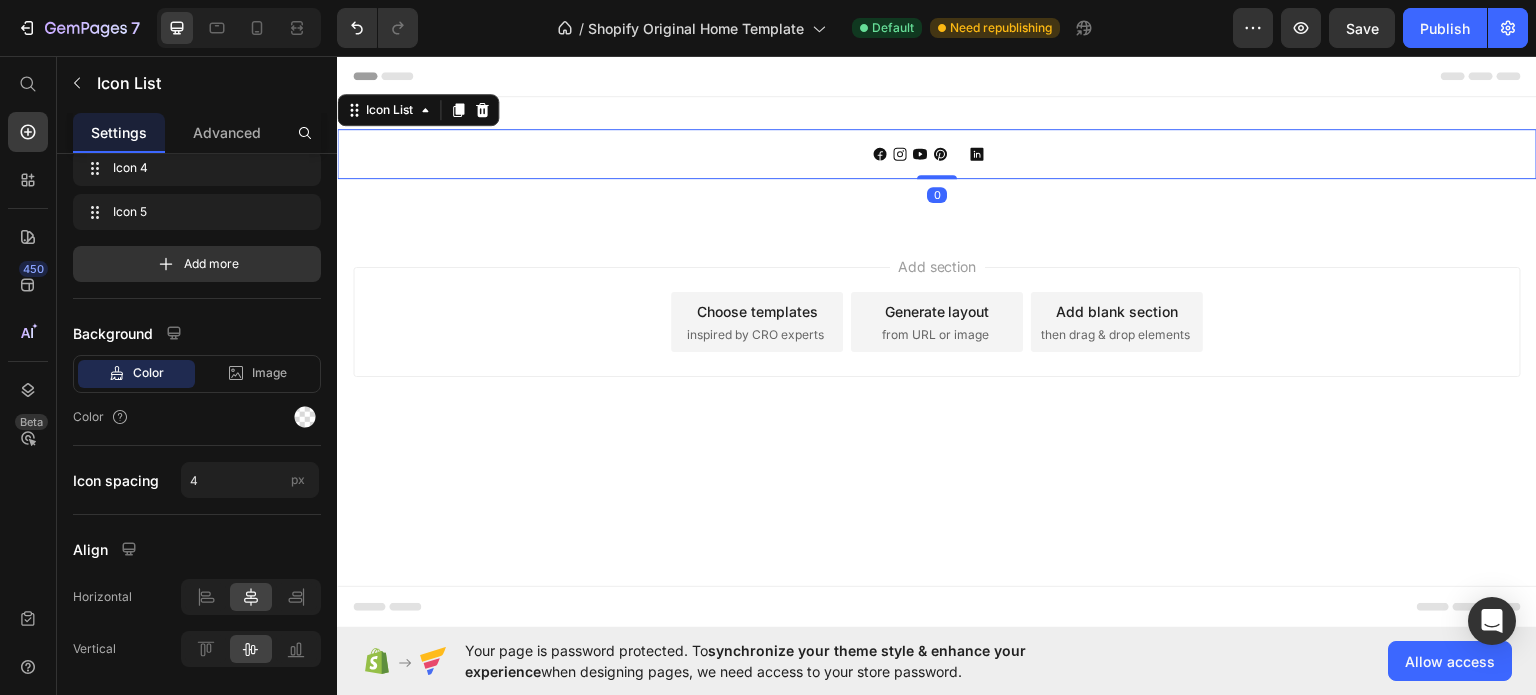 scroll, scrollTop: 0, scrollLeft: 0, axis: both 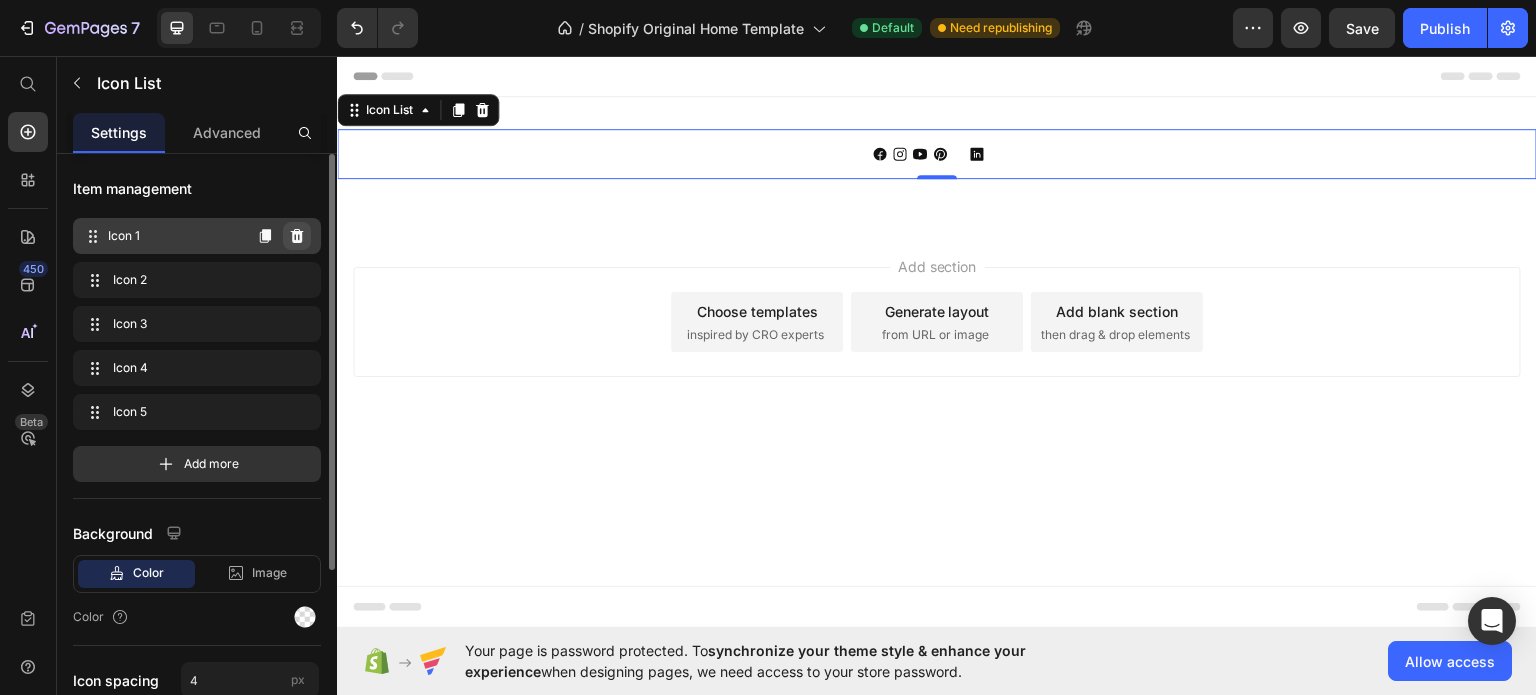 click 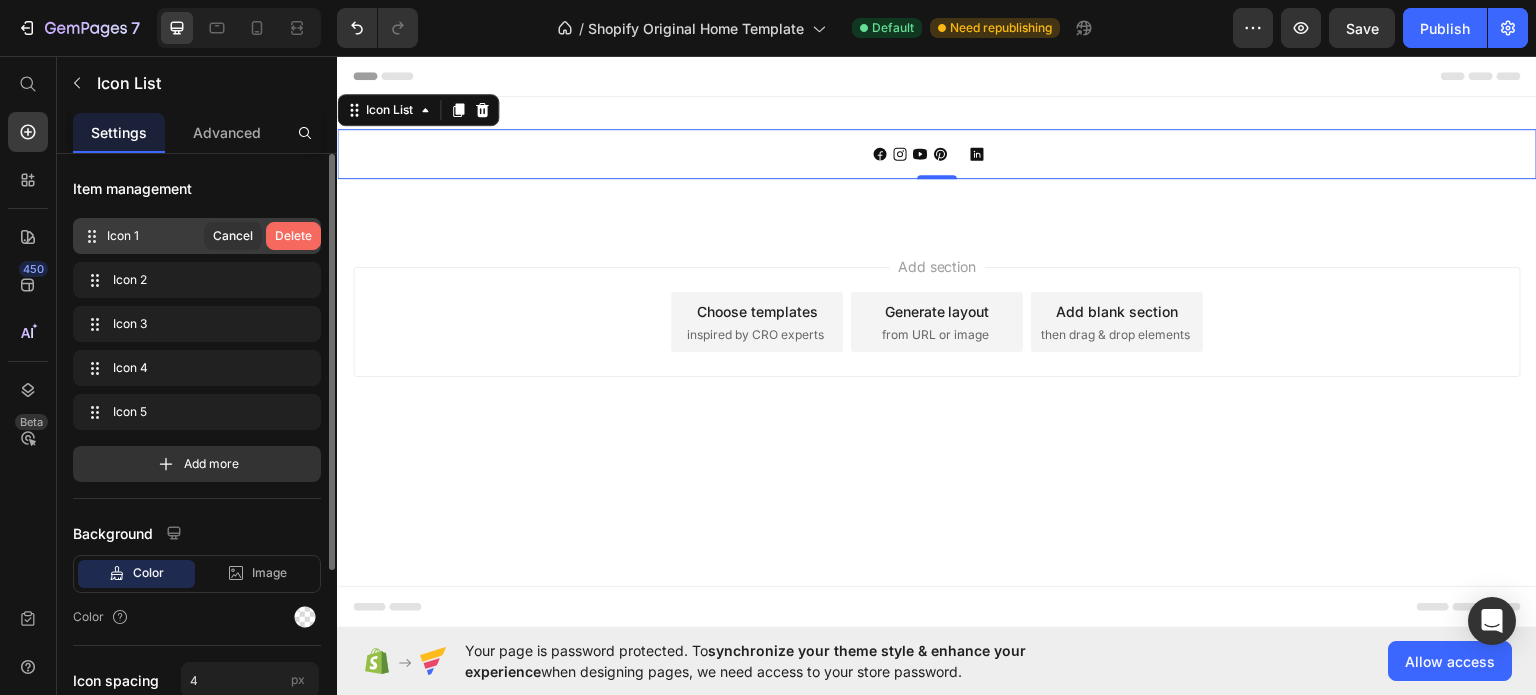 click on "Delete" at bounding box center [293, 236] 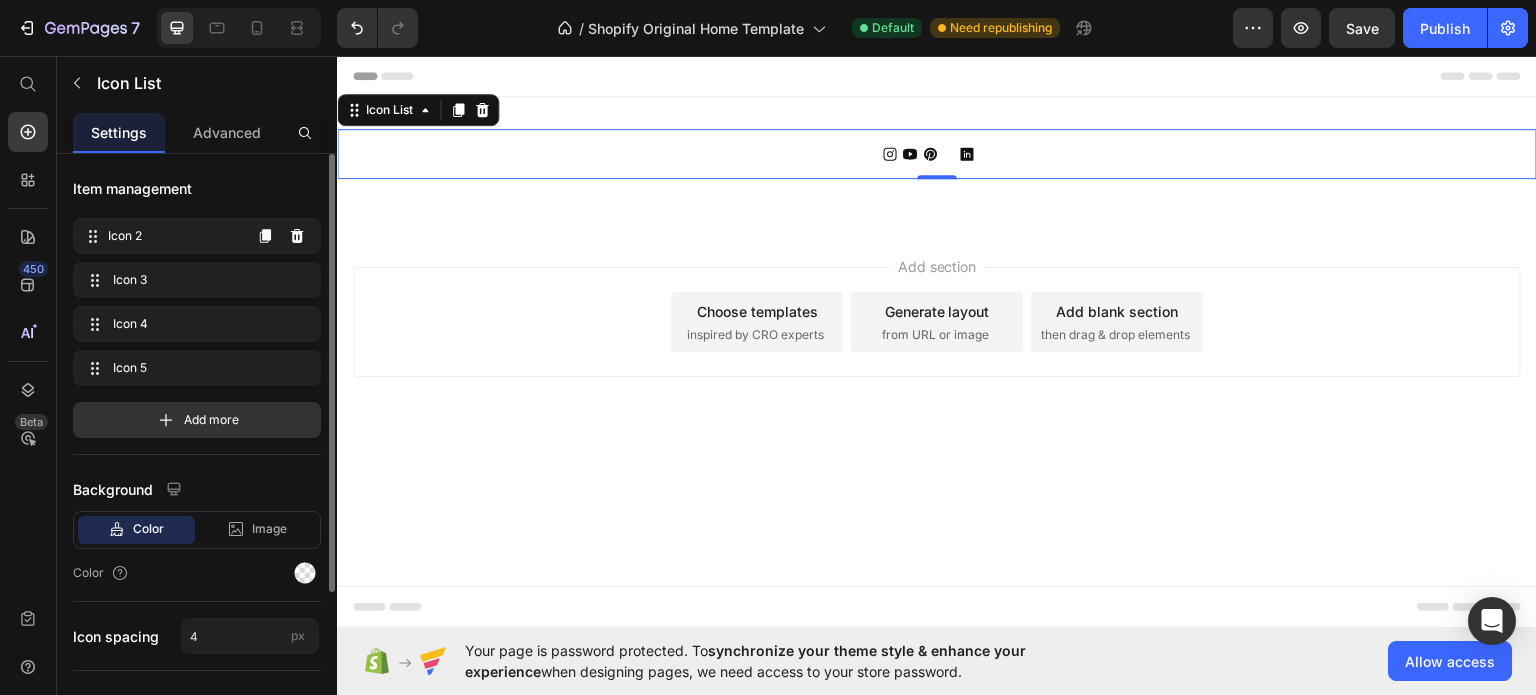 click 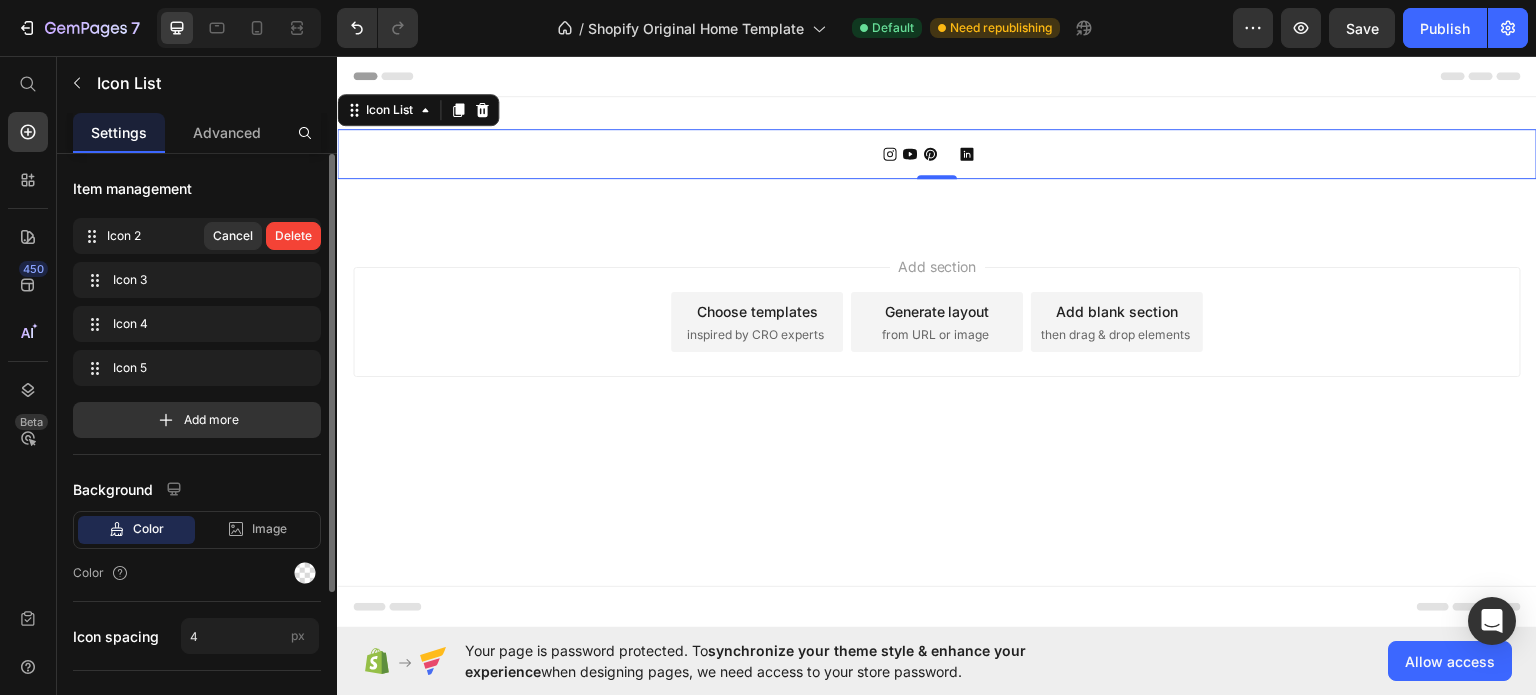 click on "Delete" at bounding box center [293, 236] 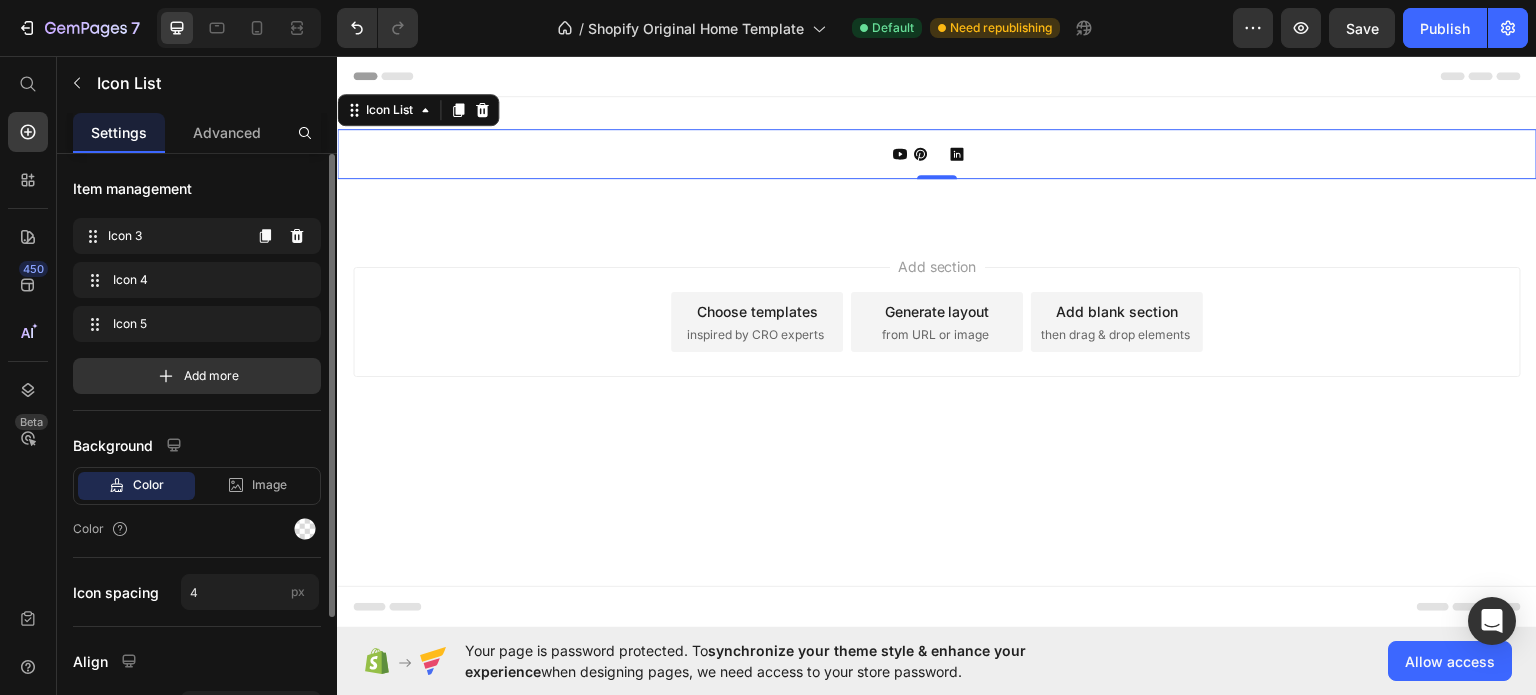 click 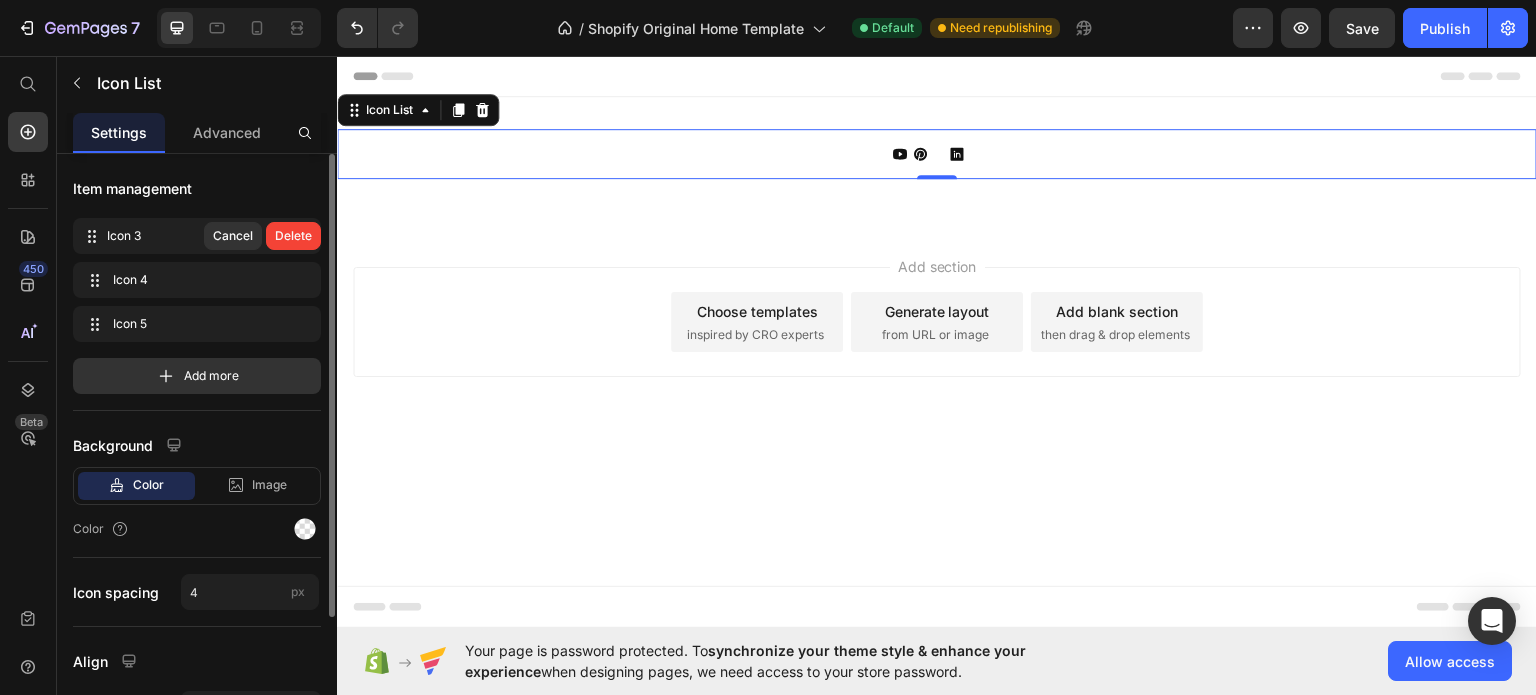 click on "Delete" at bounding box center [293, 236] 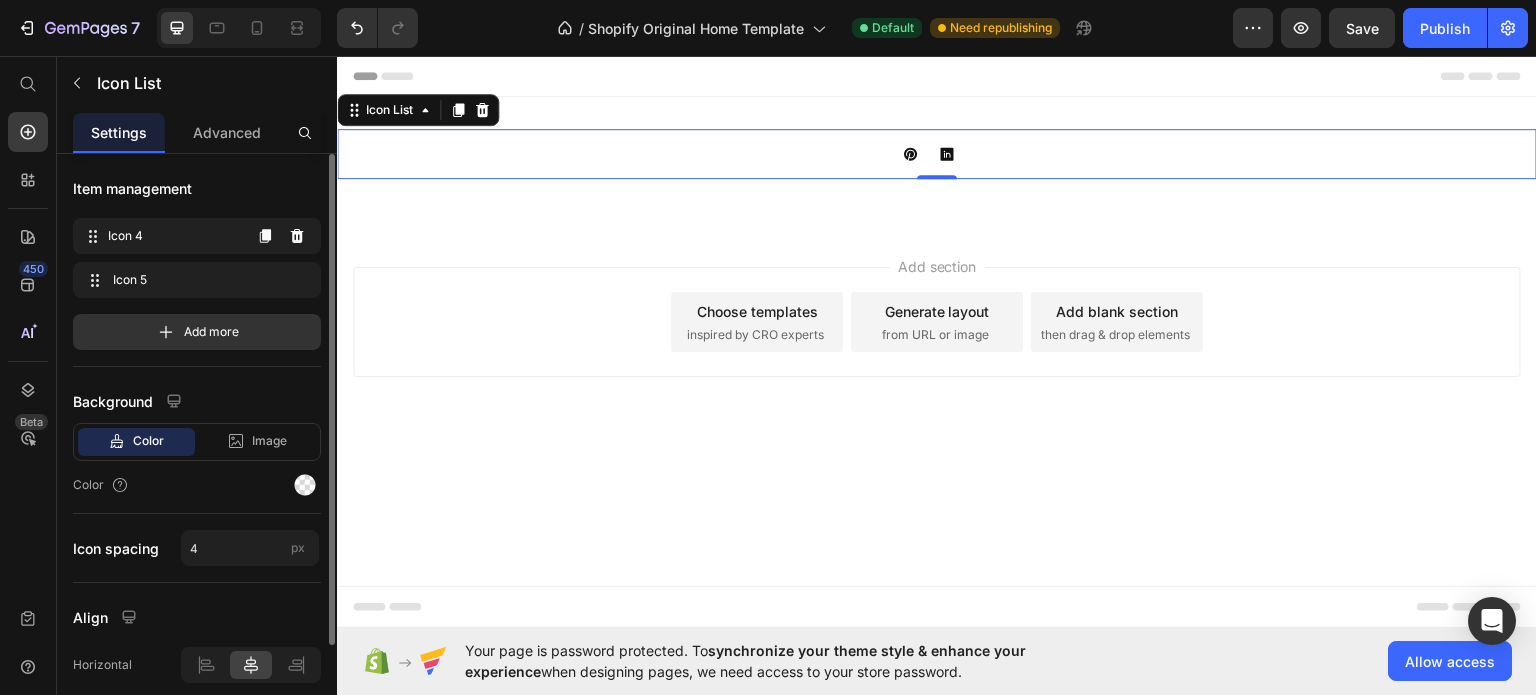 click 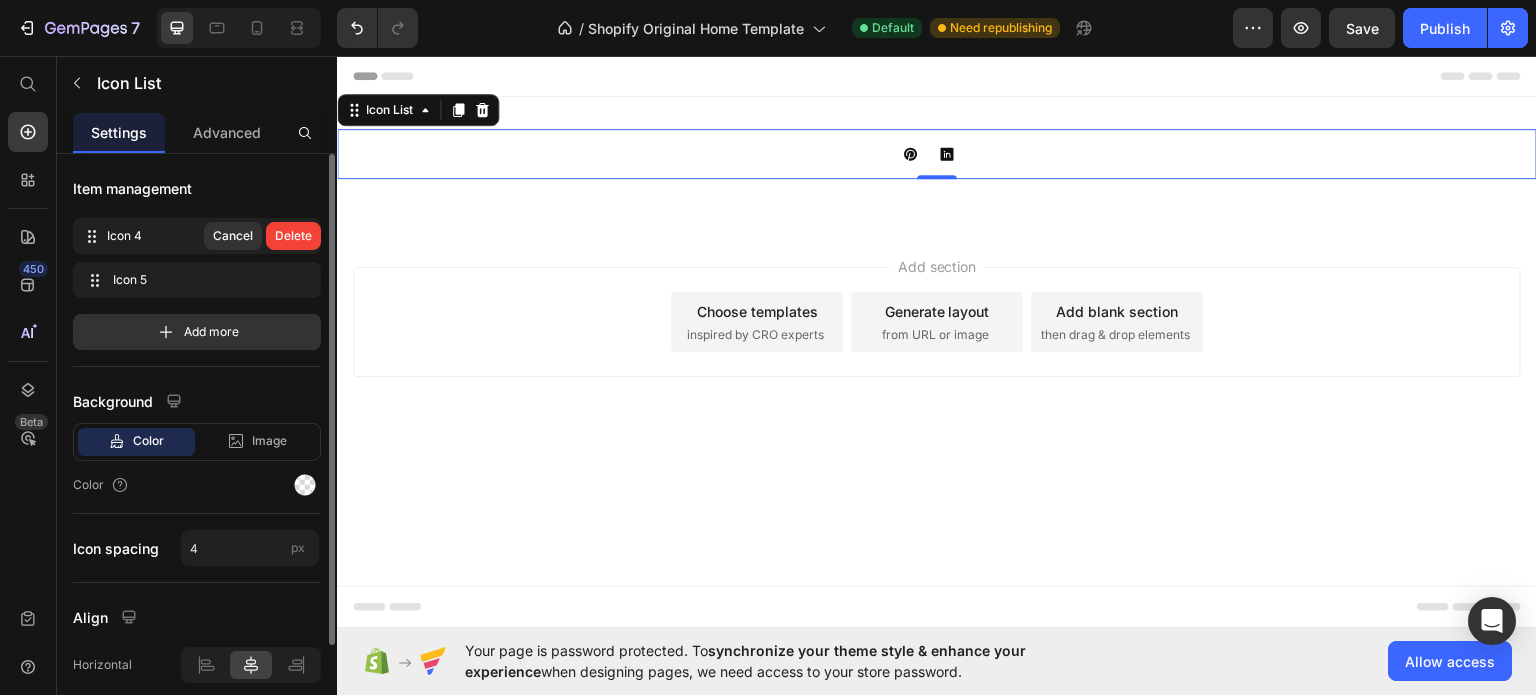 click on "Delete" at bounding box center (293, 236) 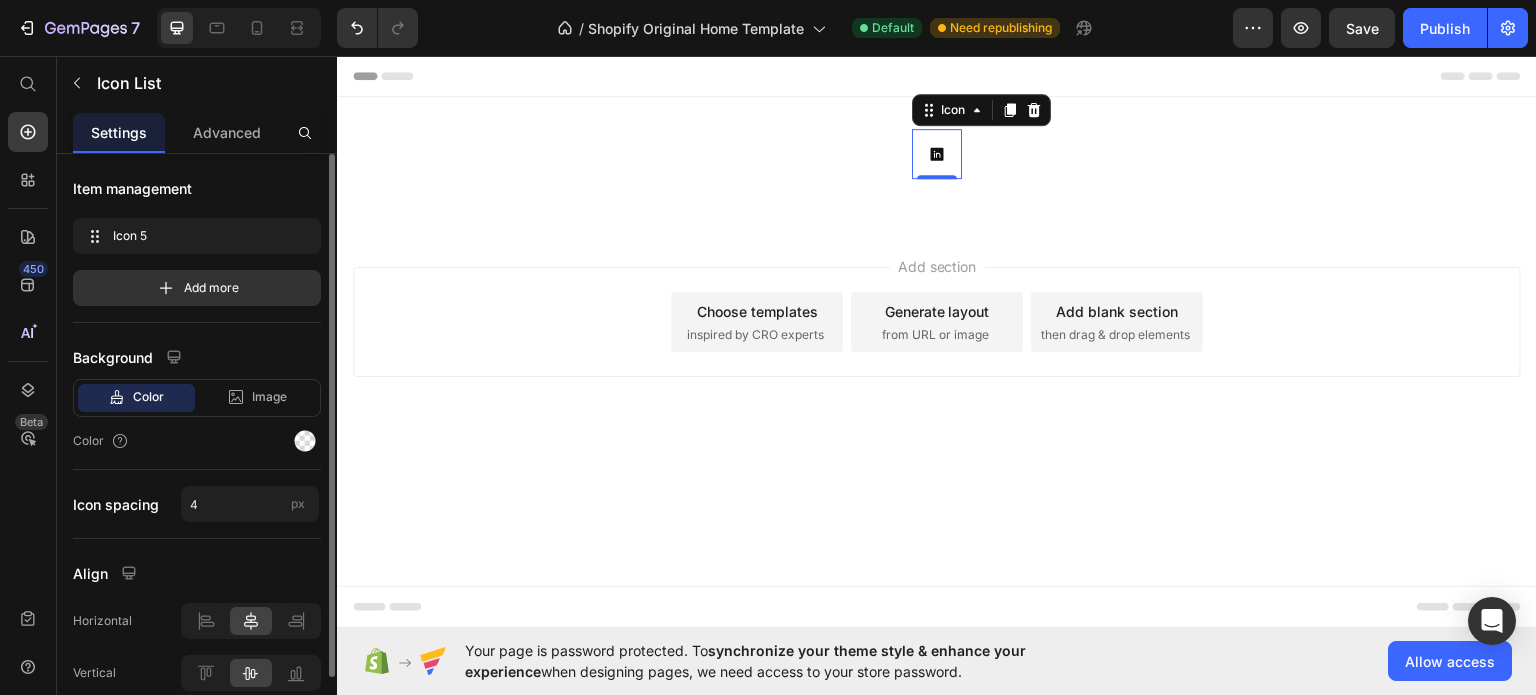 click 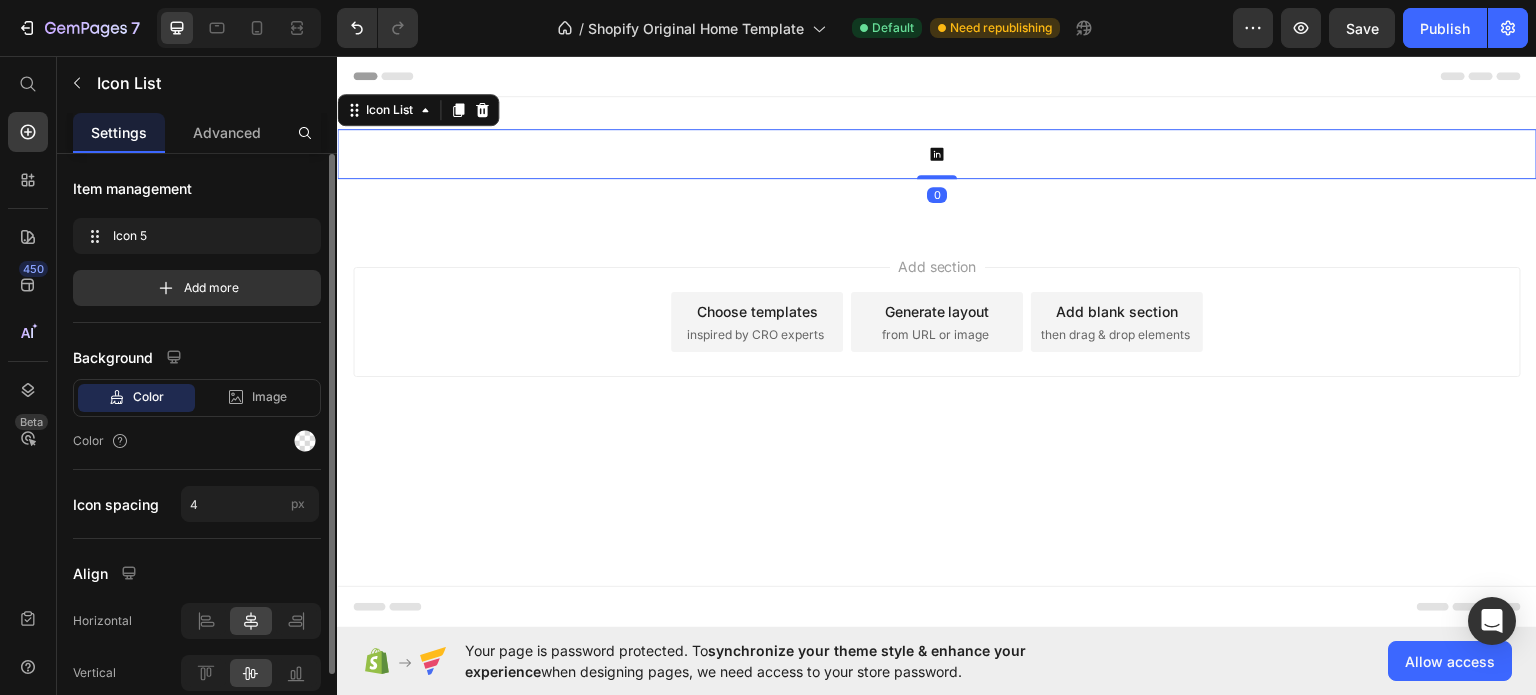 click on "Icon" at bounding box center [937, 153] 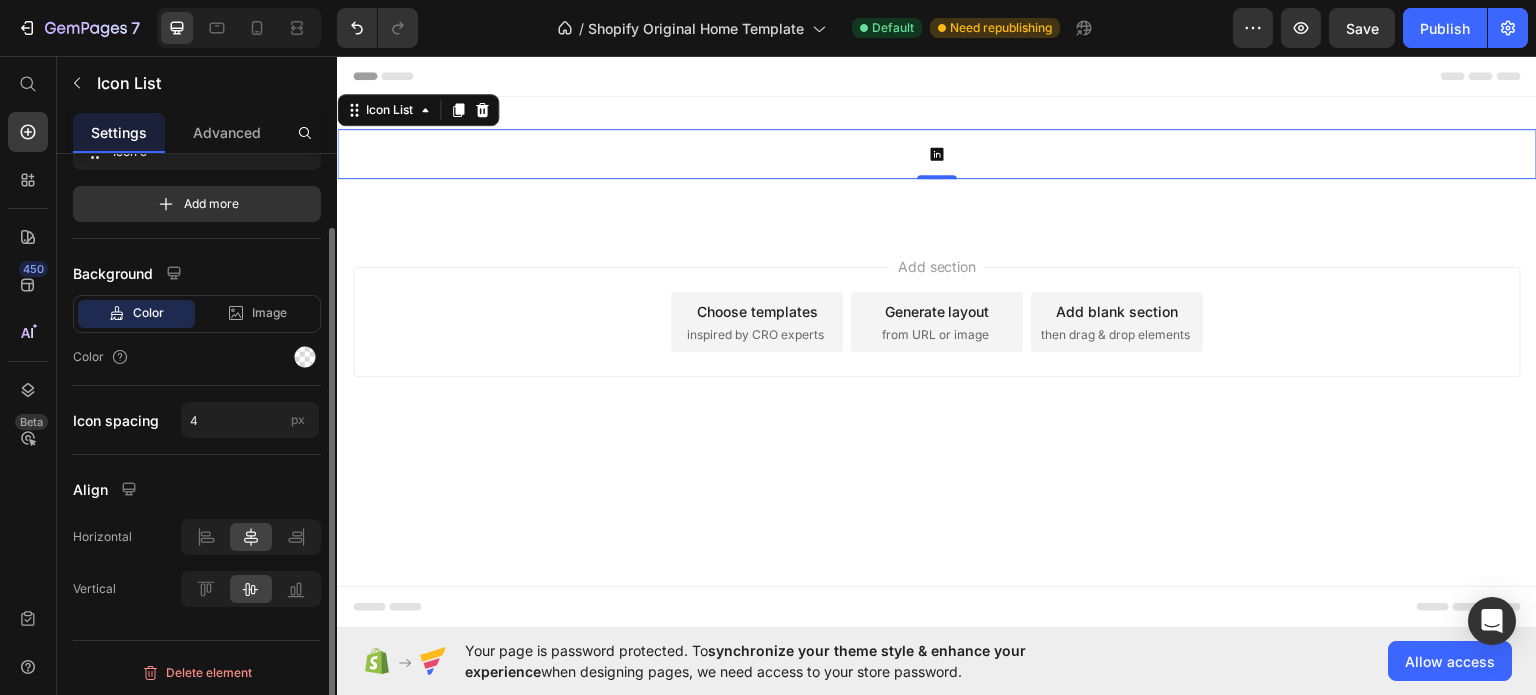 scroll, scrollTop: 0, scrollLeft: 0, axis: both 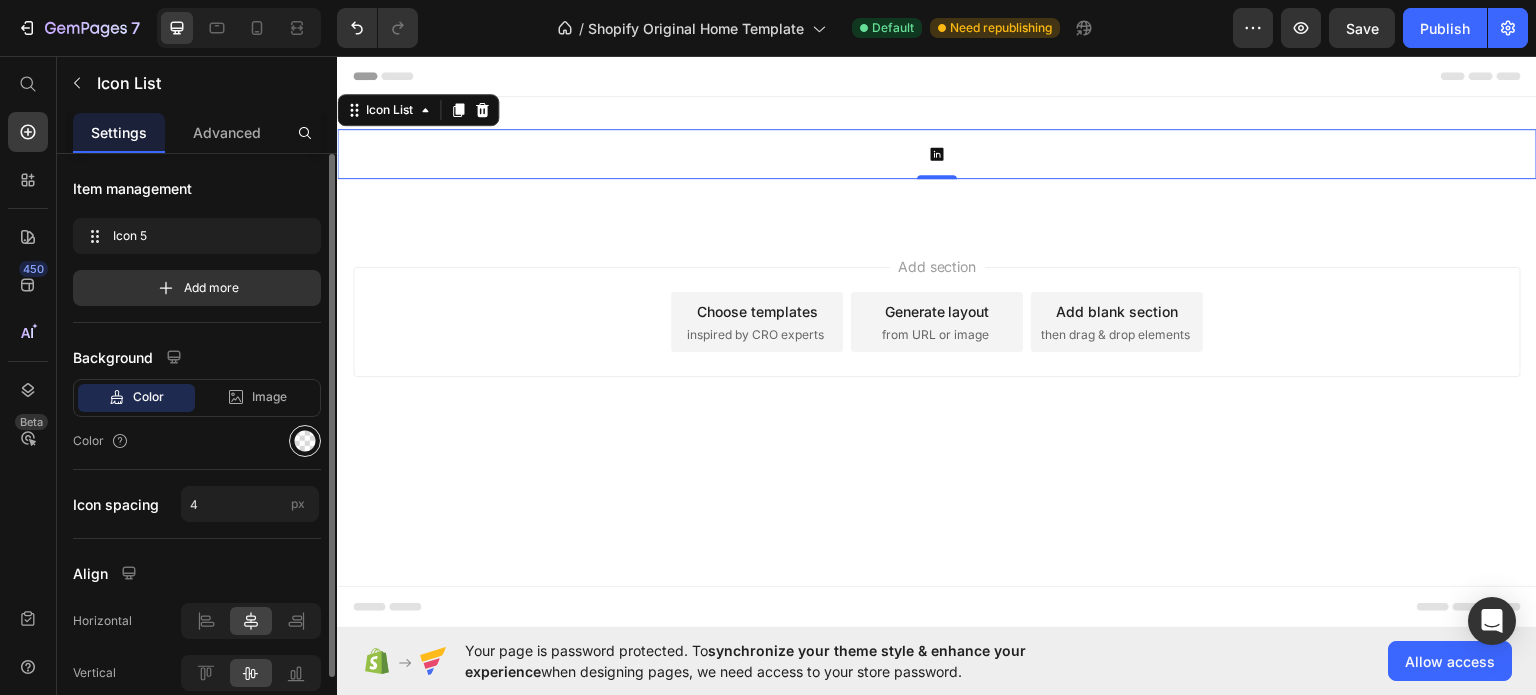 click at bounding box center [305, 441] 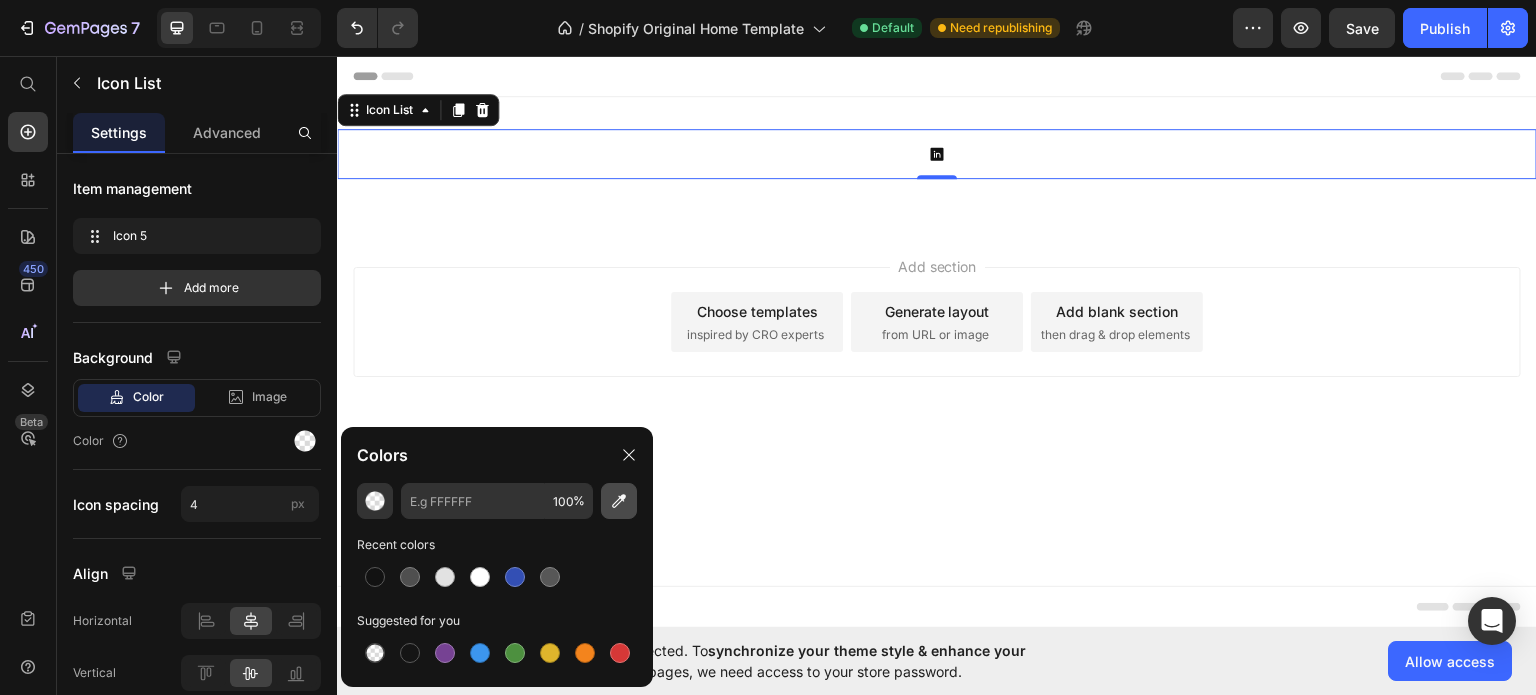 click at bounding box center (619, 501) 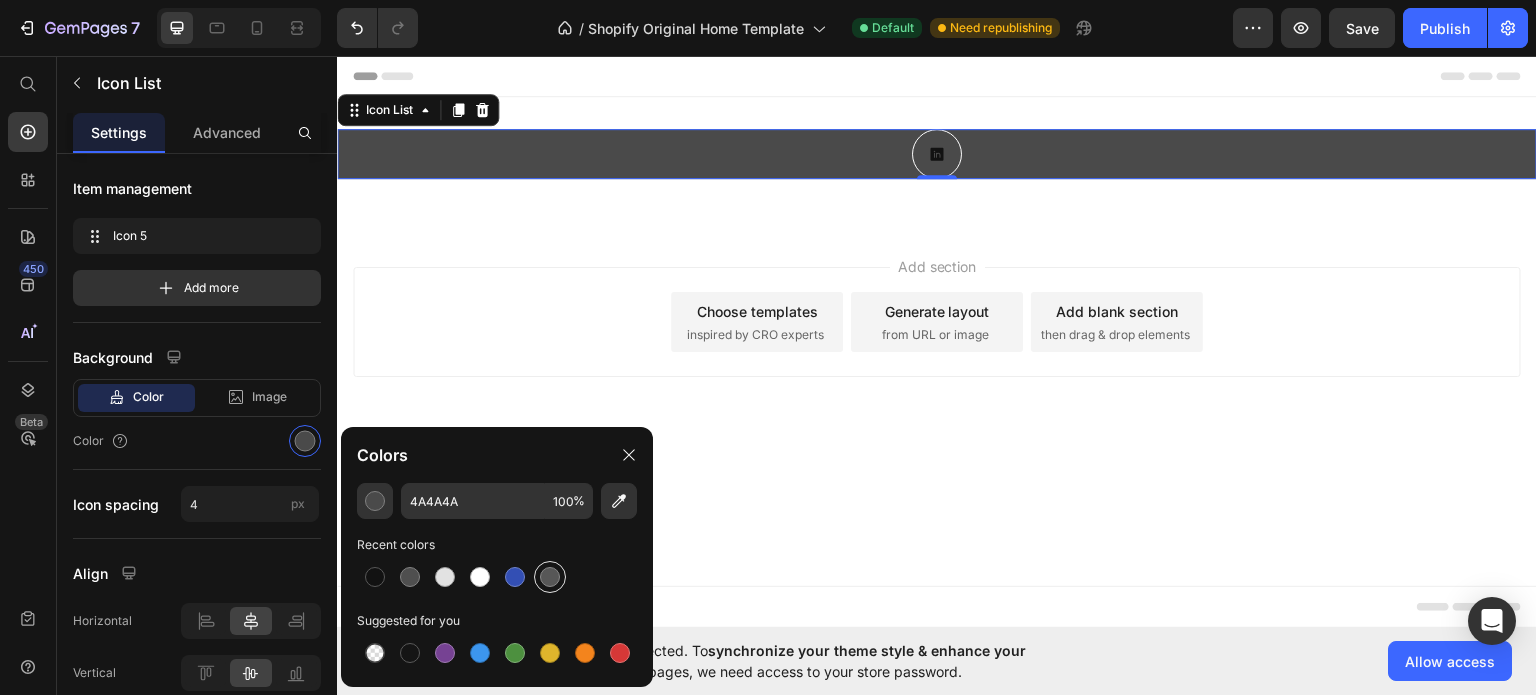 drag, startPoint x: 617, startPoint y: 507, endPoint x: 556, endPoint y: 579, distance: 94.36631 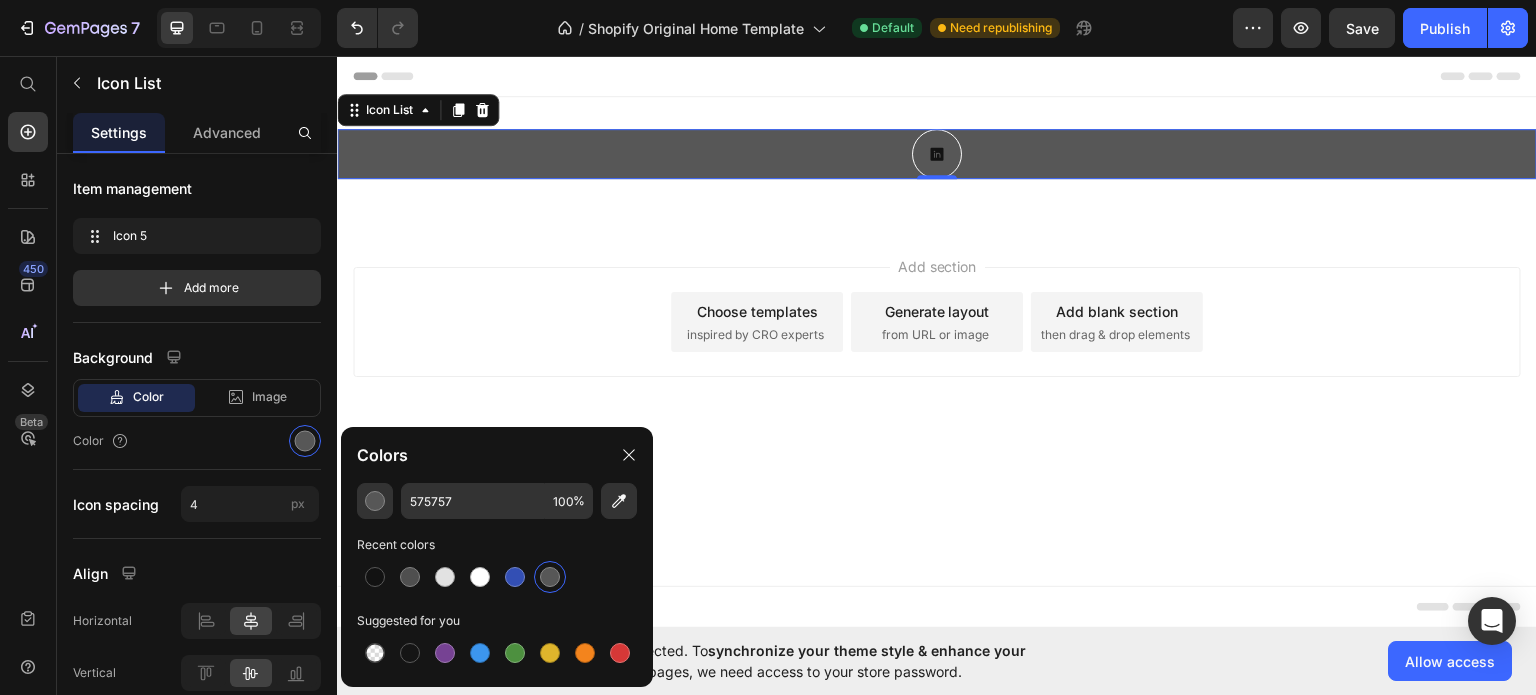 click at bounding box center (550, 577) 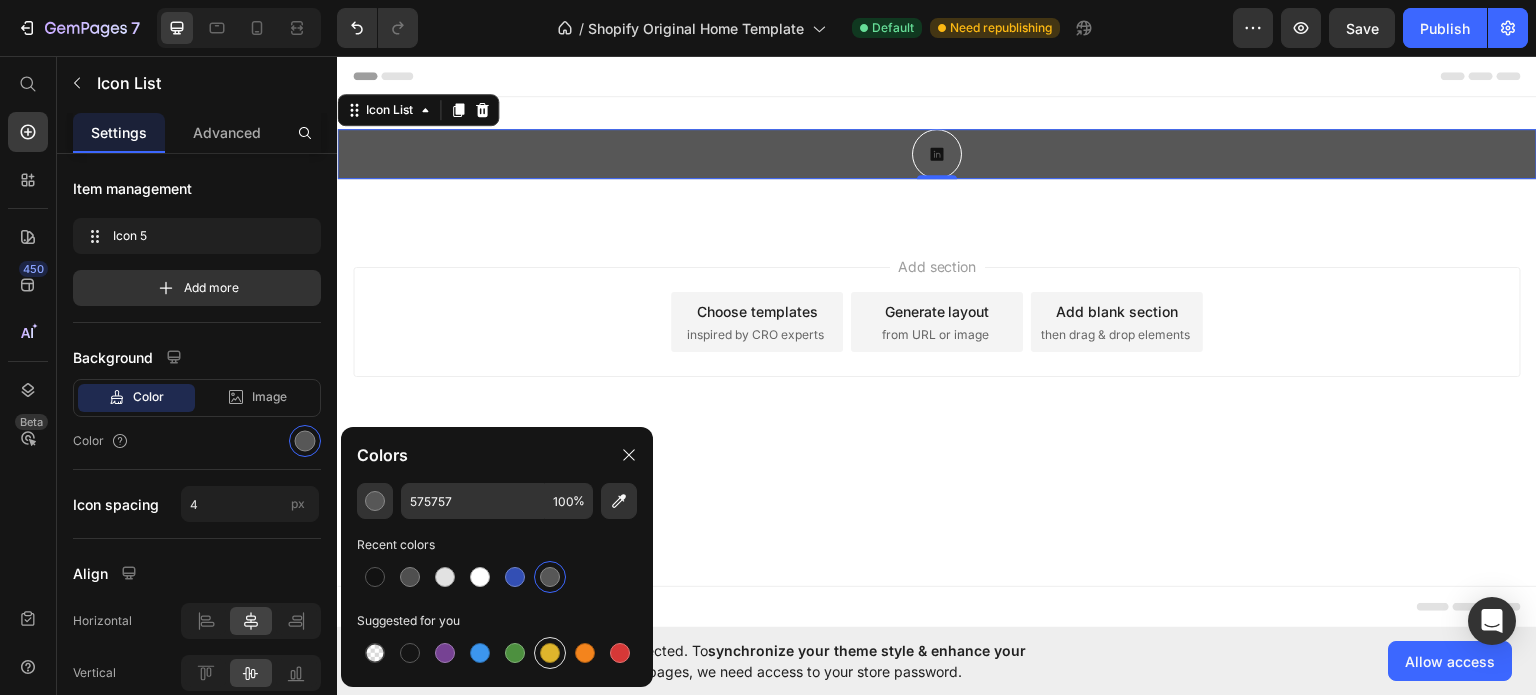 click at bounding box center [550, 653] 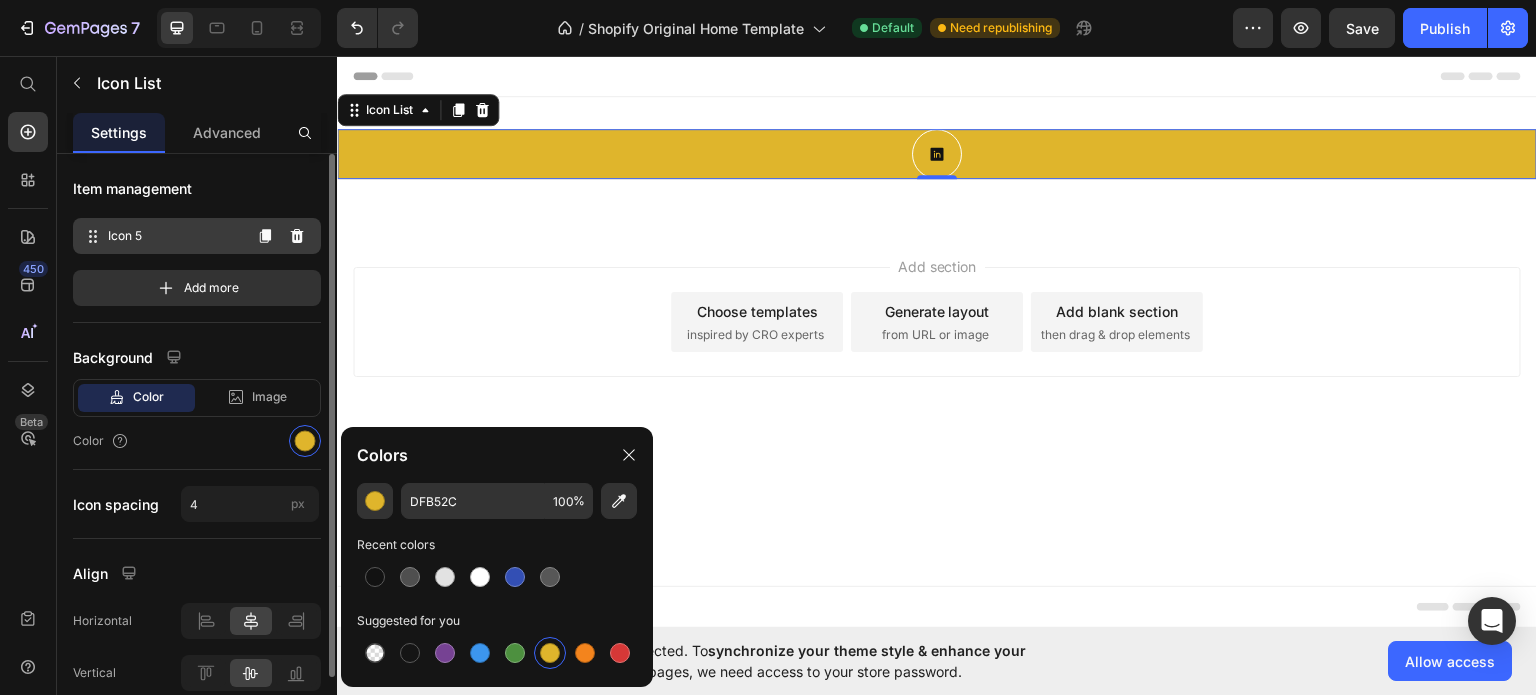 click on "Icon 5" at bounding box center (174, 236) 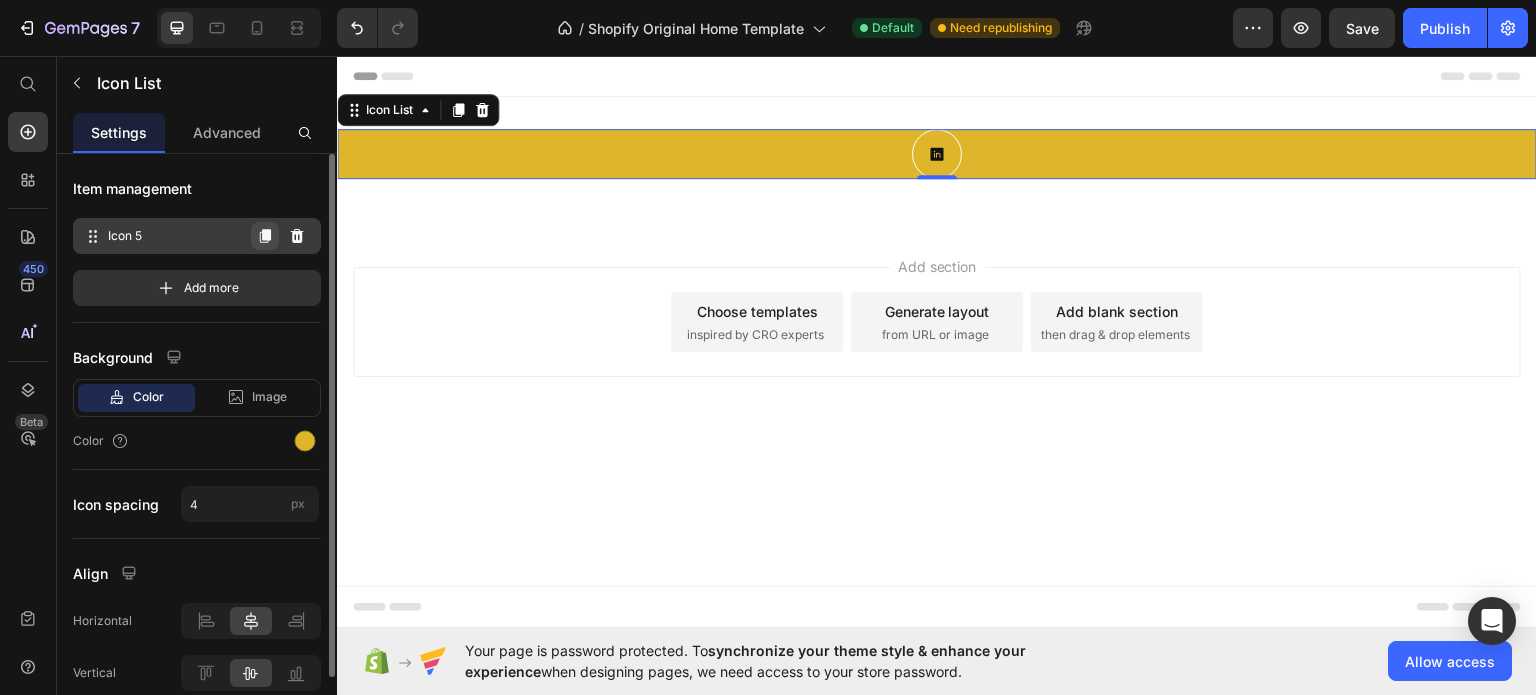 click 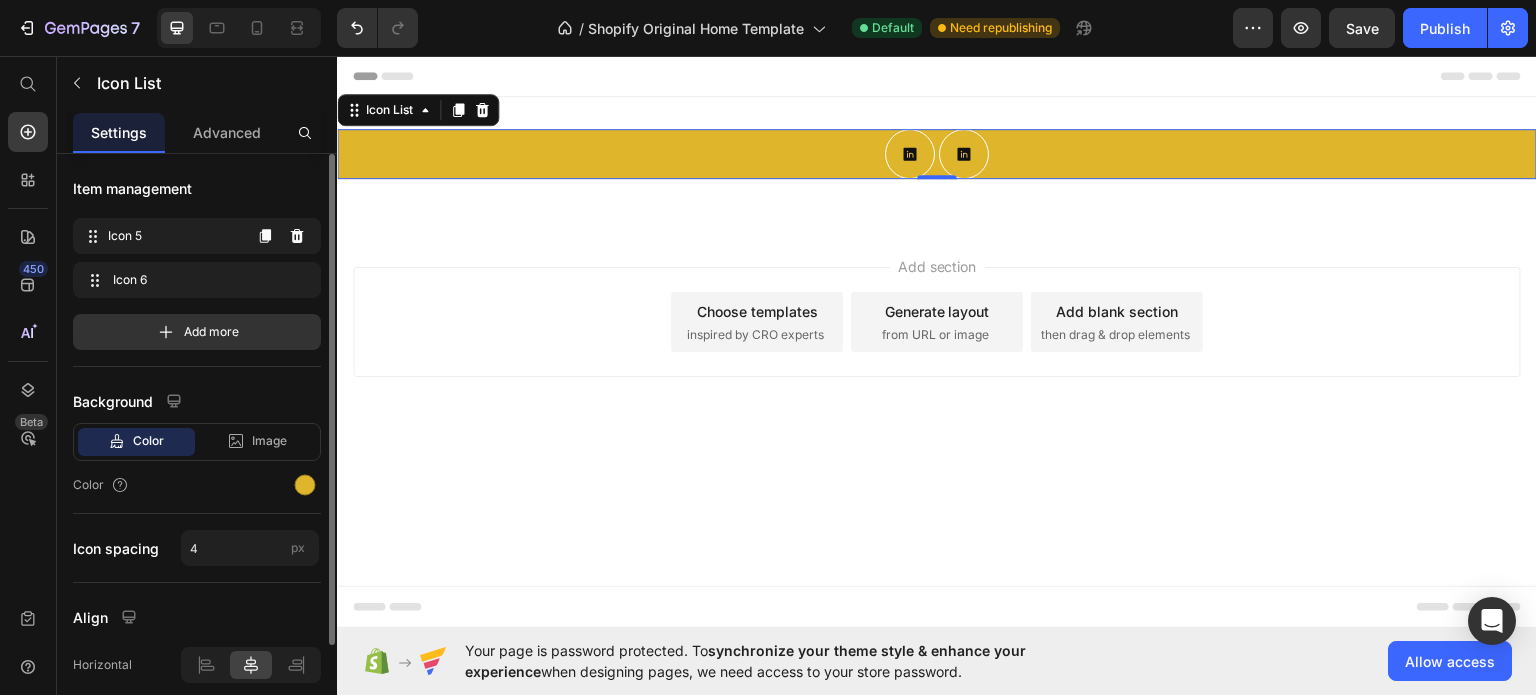 click 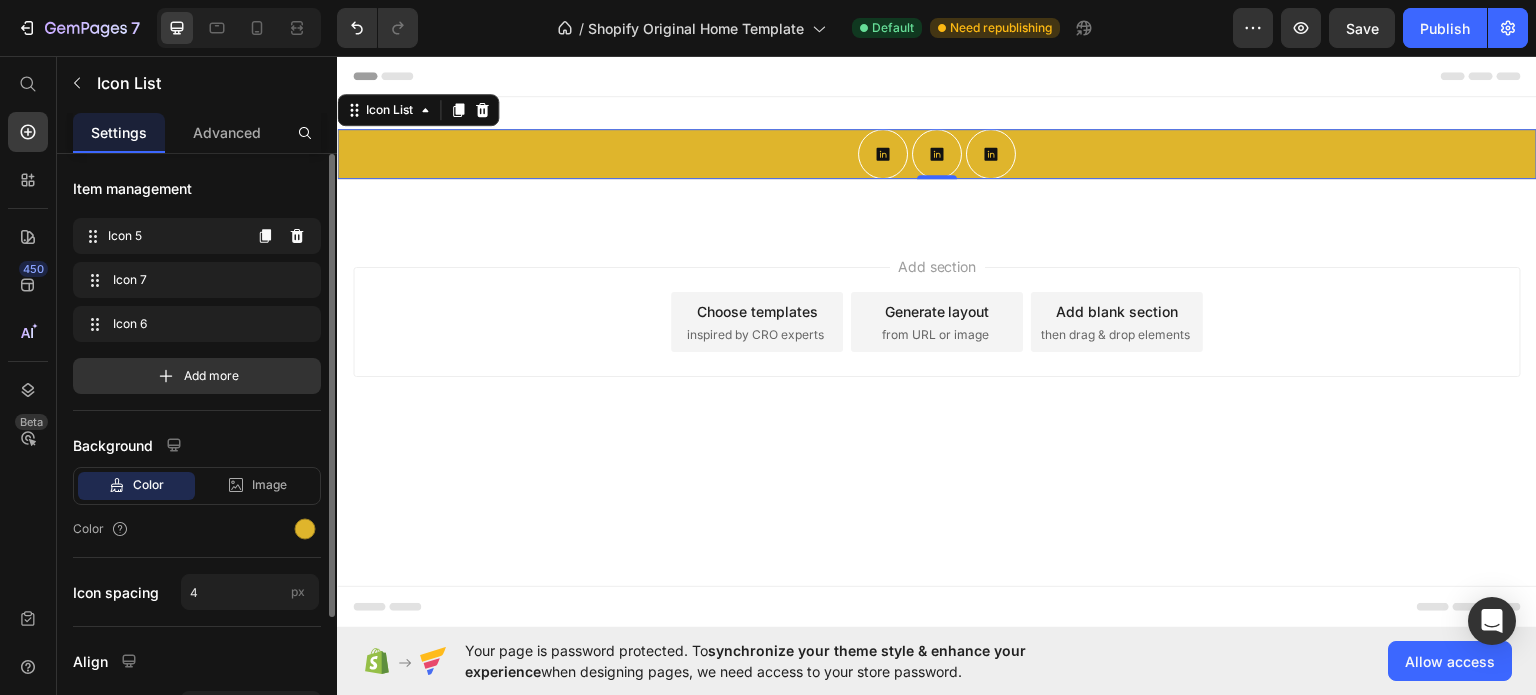 click 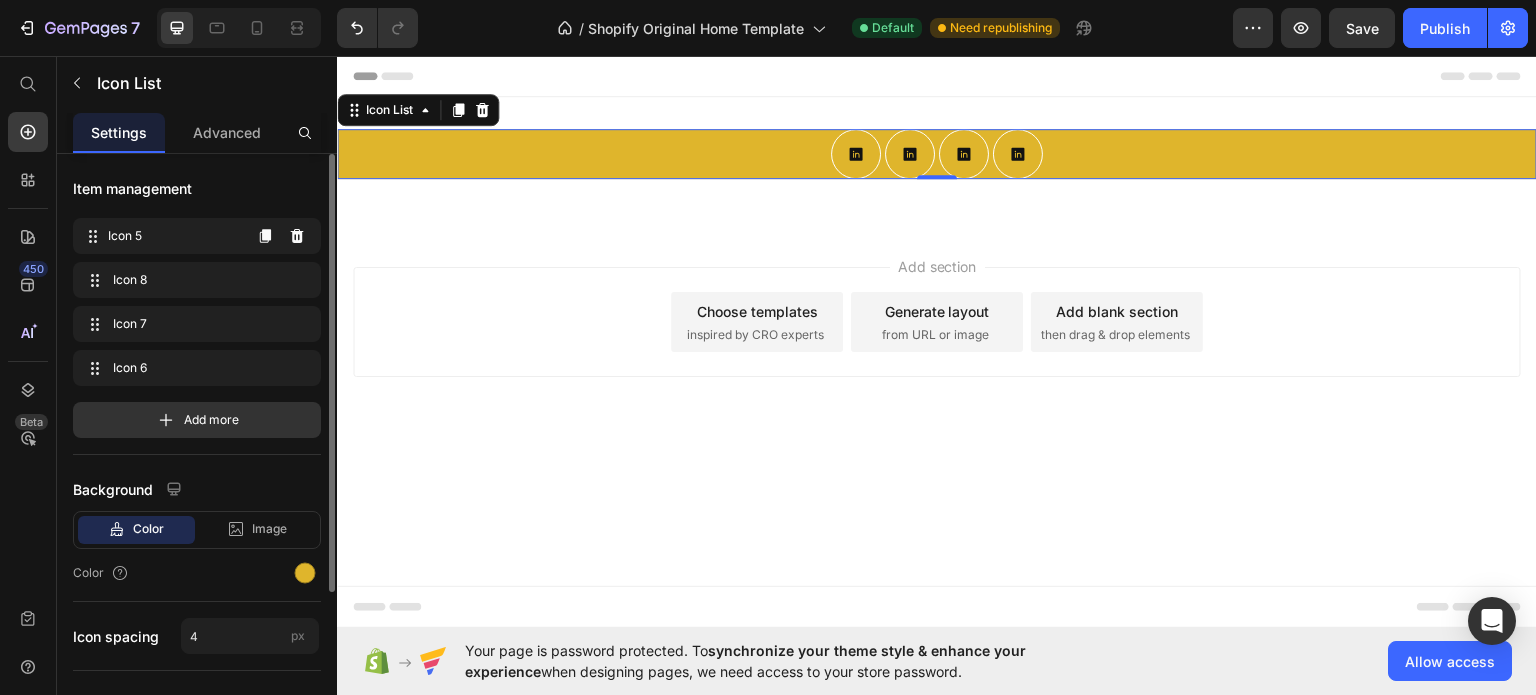 click 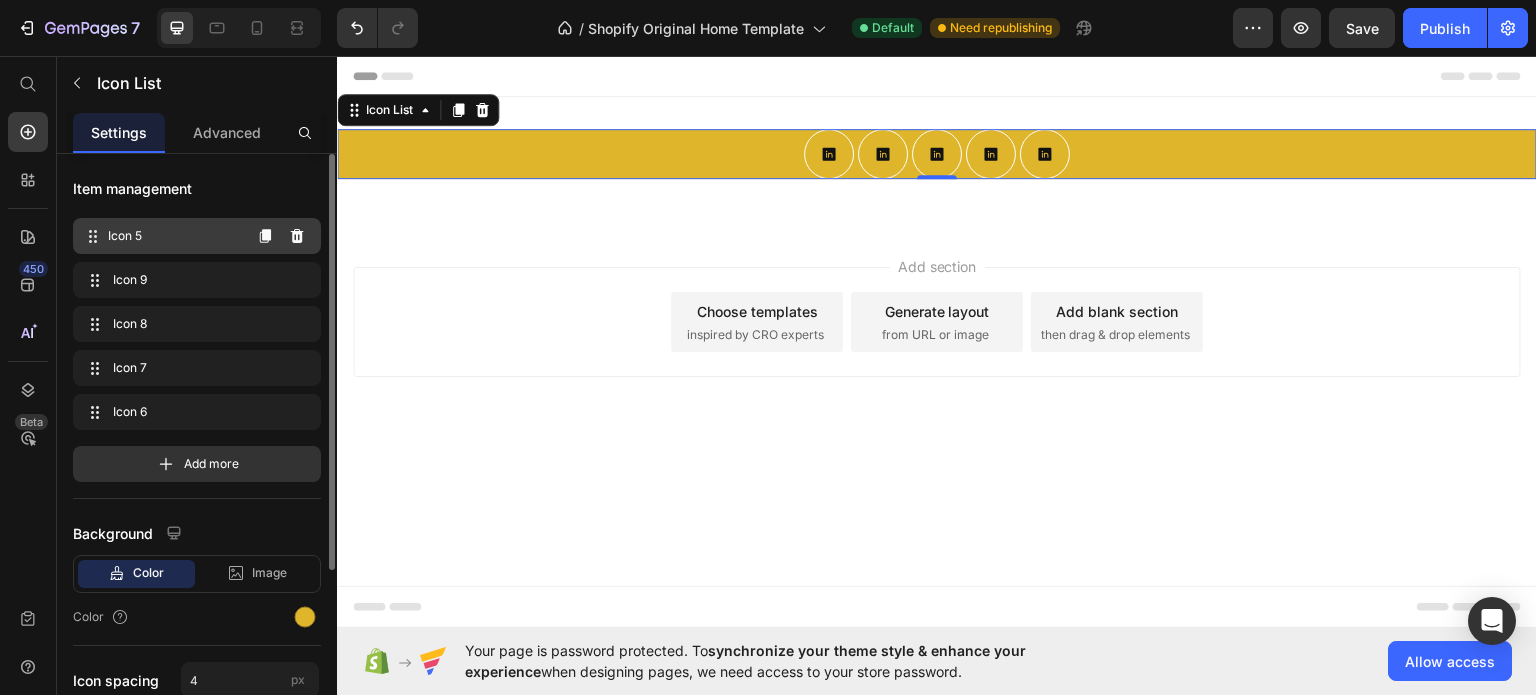 click 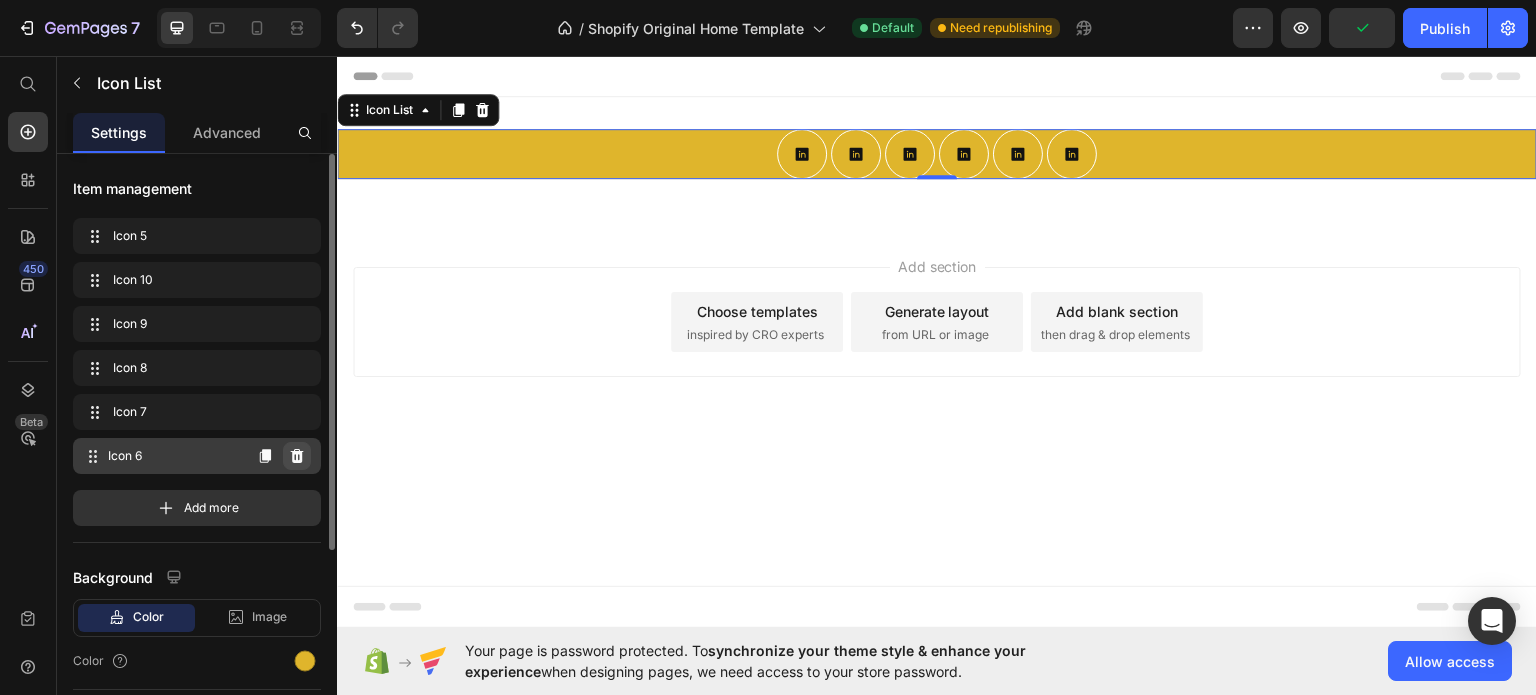 click 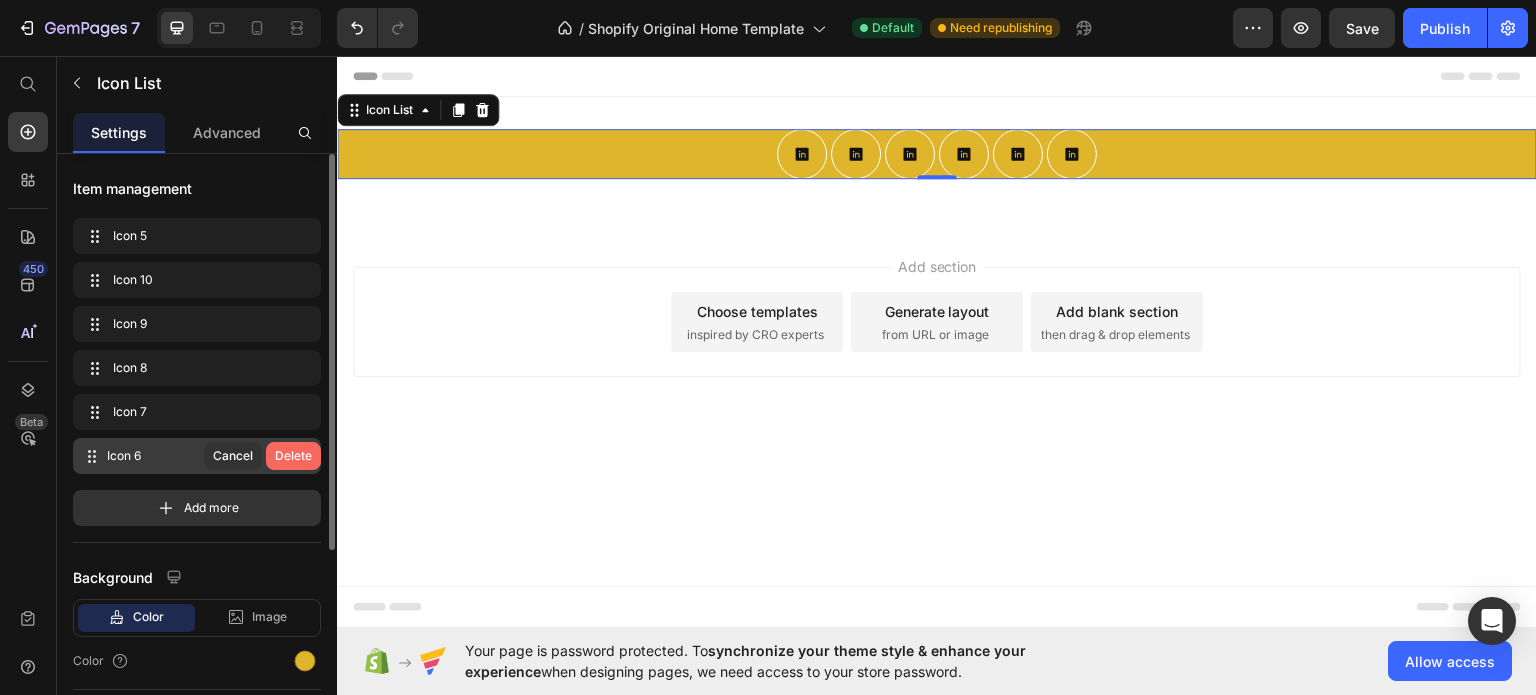 click on "Delete" at bounding box center (293, 456) 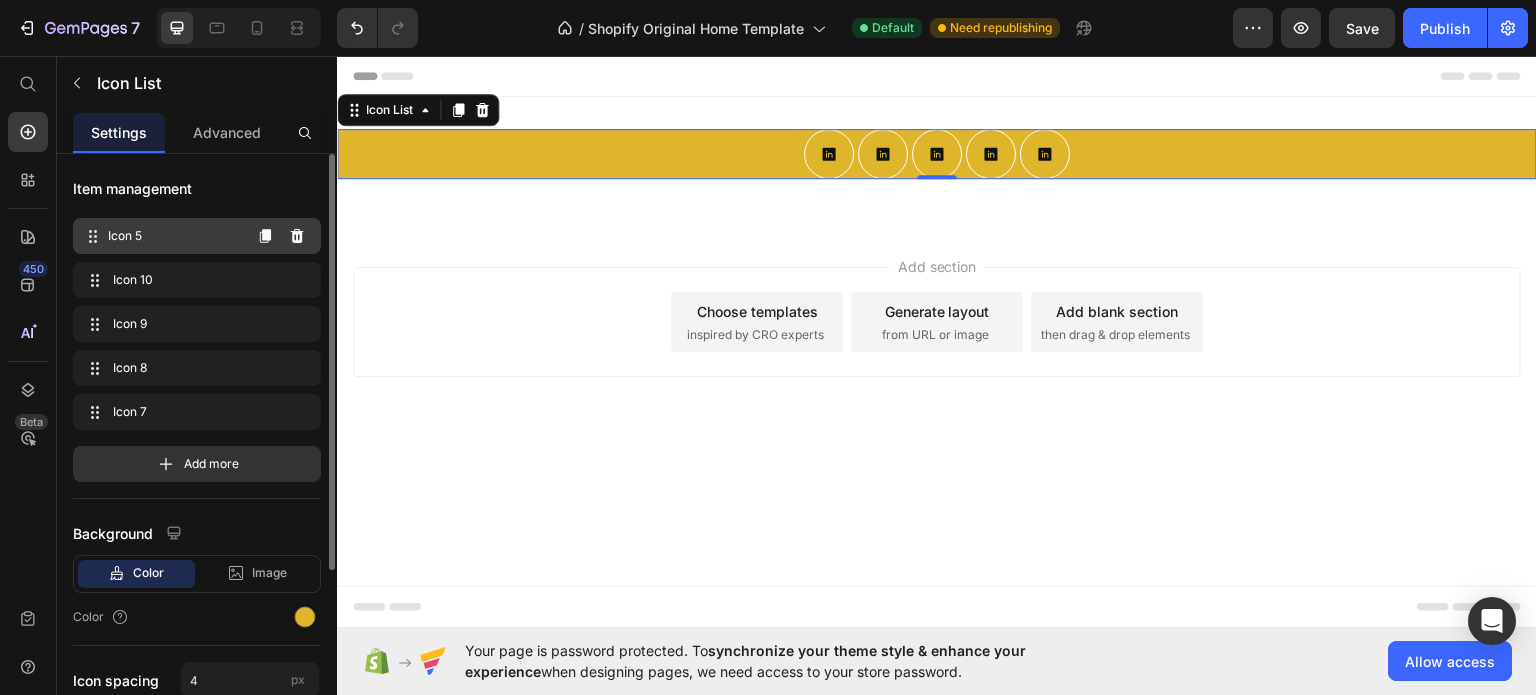 click on "Icon 5" at bounding box center [174, 236] 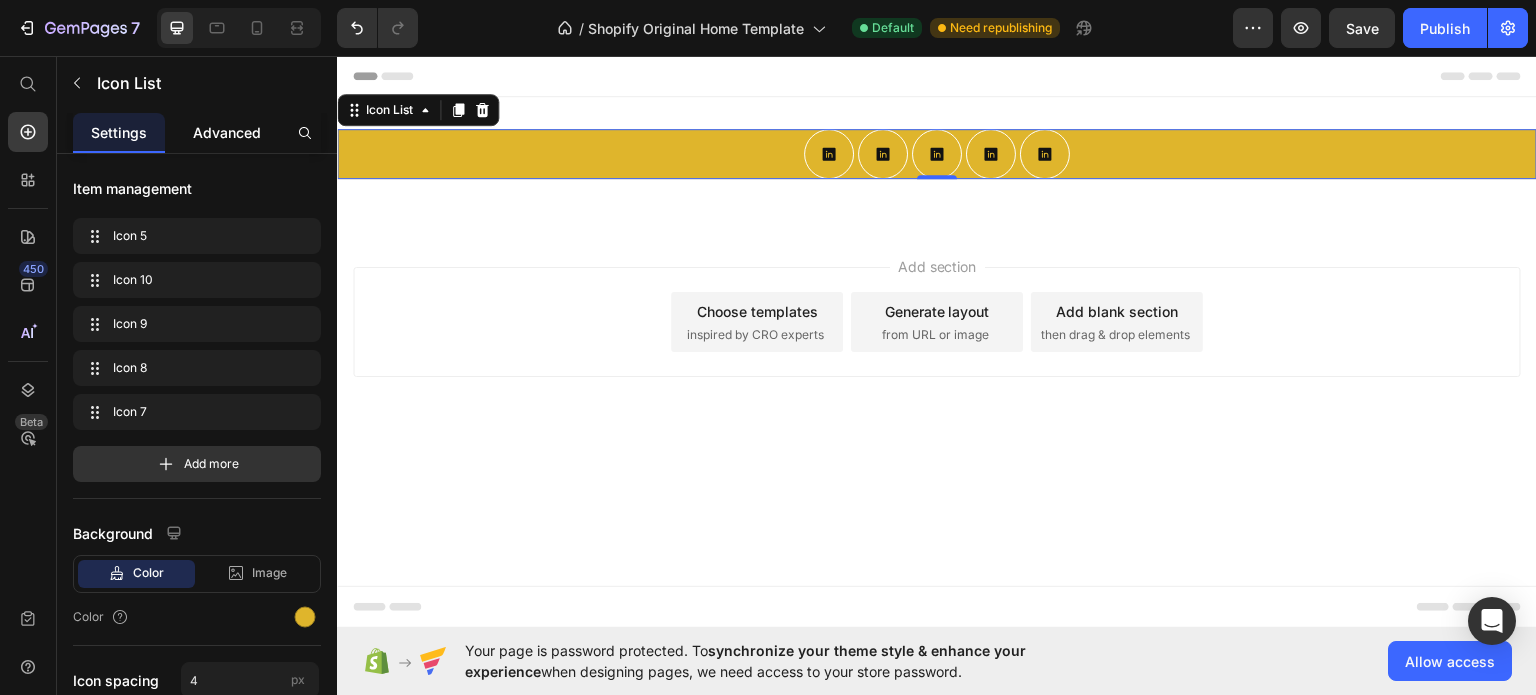 click on "Advanced" 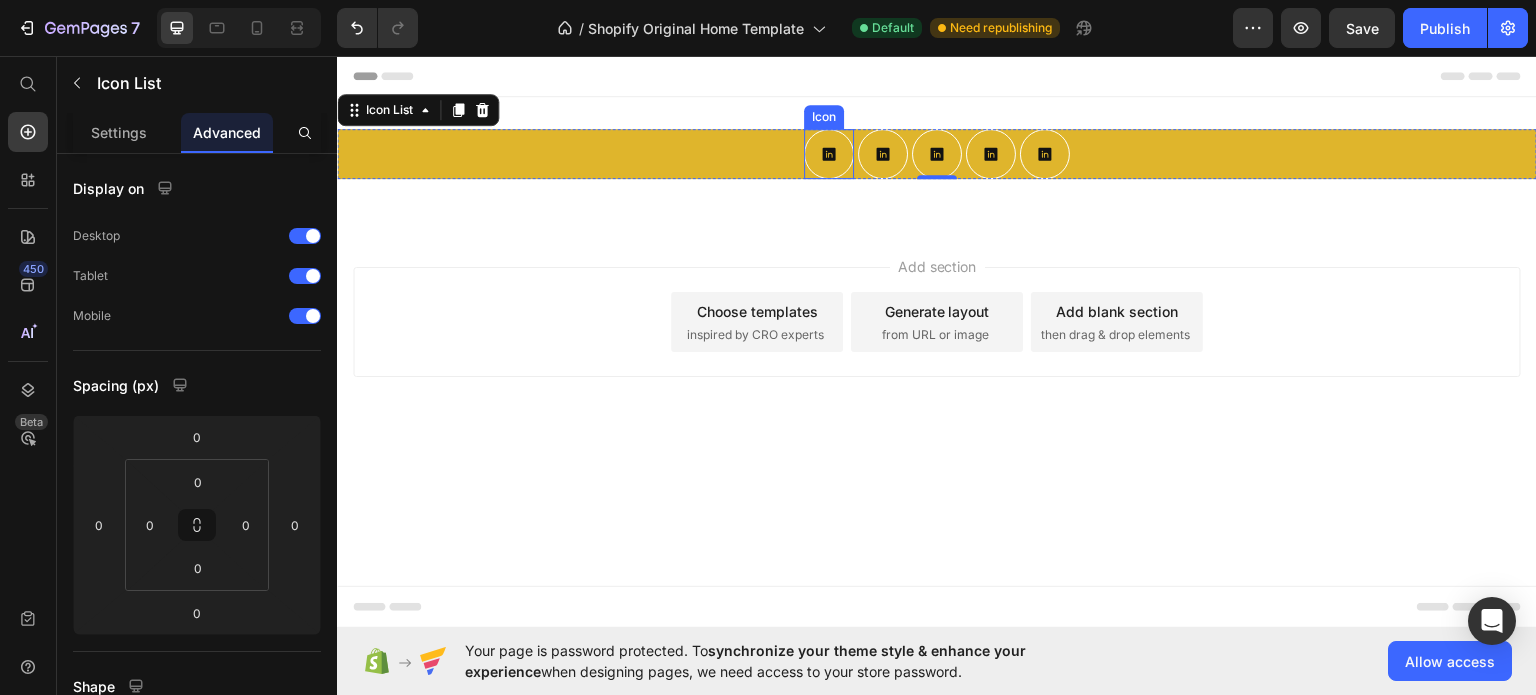 click at bounding box center (829, 153) 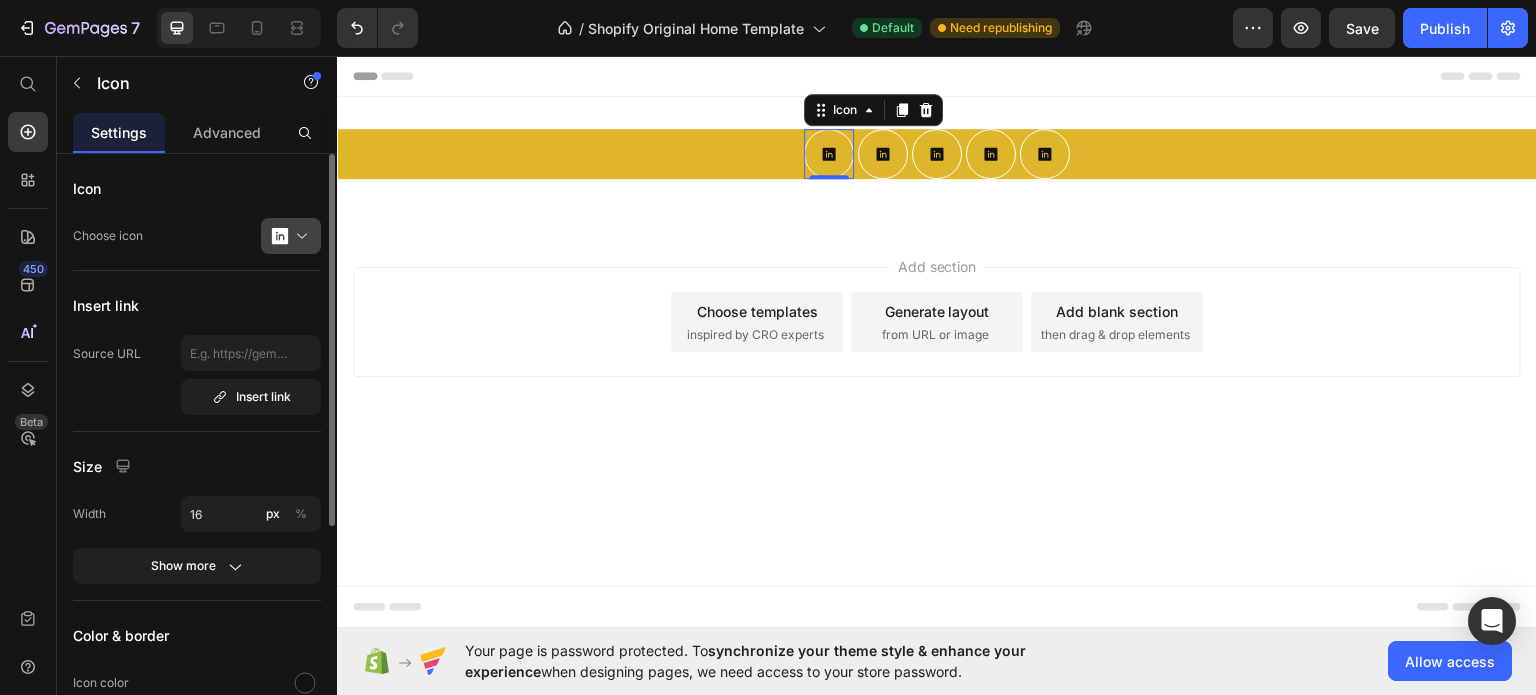 click at bounding box center (299, 236) 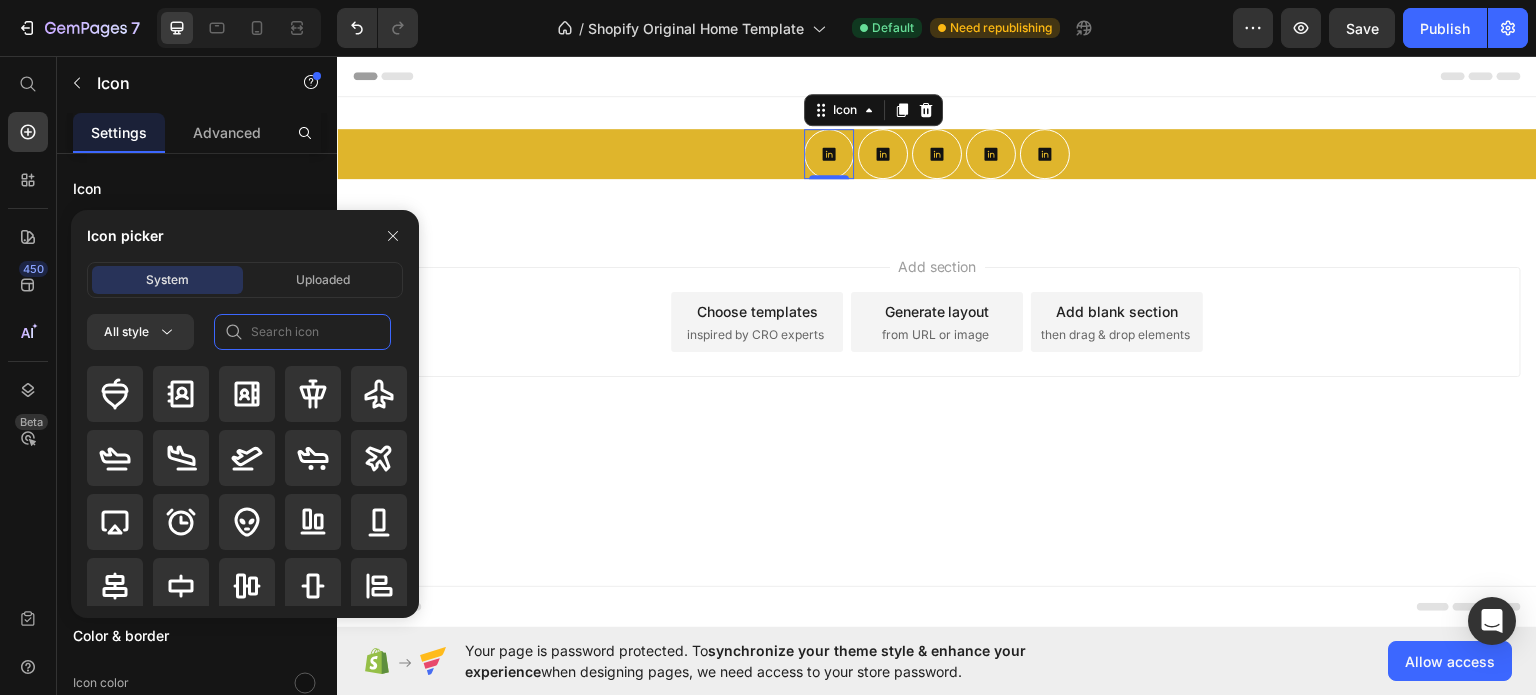 click 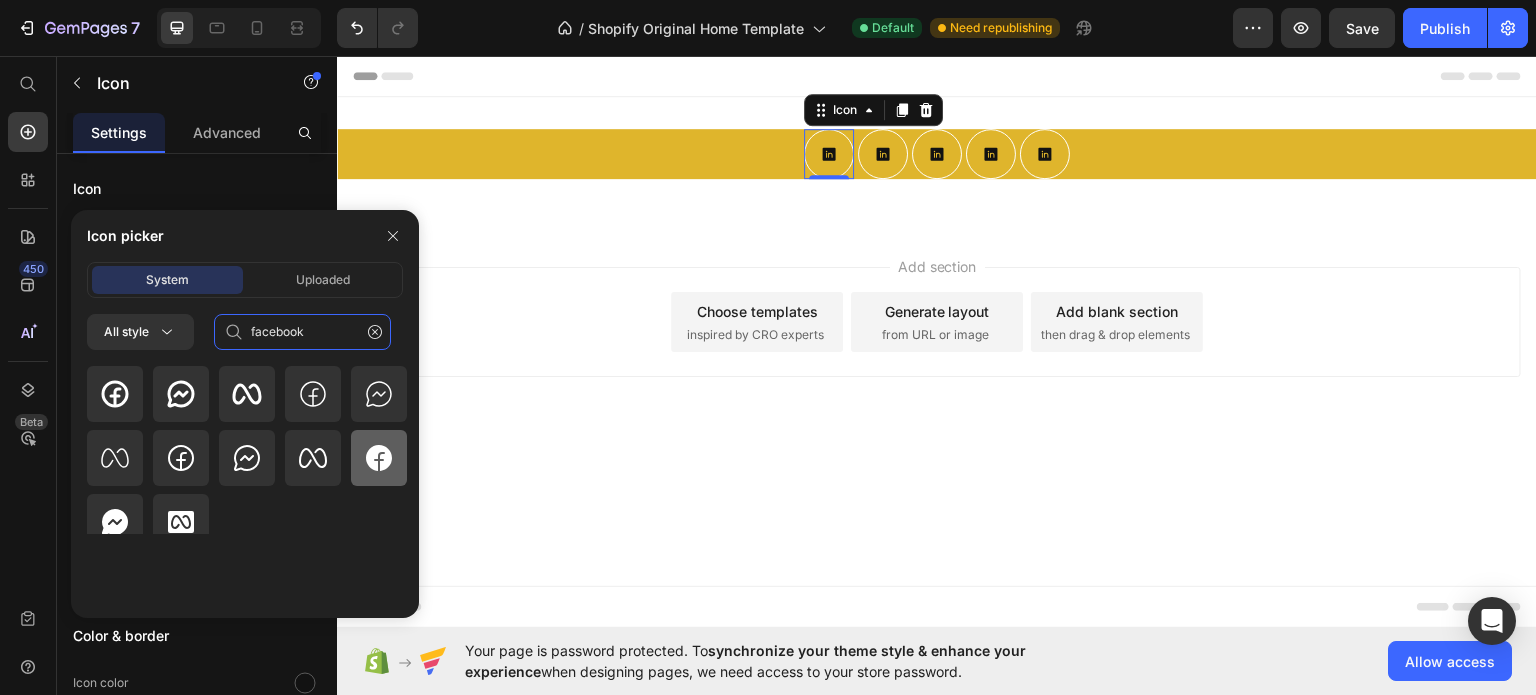 type on "facebook" 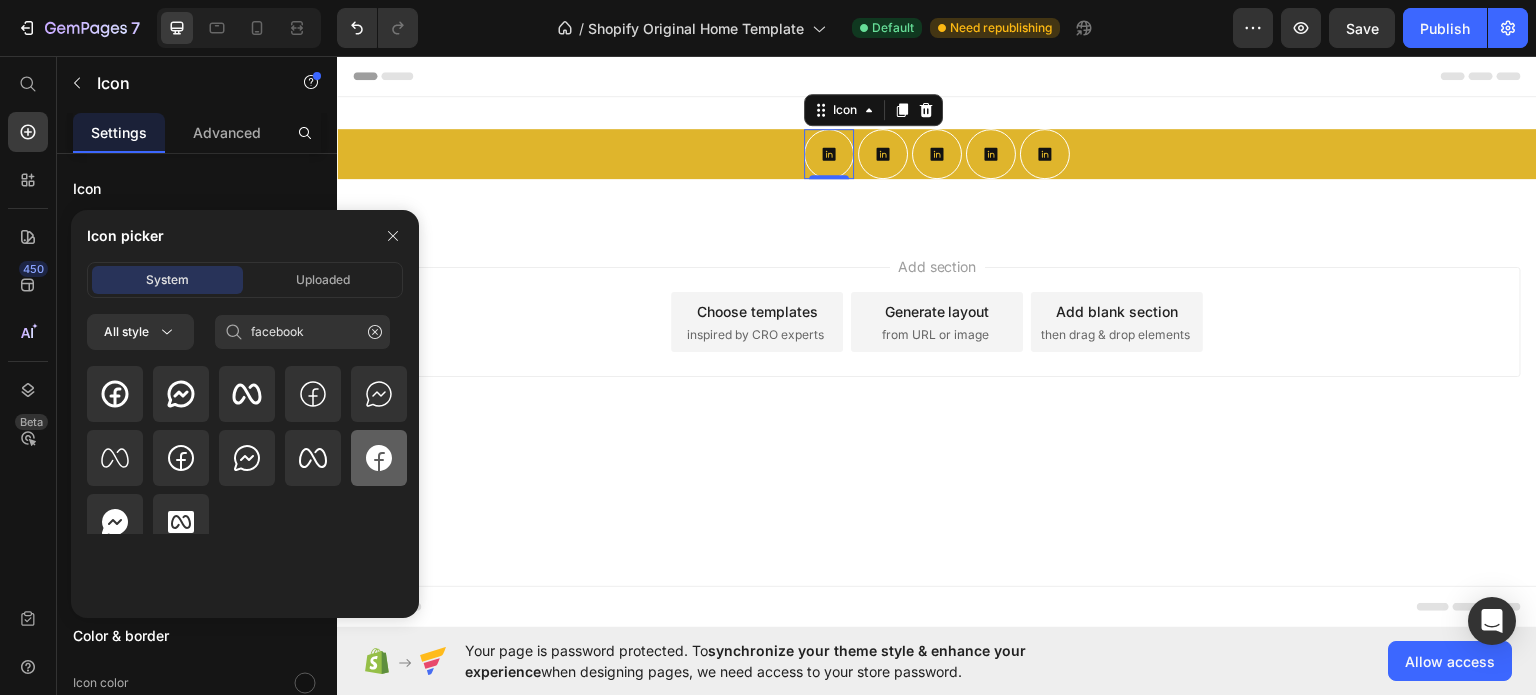 click 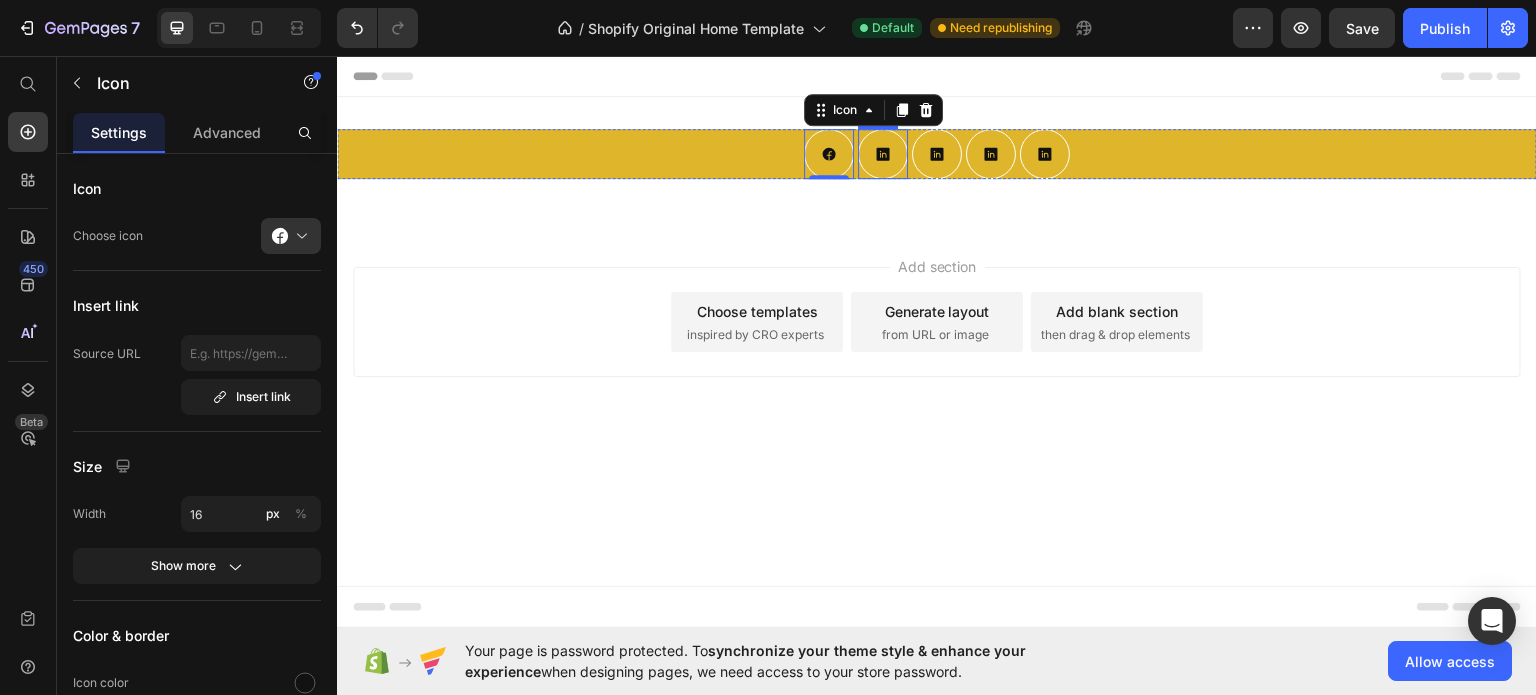 click at bounding box center [883, 153] 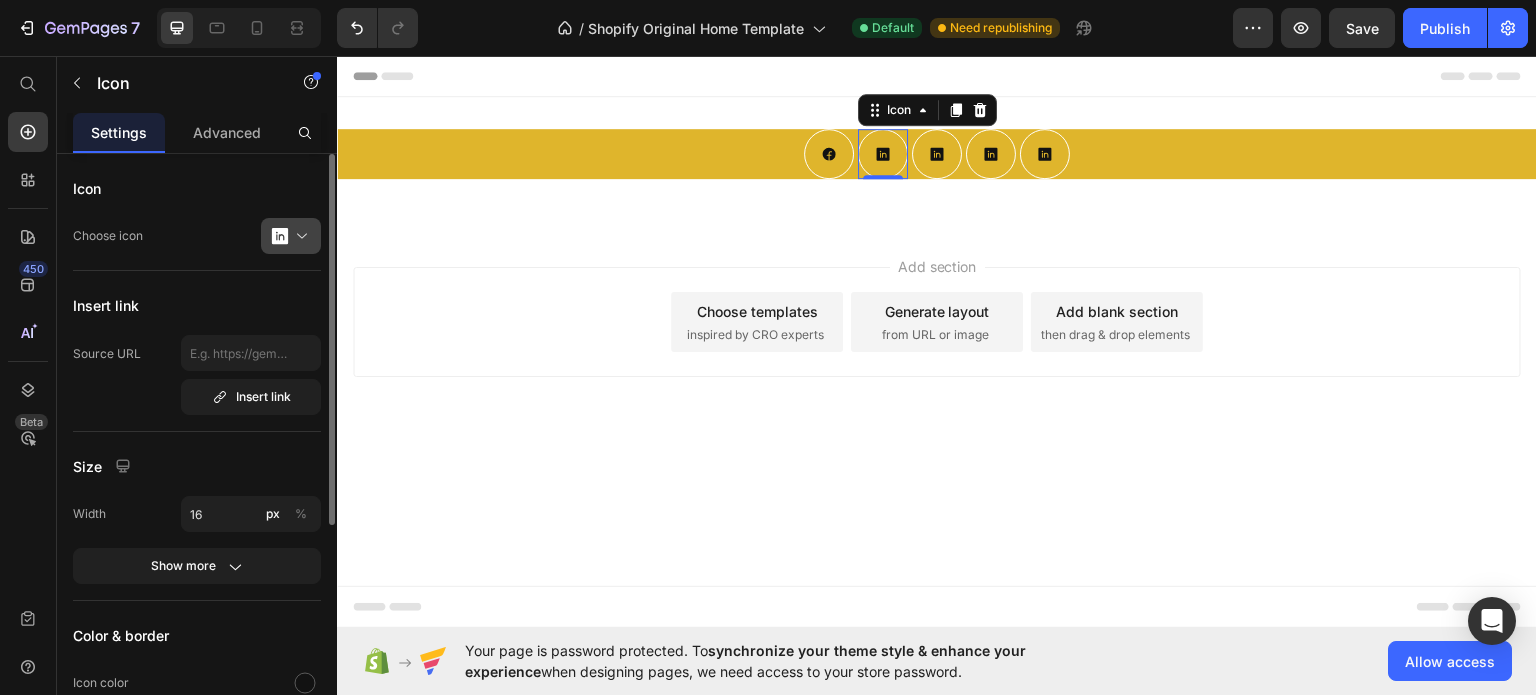 click at bounding box center [299, 236] 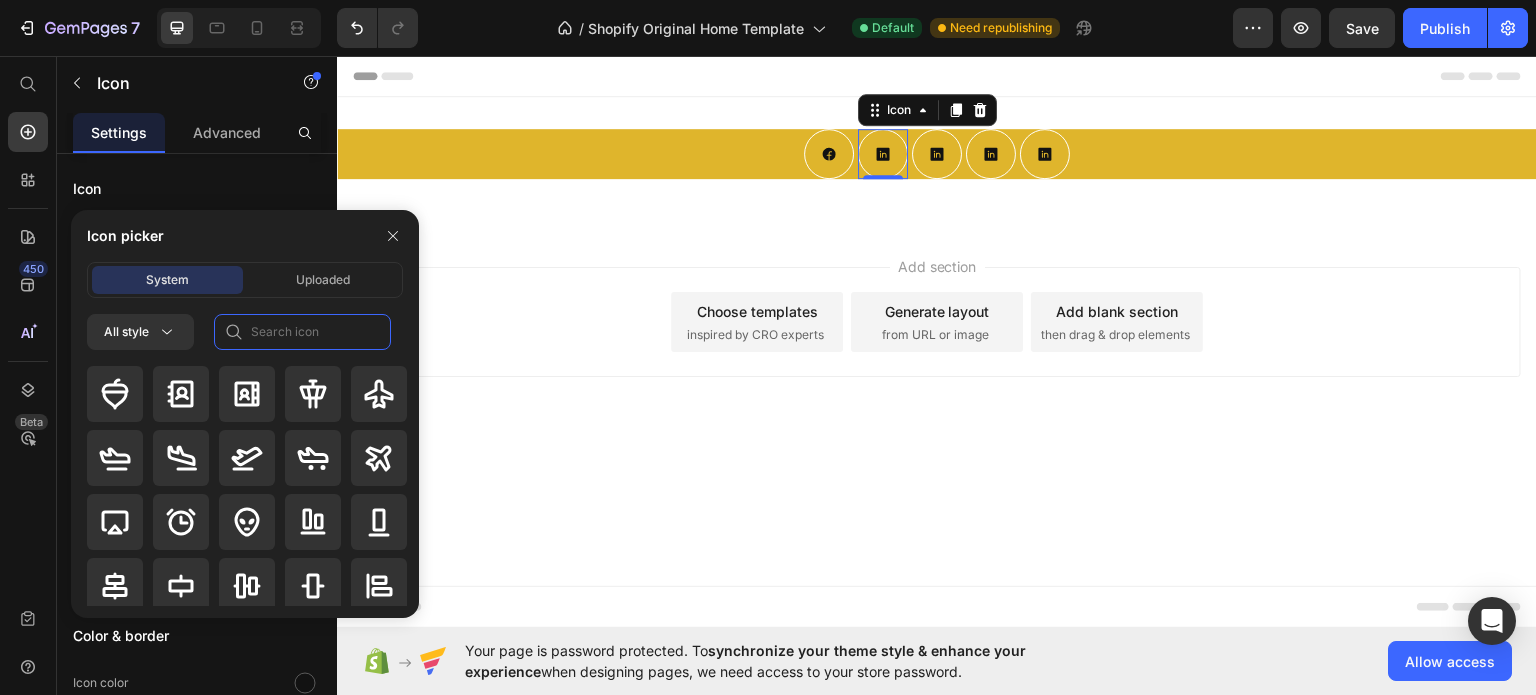 click 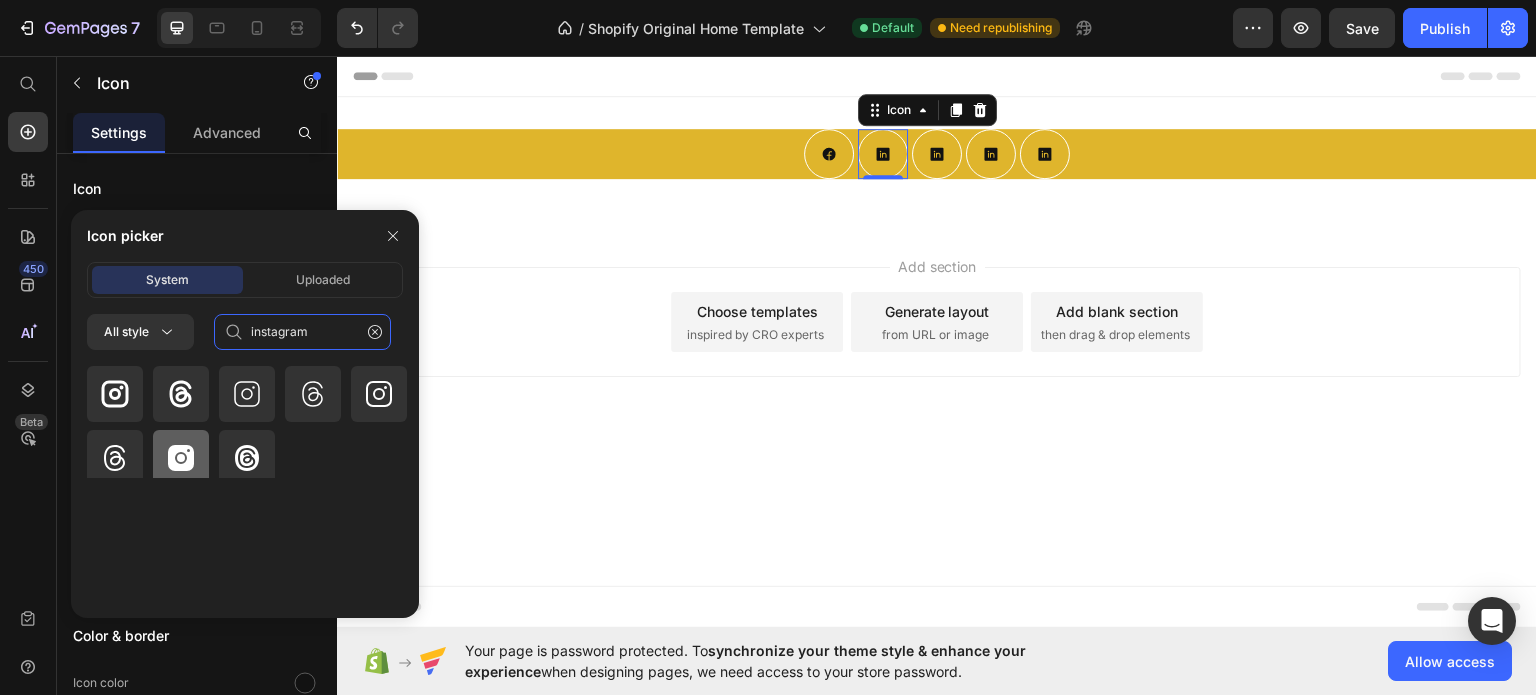 type on "instagram" 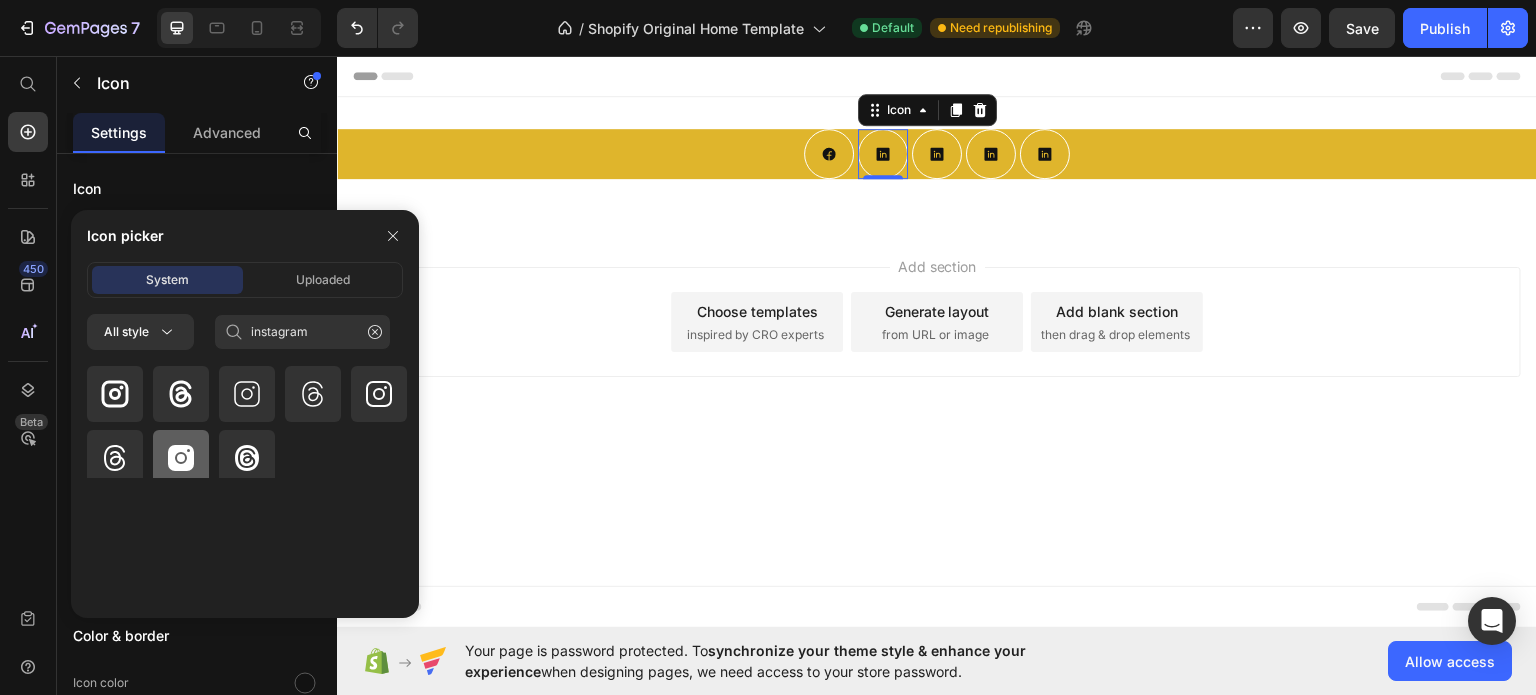 click 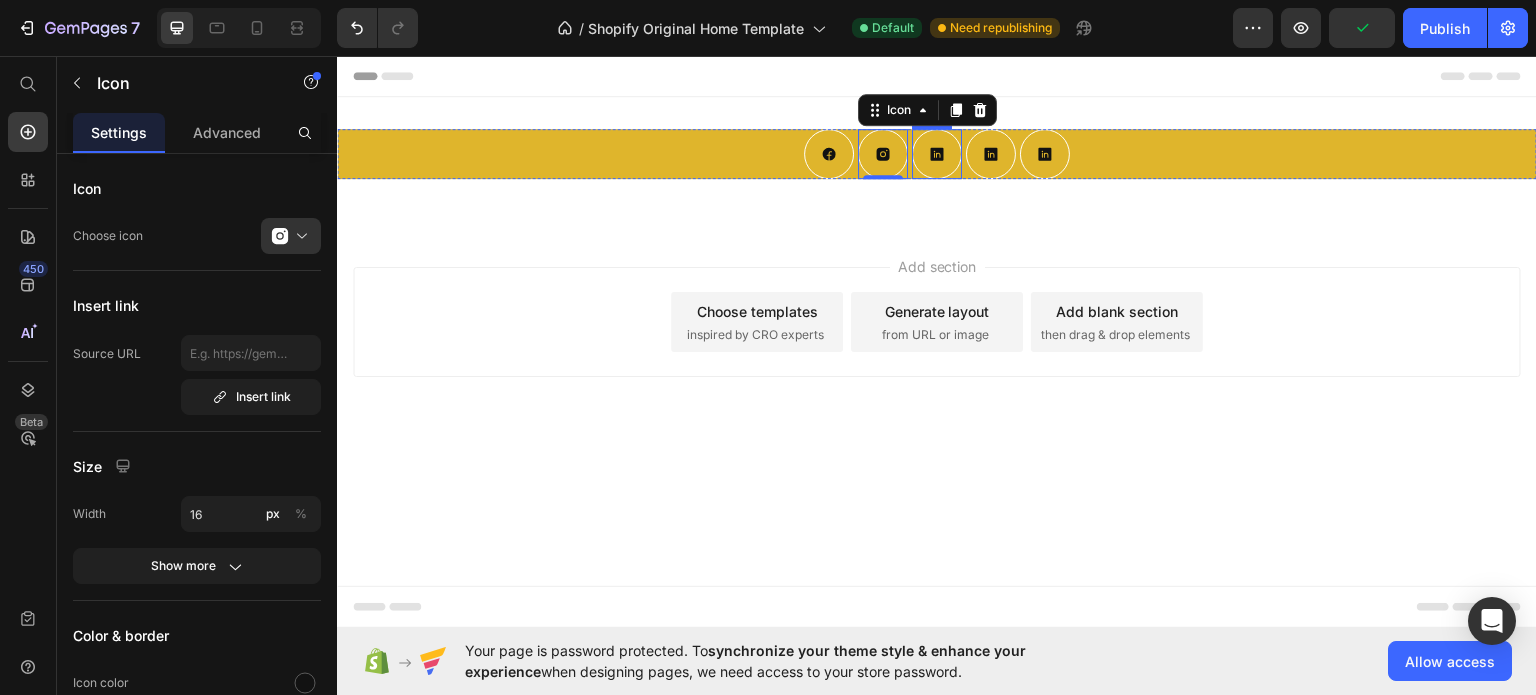 click 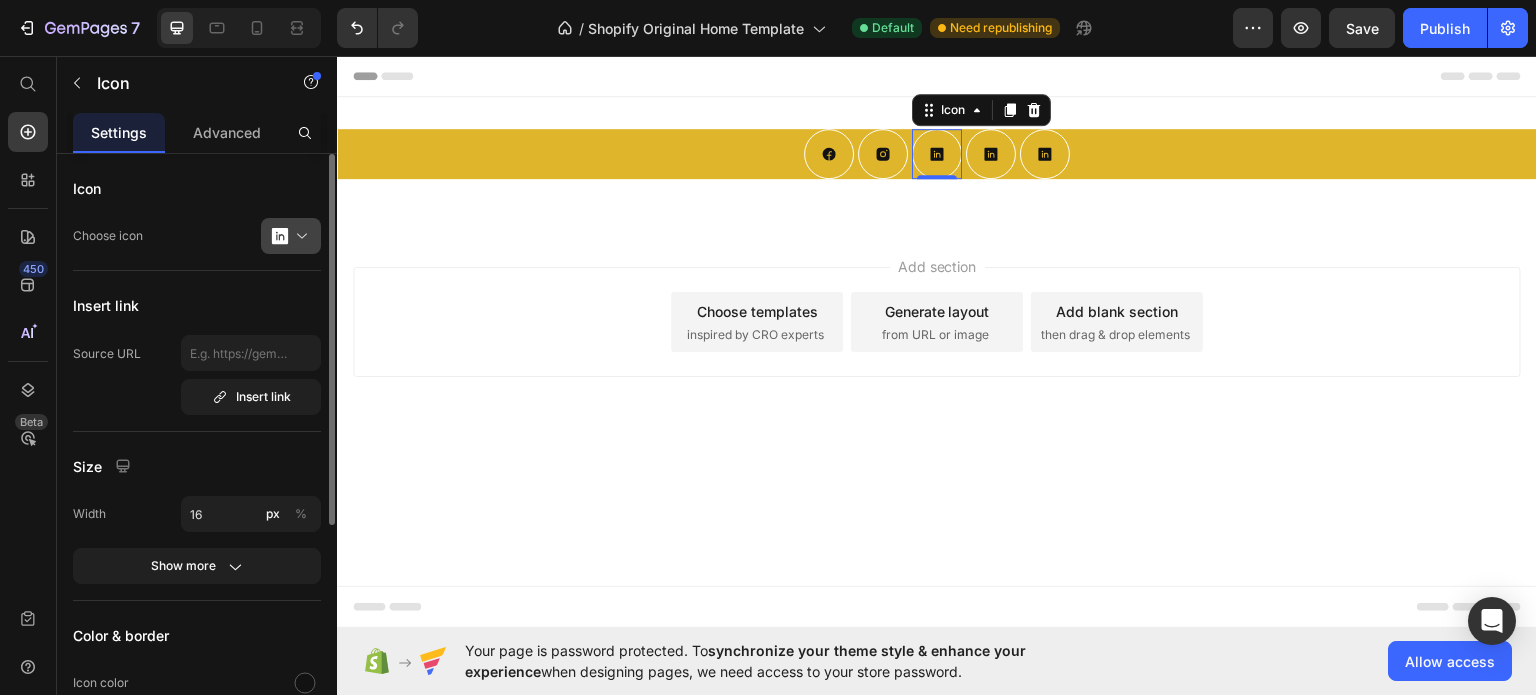 click at bounding box center [299, 236] 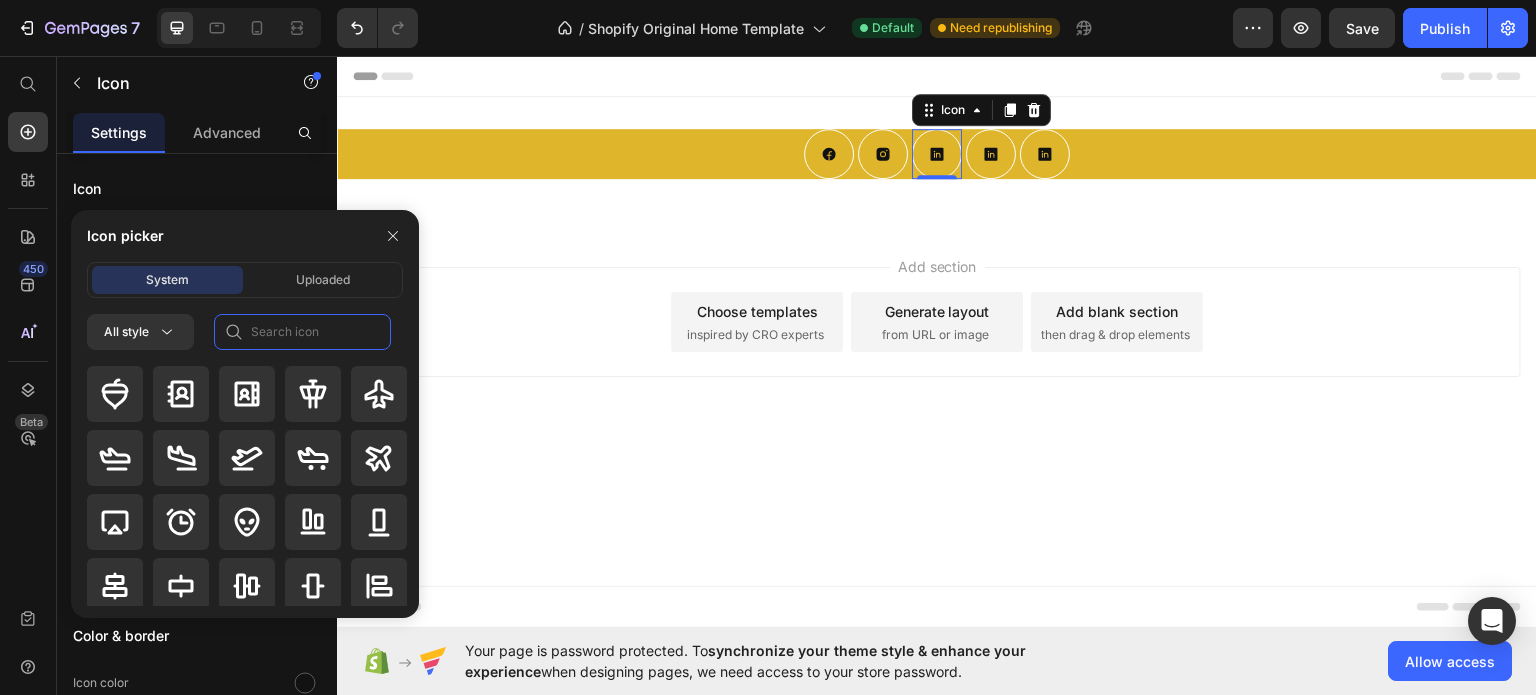 click 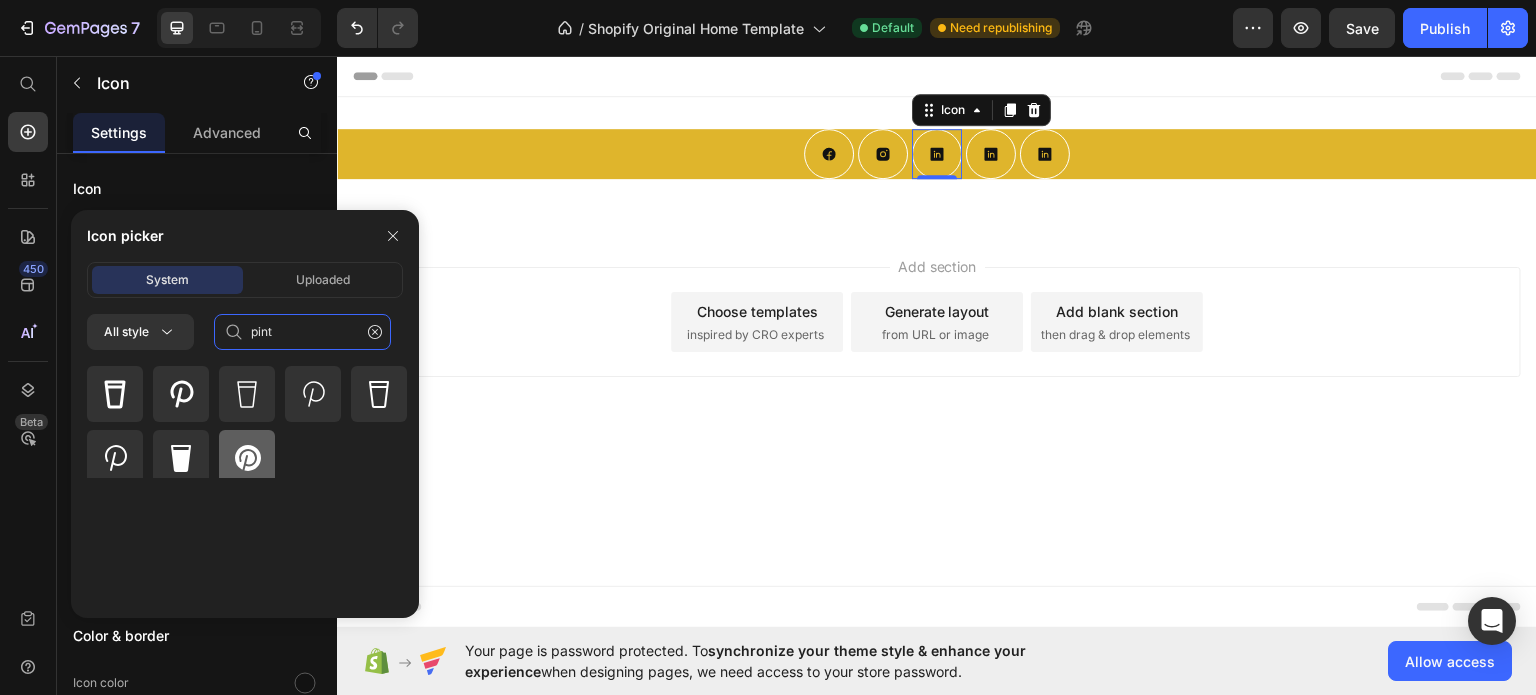type on "pint" 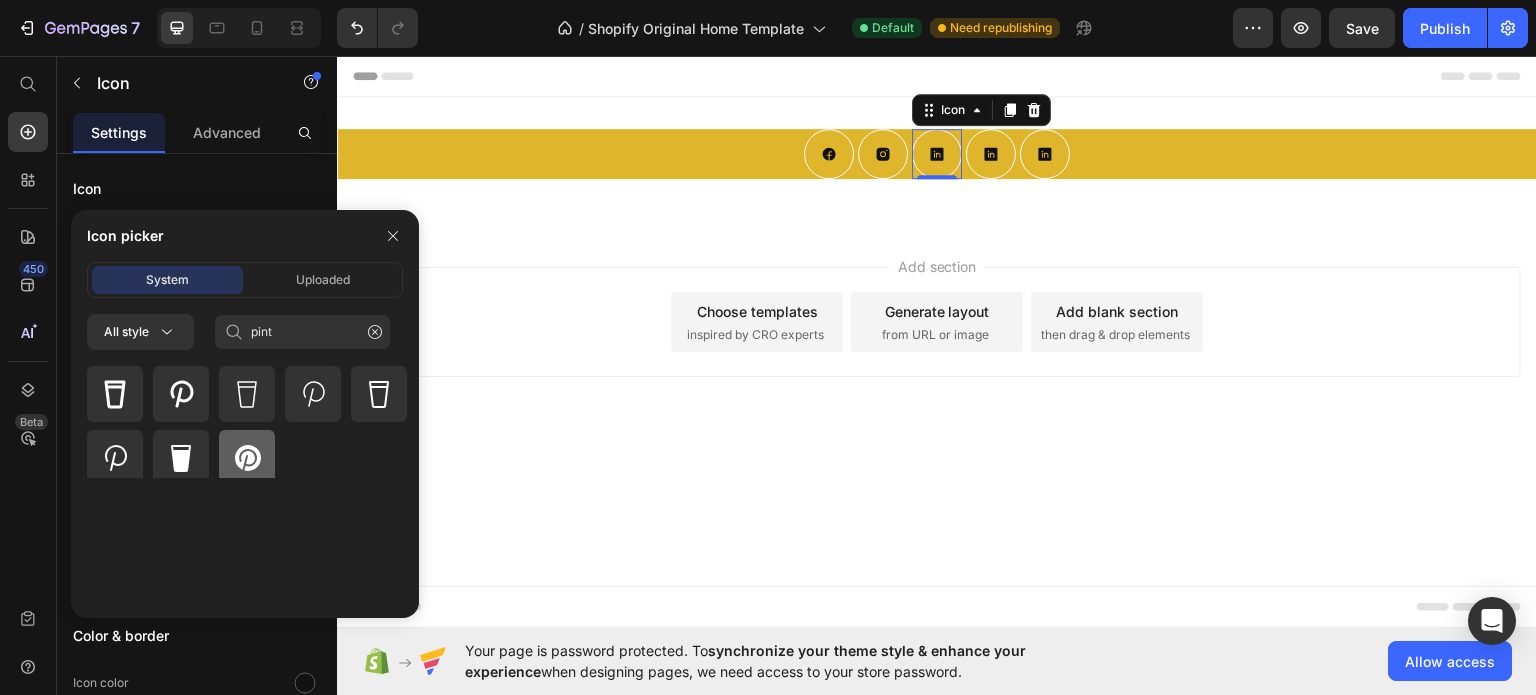 click 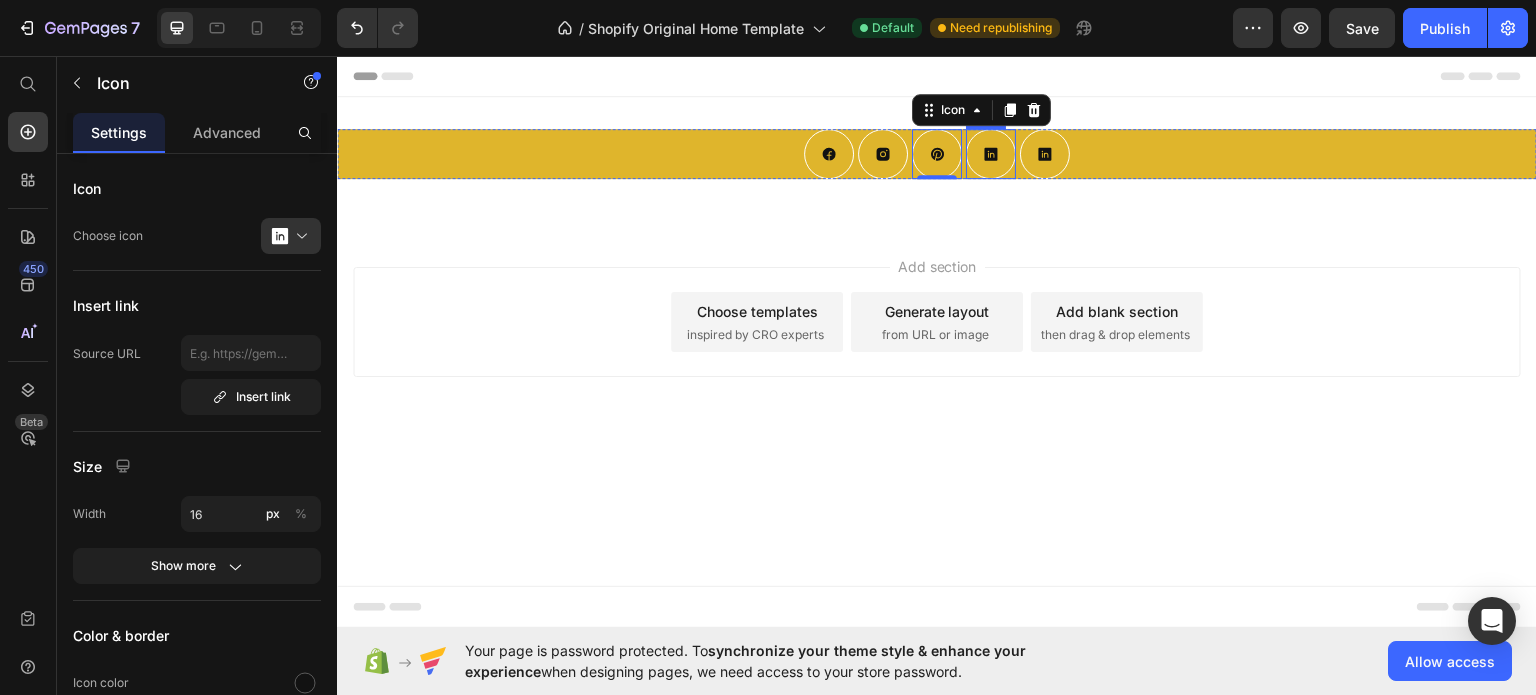 click at bounding box center (991, 153) 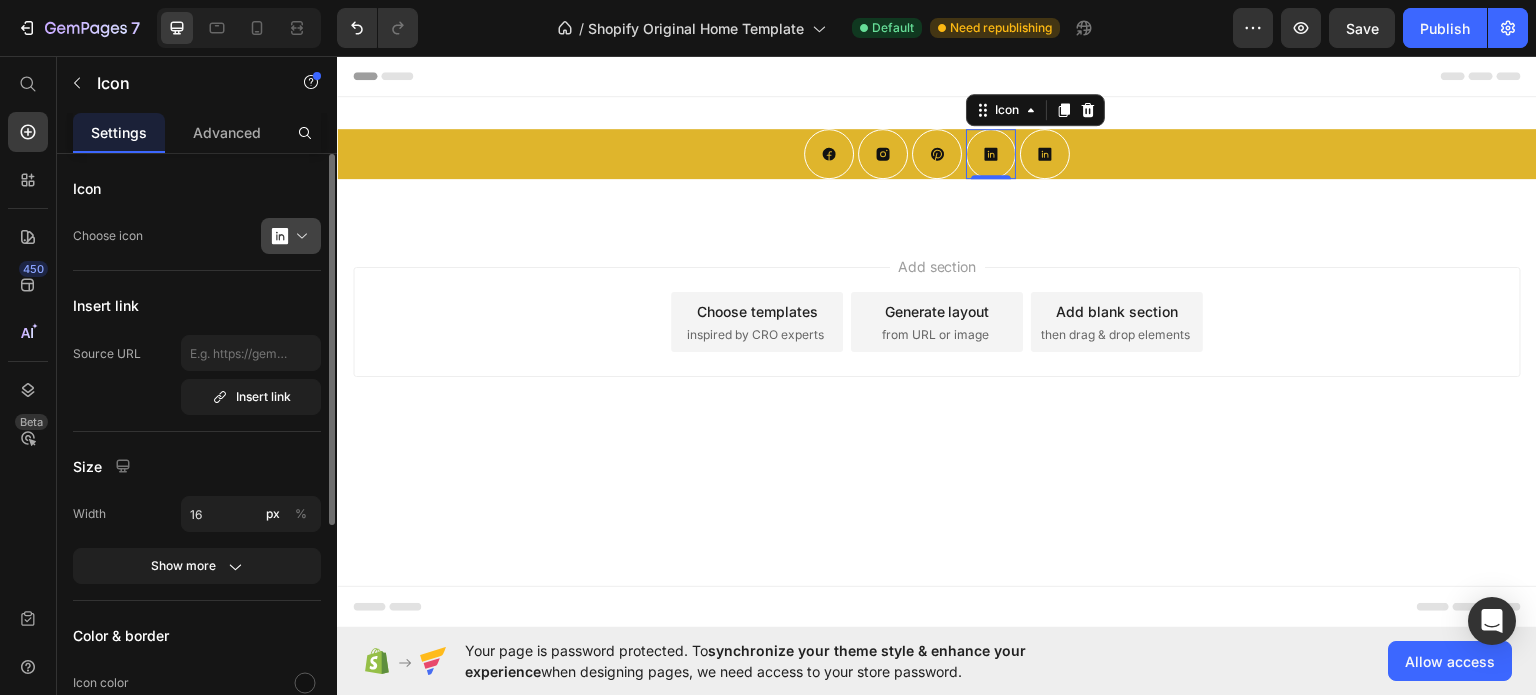 click at bounding box center [299, 236] 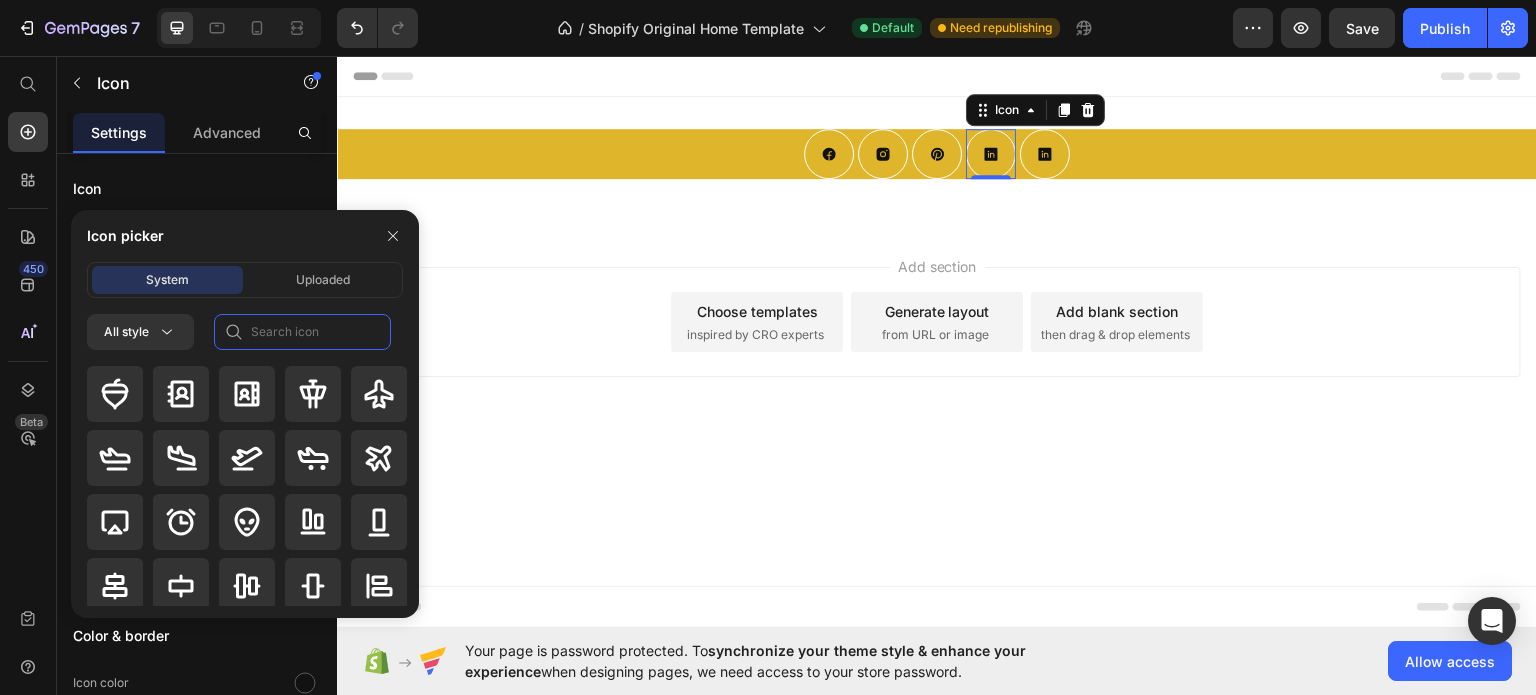click 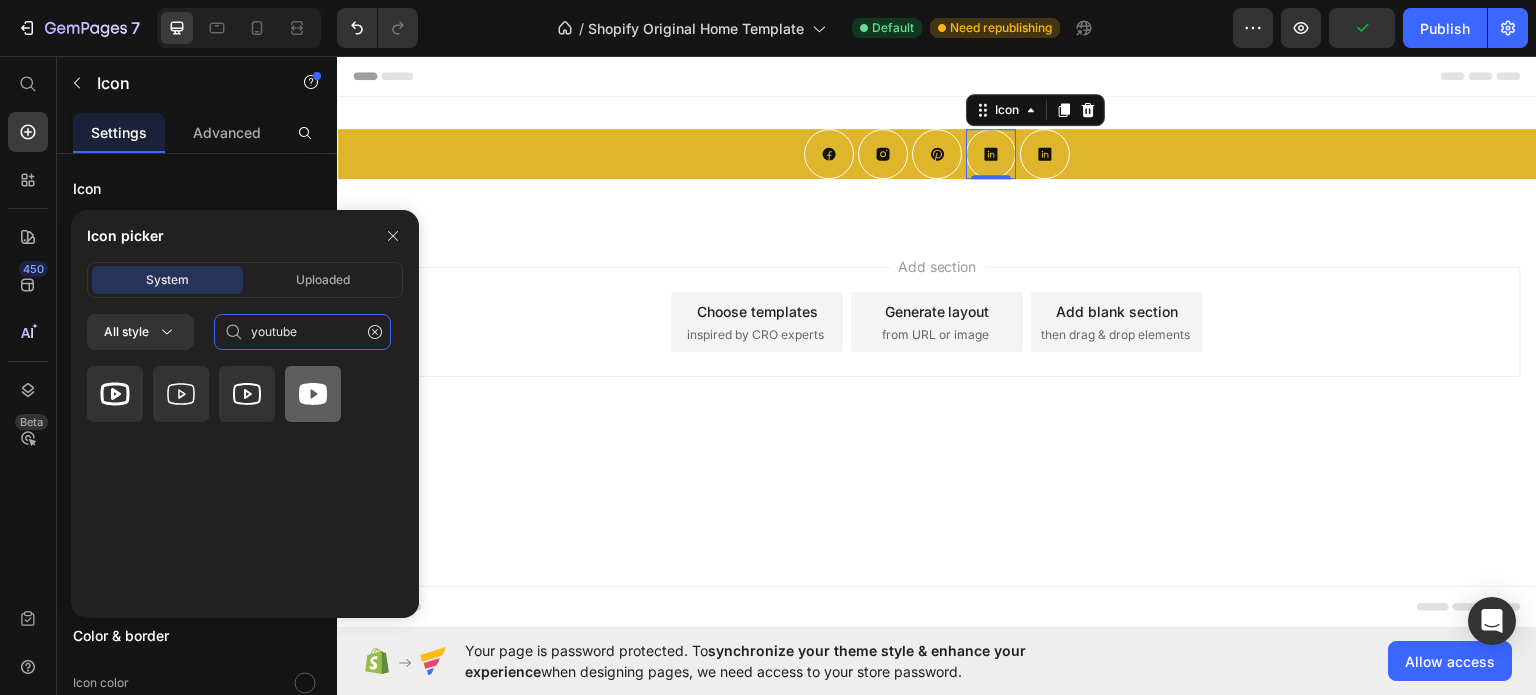 type on "youtube" 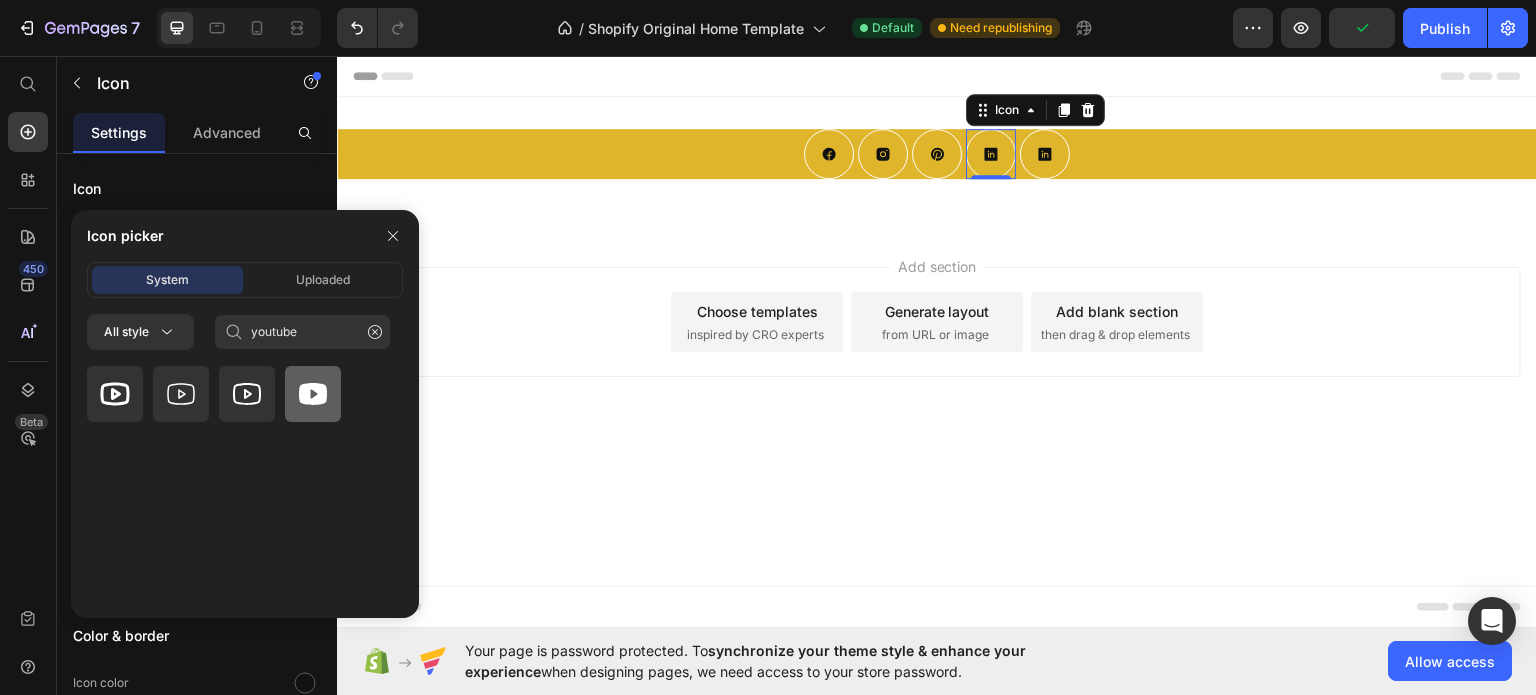 click 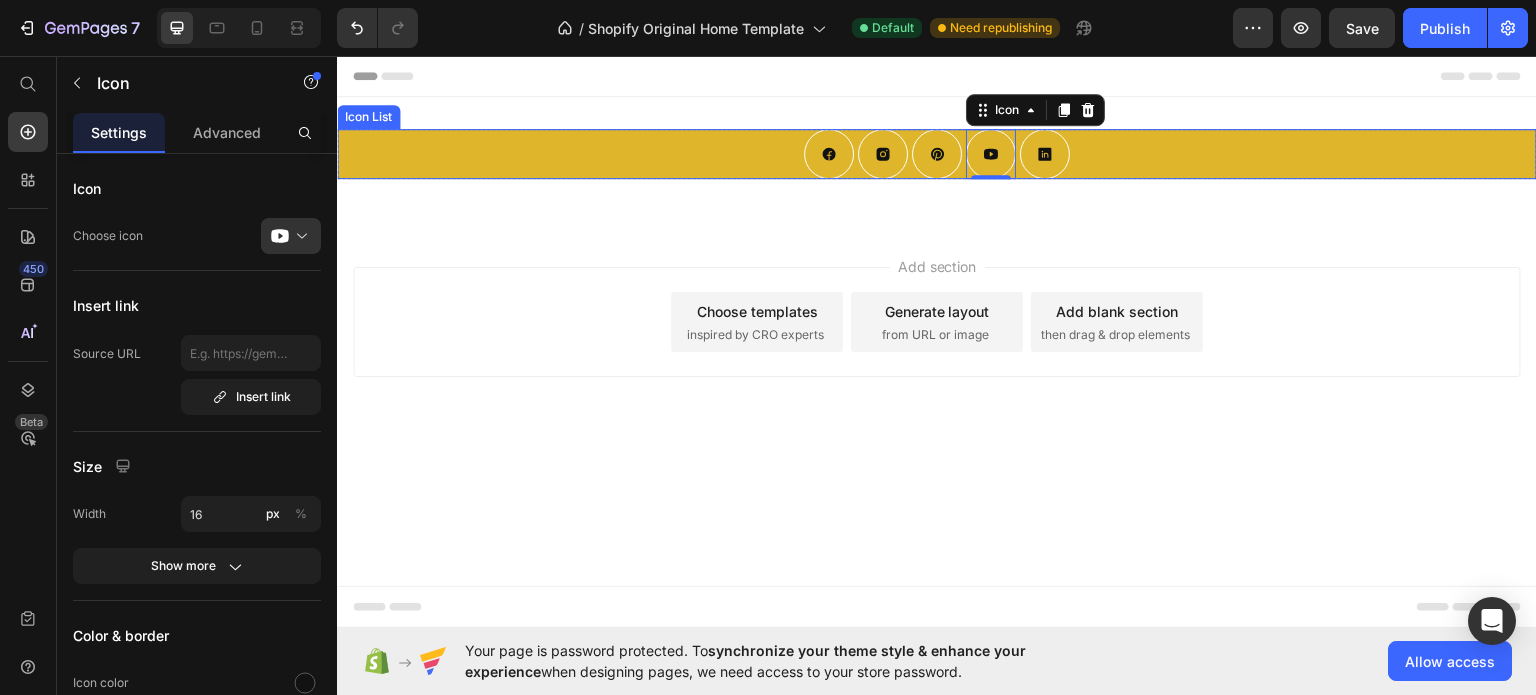 click on "Icon
Icon
Icon
Icon   0
Icon" at bounding box center (937, 153) 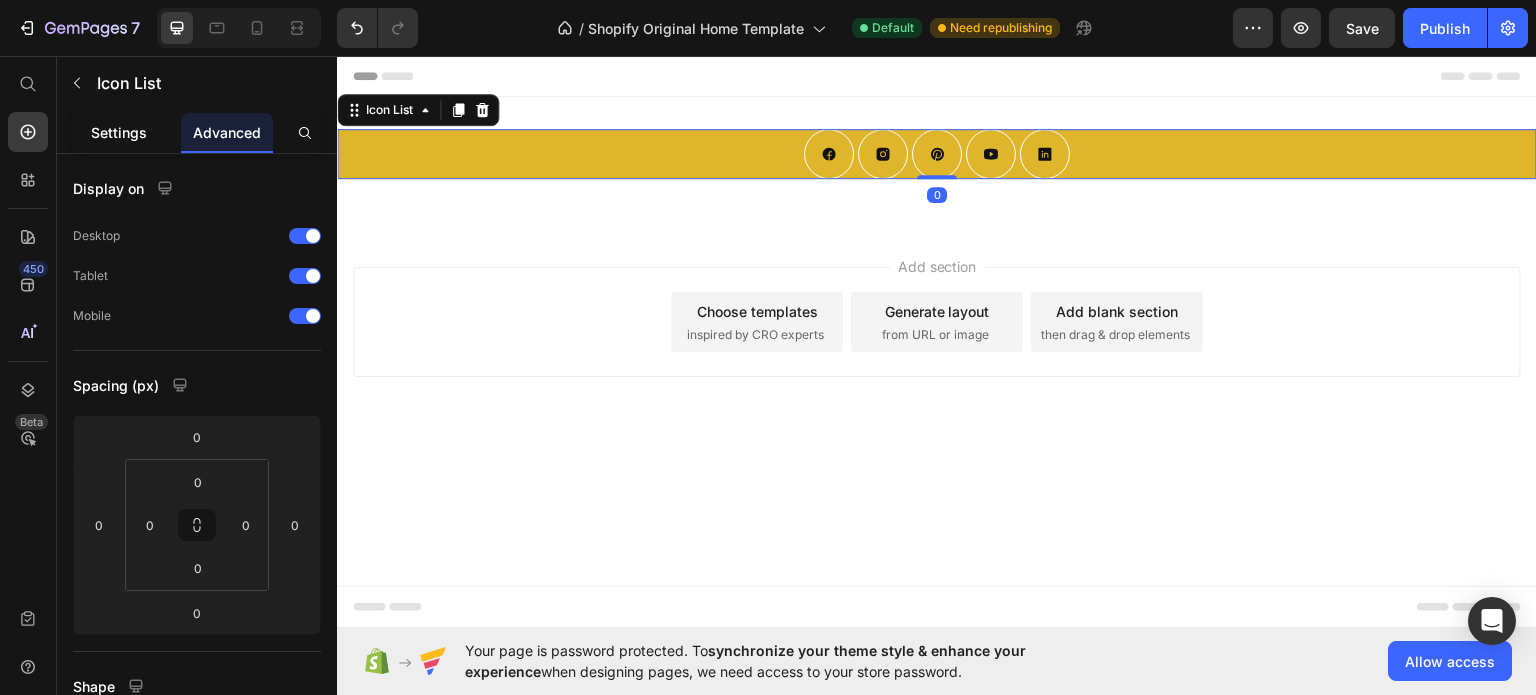 click on "Settings" at bounding box center (119, 132) 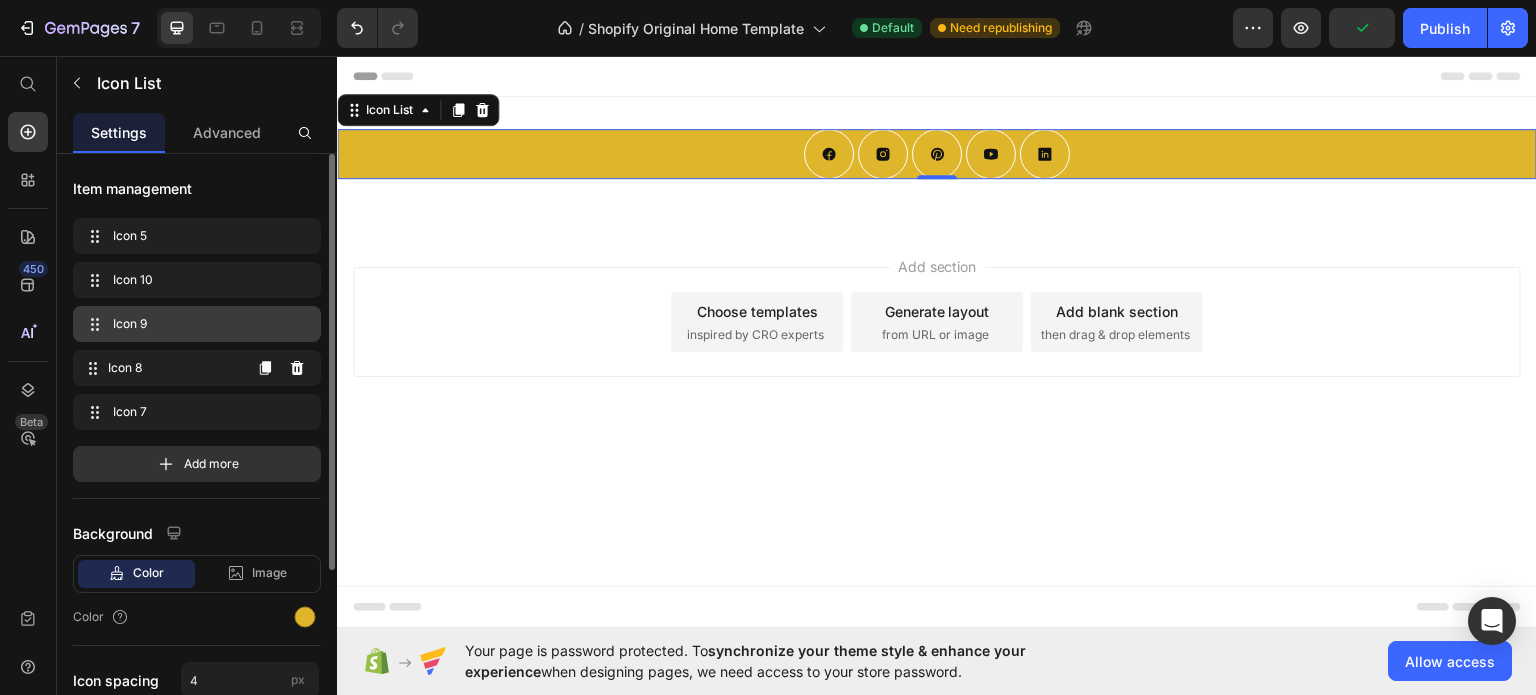 type 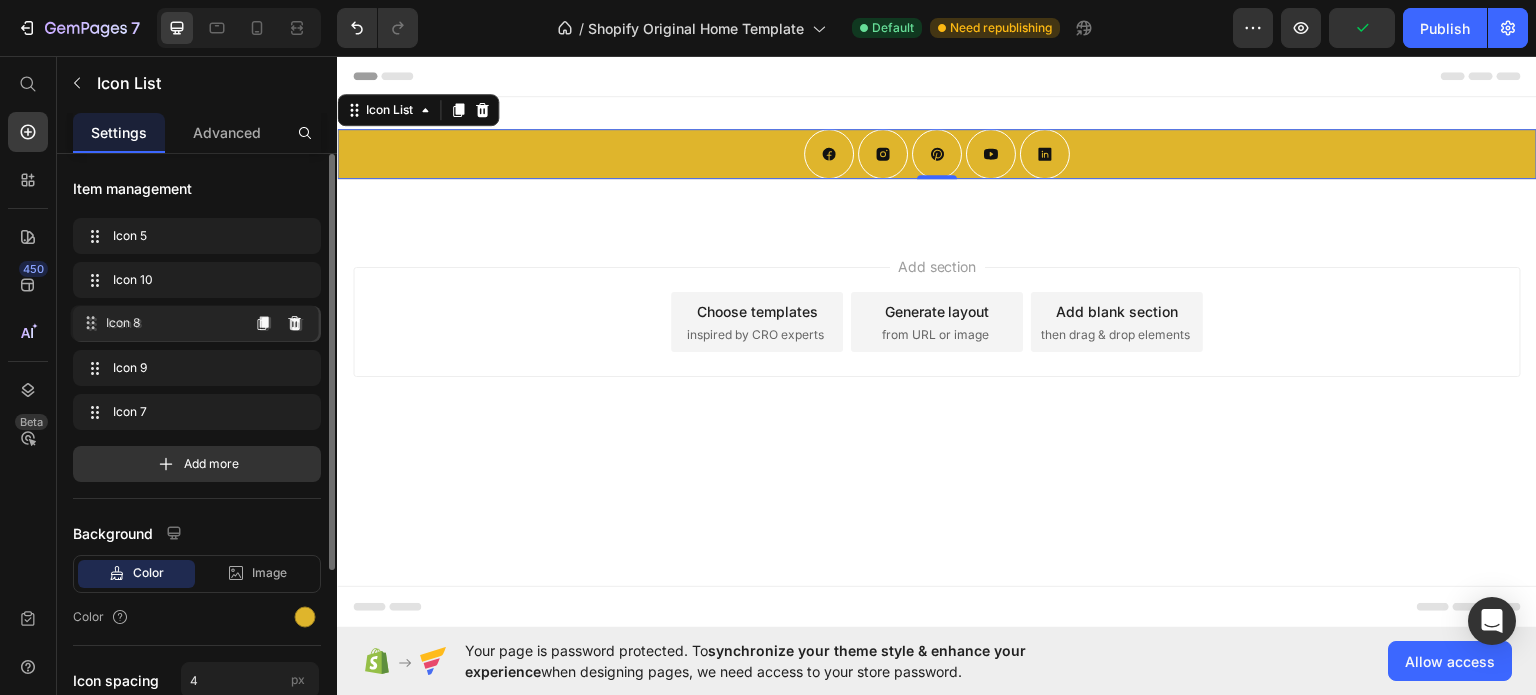 drag, startPoint x: 192, startPoint y: 365, endPoint x: 189, endPoint y: 320, distance: 45.099888 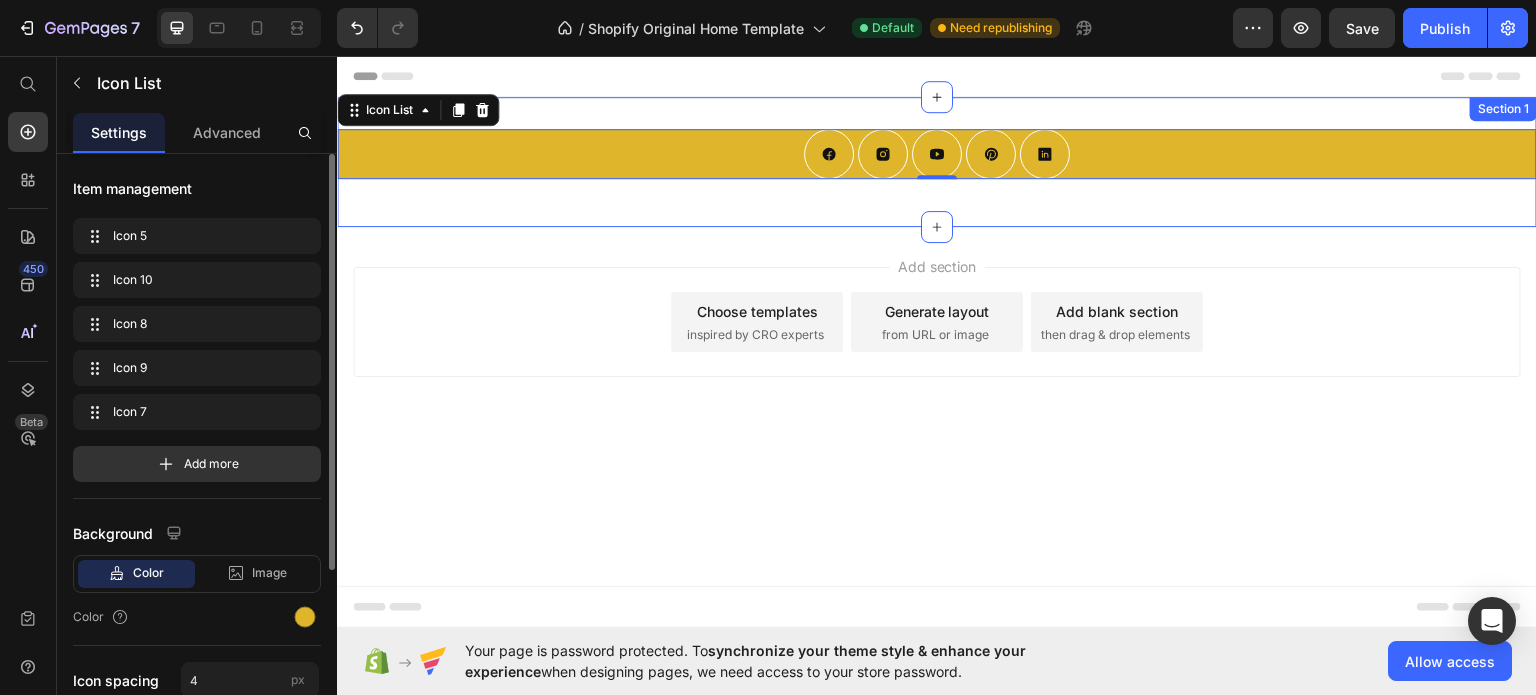click on "Icon
Icon
Icon
Icon
Icon Icon List   0 Row Section 1" at bounding box center (937, 161) 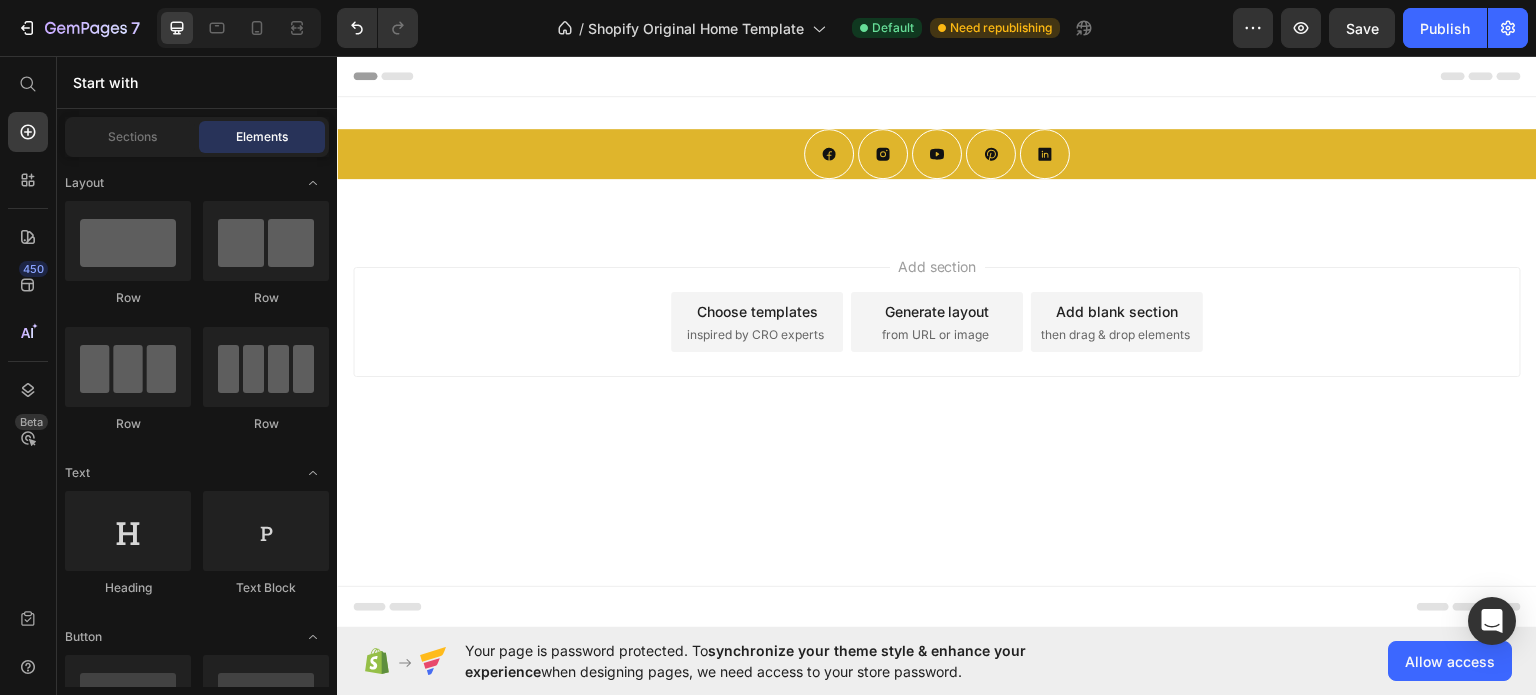 click on "Add section Choose templates inspired by CRO experts Generate layout from URL or image Add blank section then drag & drop elements" at bounding box center (937, 321) 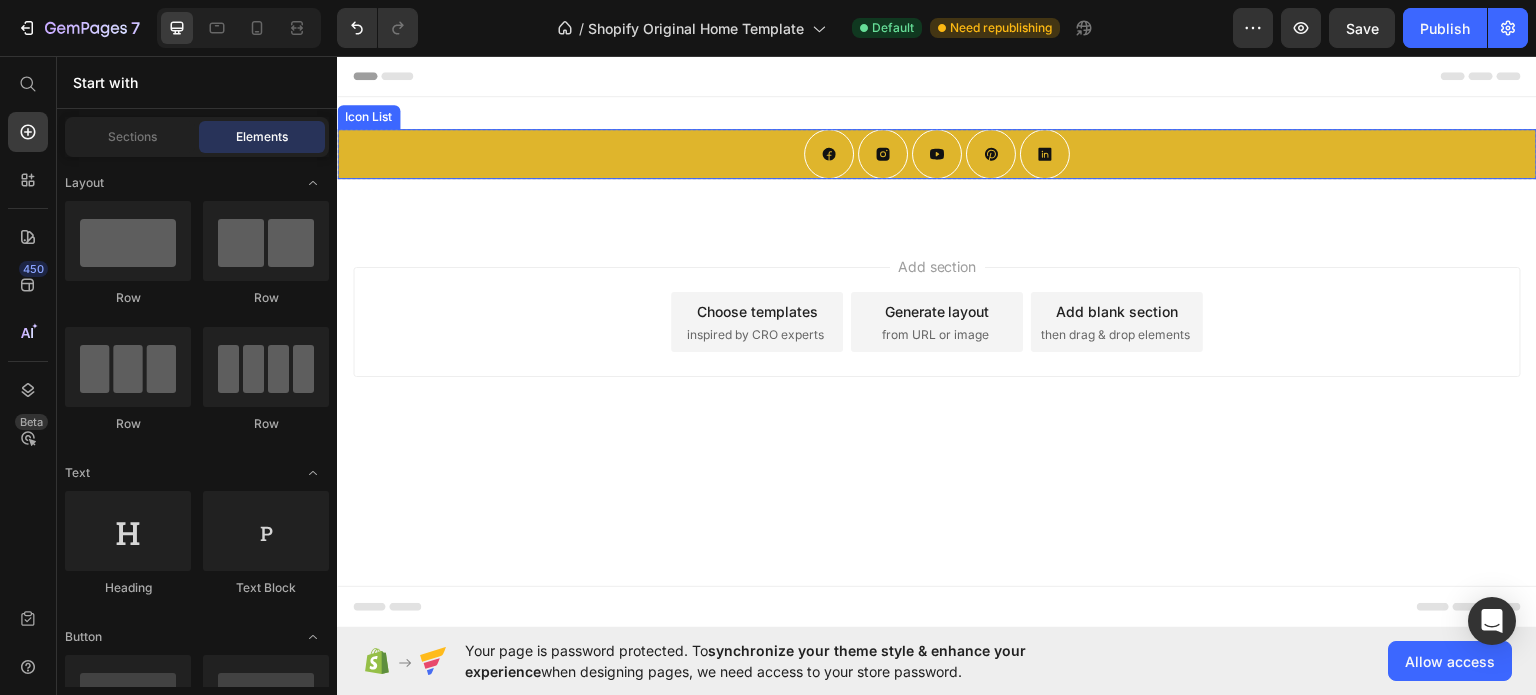 click on "Icon
Icon
Icon
Icon
Icon" at bounding box center [937, 153] 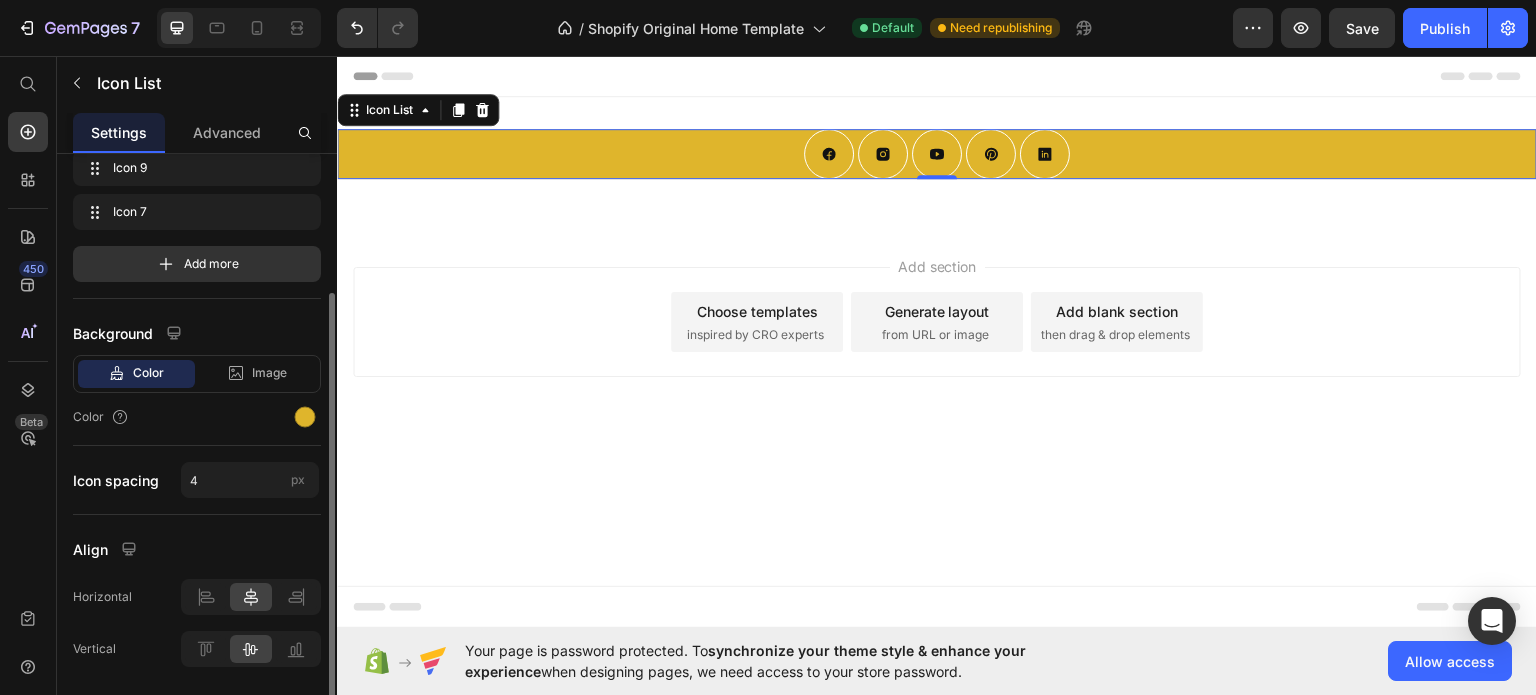 scroll, scrollTop: 260, scrollLeft: 0, axis: vertical 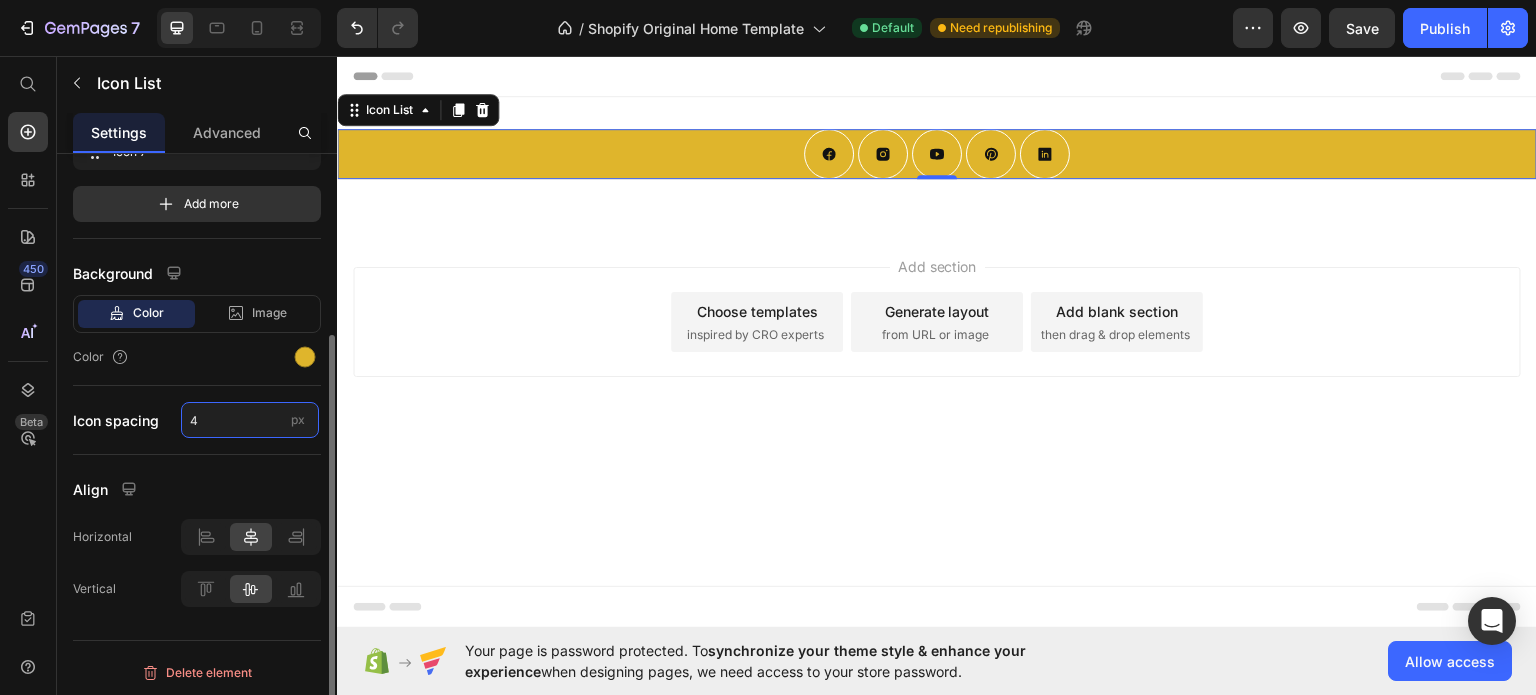 type on "6" 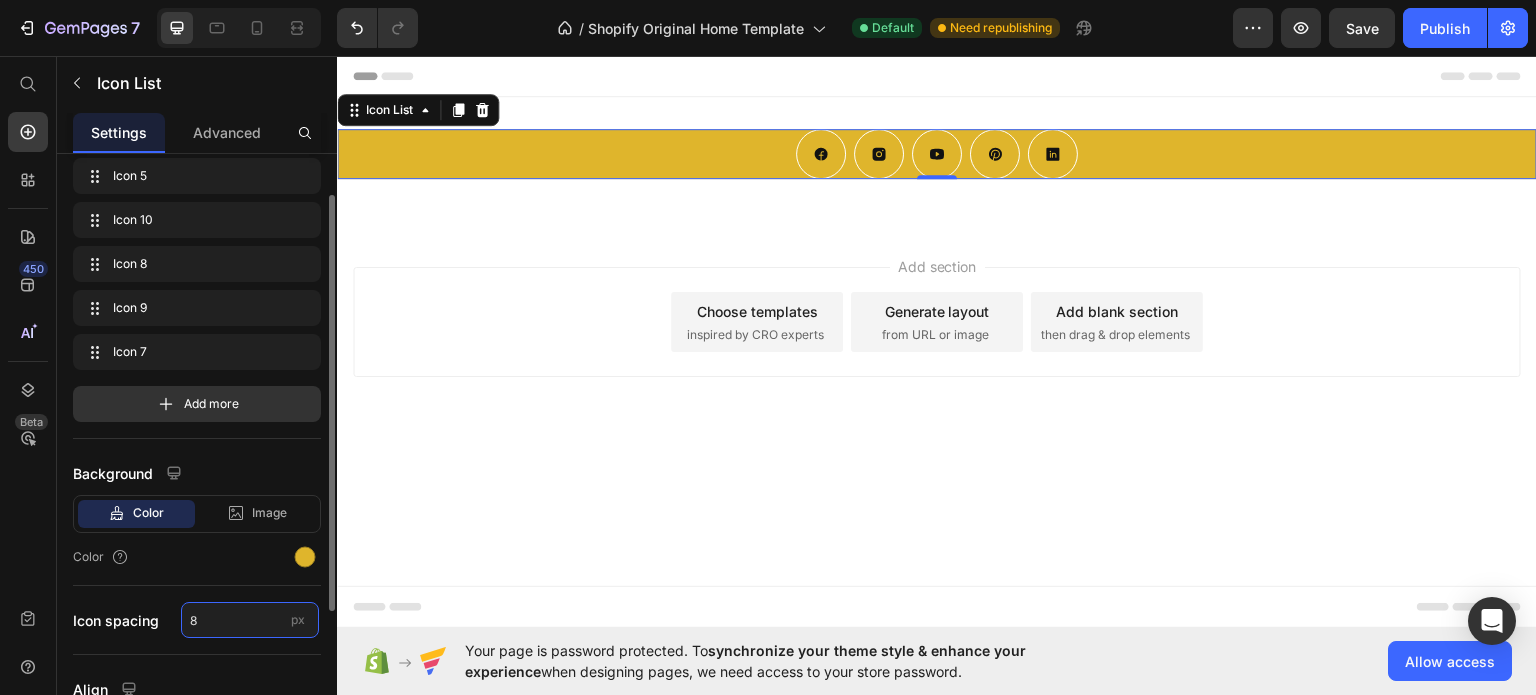 scroll, scrollTop: 0, scrollLeft: 0, axis: both 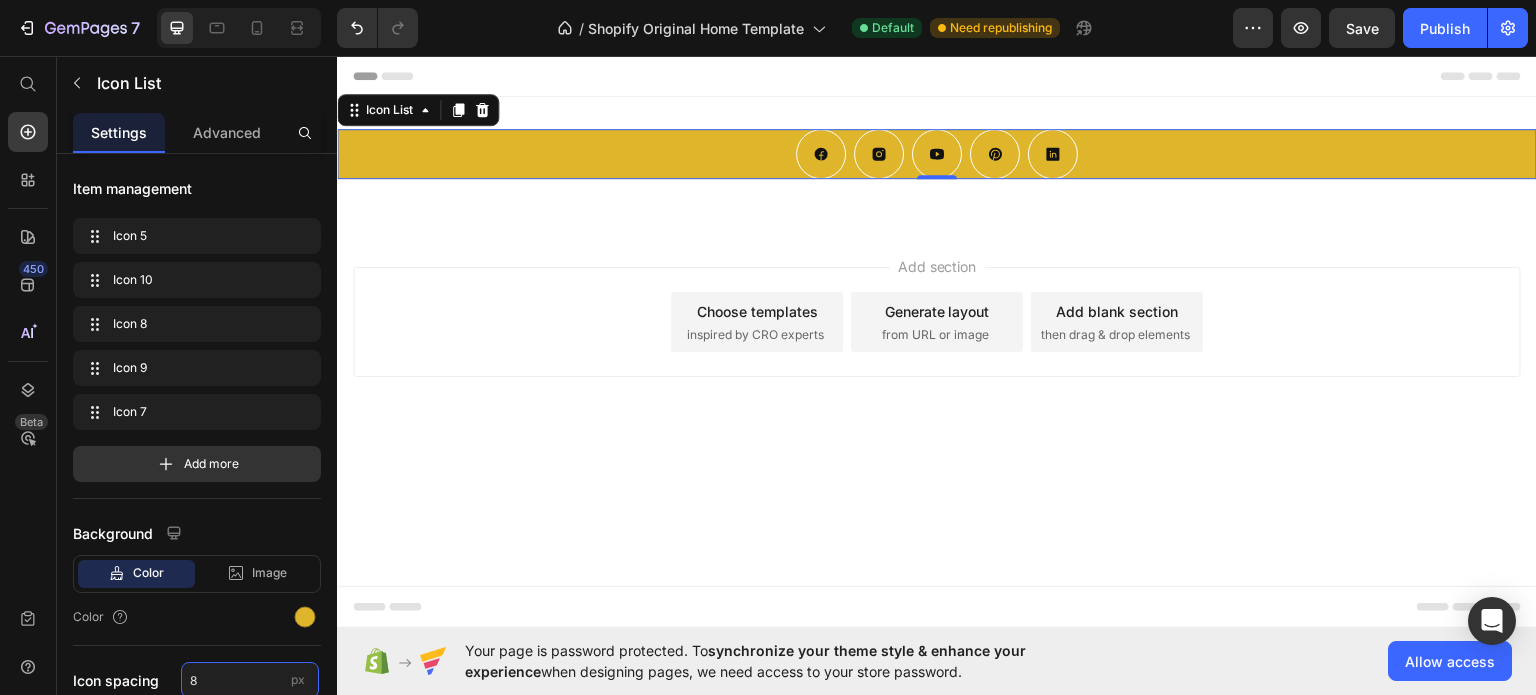type on "8" 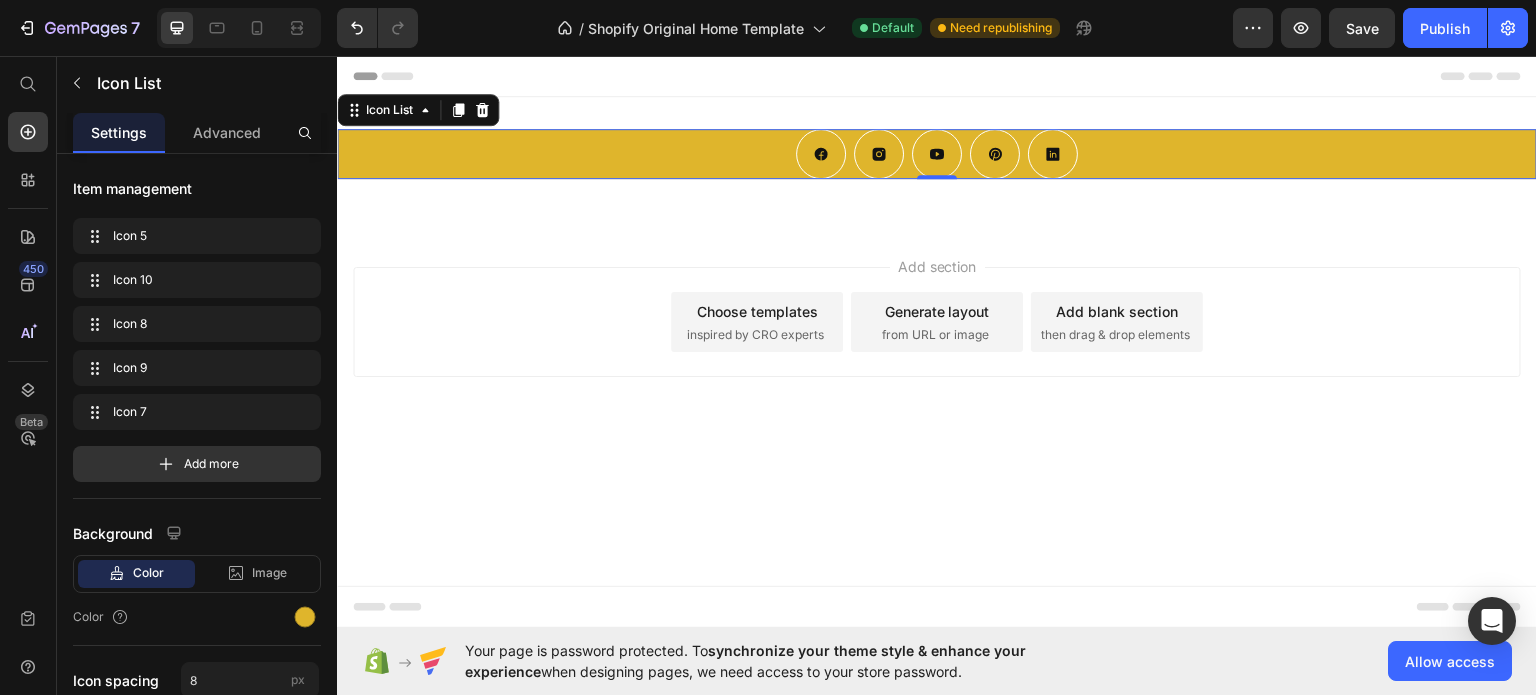 click on "Icon
Icon
Icon
Icon
Icon" at bounding box center [937, 153] 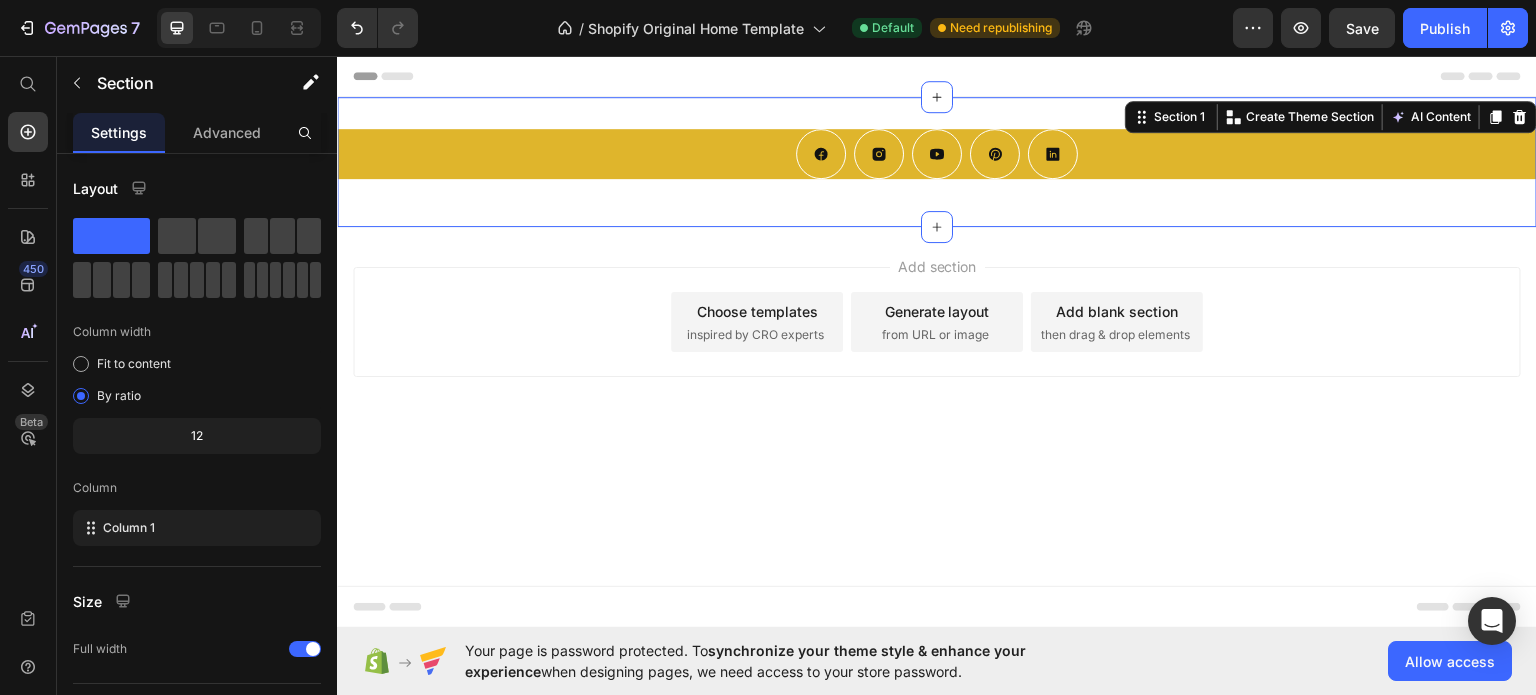 click on "Icon
Icon
Icon
Icon
Icon Icon List Row Section 1   You can create reusable sections Create Theme Section AI Content Write with GemAI What would you like to describe here? Tone and Voice Persuasive Product Show more Generate" at bounding box center [937, 161] 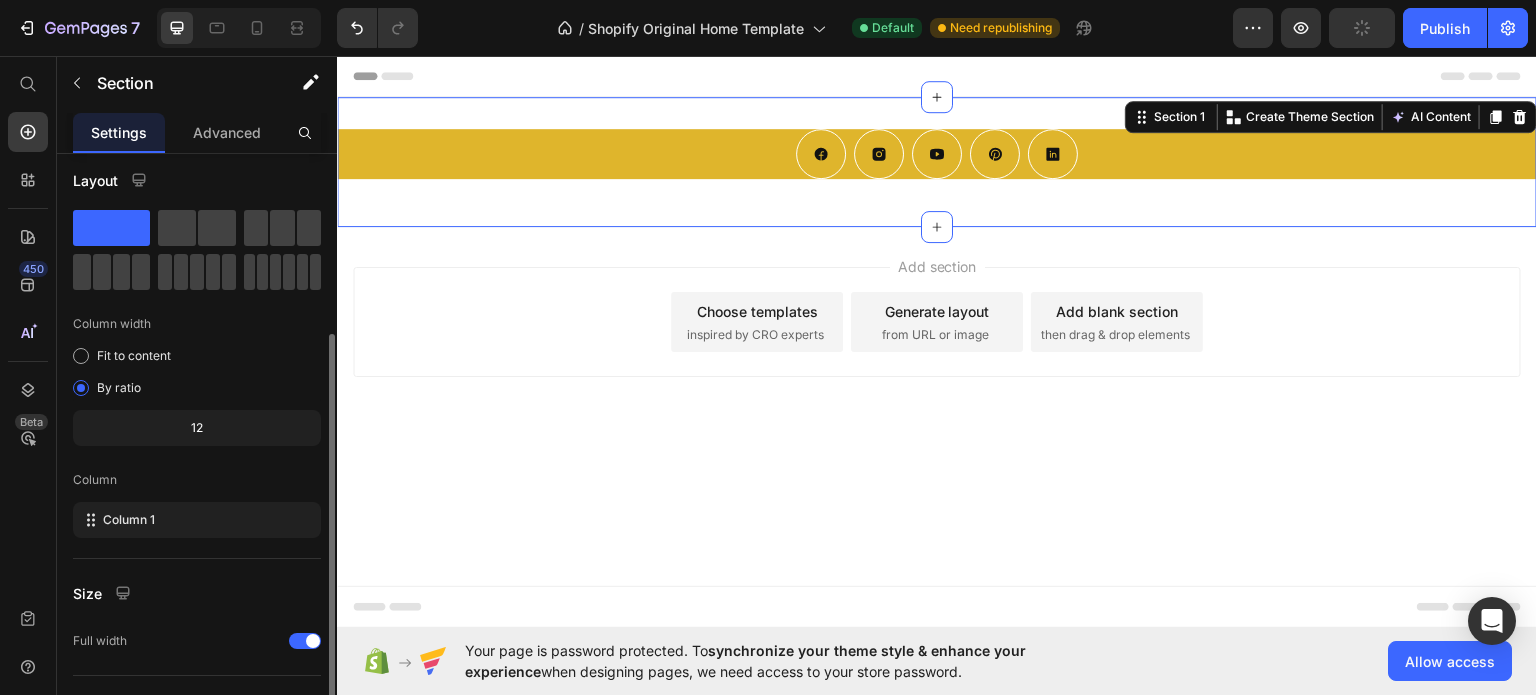 scroll, scrollTop: 0, scrollLeft: 0, axis: both 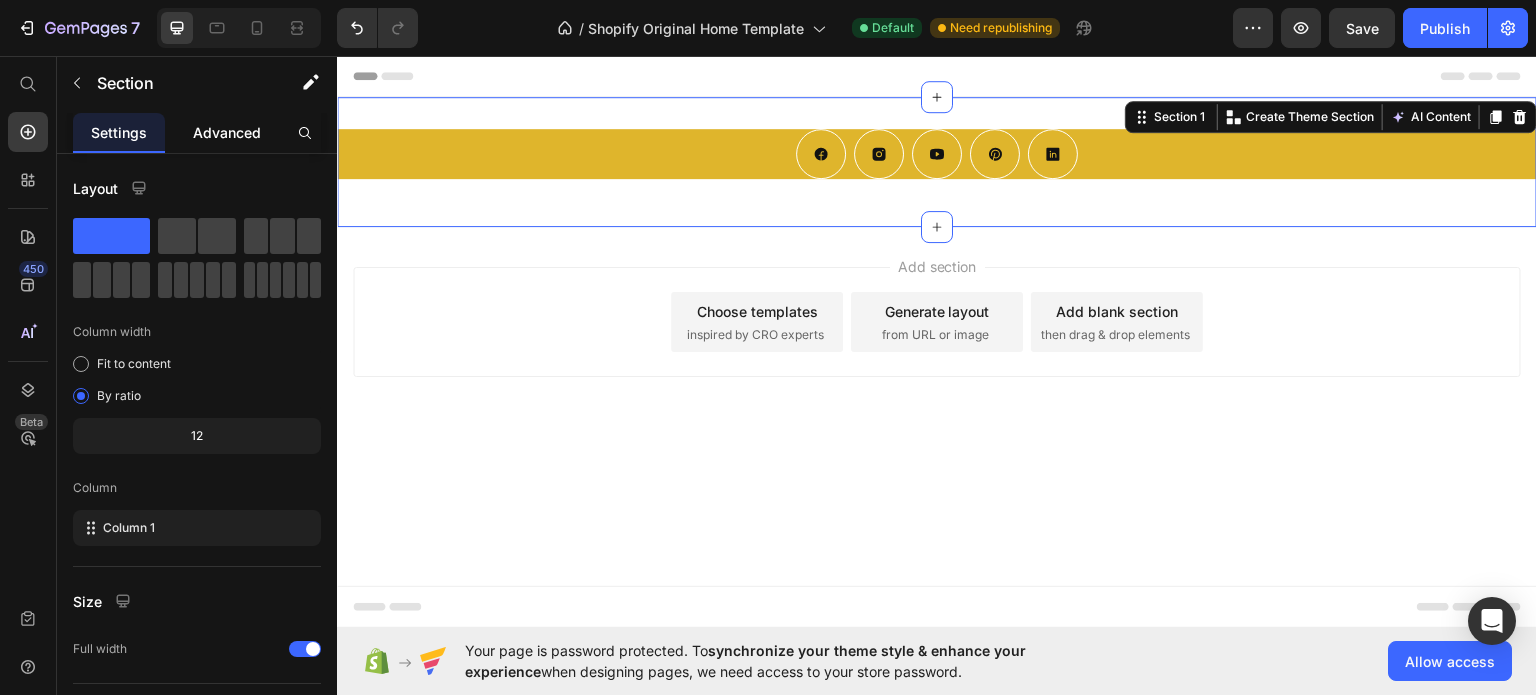 click on "Advanced" at bounding box center (227, 132) 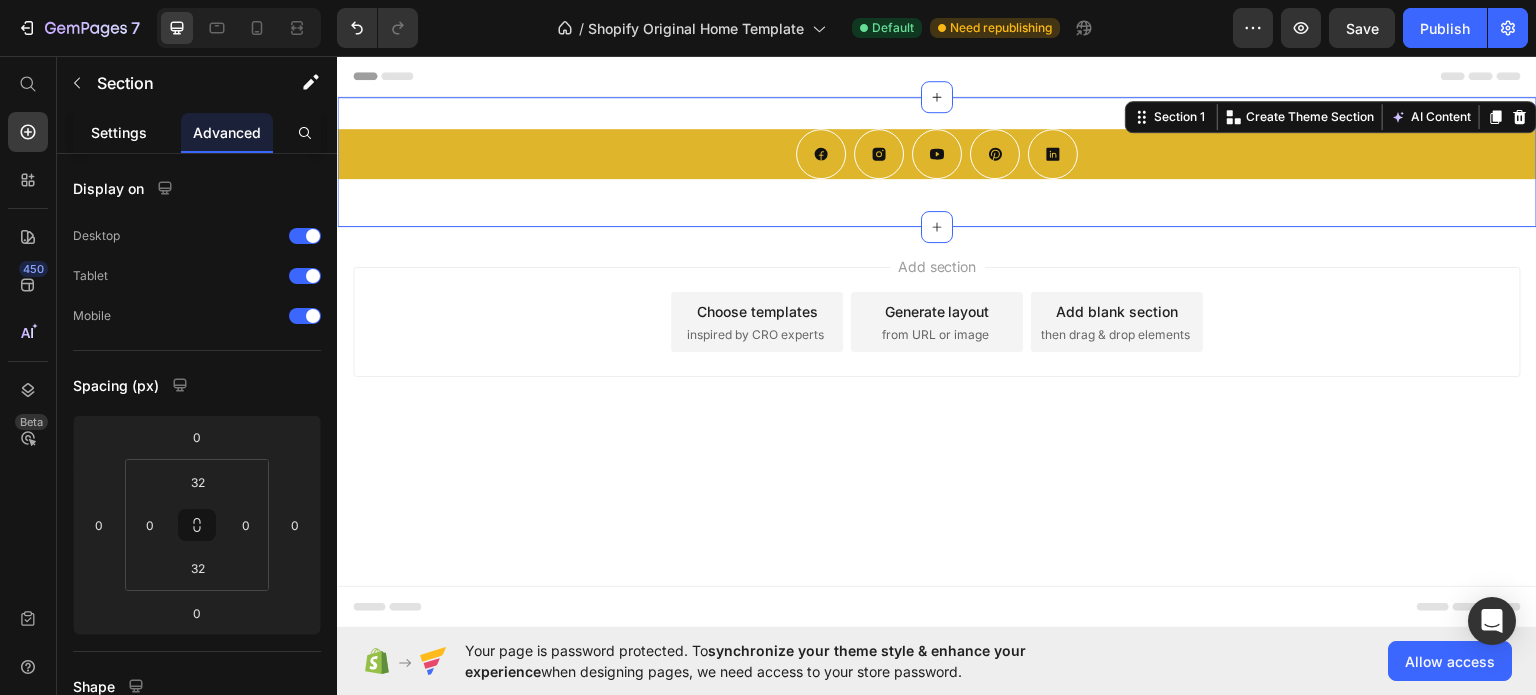 click on "Settings" at bounding box center (119, 132) 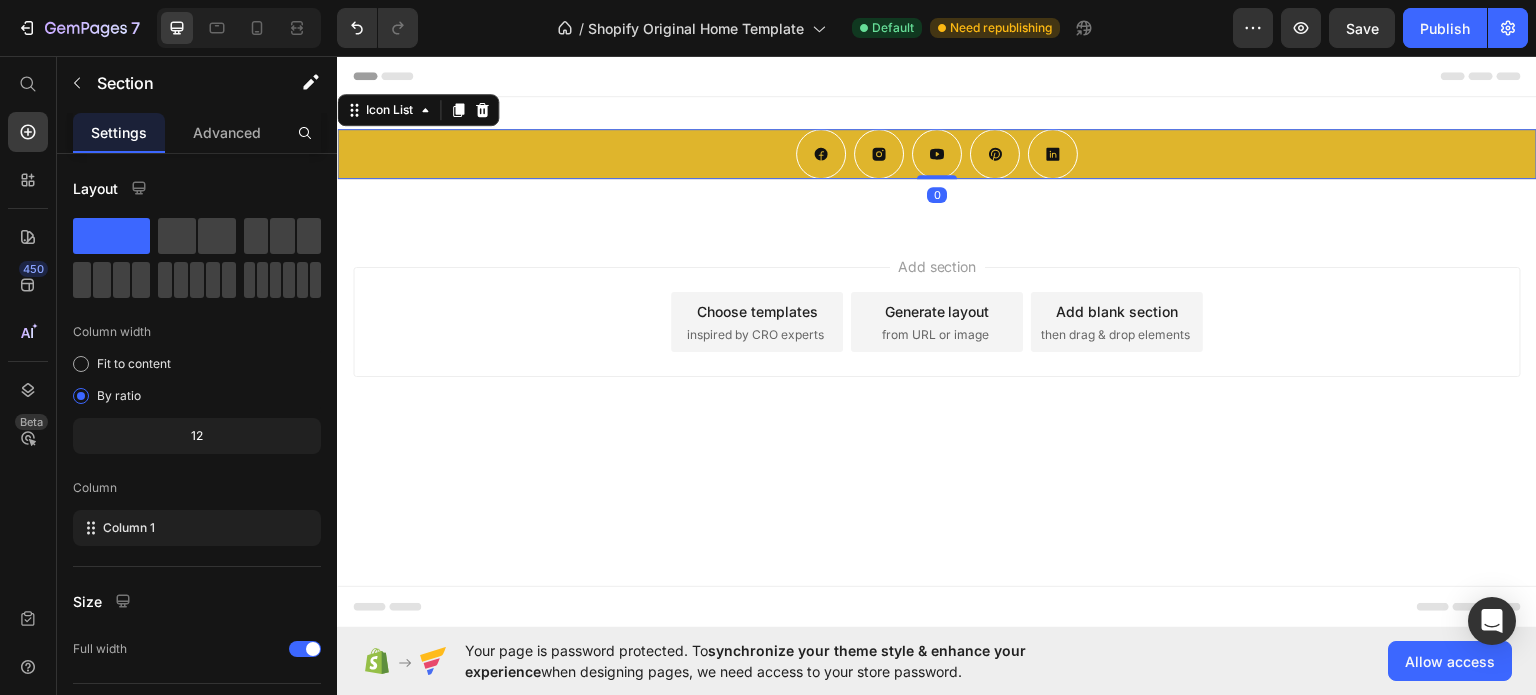 click on "Icon
Icon
Icon
Icon
Icon" at bounding box center (937, 153) 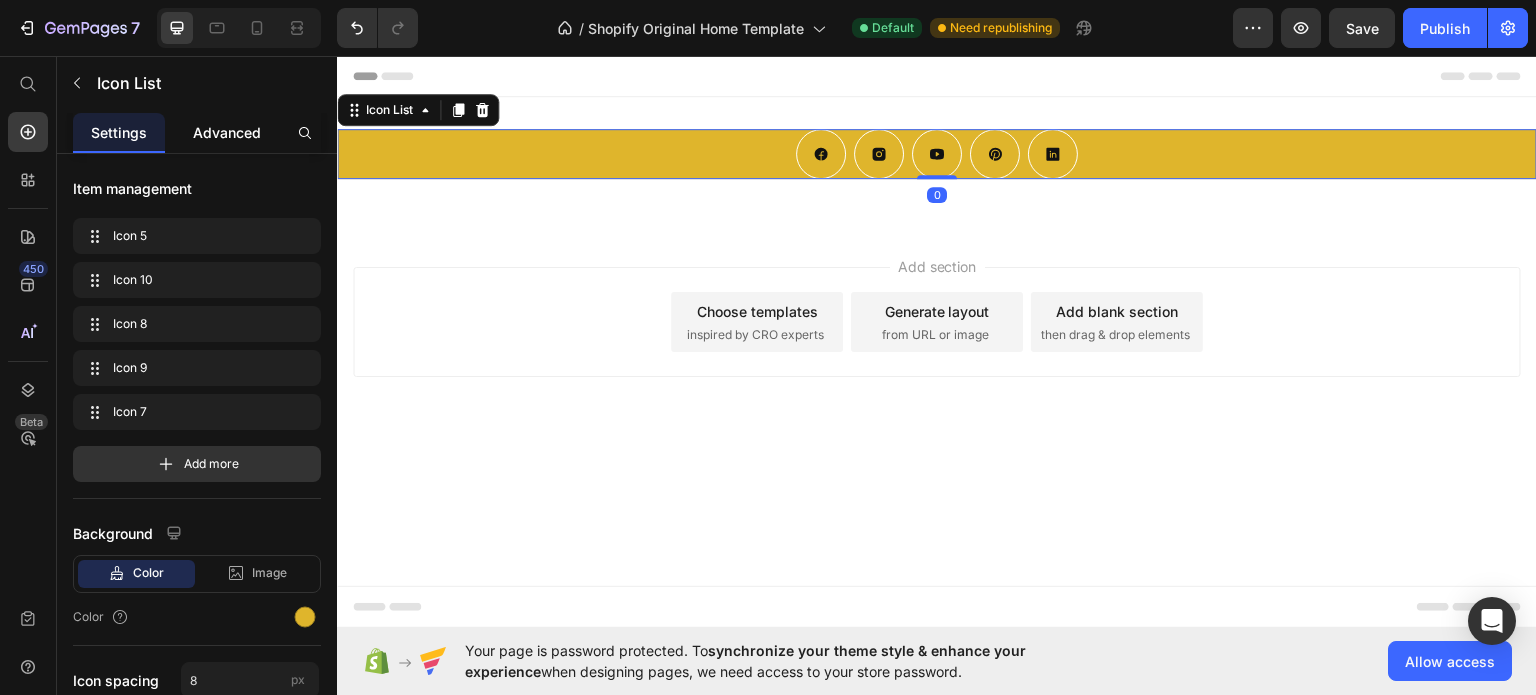 click on "Advanced" at bounding box center (227, 132) 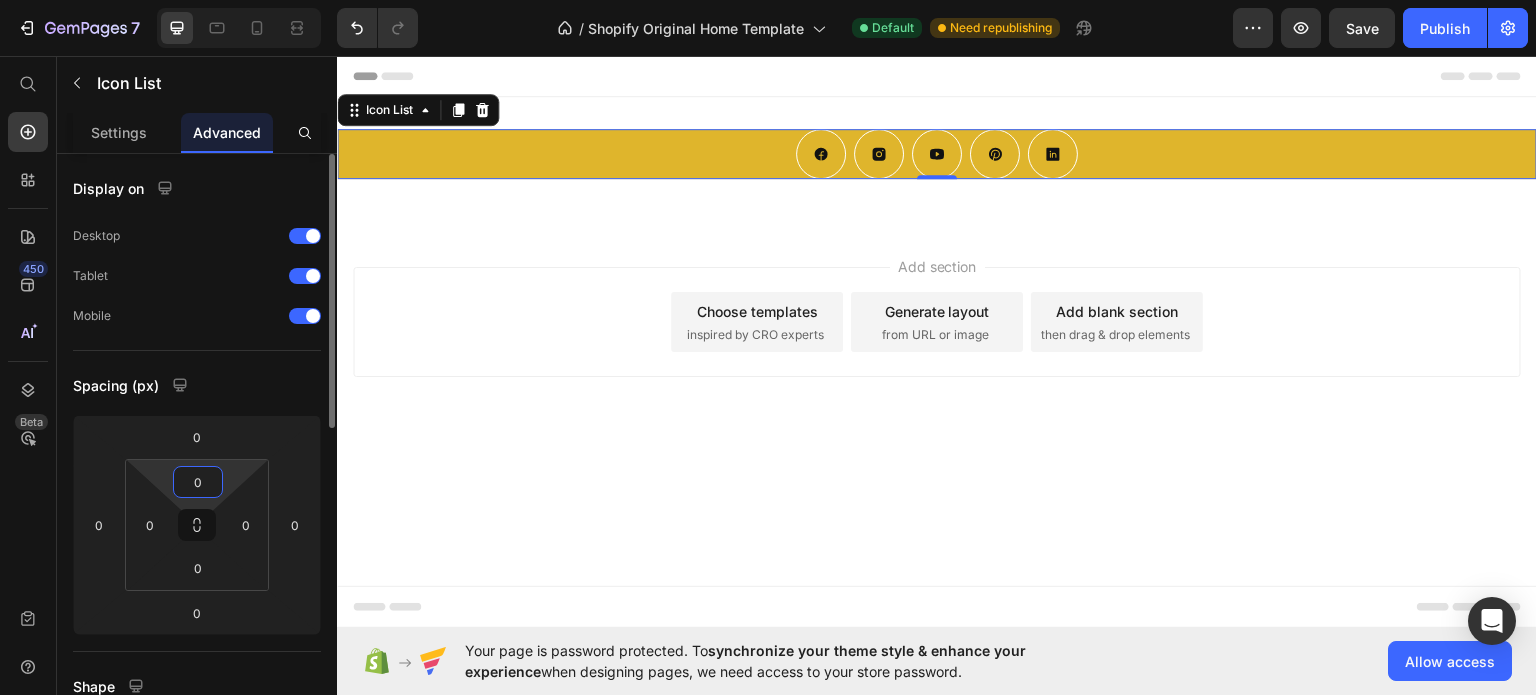 click on "0" at bounding box center [198, 482] 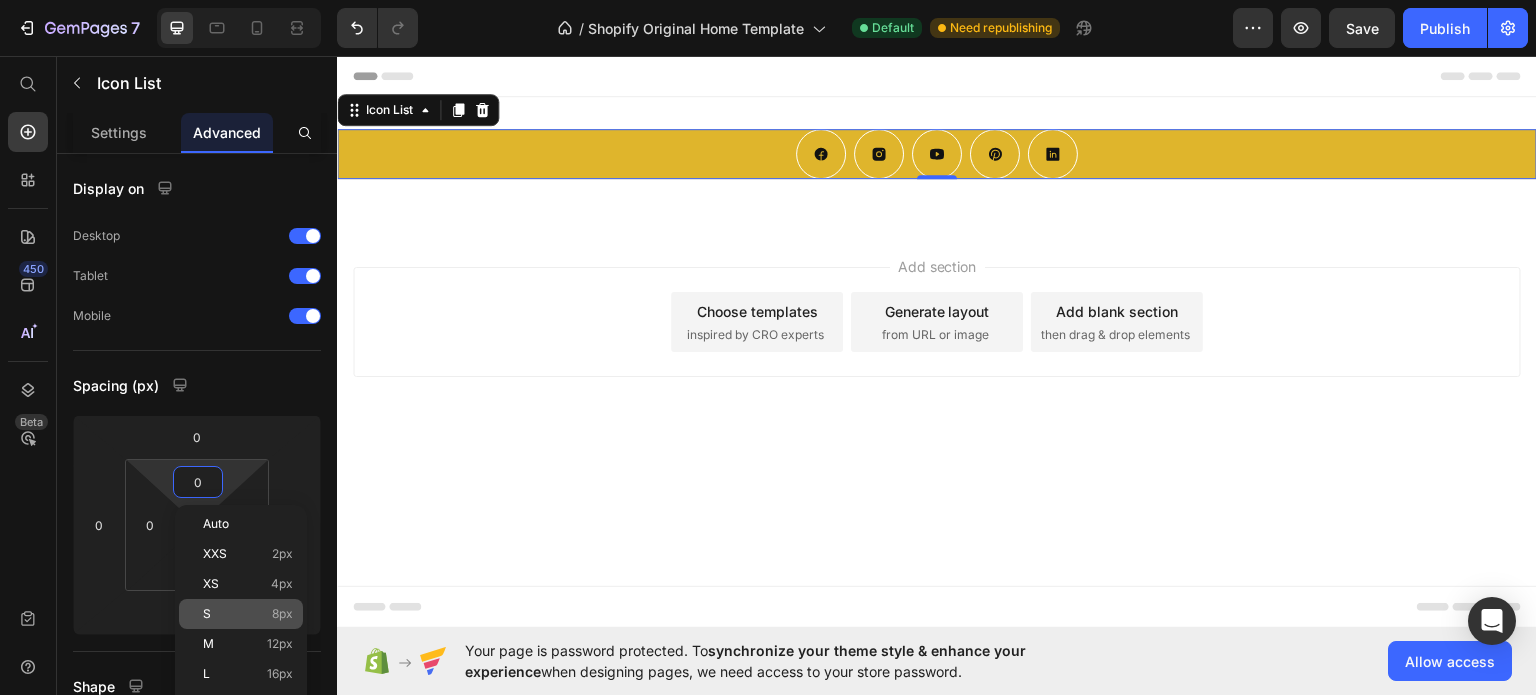 click on "S 8px" at bounding box center [248, 614] 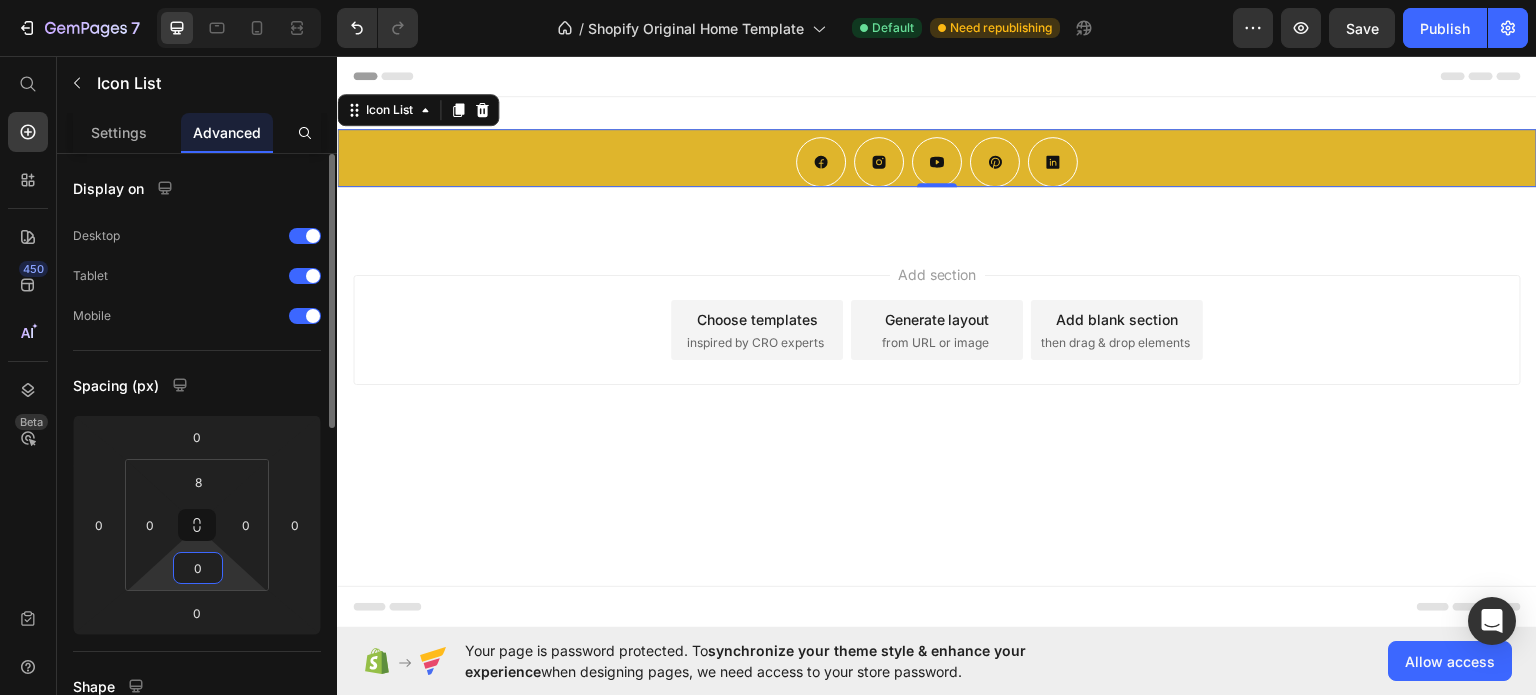 click on "7   /  Shopify Original Home Template Default Need republishing Preview  Save   Publish  450 Beta Start with Sections Elements Hero Section Product Detail Brands Trusted Badges Guarantee Product Breakdown How to use Testimonials Compare Bundle FAQs Social Proof Brand Story Product List Collection Blog List Contact Sticky Add to Cart Custom Footer Browse Library 450 Layout
Row
Row
Row
Row Text
Heading
Text Block Button
Button
Button
Sticky Back to top Media
Image" at bounding box center (768, 0) 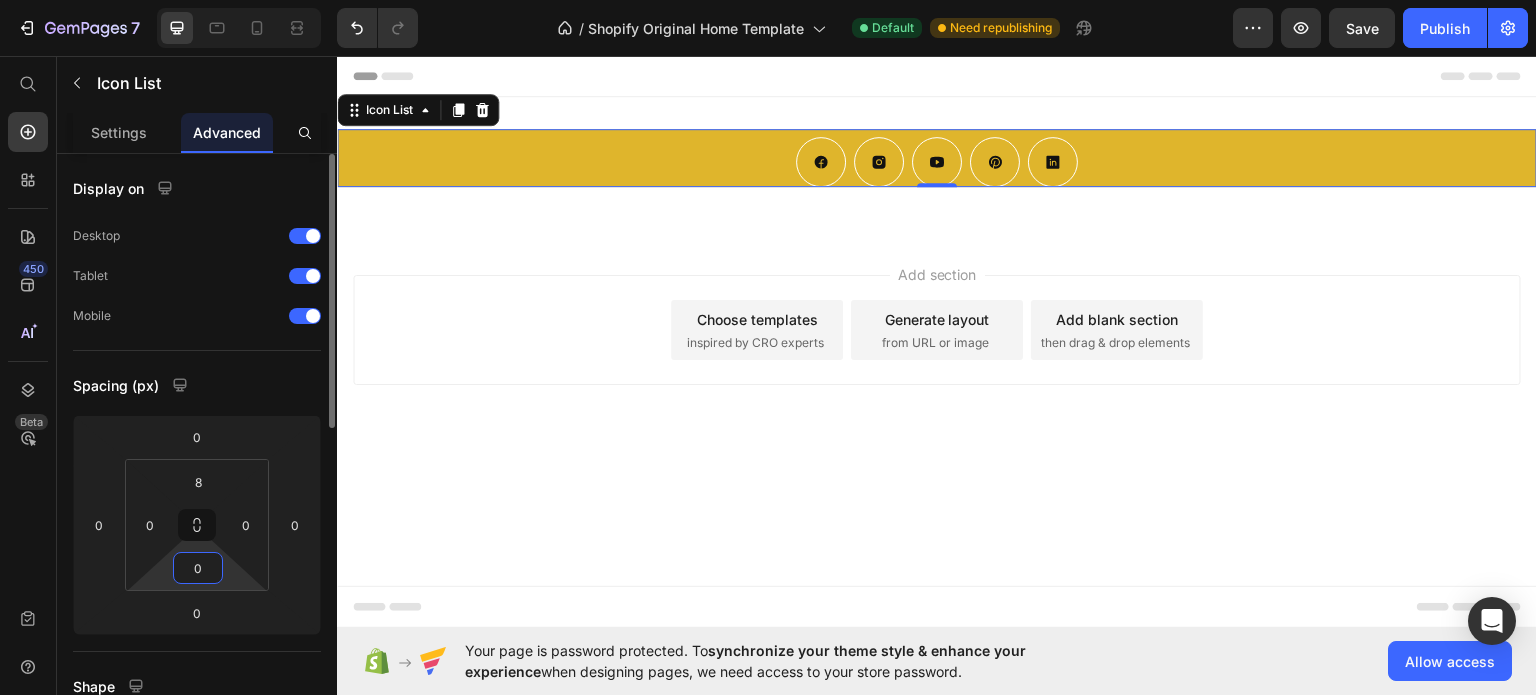 click on "7   /  Shopify Original Home Template Default Need republishing Preview  Save   Publish  450 Beta Start with Sections Elements Hero Section Product Detail Brands Trusted Badges Guarantee Product Breakdown How to use Testimonials Compare Bundle FAQs Social Proof Brand Story Product List Collection Blog List Contact Sticky Add to Cart Custom Footer Browse Library 450 Layout
Row
Row
Row
Row Text
Heading
Text Block Button
Button
Button
Sticky Back to top Media
Image" at bounding box center (768, 0) 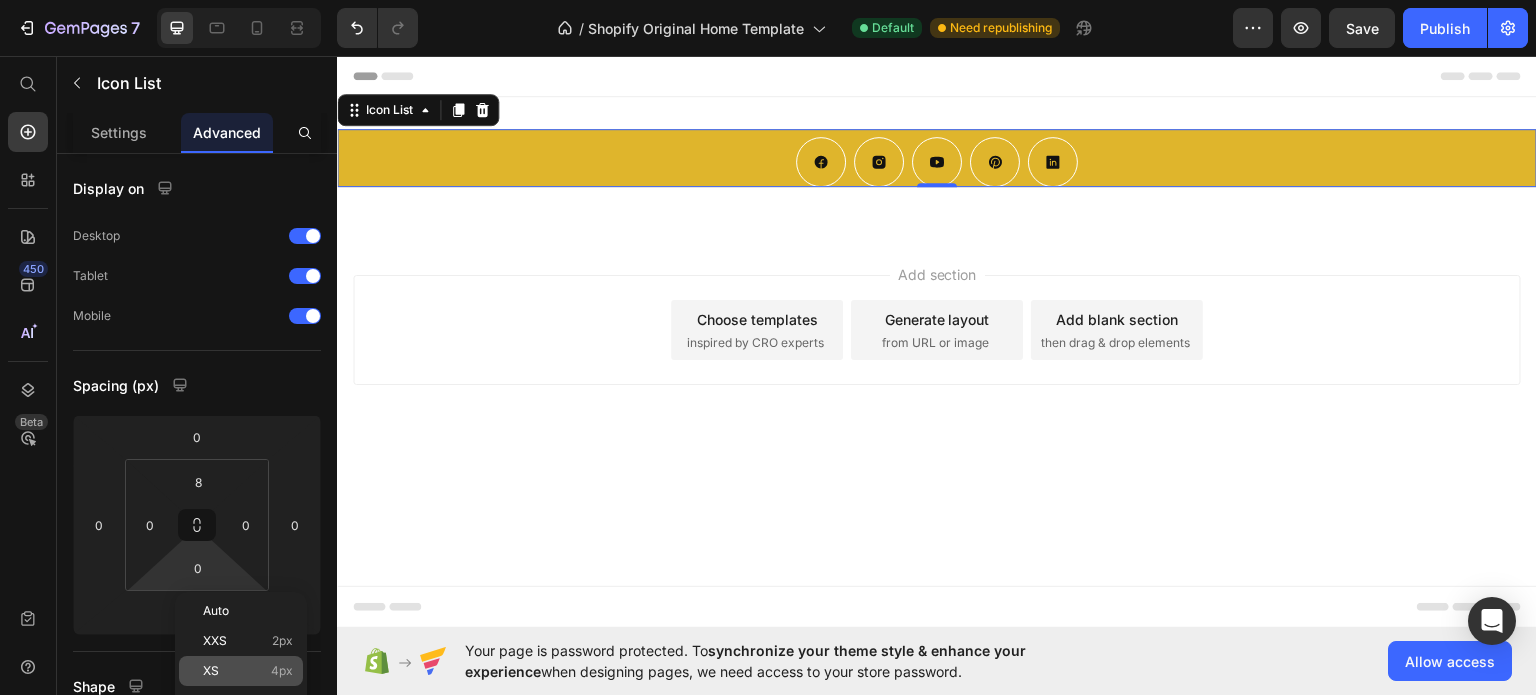 click on "XS 4px" 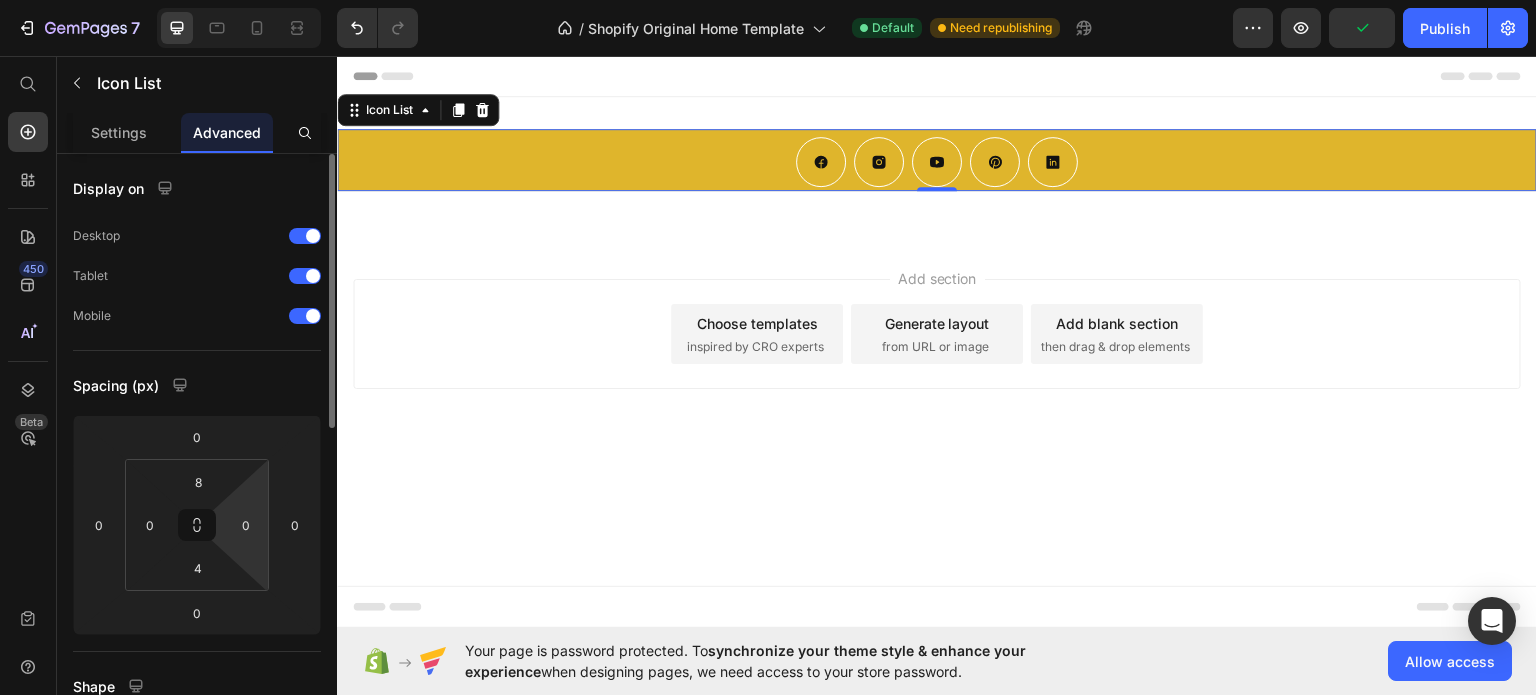 scroll, scrollTop: 100, scrollLeft: 0, axis: vertical 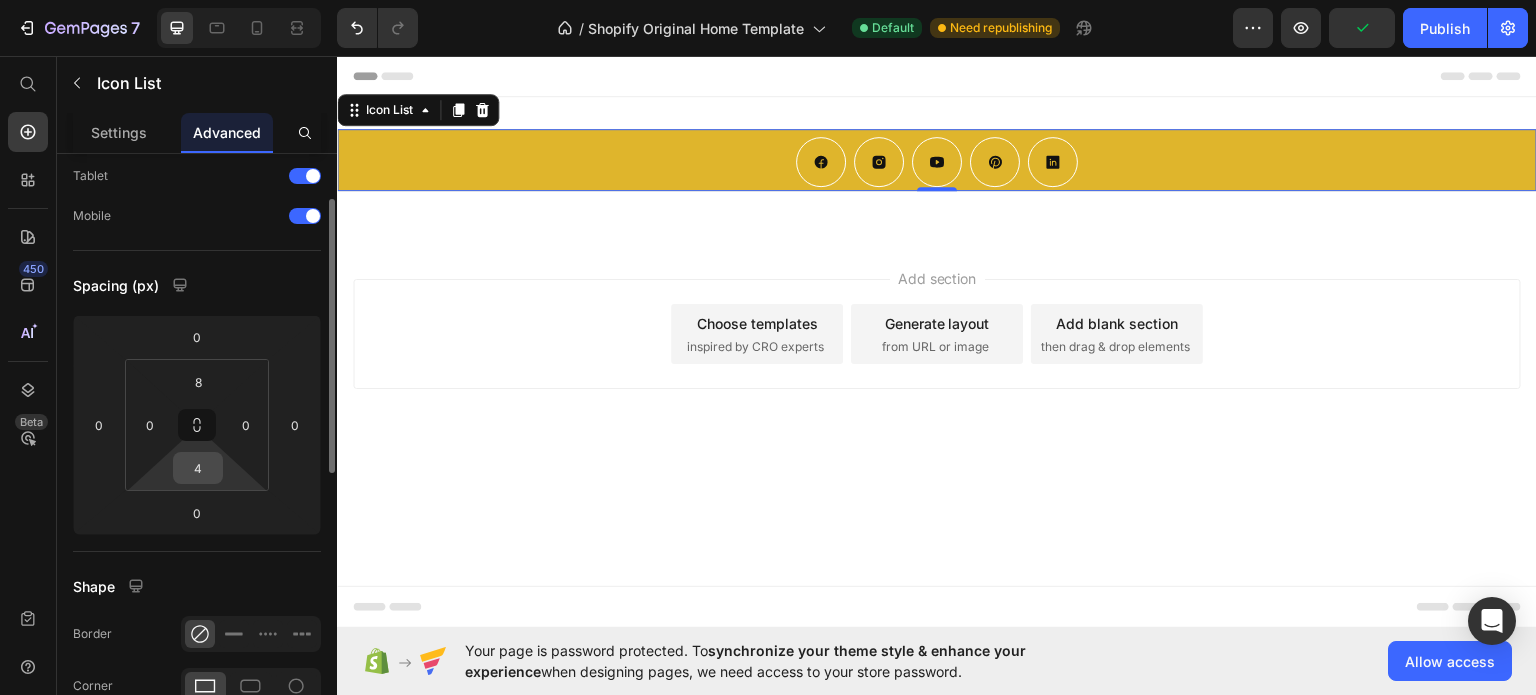 click on "4" at bounding box center [198, 468] 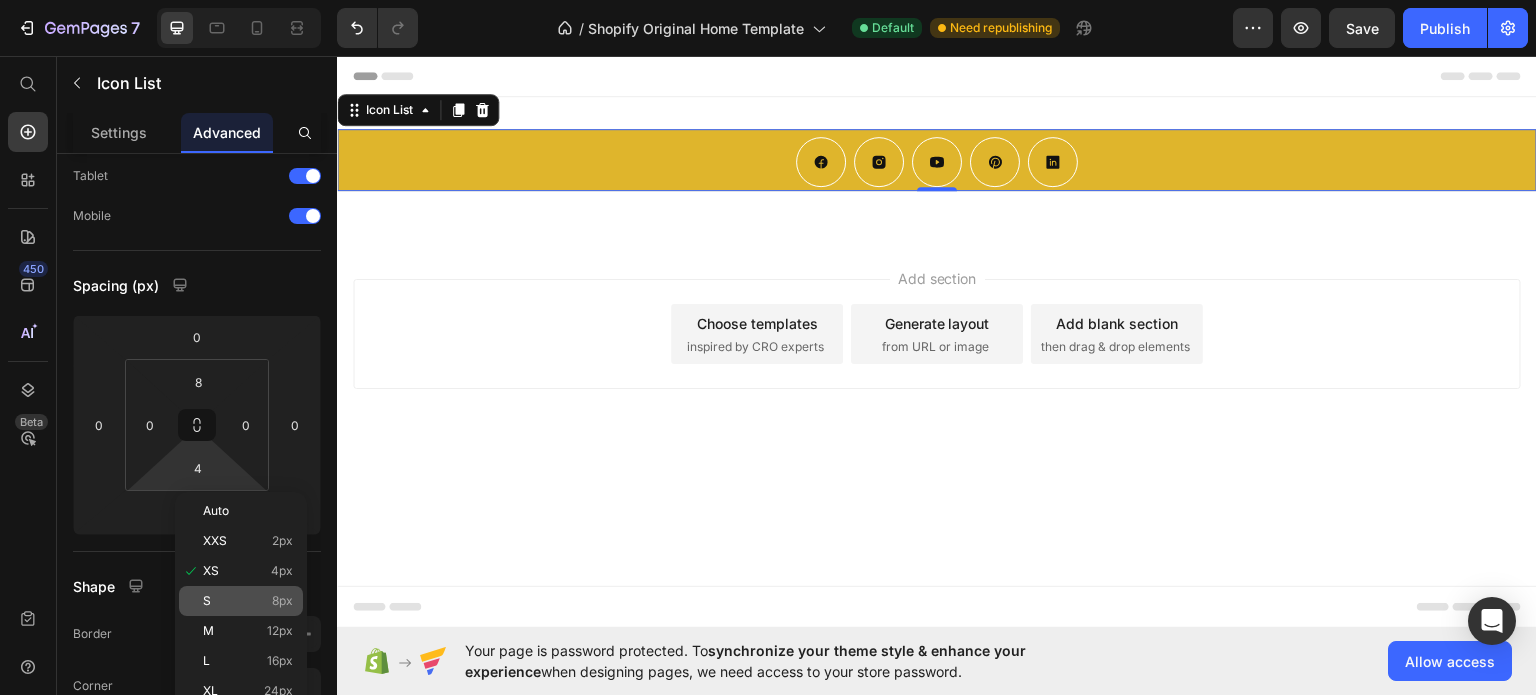 click on "S 8px" at bounding box center [248, 601] 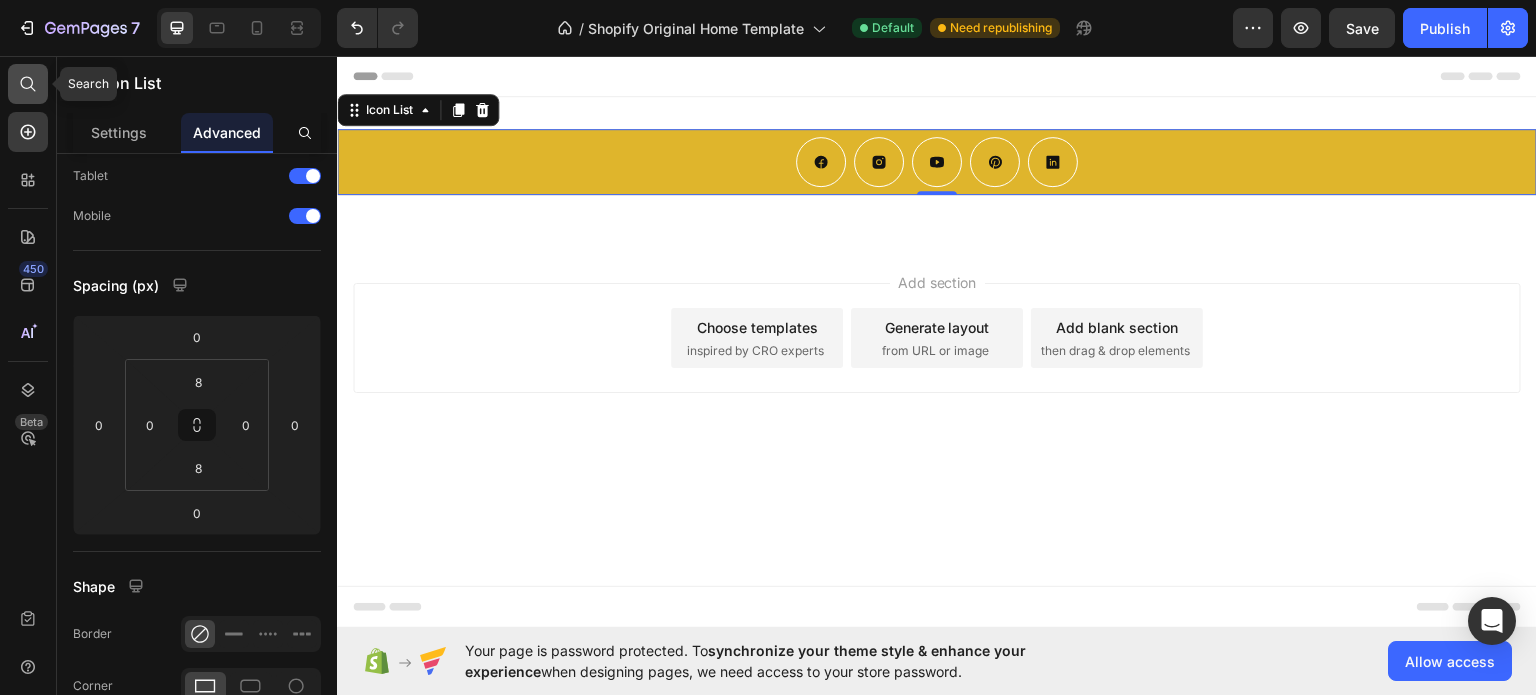click 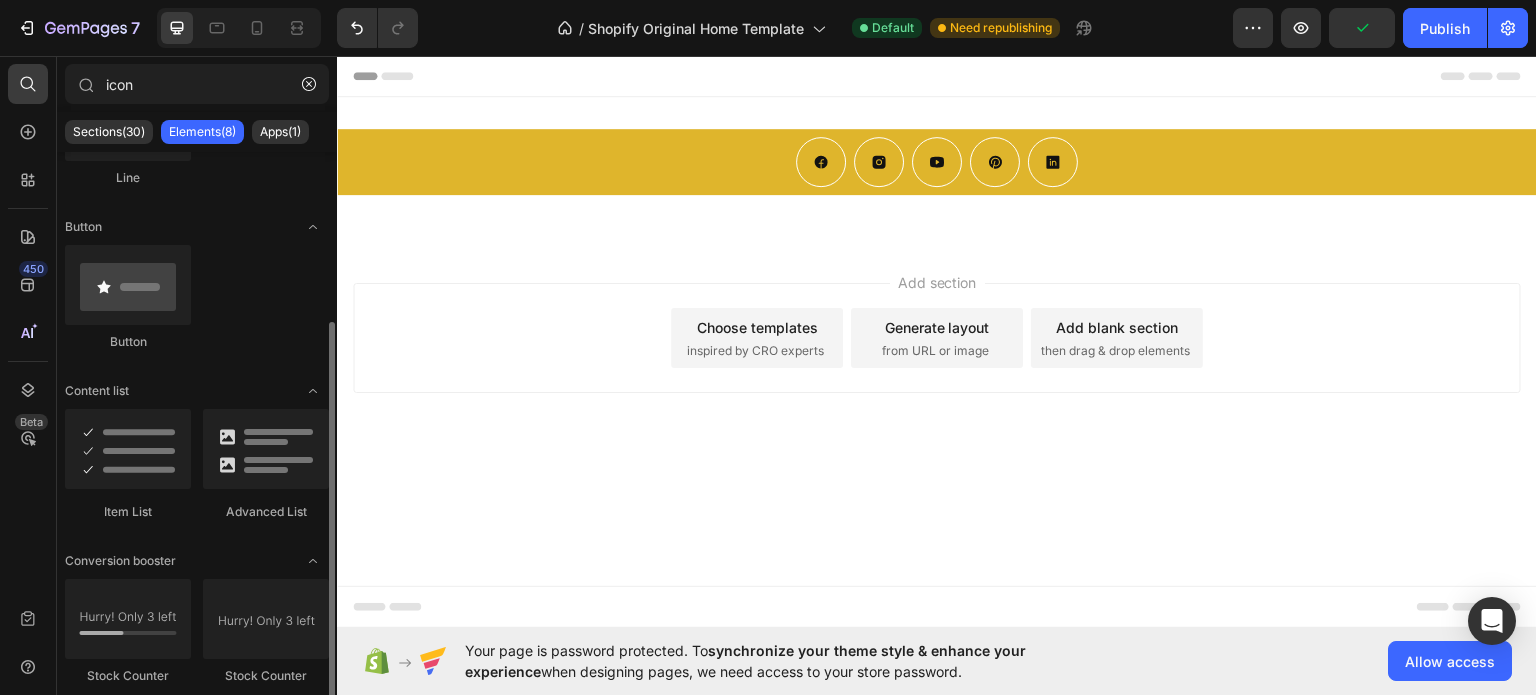 scroll, scrollTop: 0, scrollLeft: 0, axis: both 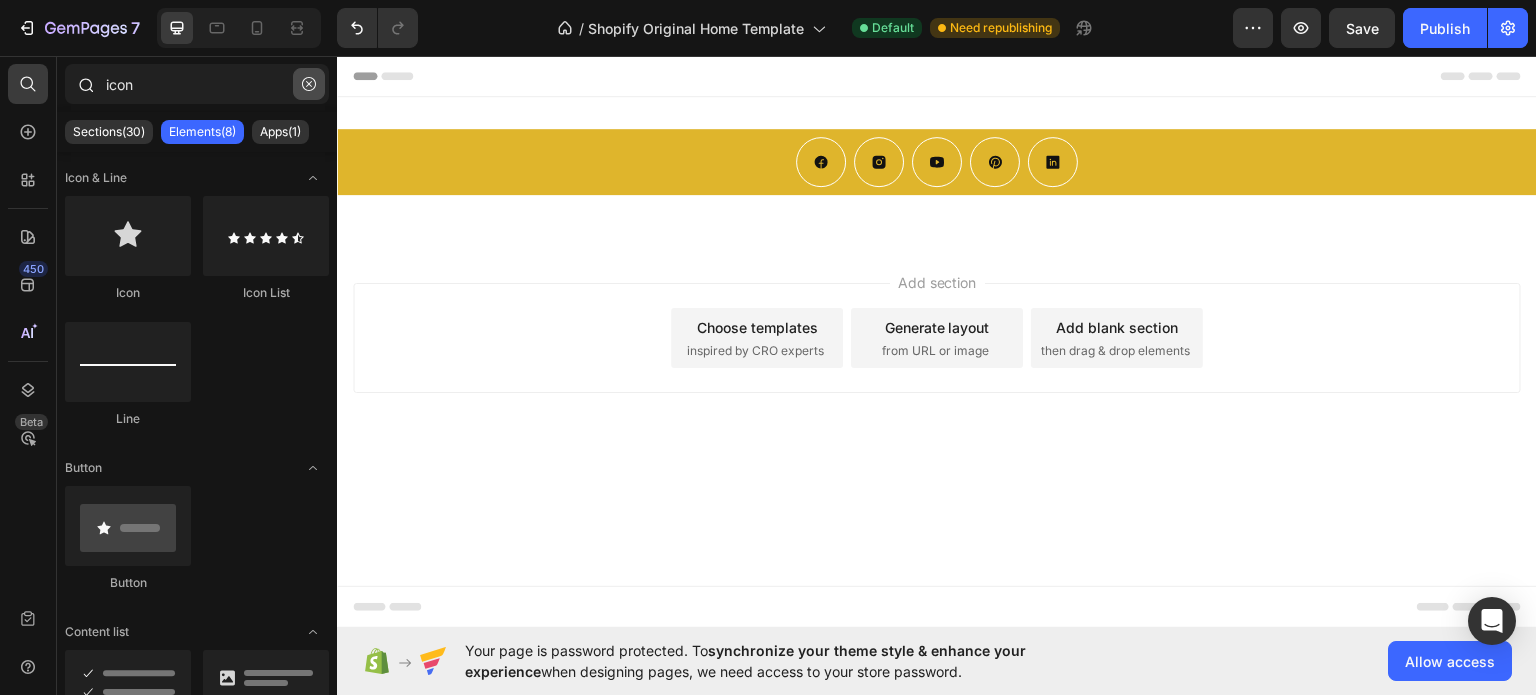 click 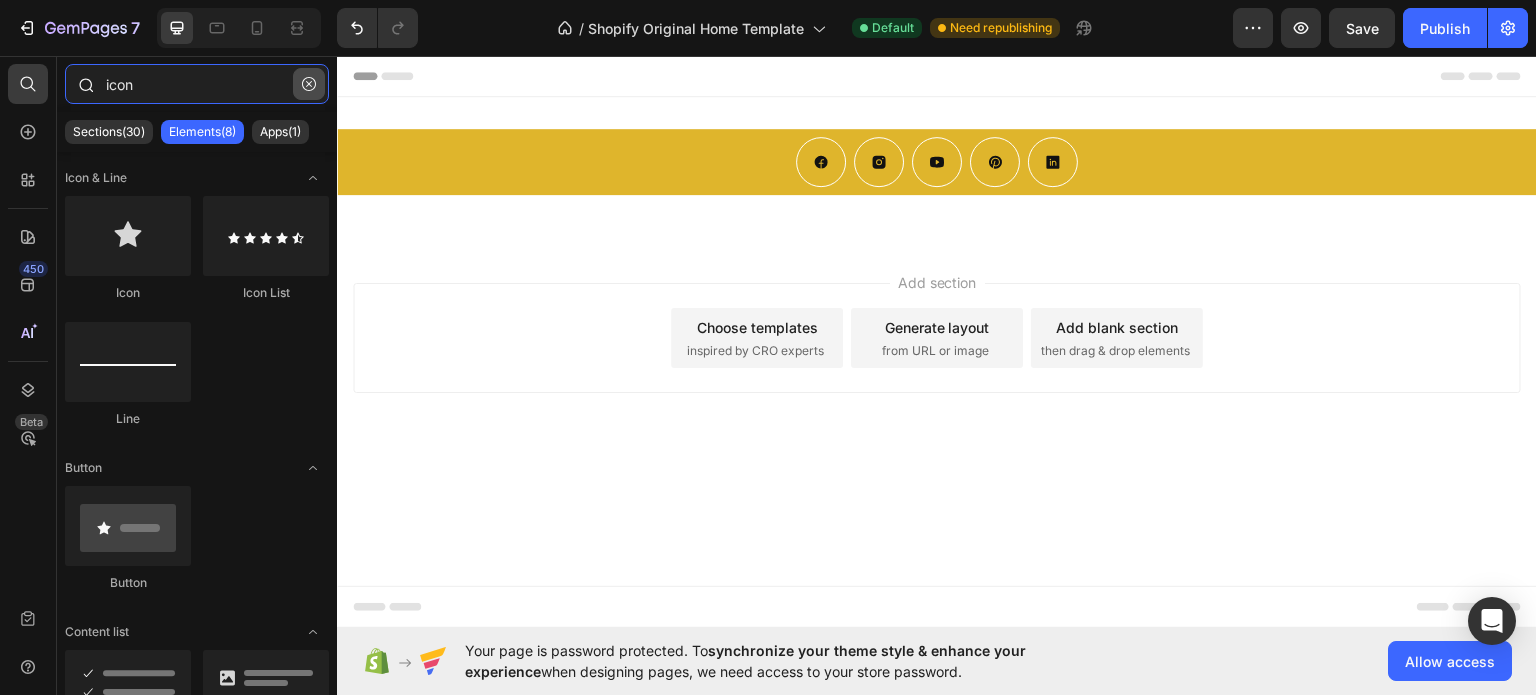 type 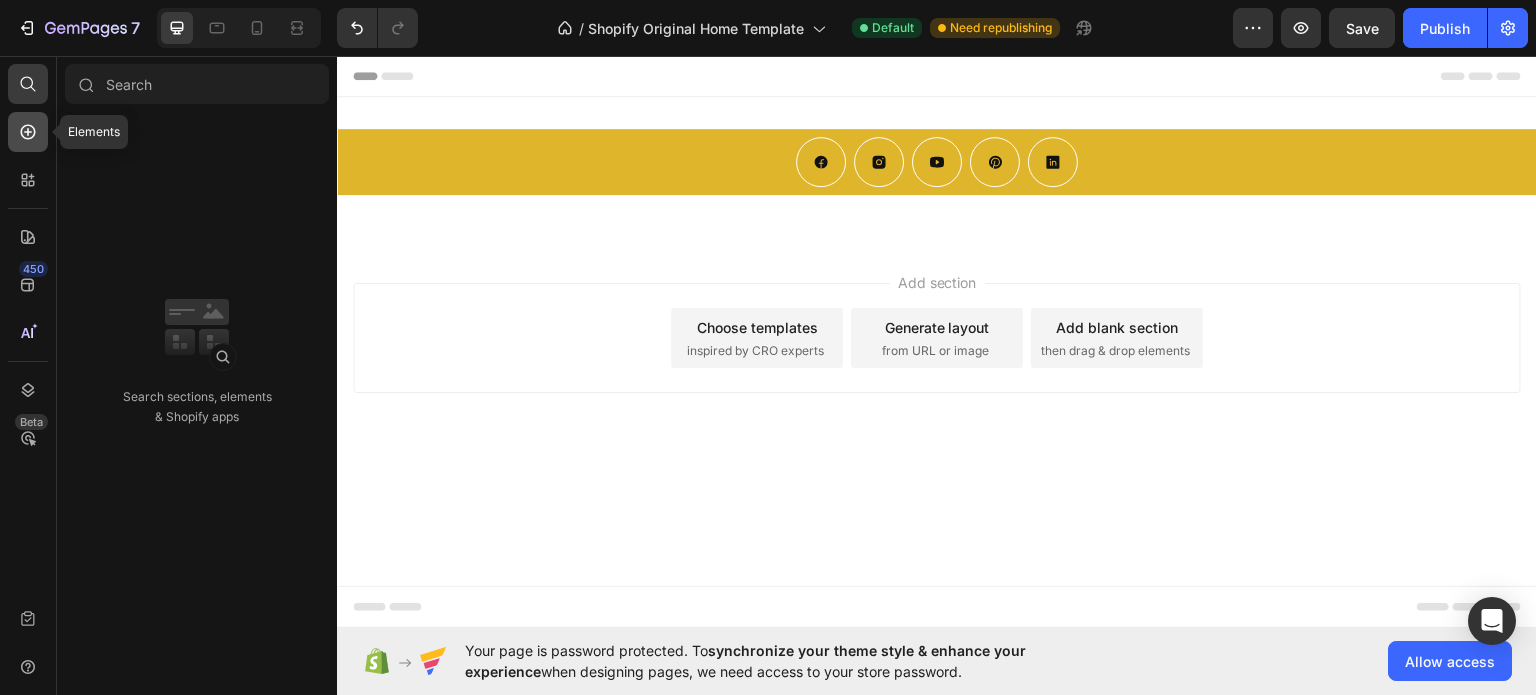 click 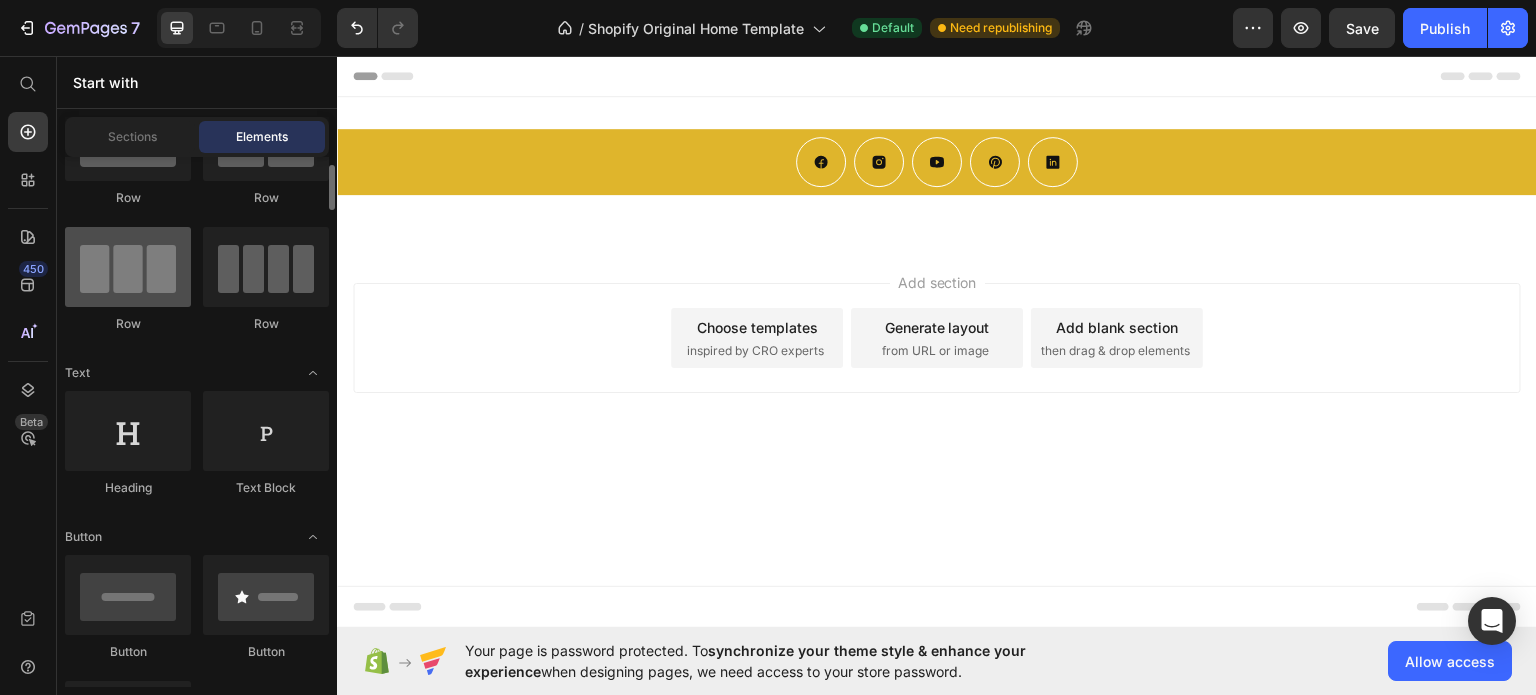 scroll, scrollTop: 0, scrollLeft: 0, axis: both 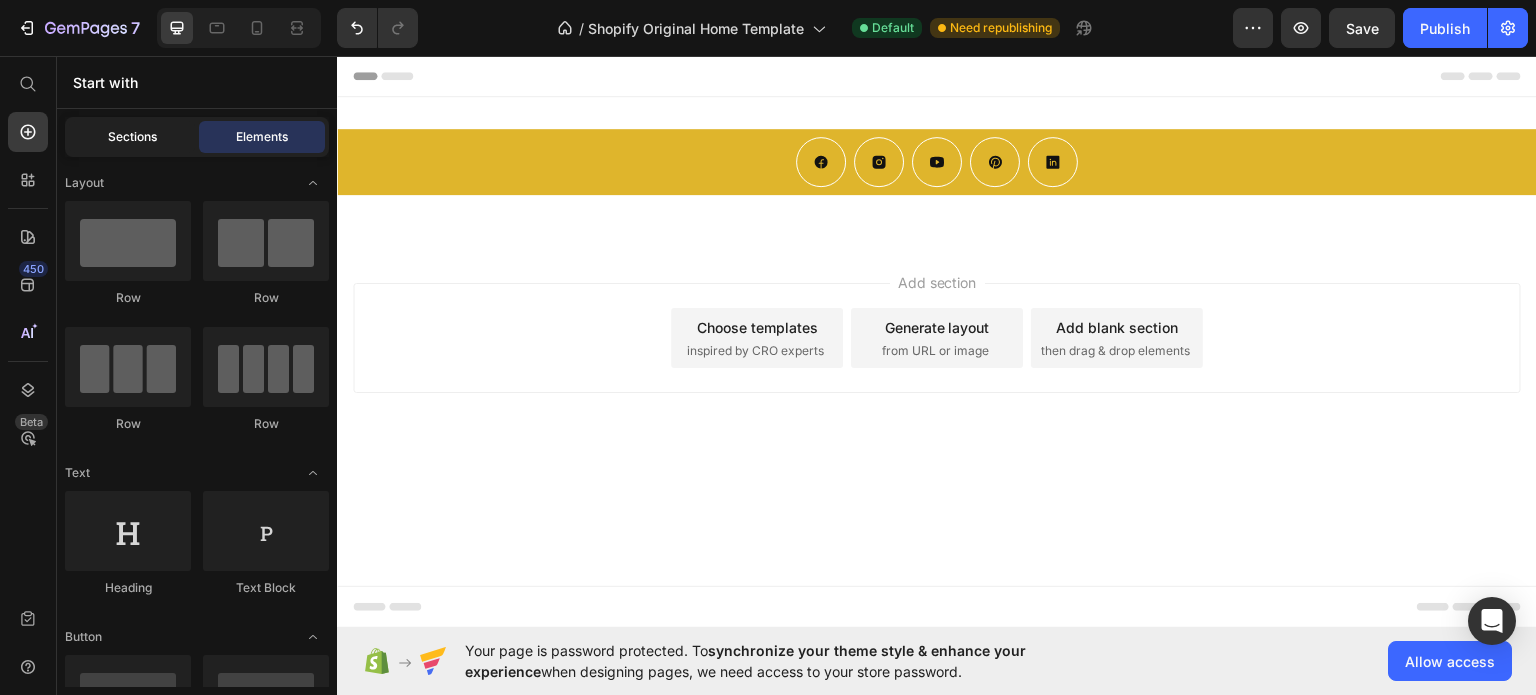 click on "Sections" 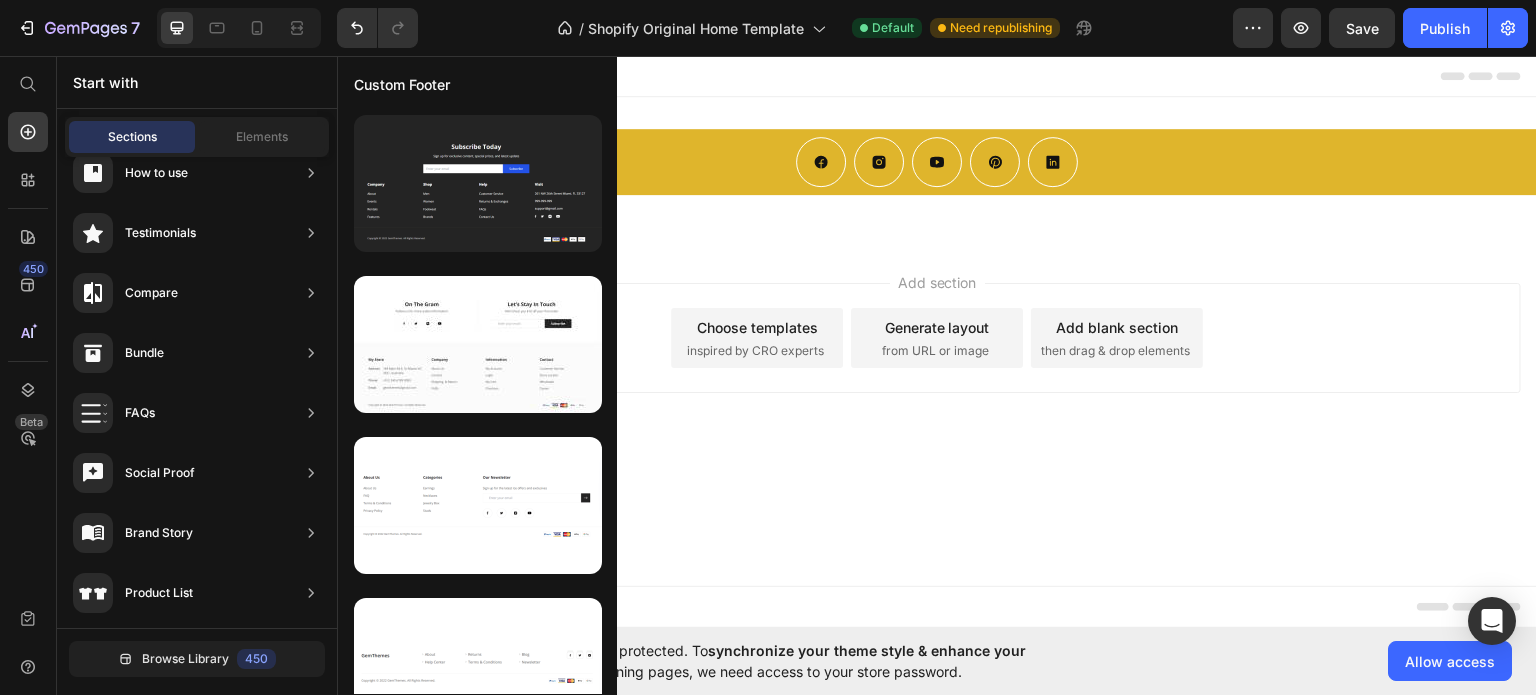 scroll, scrollTop: 0, scrollLeft: 0, axis: both 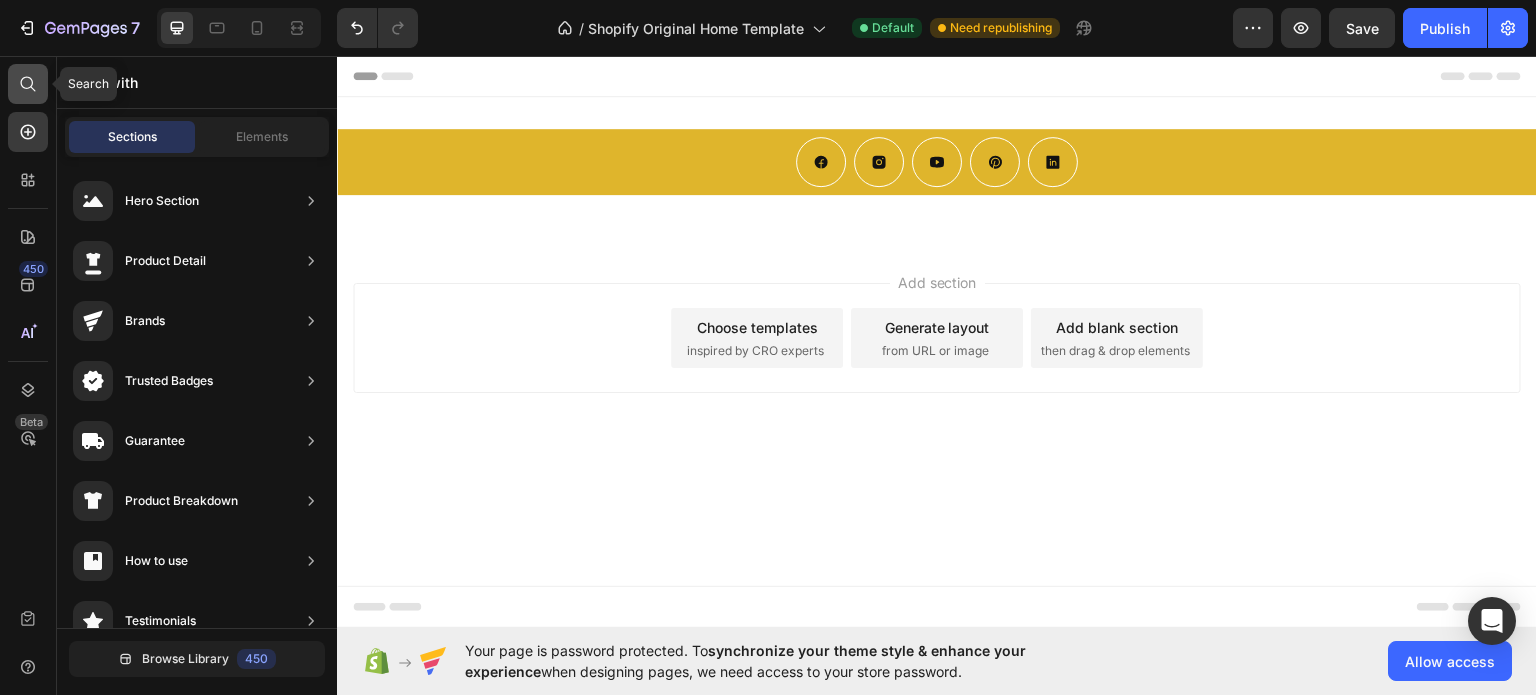 click 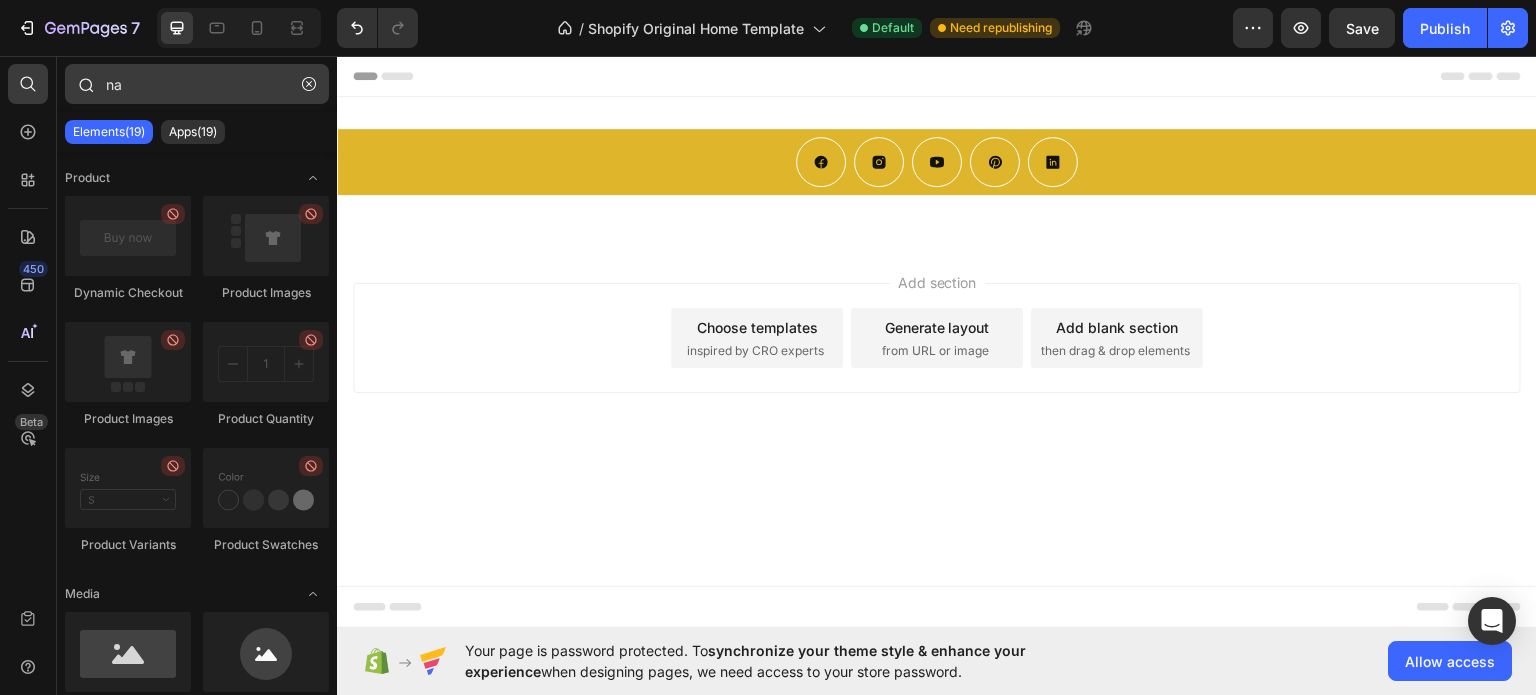 type on "n" 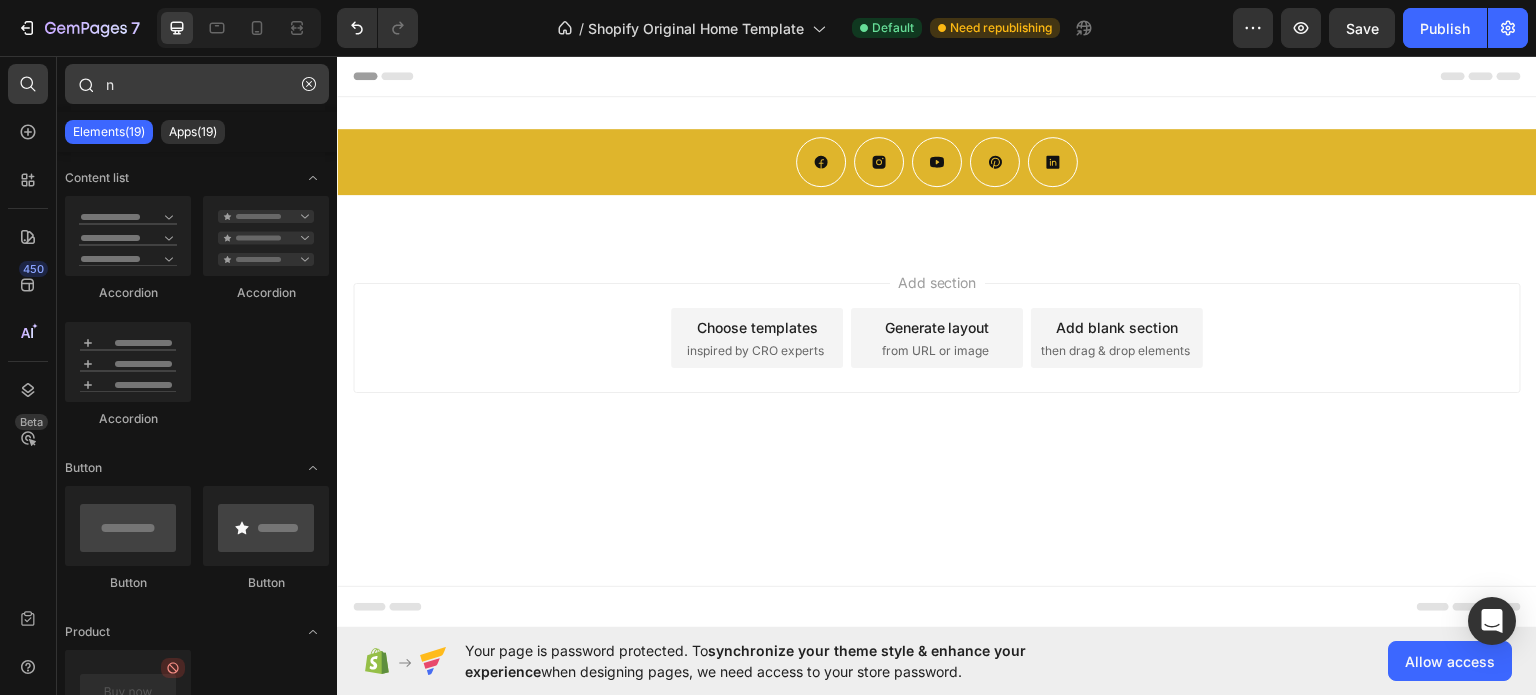 type 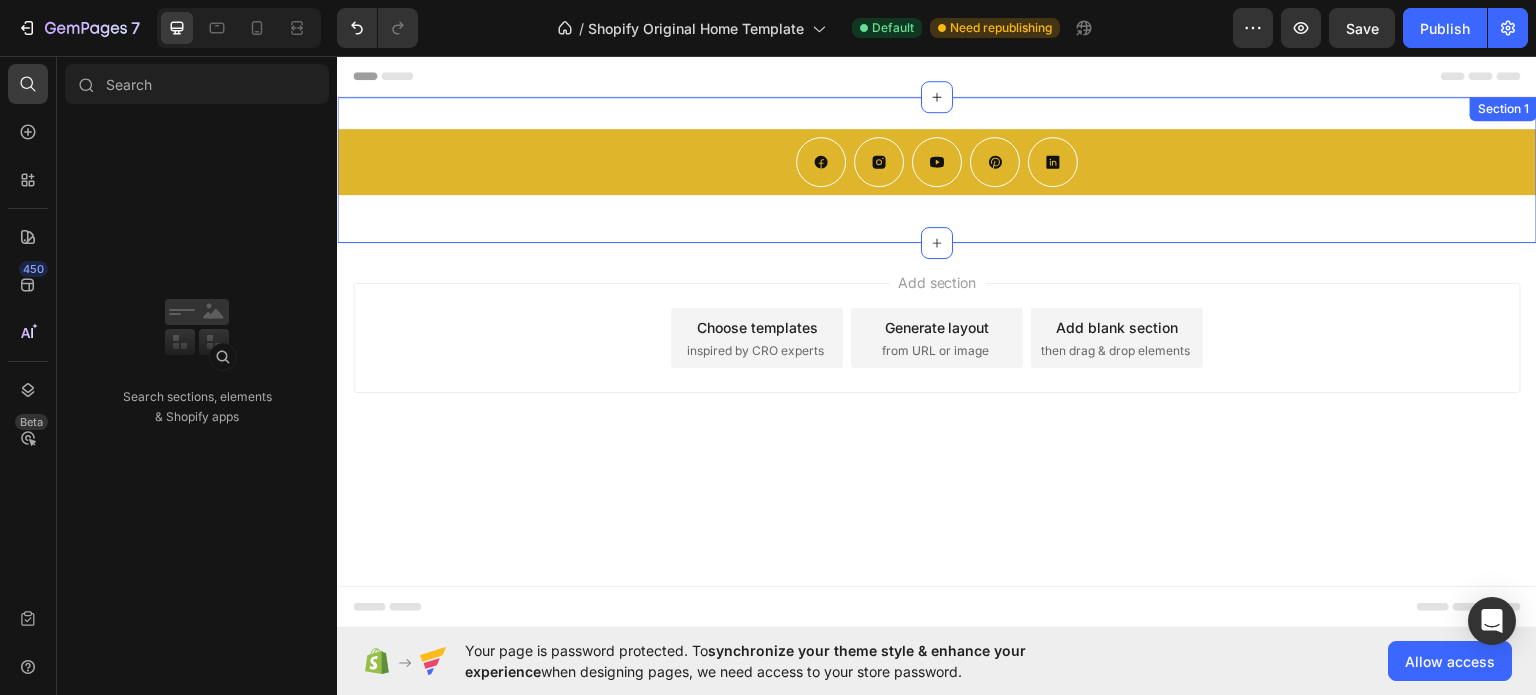 click at bounding box center [937, 242] 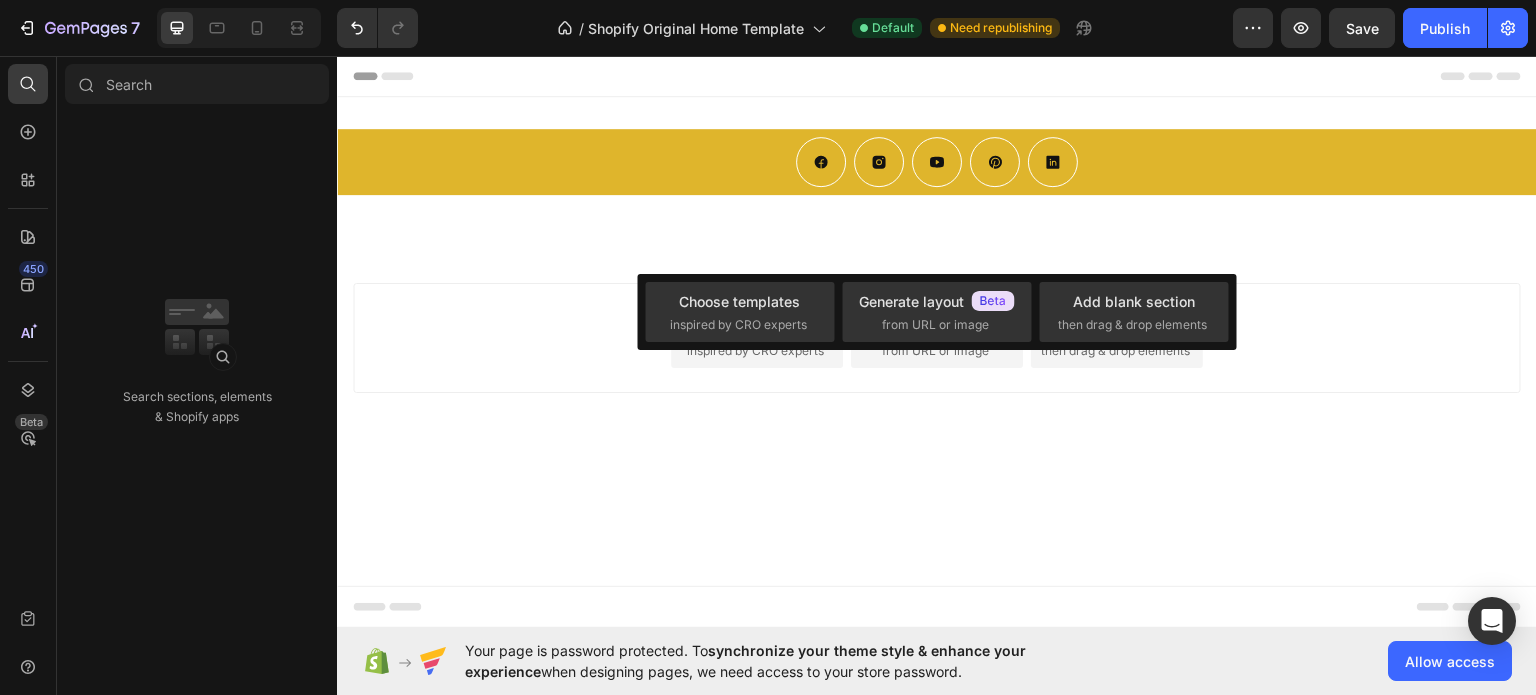 click on "Add section Choose templates inspired by CRO experts Generate layout from URL or image Add blank section then drag & drop elements" at bounding box center [937, 337] 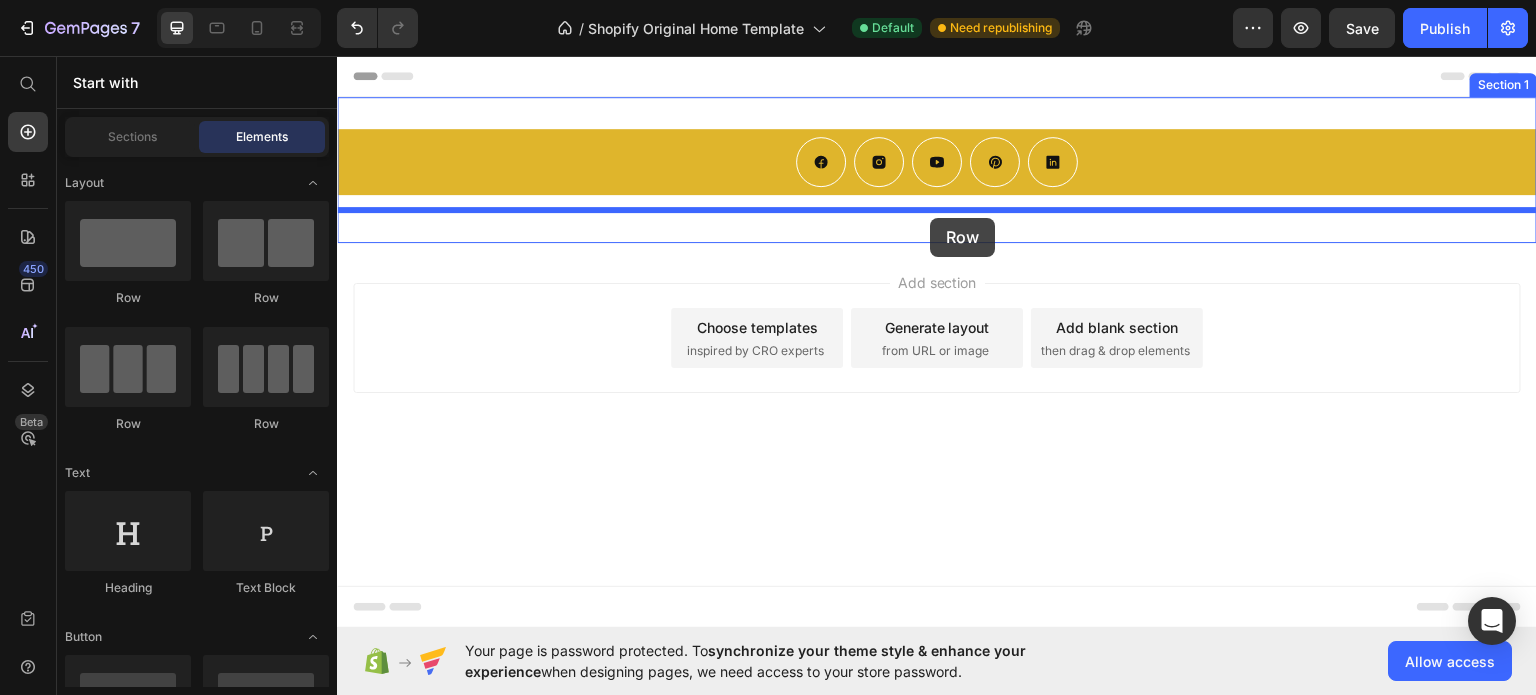drag, startPoint x: 441, startPoint y: 291, endPoint x: 930, endPoint y: 217, distance: 494.56747 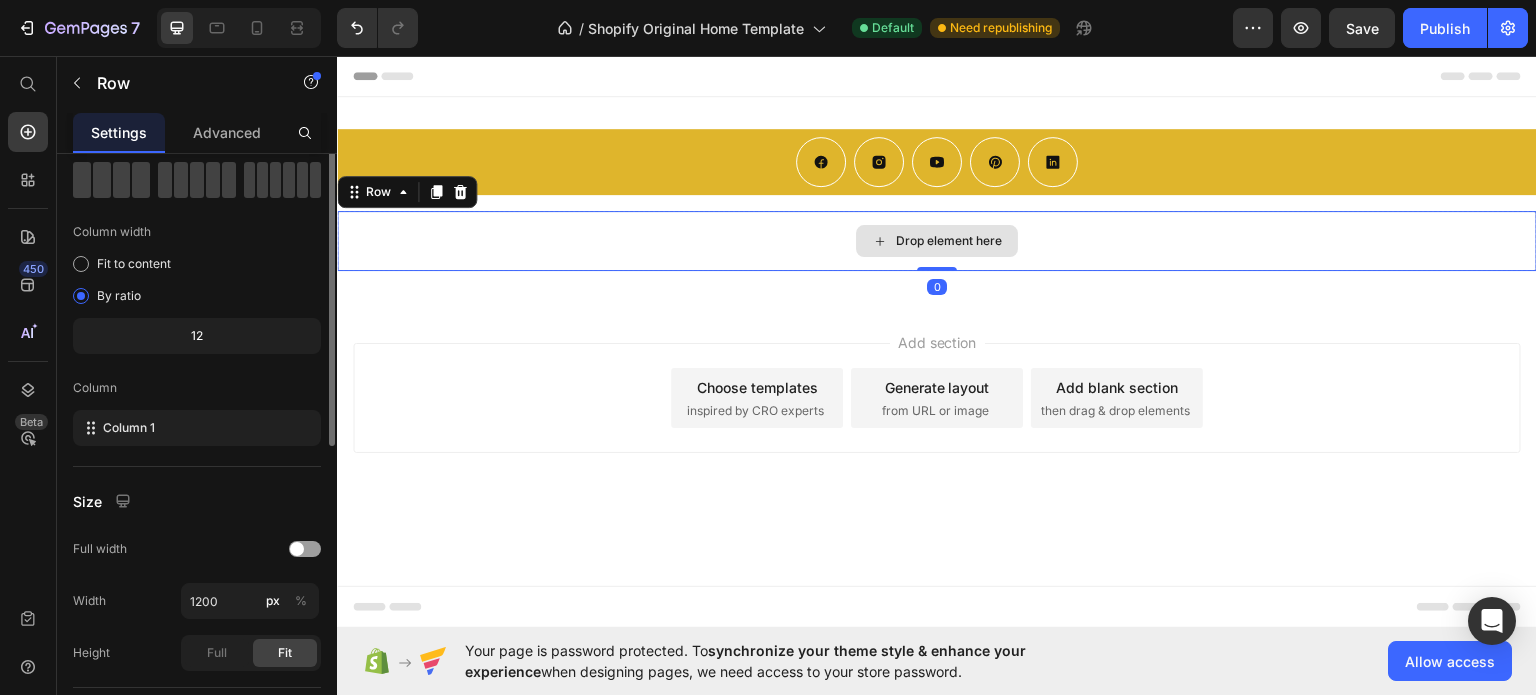 scroll, scrollTop: 0, scrollLeft: 0, axis: both 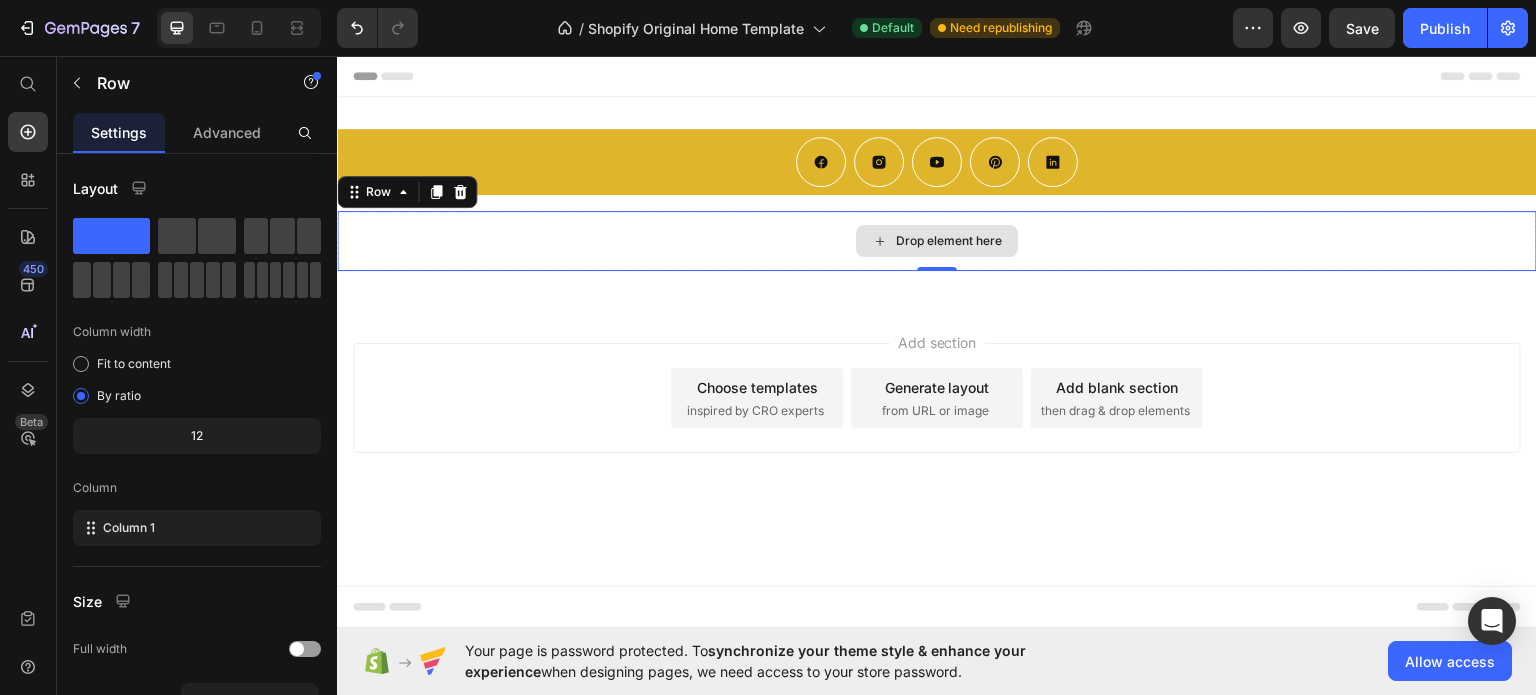 click on "Drop element here" at bounding box center [937, 240] 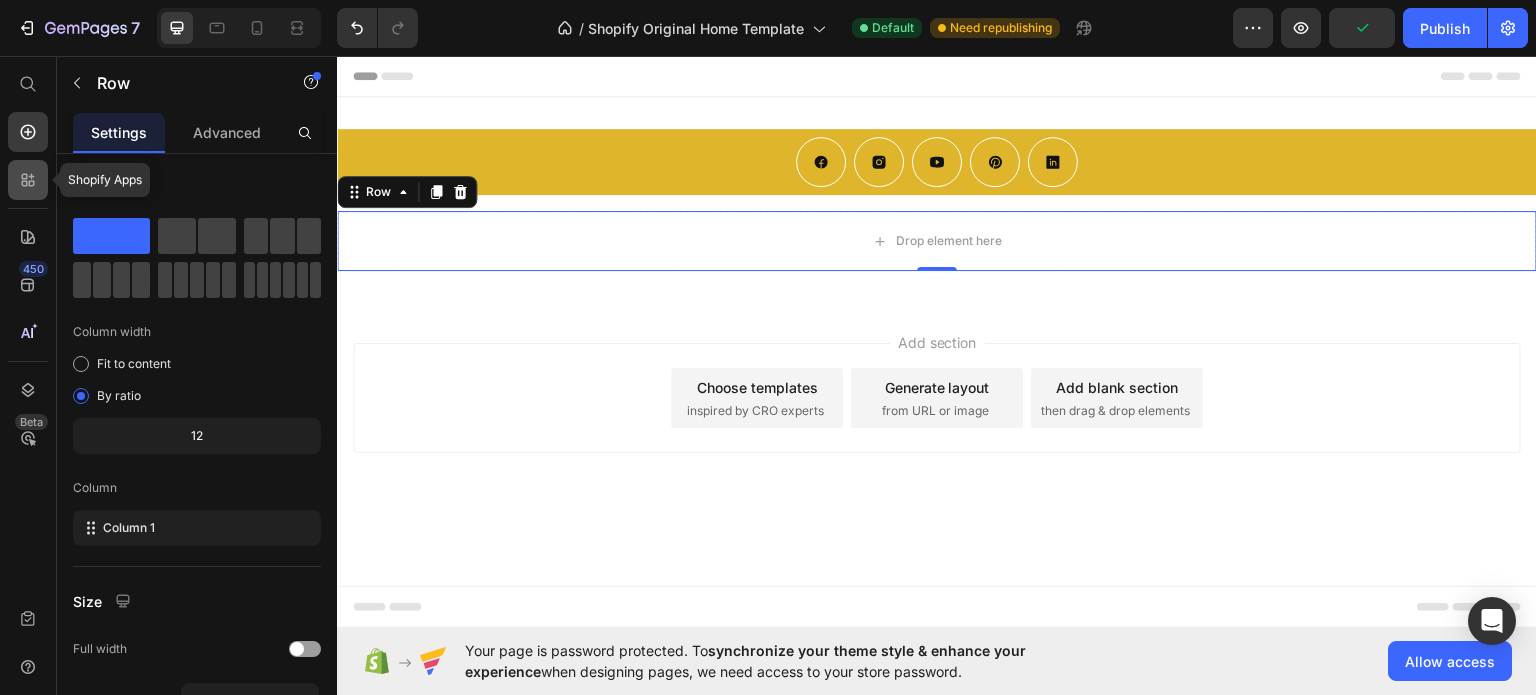 click 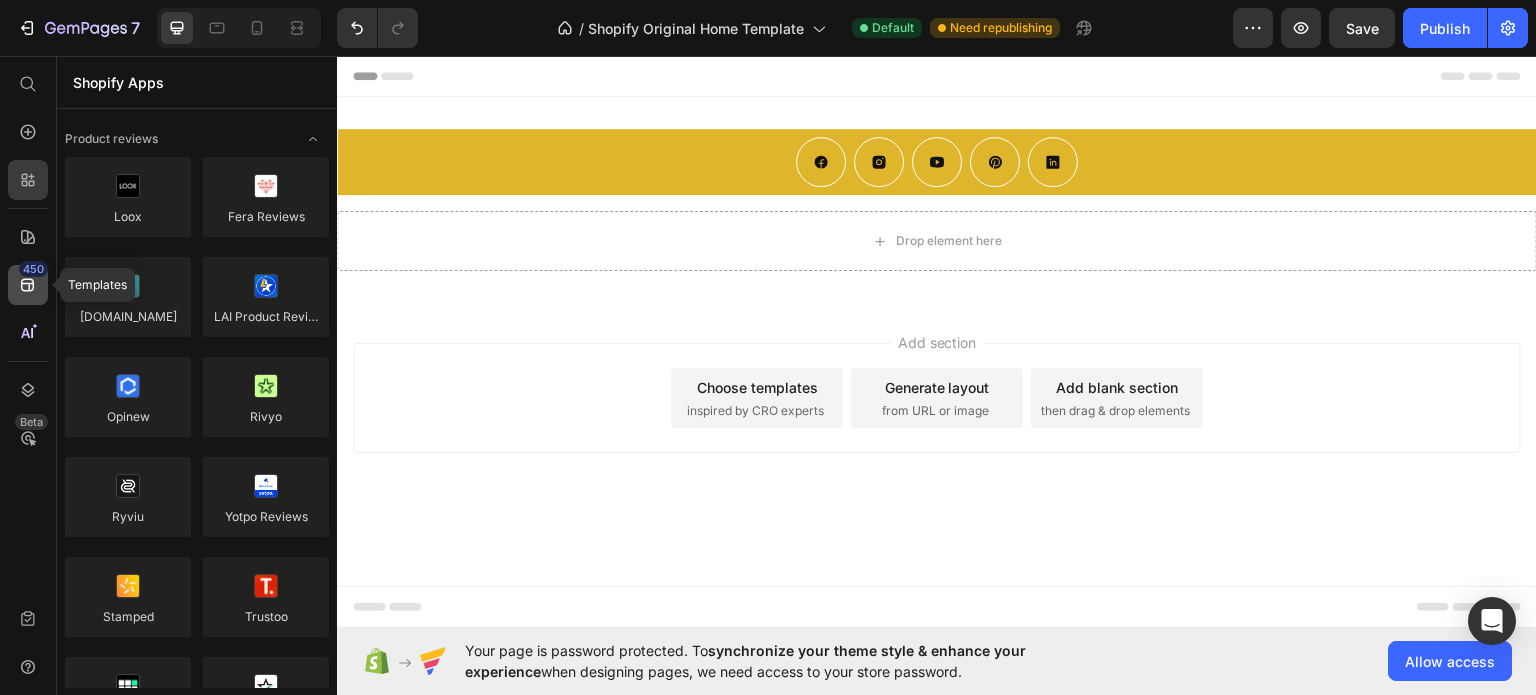 click 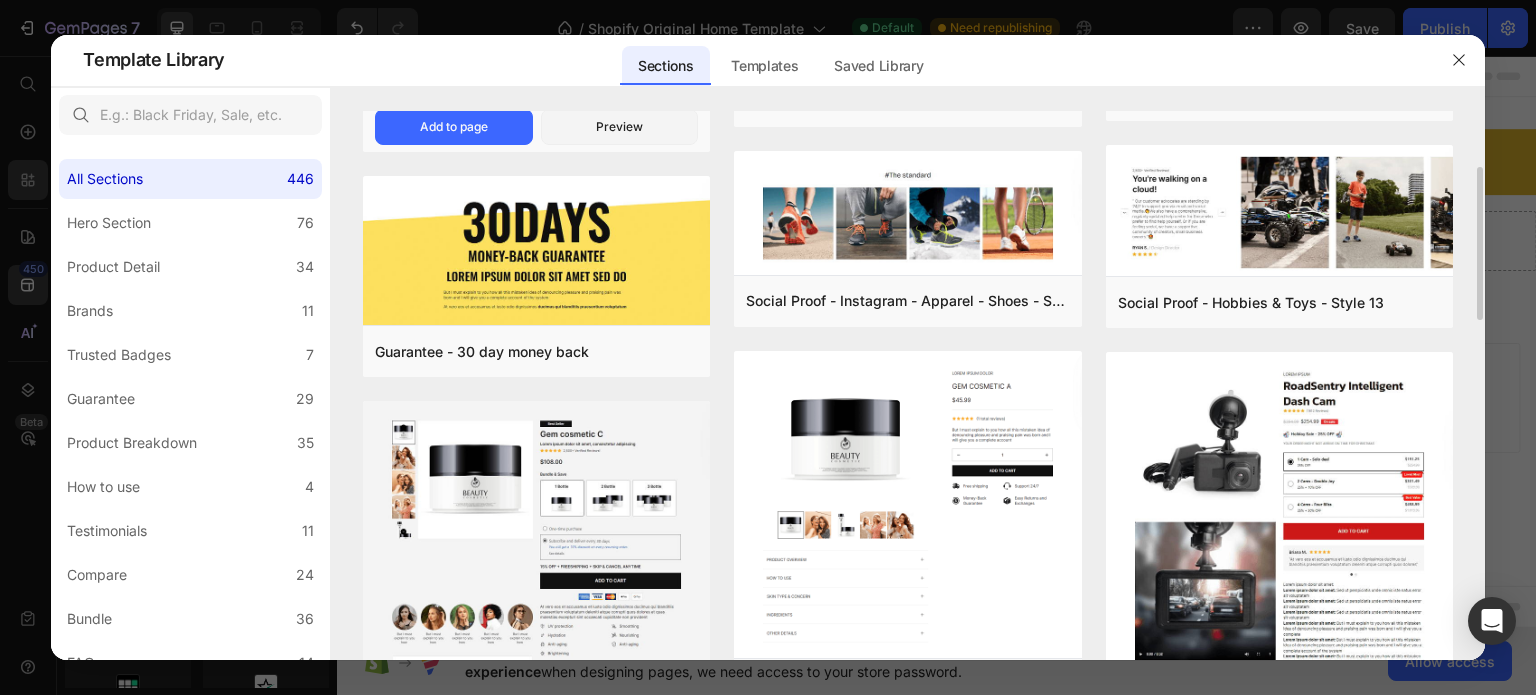 scroll, scrollTop: 0, scrollLeft: 0, axis: both 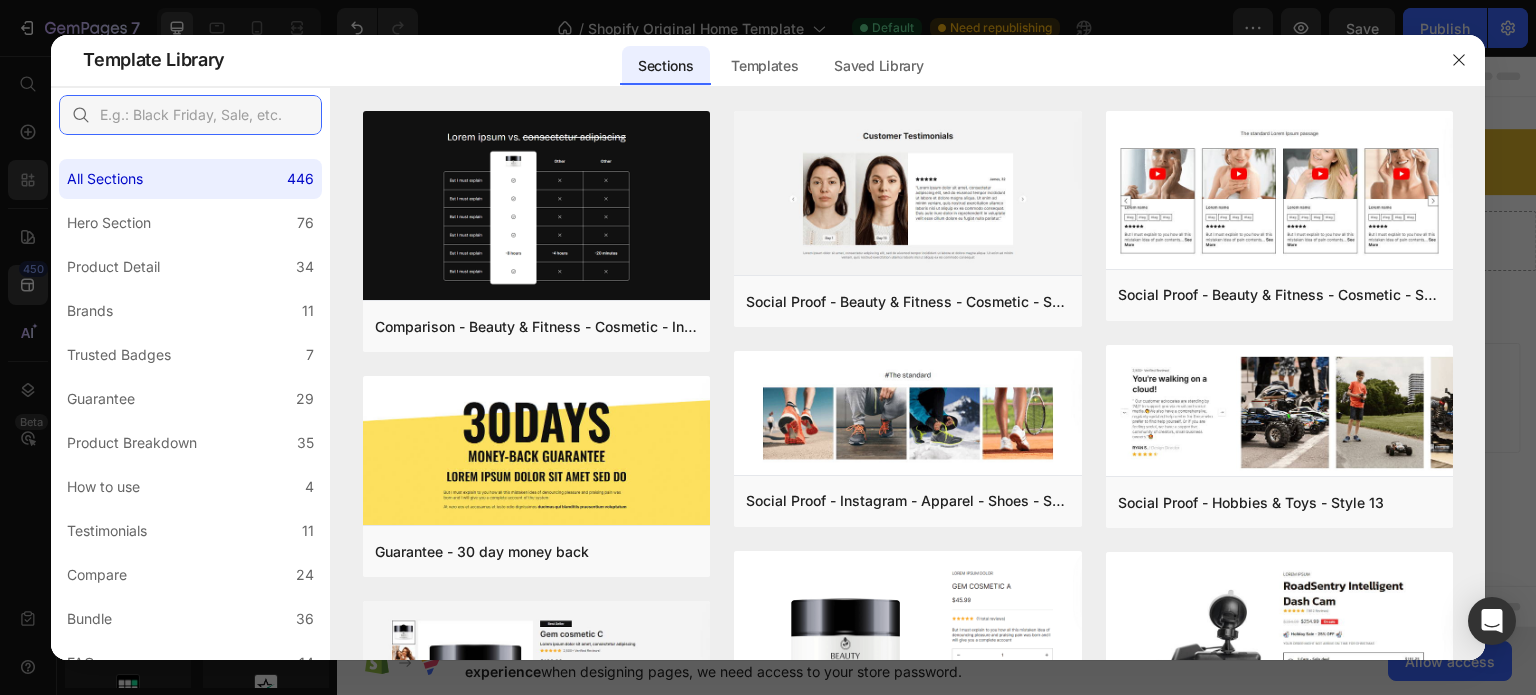 click at bounding box center (190, 115) 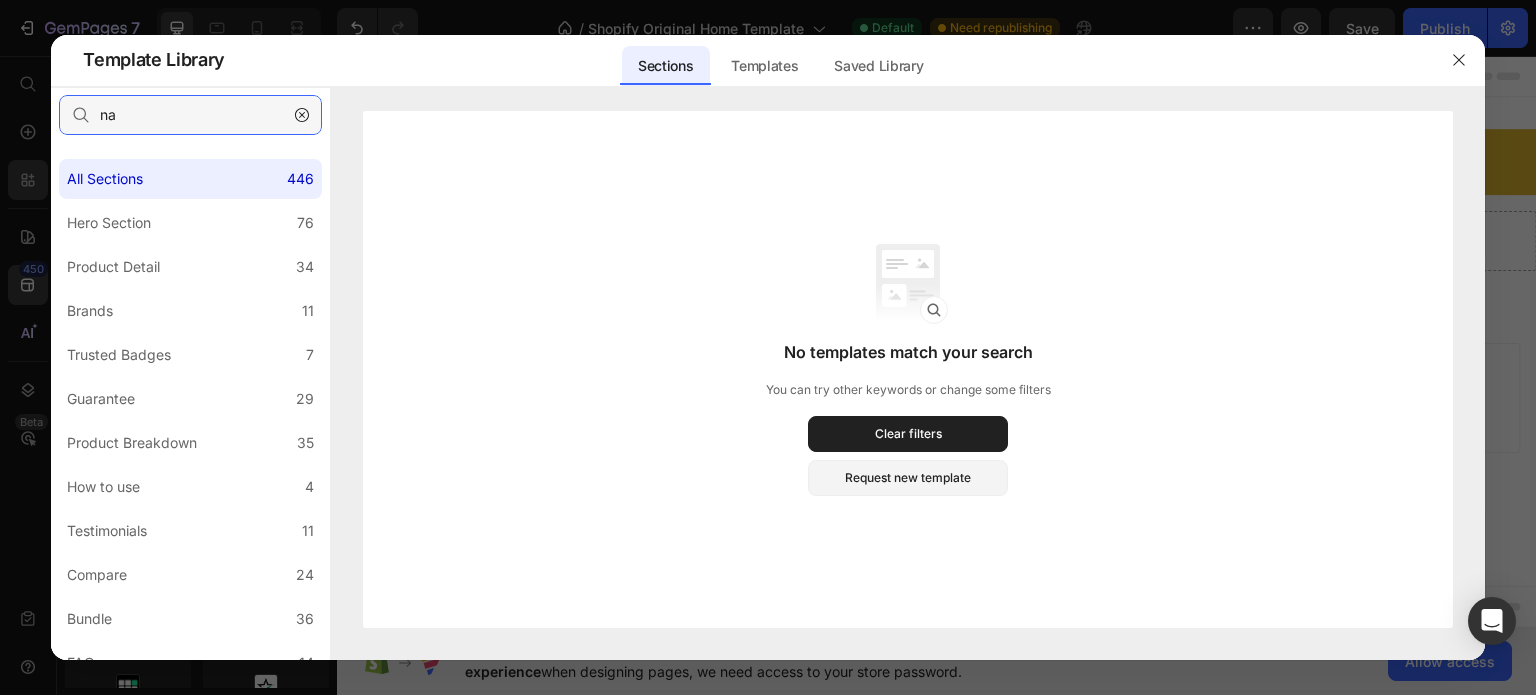 type on "n" 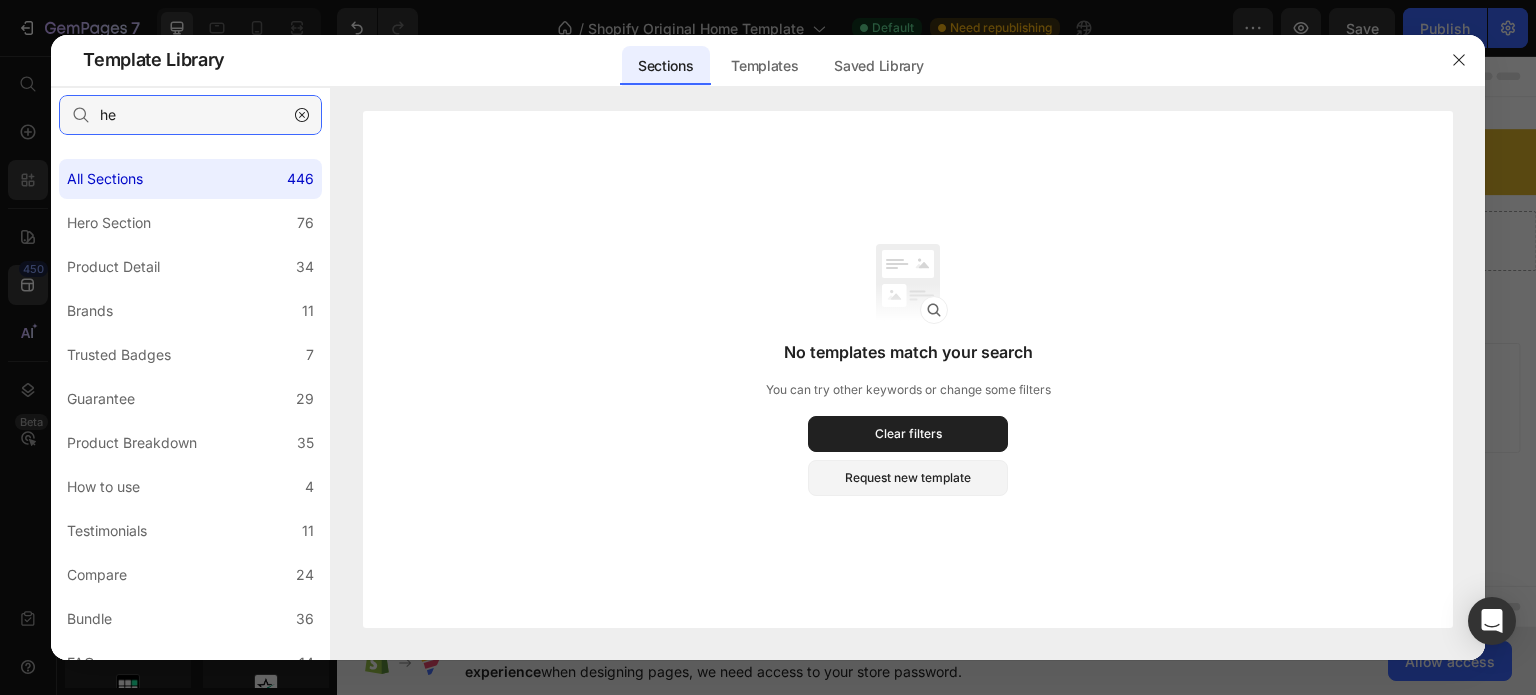 type on "h" 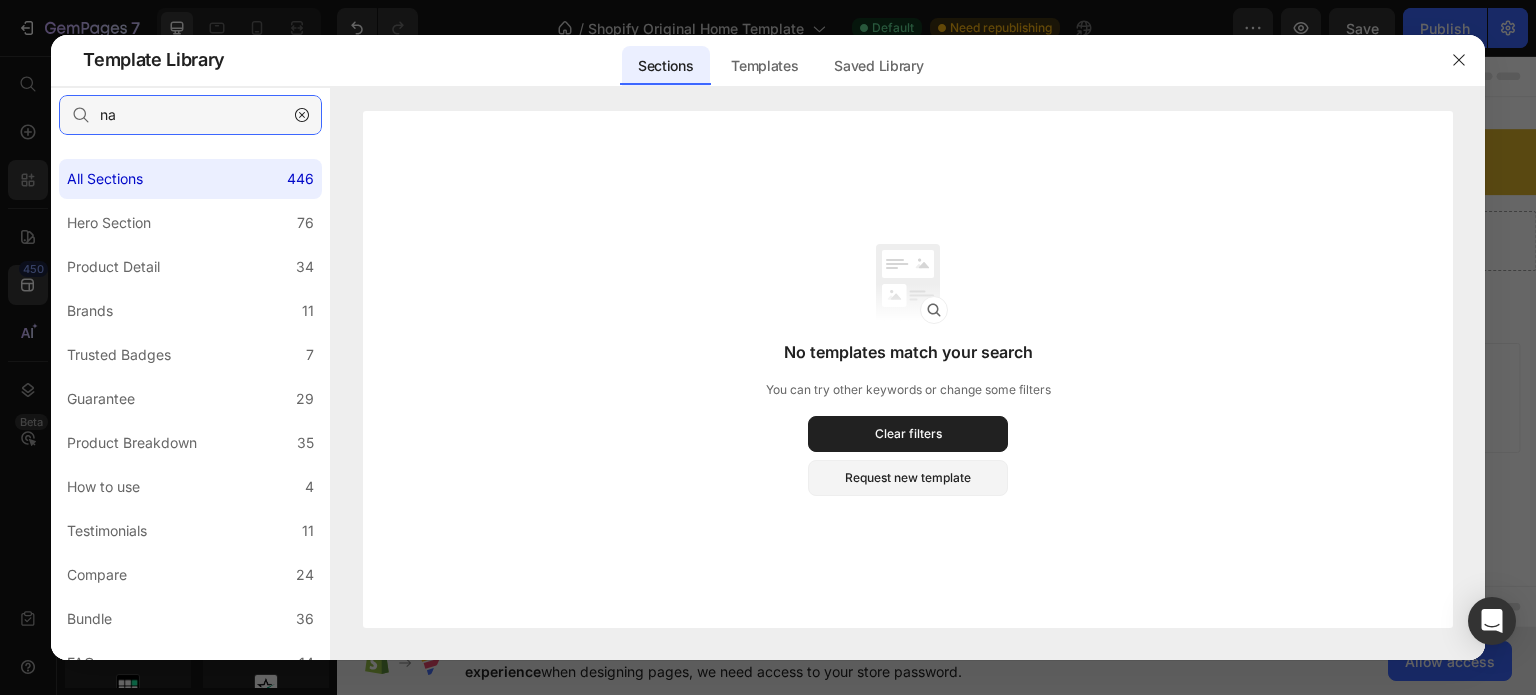 type on "n" 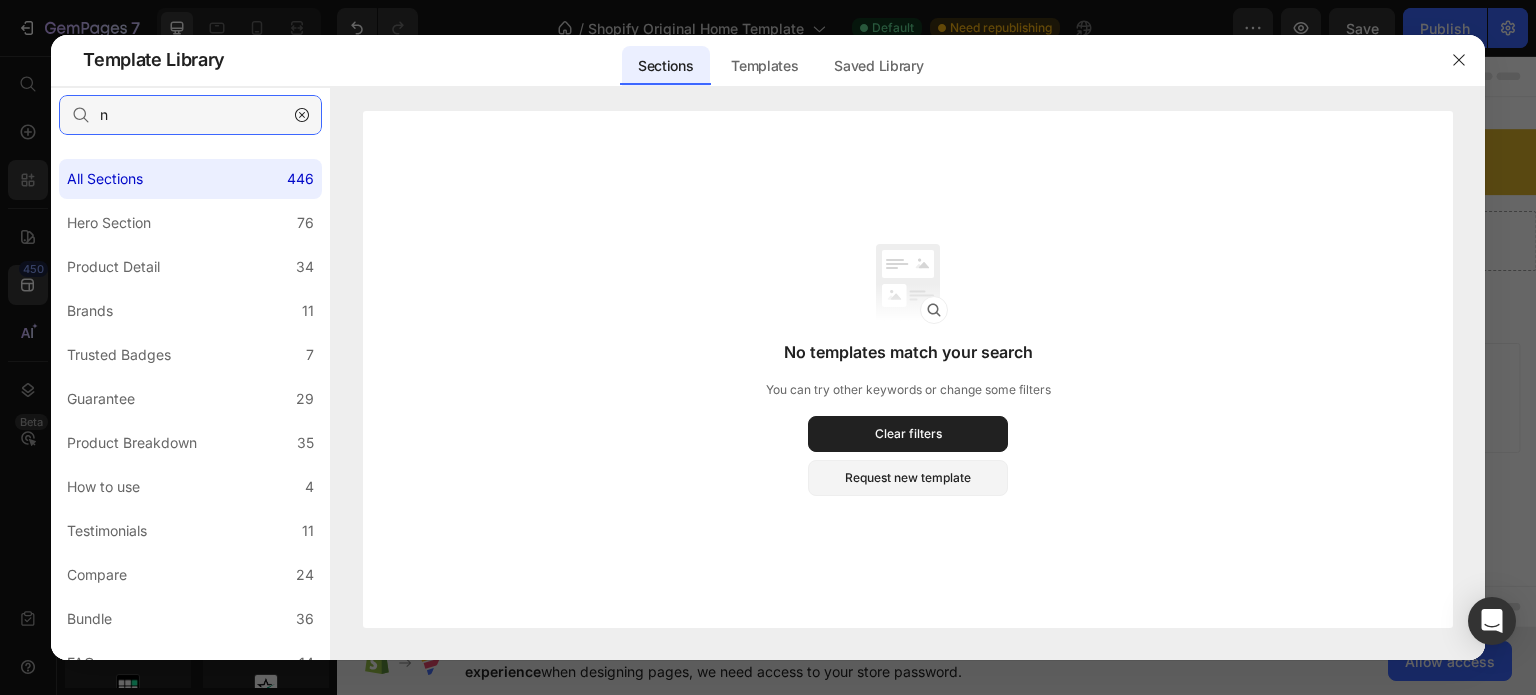 type 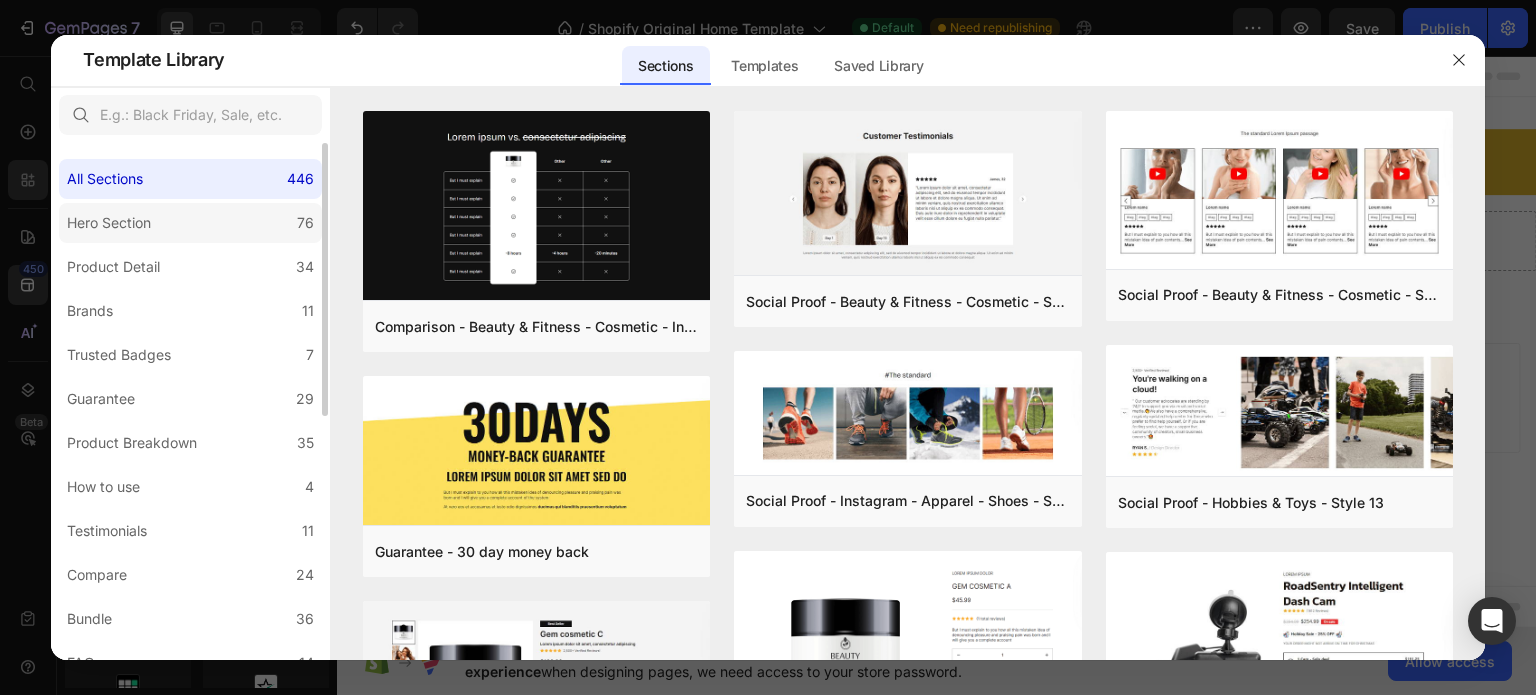click on "Hero Section 76" 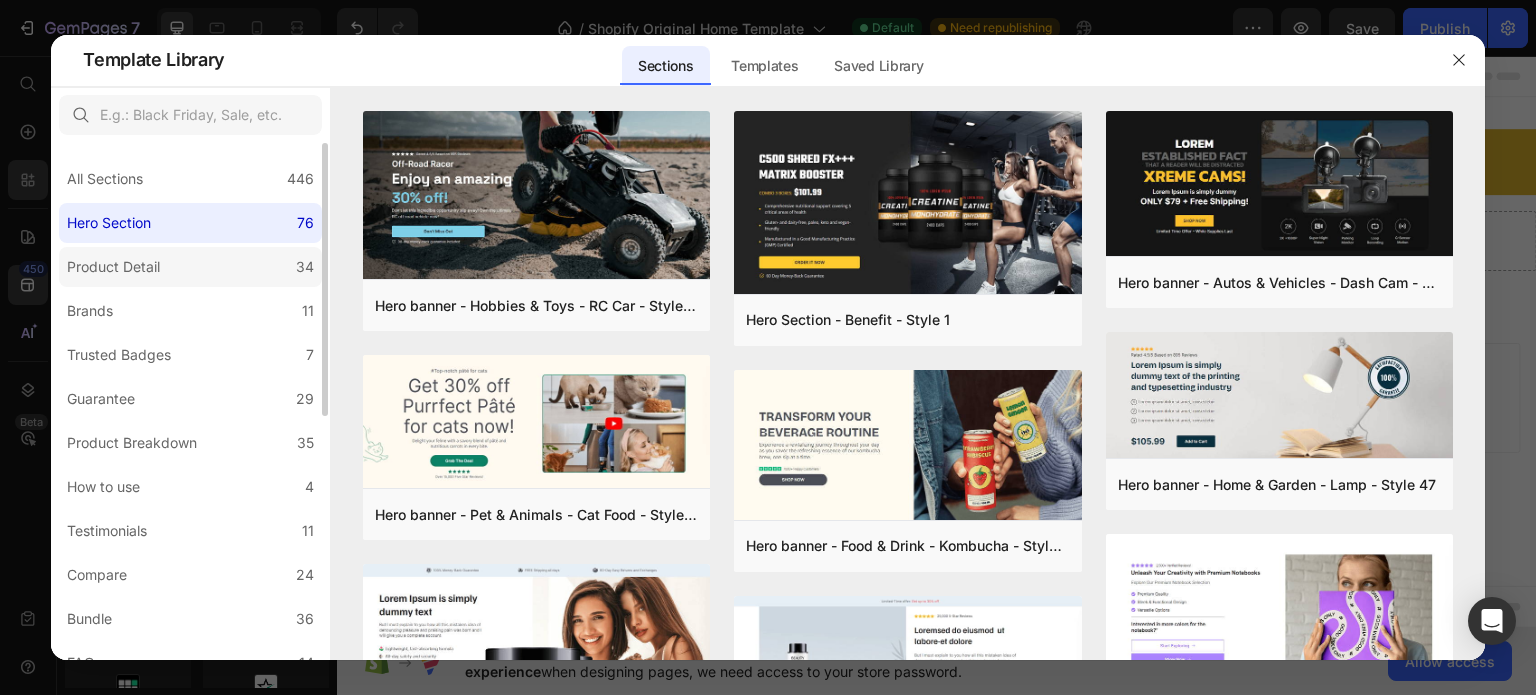 click on "Product Detail" at bounding box center [113, 267] 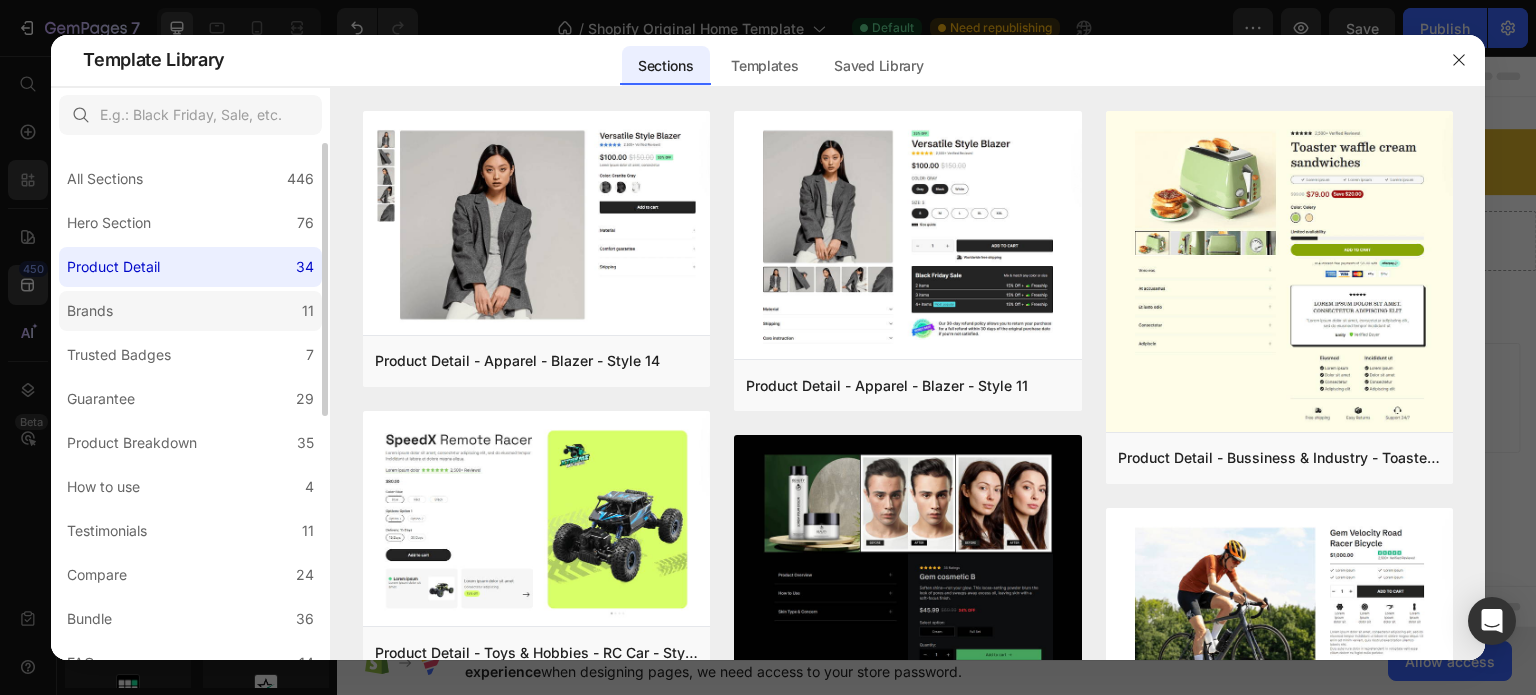 click on "Brands 11" 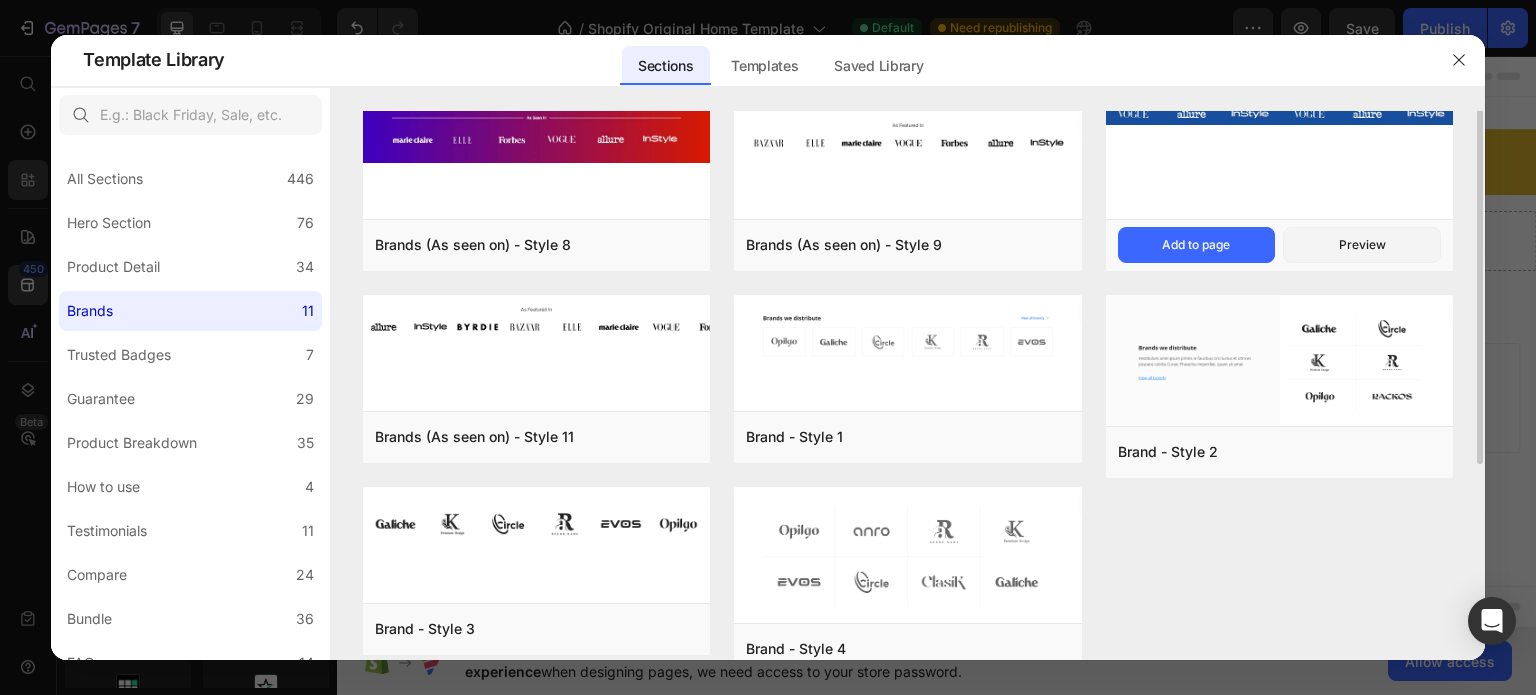 scroll, scrollTop: 0, scrollLeft: 0, axis: both 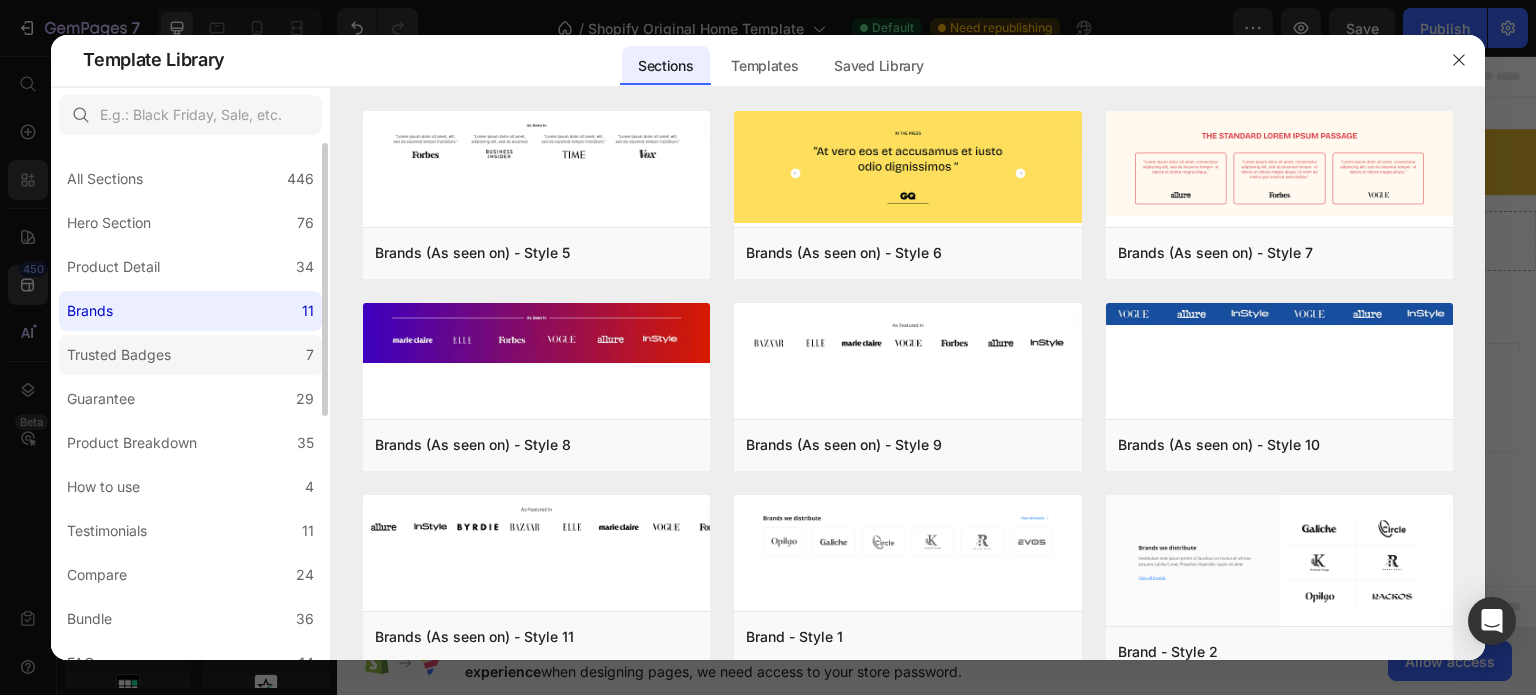 click on "Trusted Badges 7" 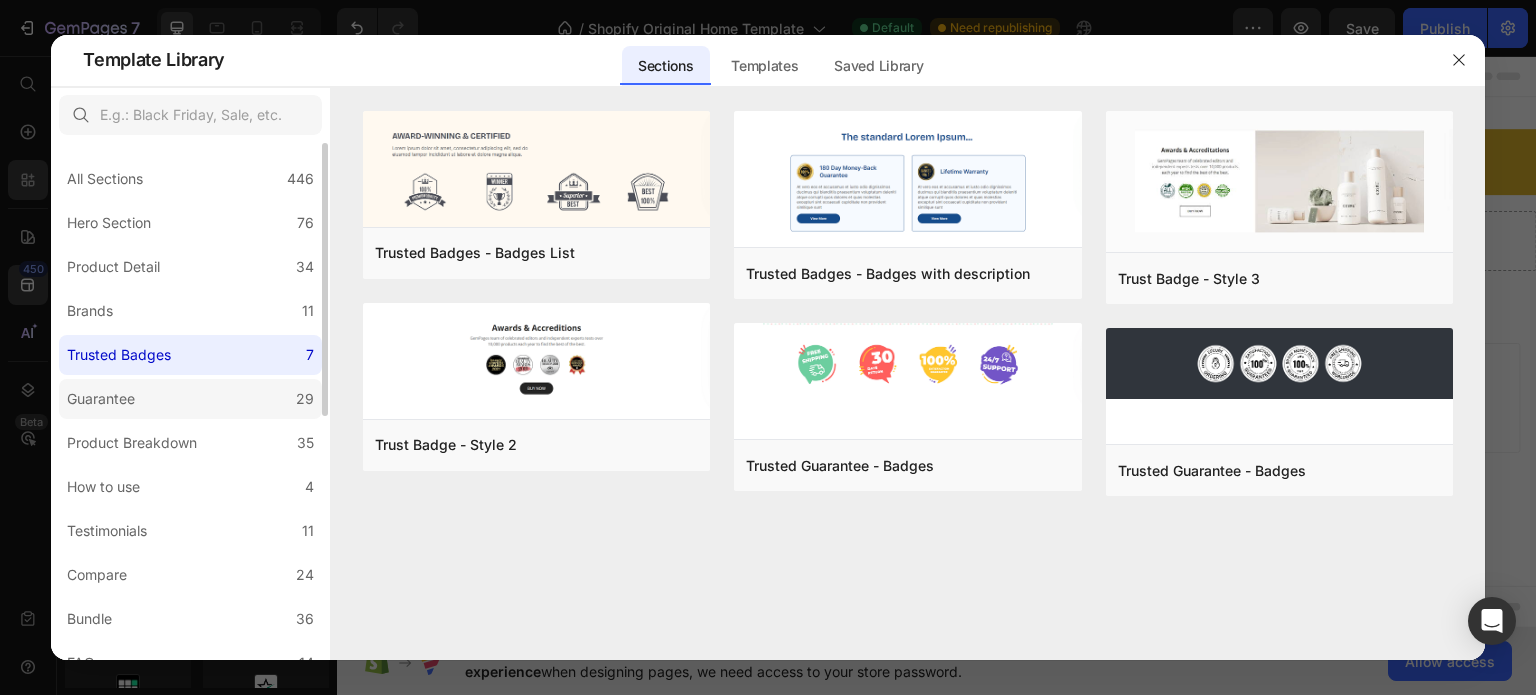 click on "Guarantee 29" 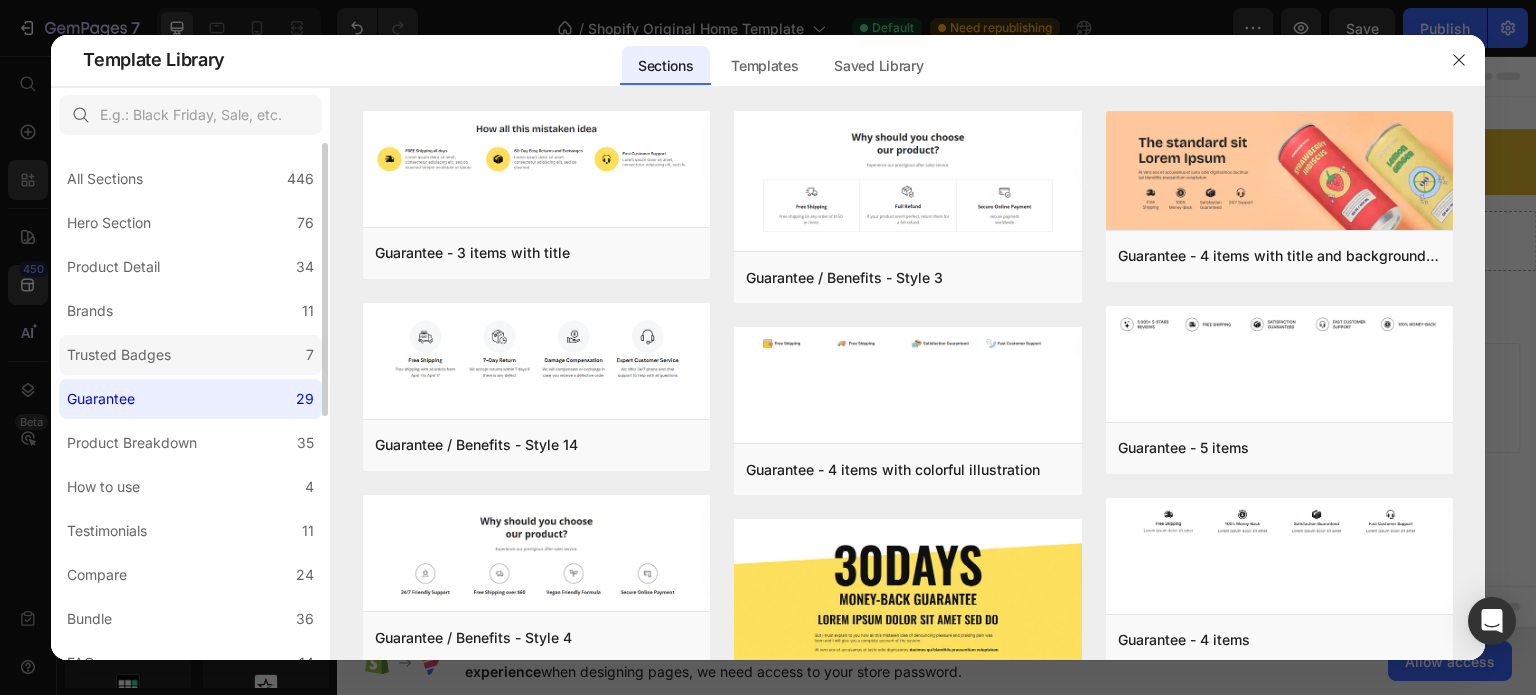 scroll, scrollTop: 100, scrollLeft: 0, axis: vertical 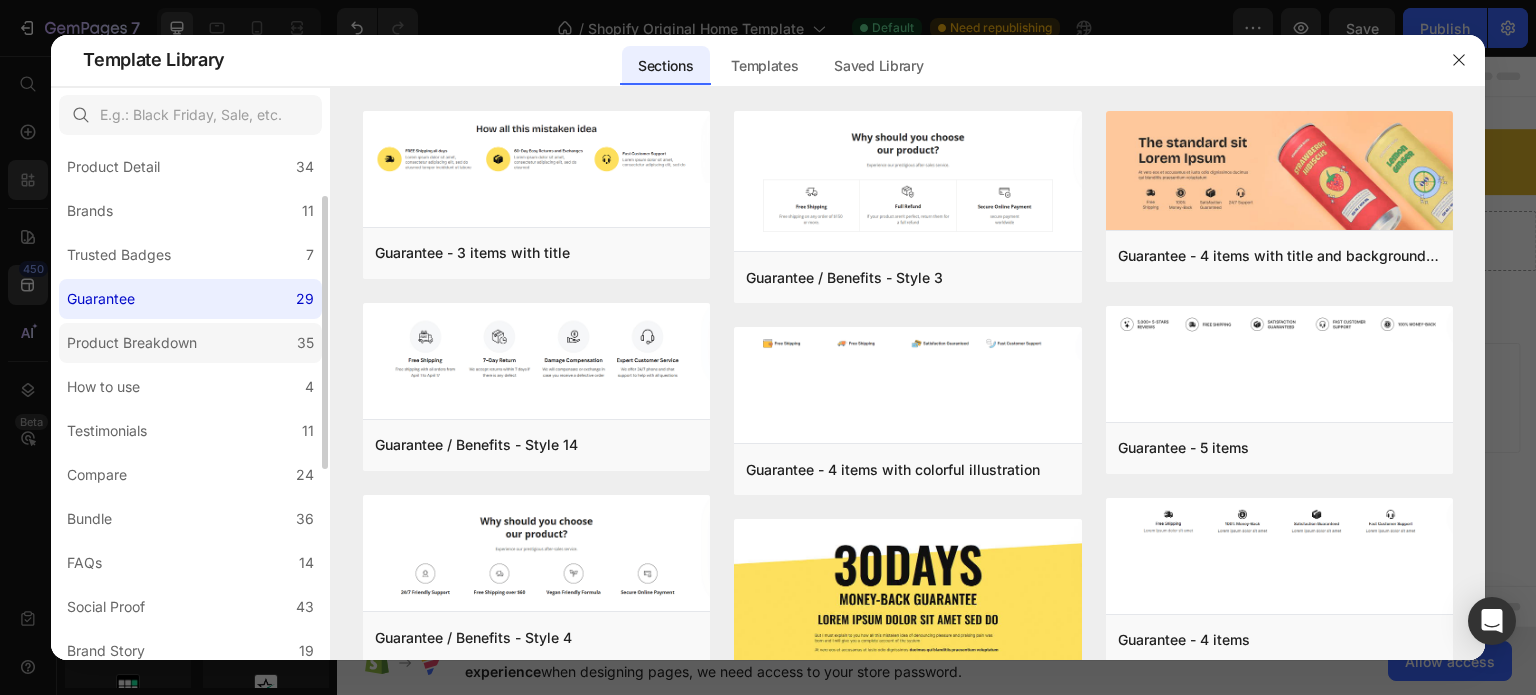 click on "Product Breakdown" at bounding box center (132, 343) 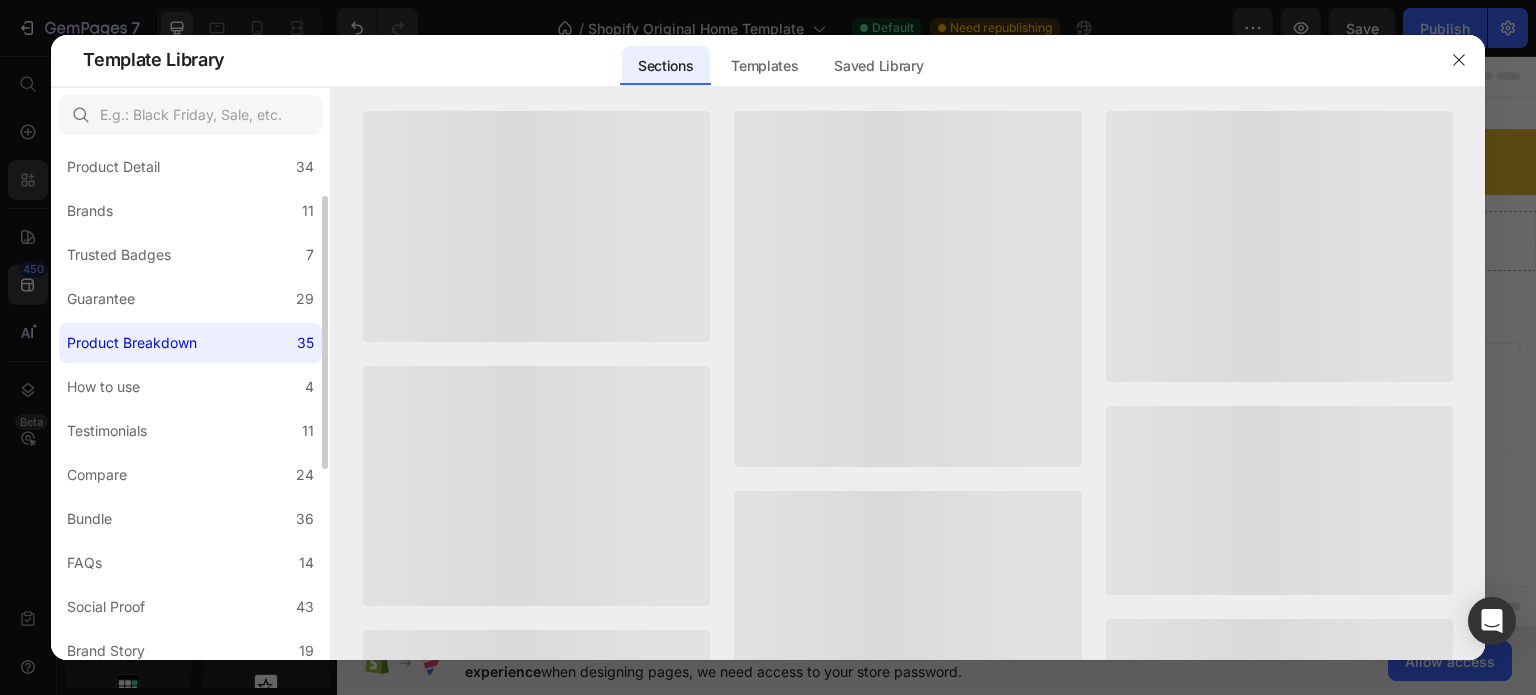 scroll, scrollTop: 300, scrollLeft: 0, axis: vertical 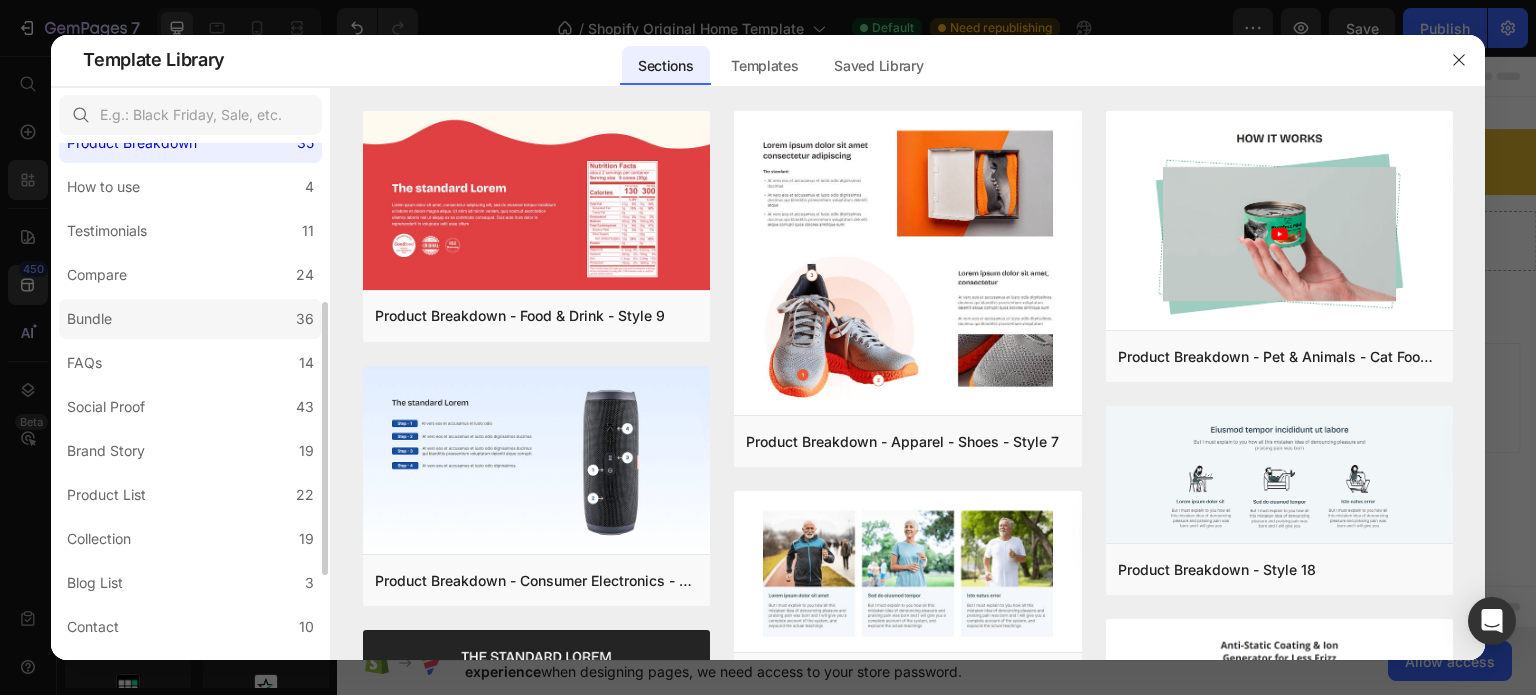 click on "Bundle 36" 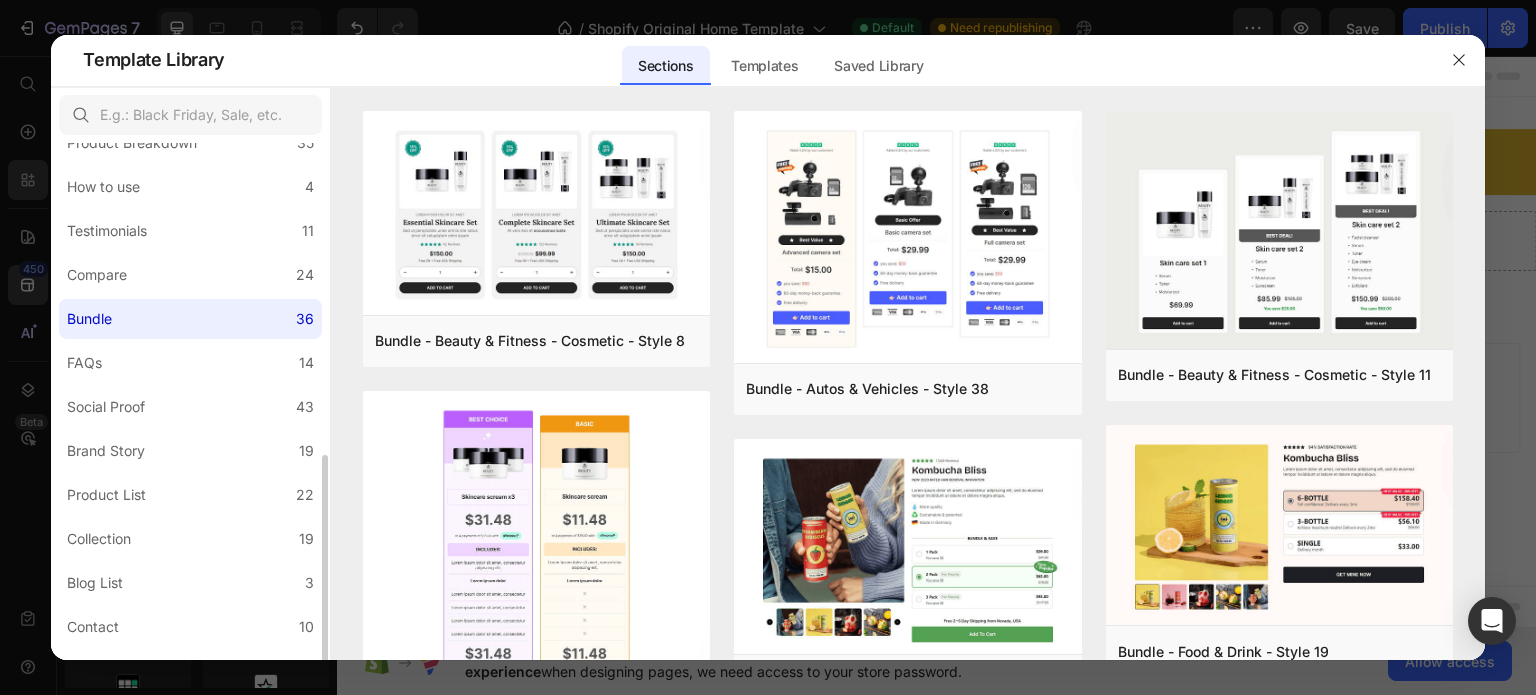 scroll, scrollTop: 400, scrollLeft: 0, axis: vertical 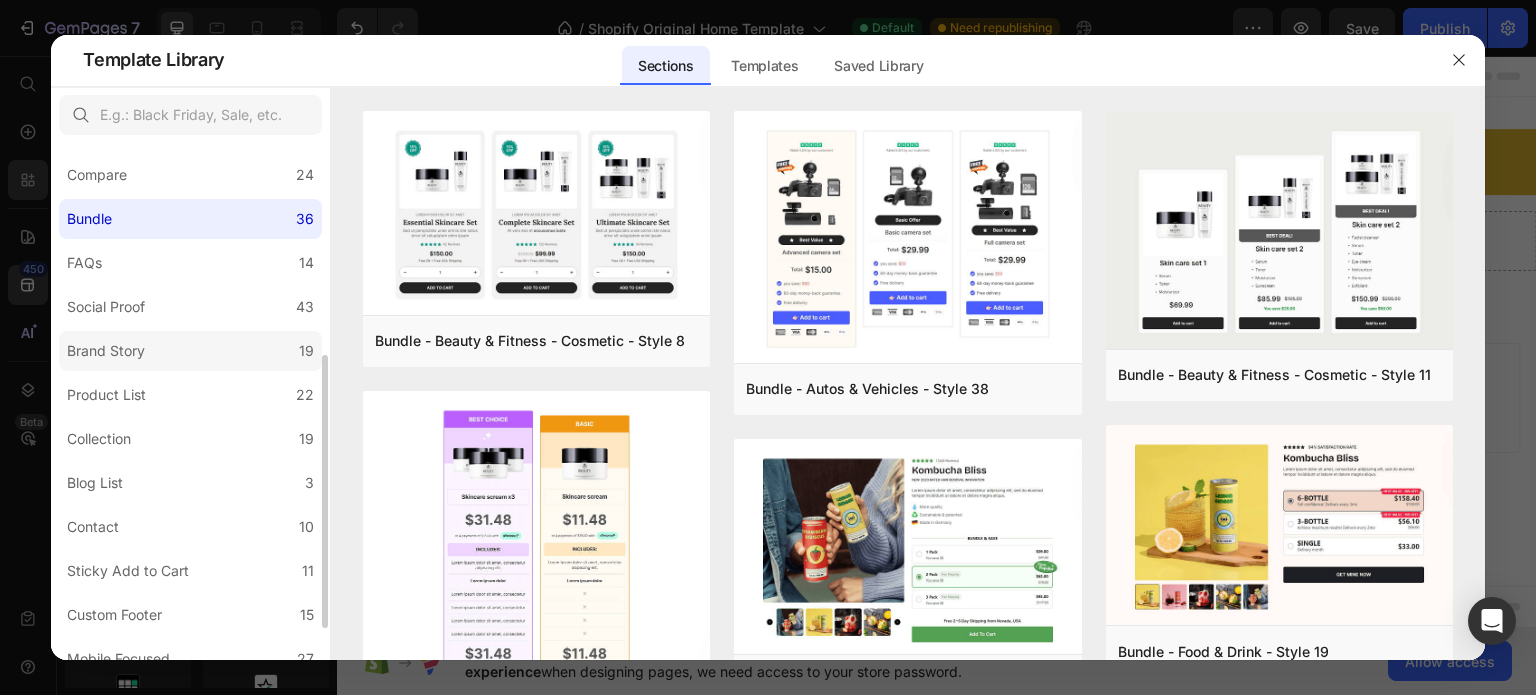 click on "Brand Story 19" 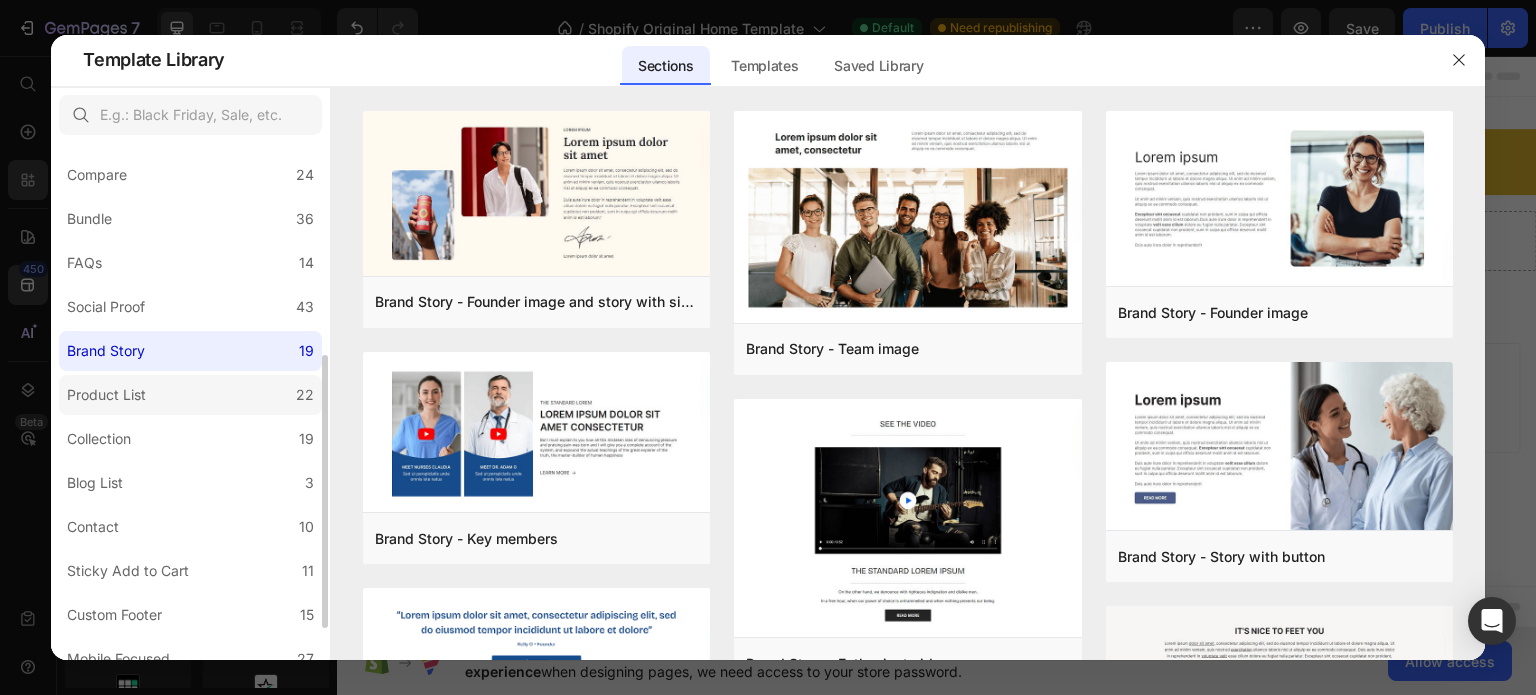 click on "Product List 22" 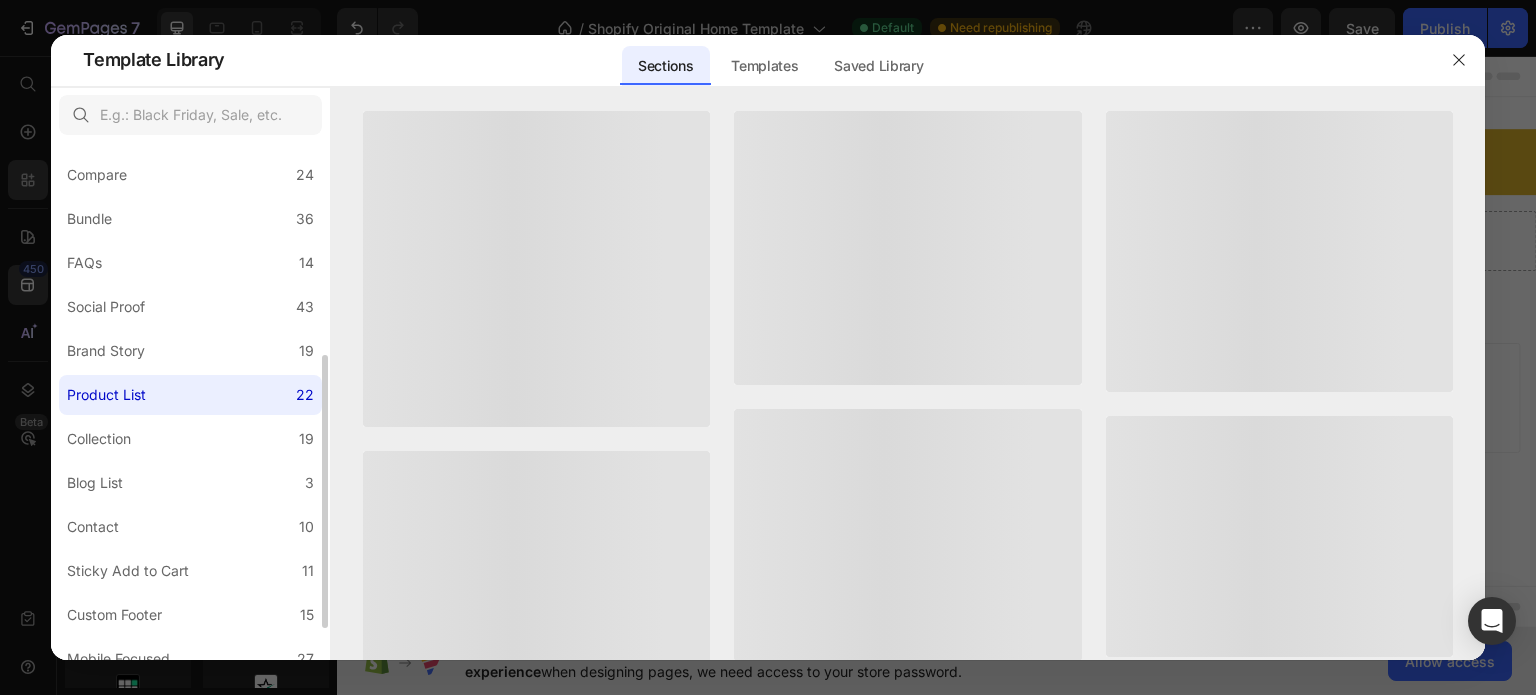 scroll, scrollTop: 462, scrollLeft: 0, axis: vertical 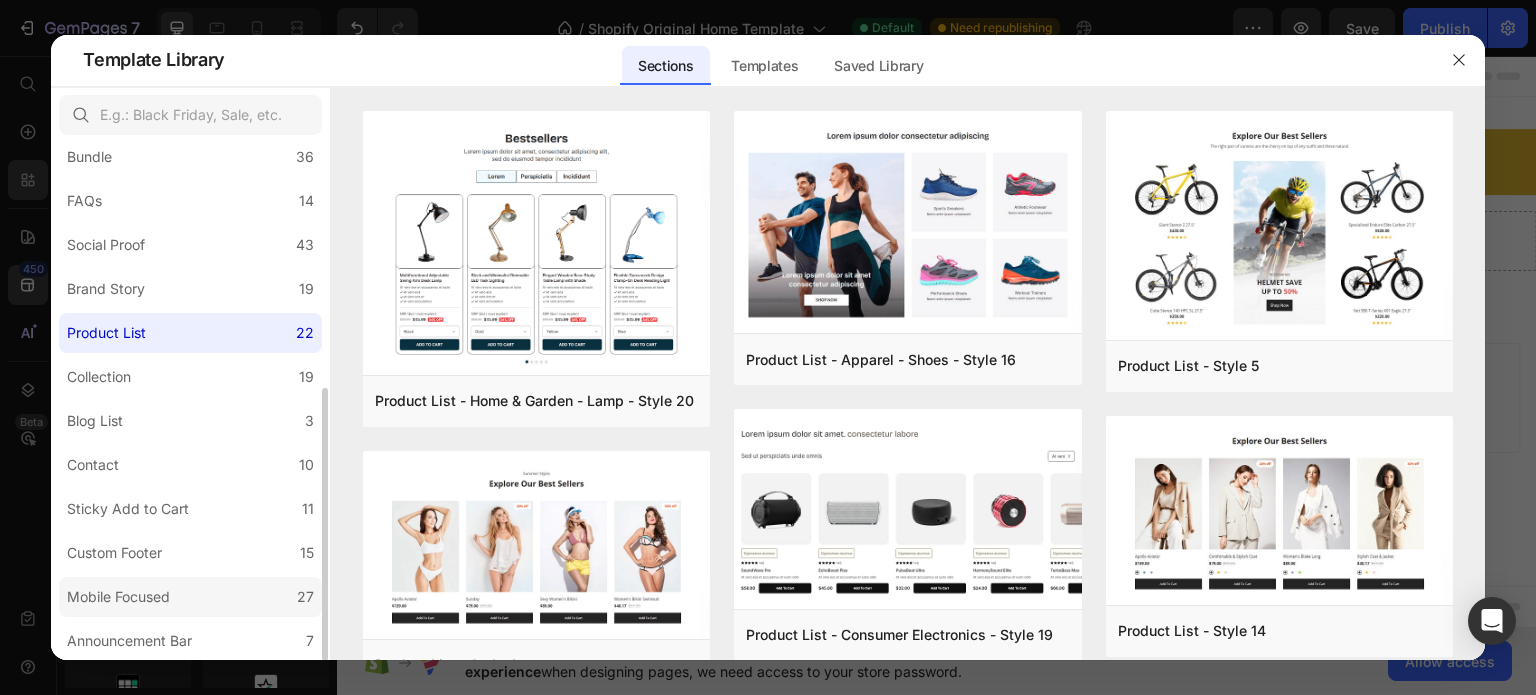 click on "Mobile Focused" at bounding box center [118, 597] 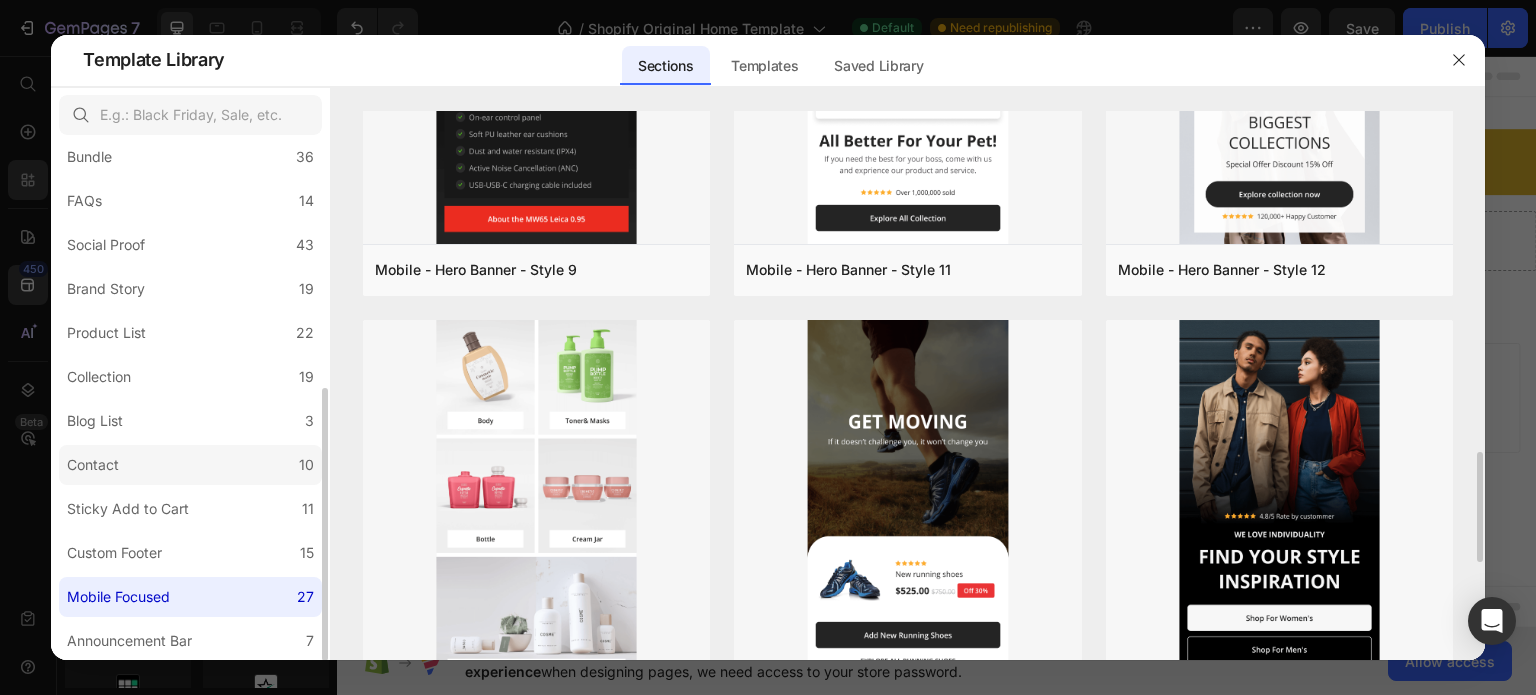 scroll, scrollTop: 1200, scrollLeft: 0, axis: vertical 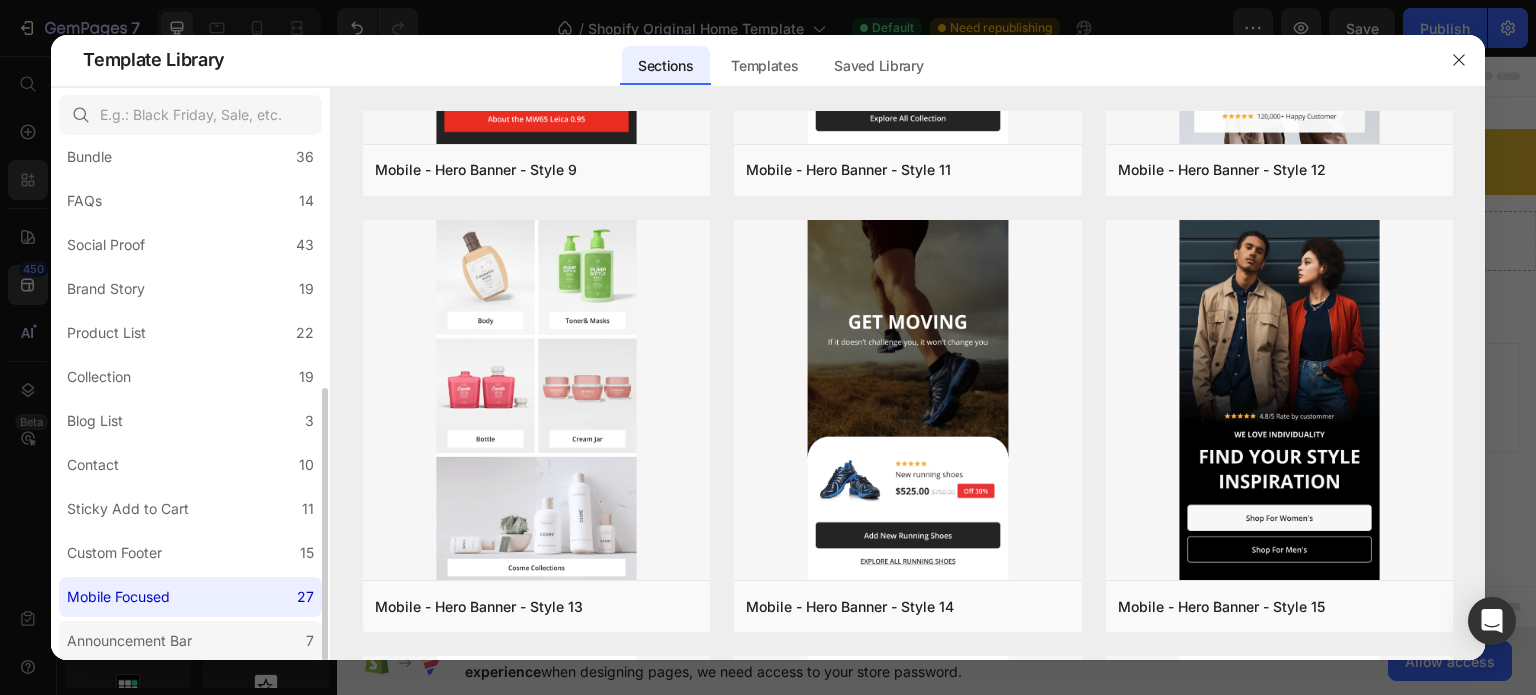 click on "Announcement Bar" at bounding box center [129, 641] 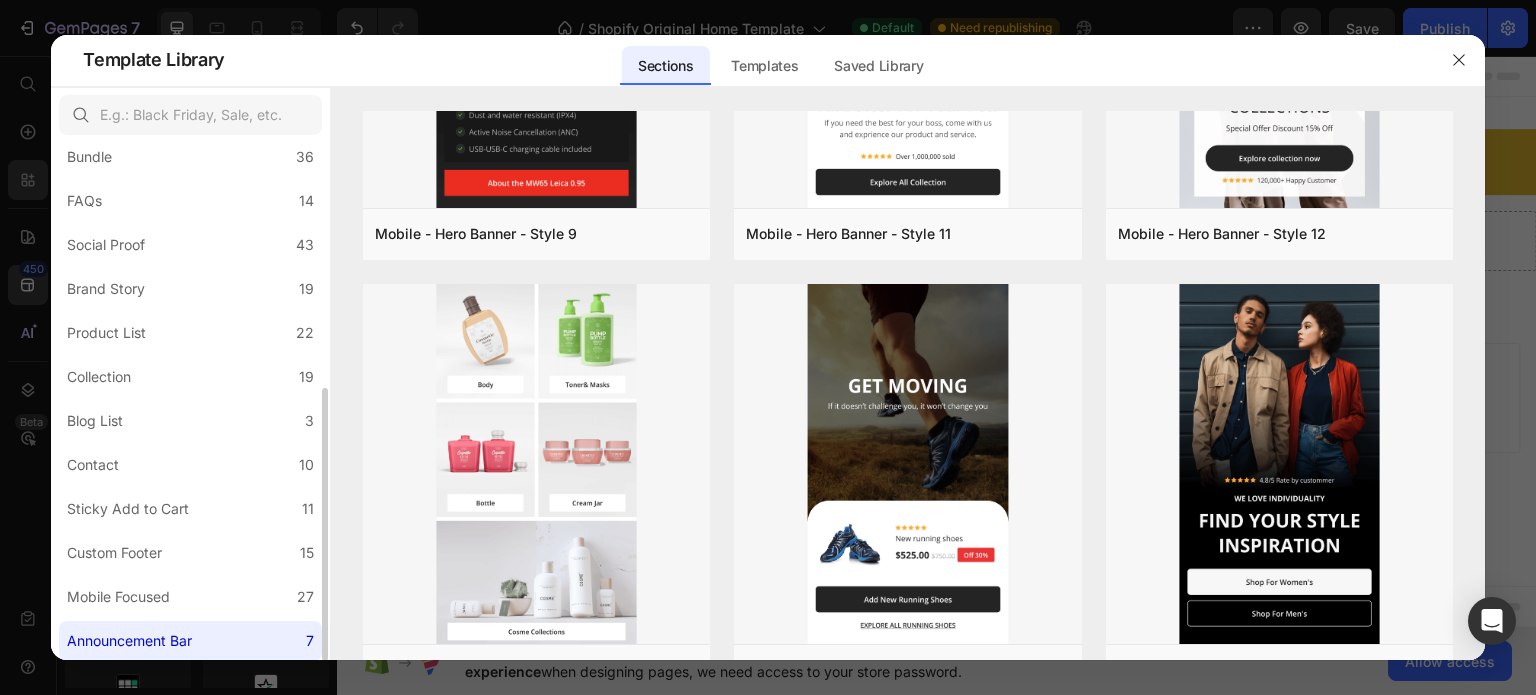 scroll, scrollTop: 0, scrollLeft: 0, axis: both 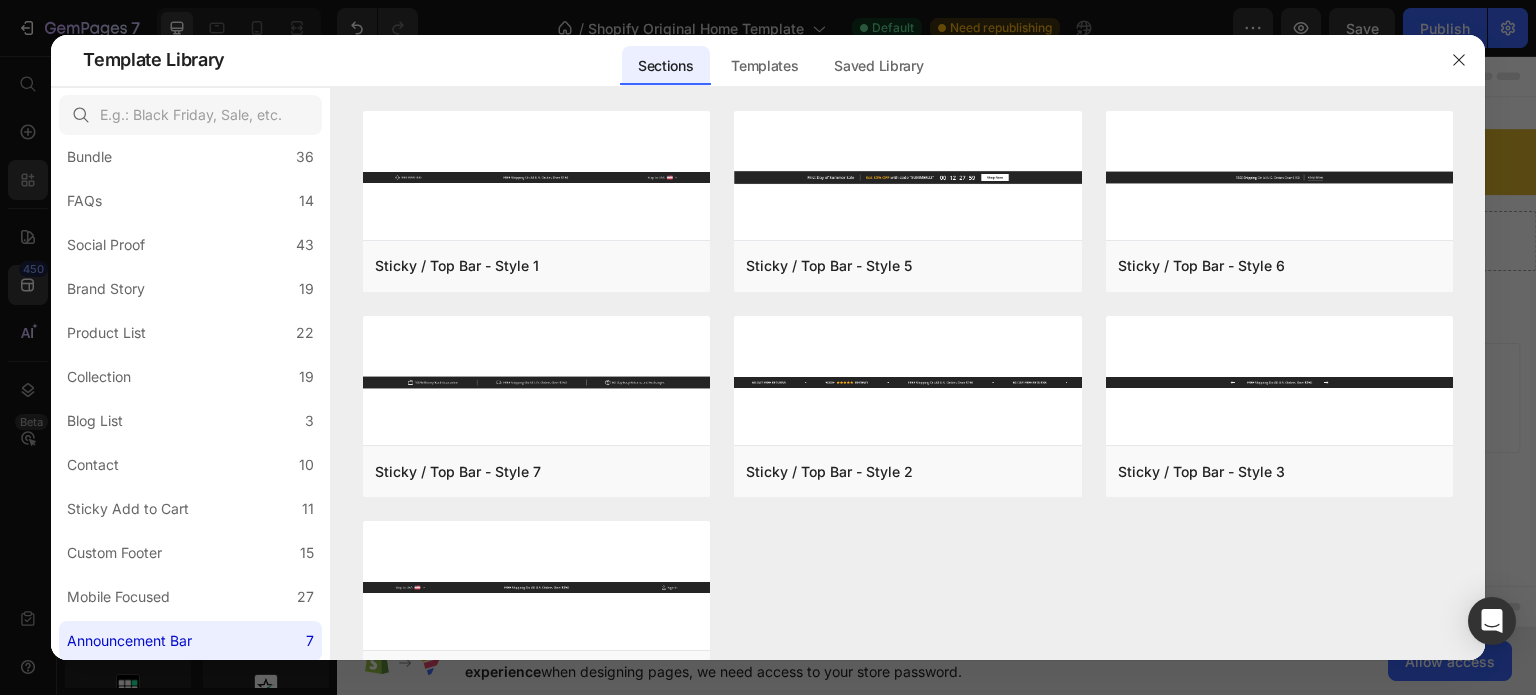 click at bounding box center (768, 347) 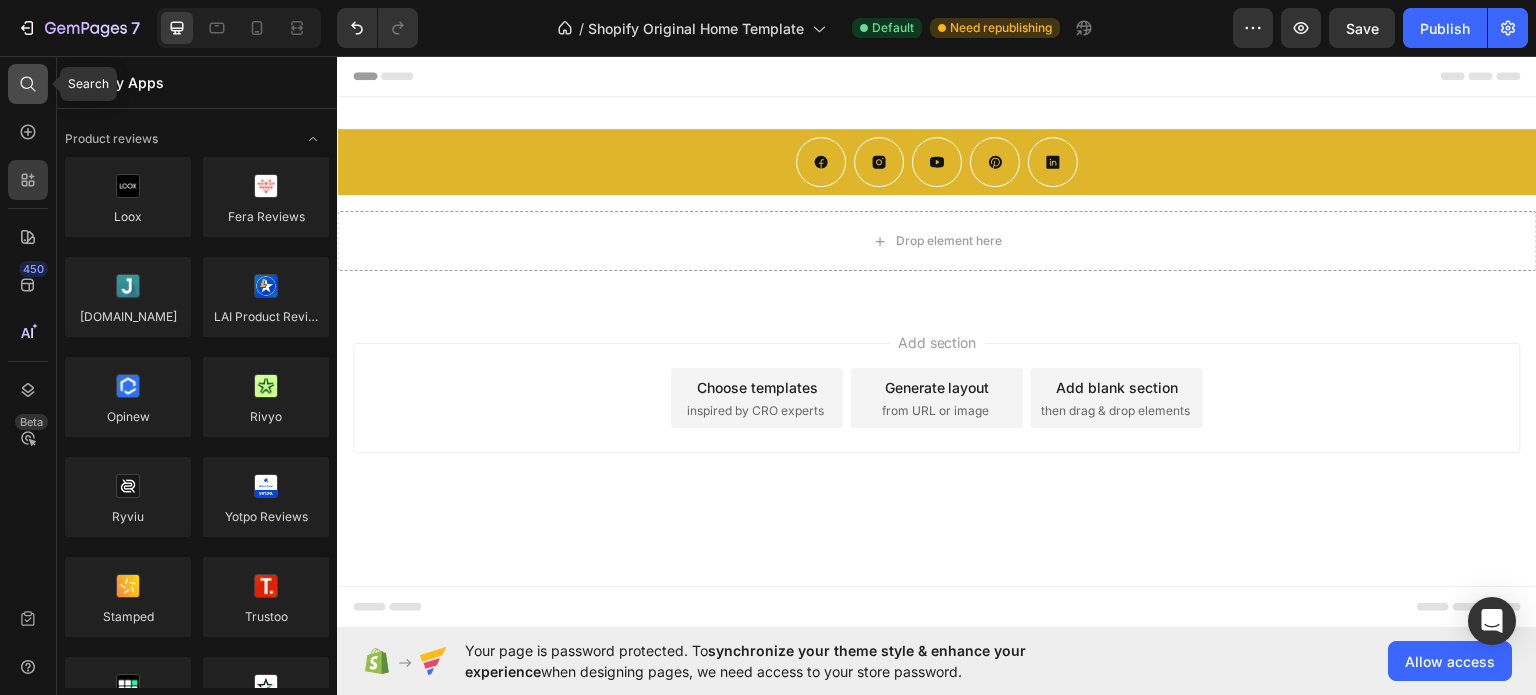 click 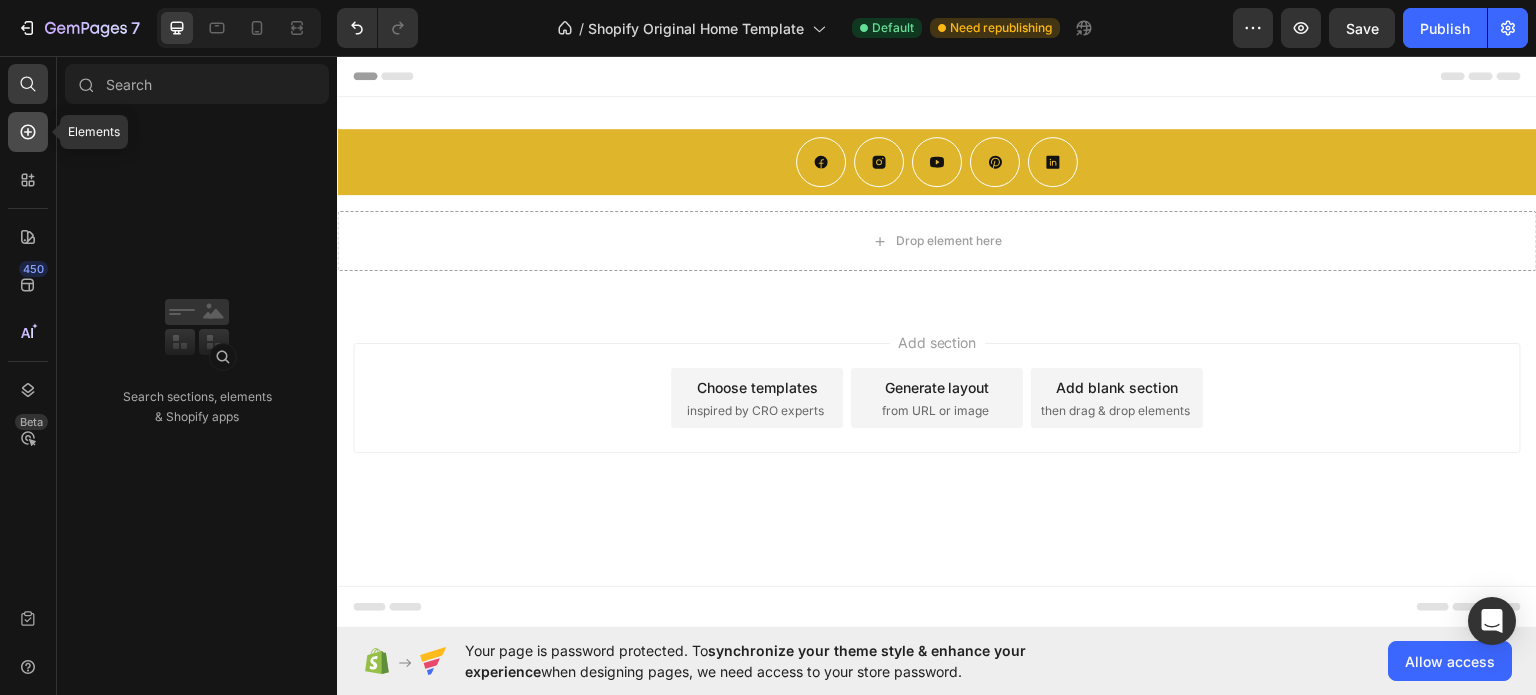 click 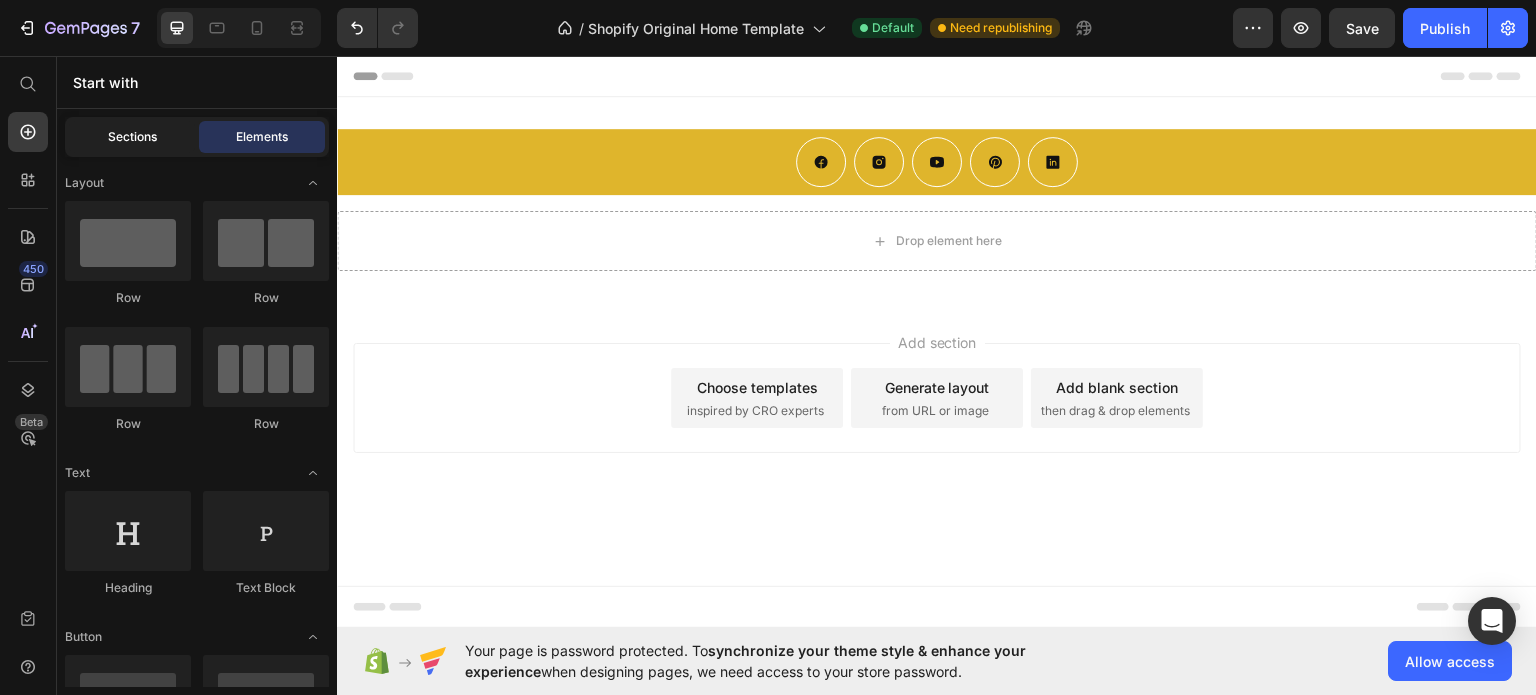 click on "Sections" 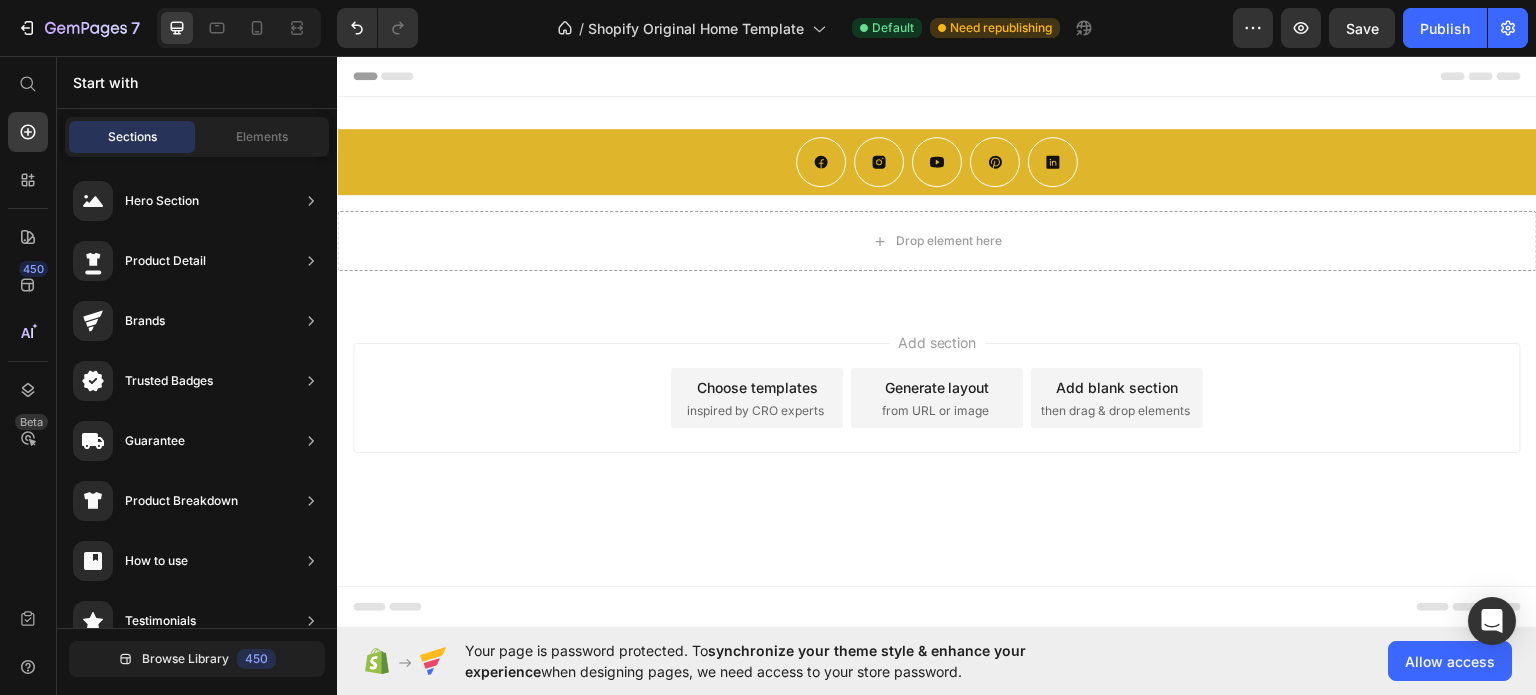 click on "Start with Sections Elements Hero Section Product Detail Brands Trusted Badges Guarantee Product Breakdown How to use Testimonials Compare Bundle FAQs Social Proof Brand Story Product List Collection Blog List Contact Sticky Add to Cart Custom Footer Browse Library 450 Layout
Row
Row
Row
Row Text
Heading
Text Block Button
Button
Button
Sticky Back to top Media
Image
Image" at bounding box center [197, 375] 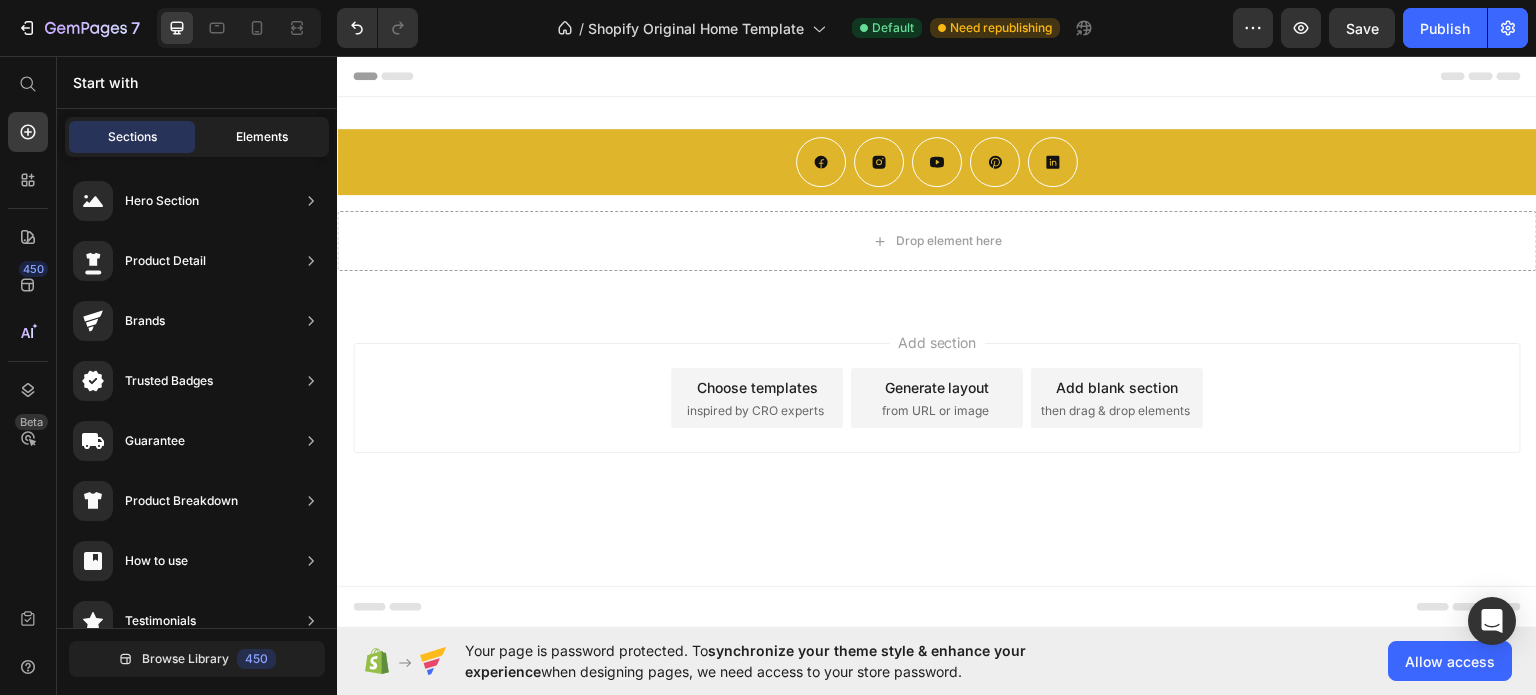 click on "Elements" at bounding box center (262, 137) 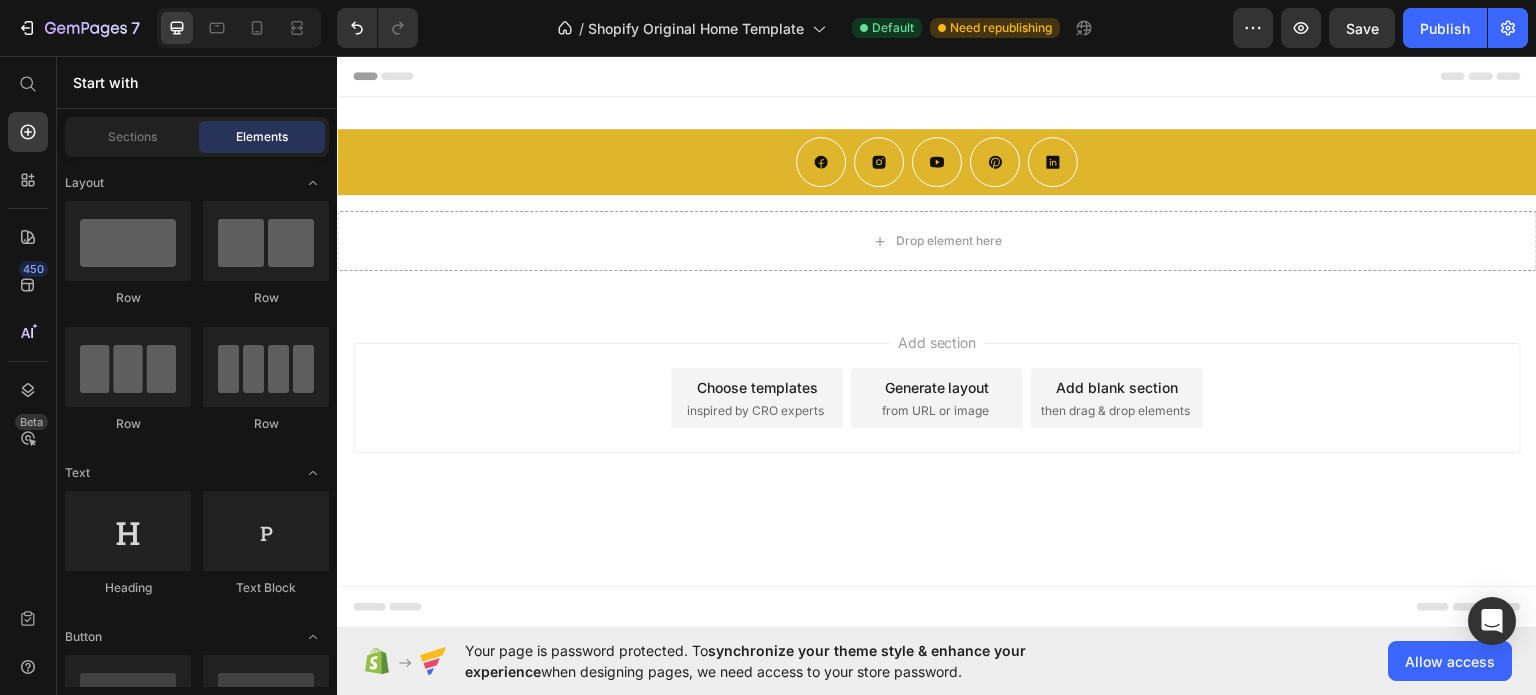click on "Elements" at bounding box center (262, 137) 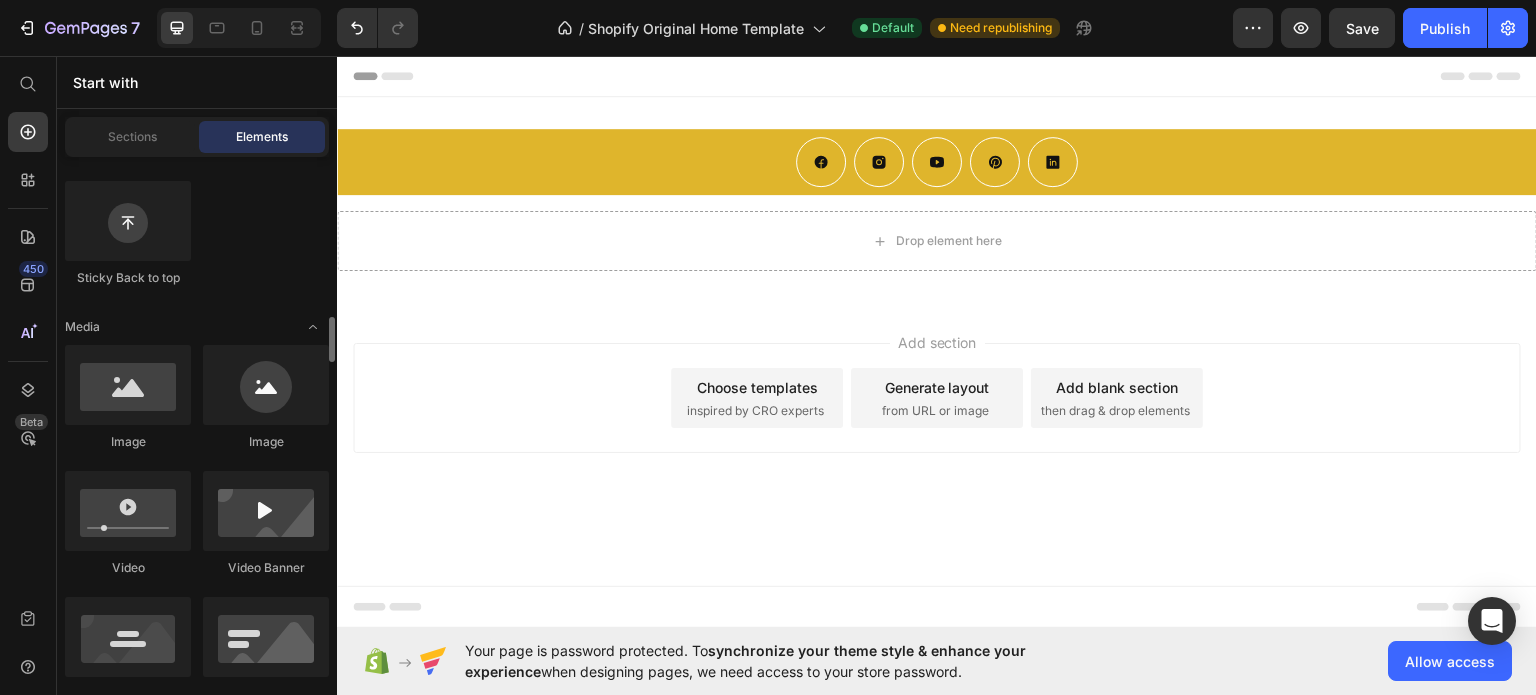 scroll, scrollTop: 700, scrollLeft: 0, axis: vertical 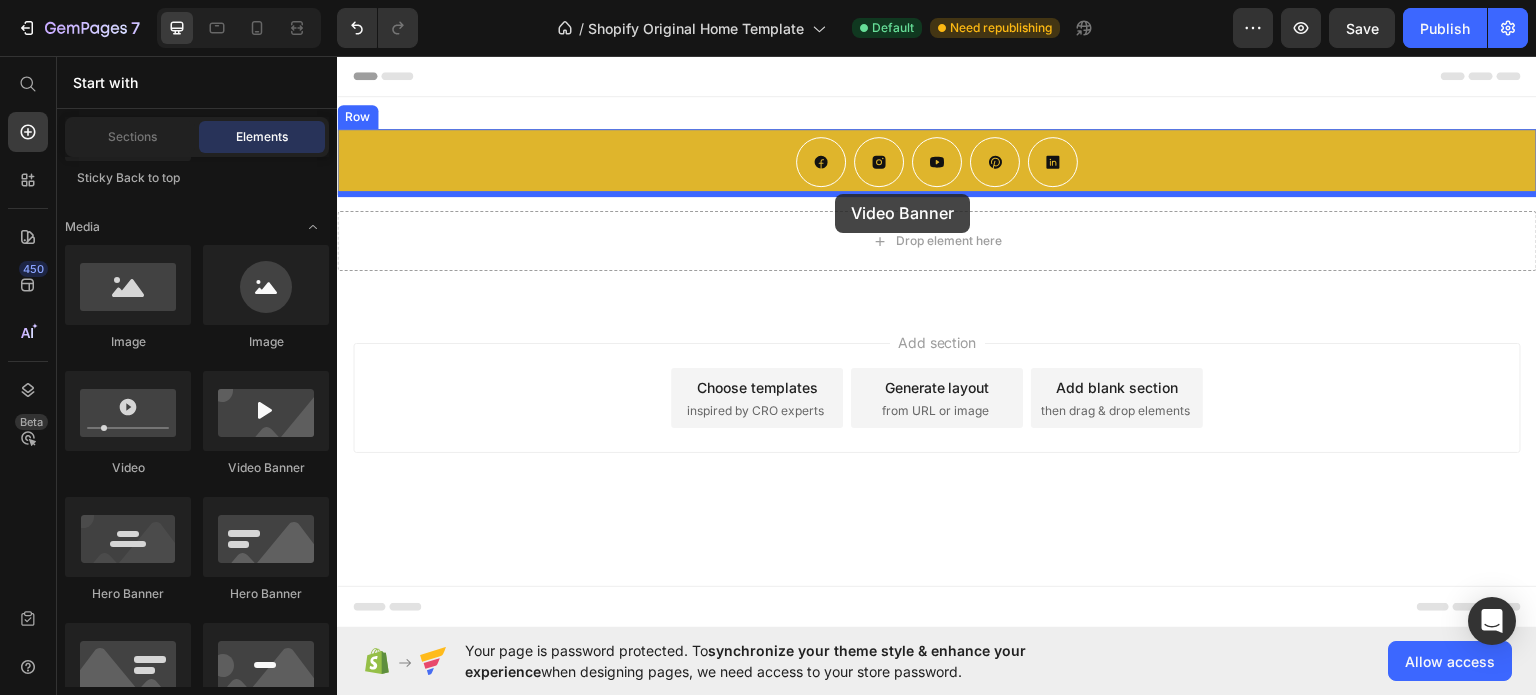 drag, startPoint x: 601, startPoint y: 492, endPoint x: 835, endPoint y: 193, distance: 379.6801 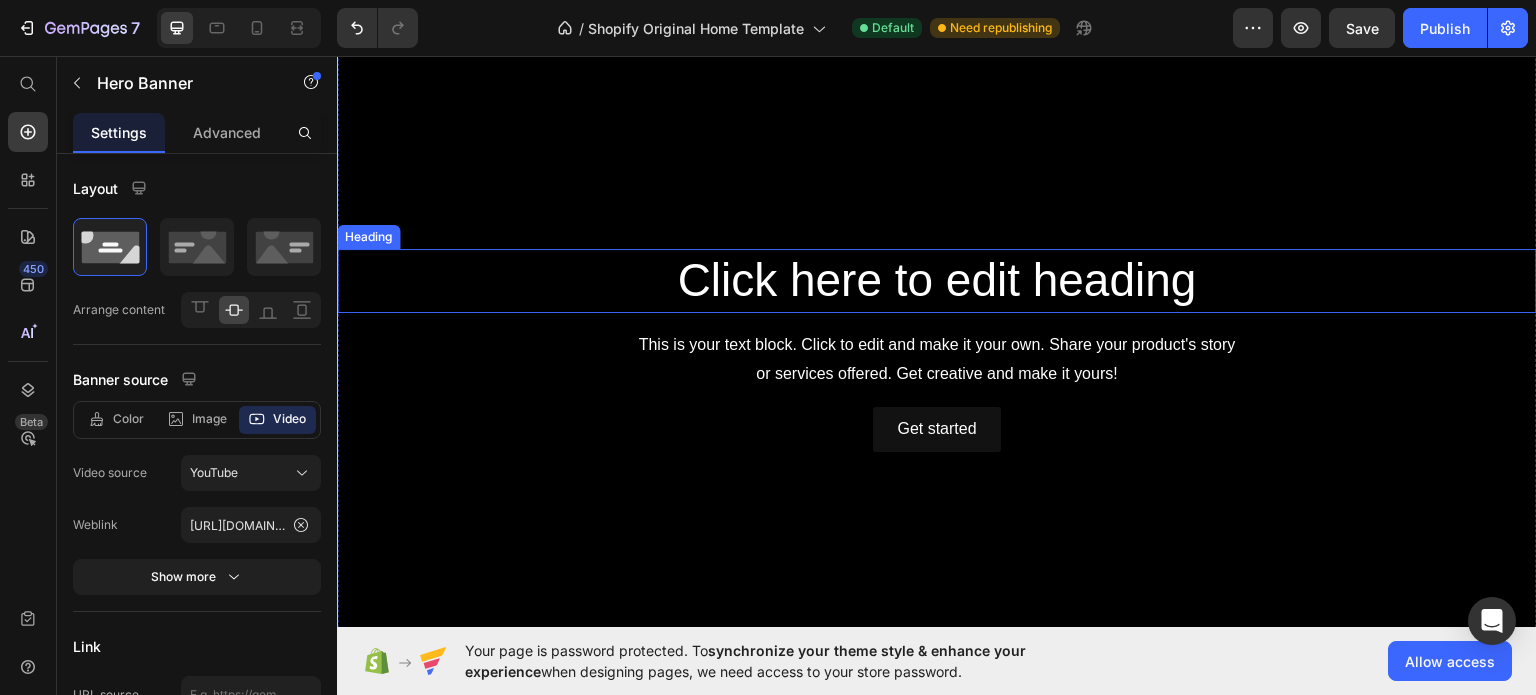 scroll, scrollTop: 0, scrollLeft: 0, axis: both 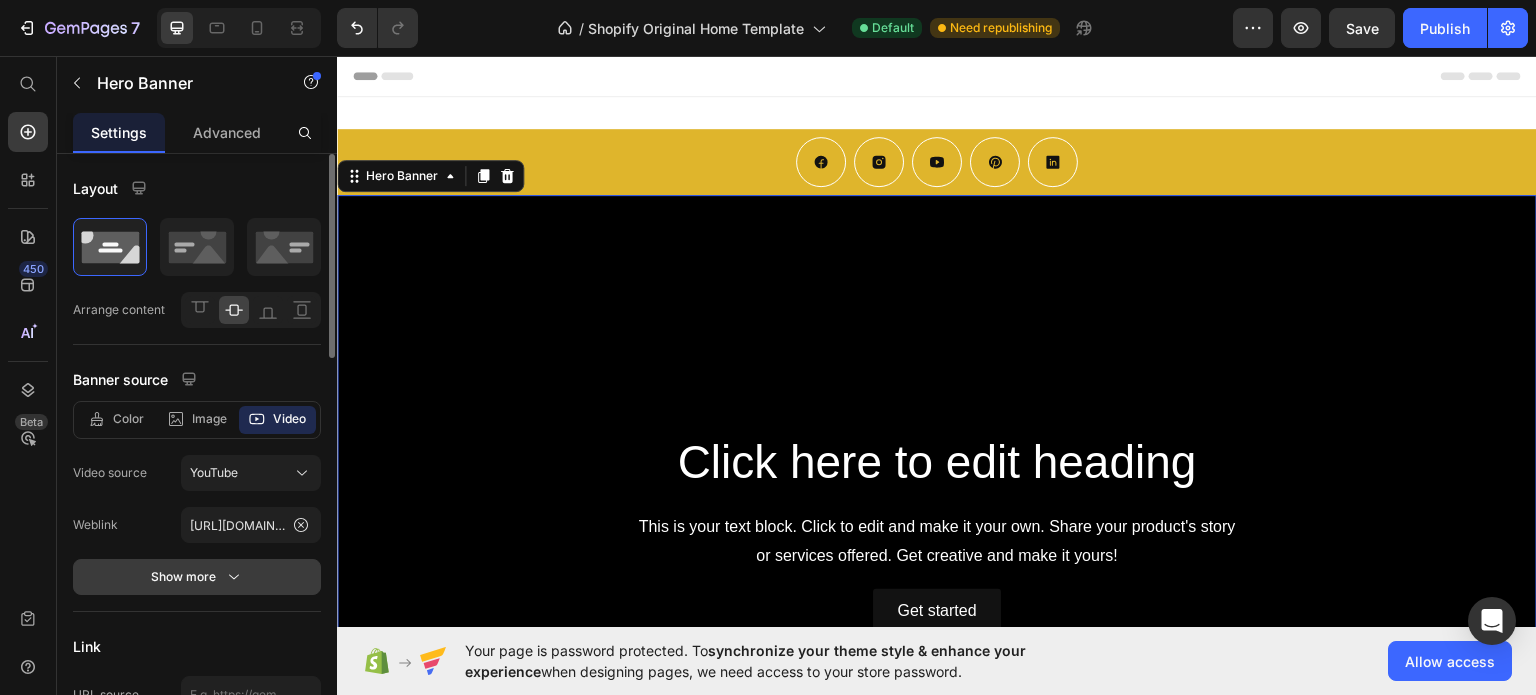 click 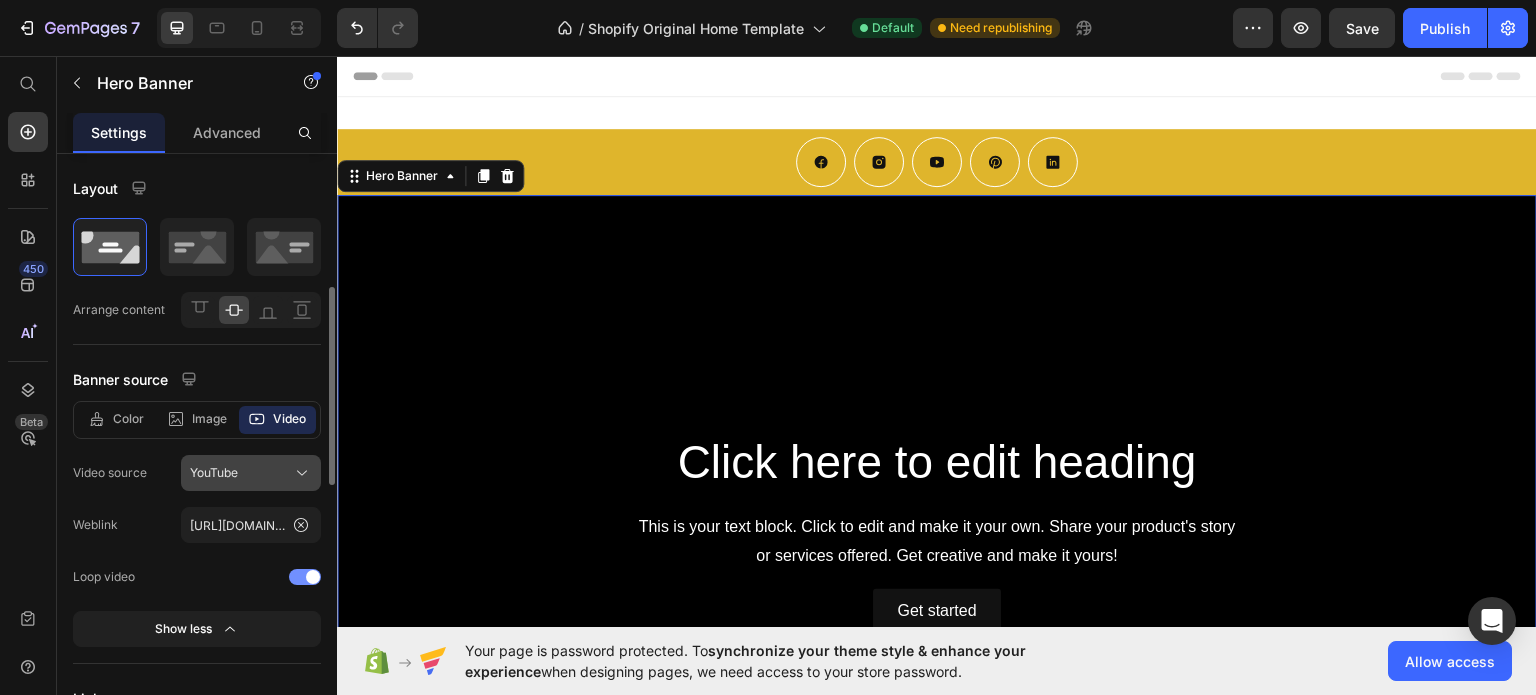 scroll, scrollTop: 100, scrollLeft: 0, axis: vertical 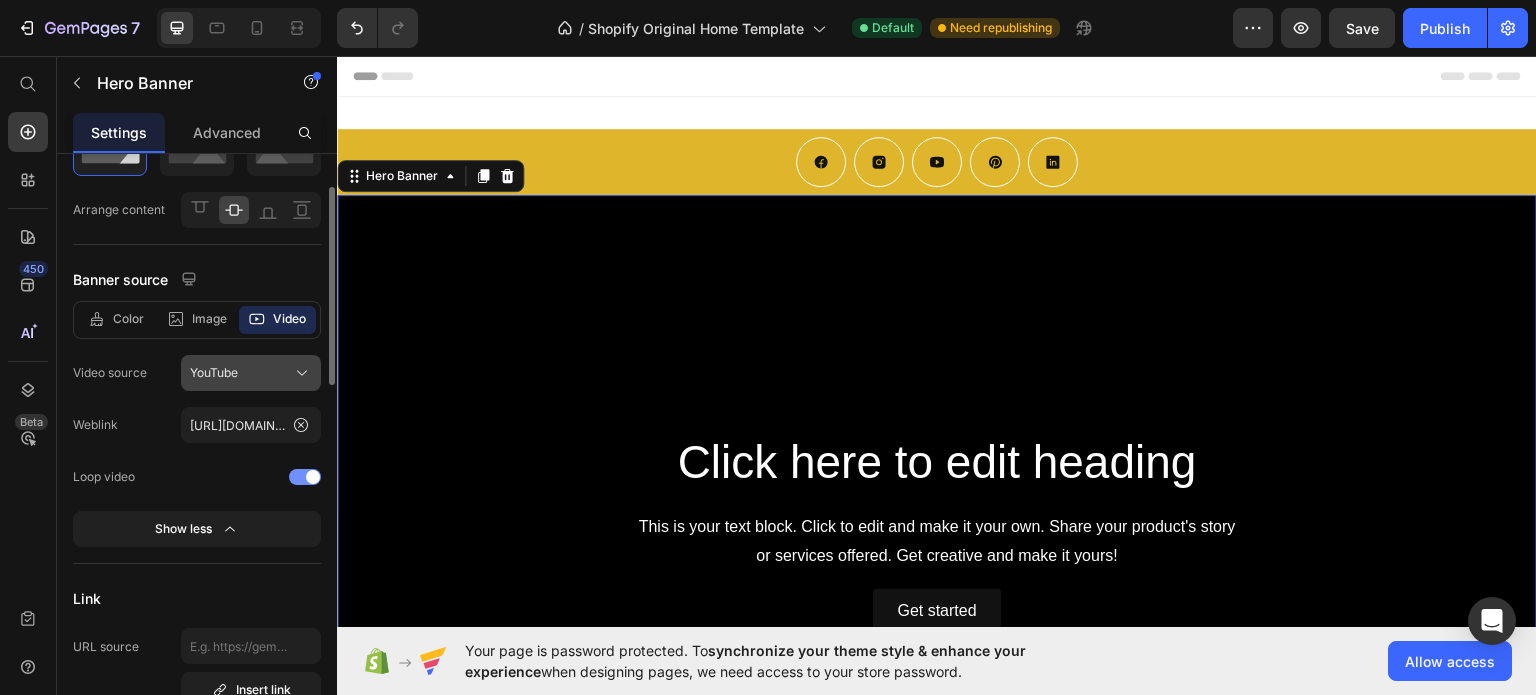 click on "YouTube" 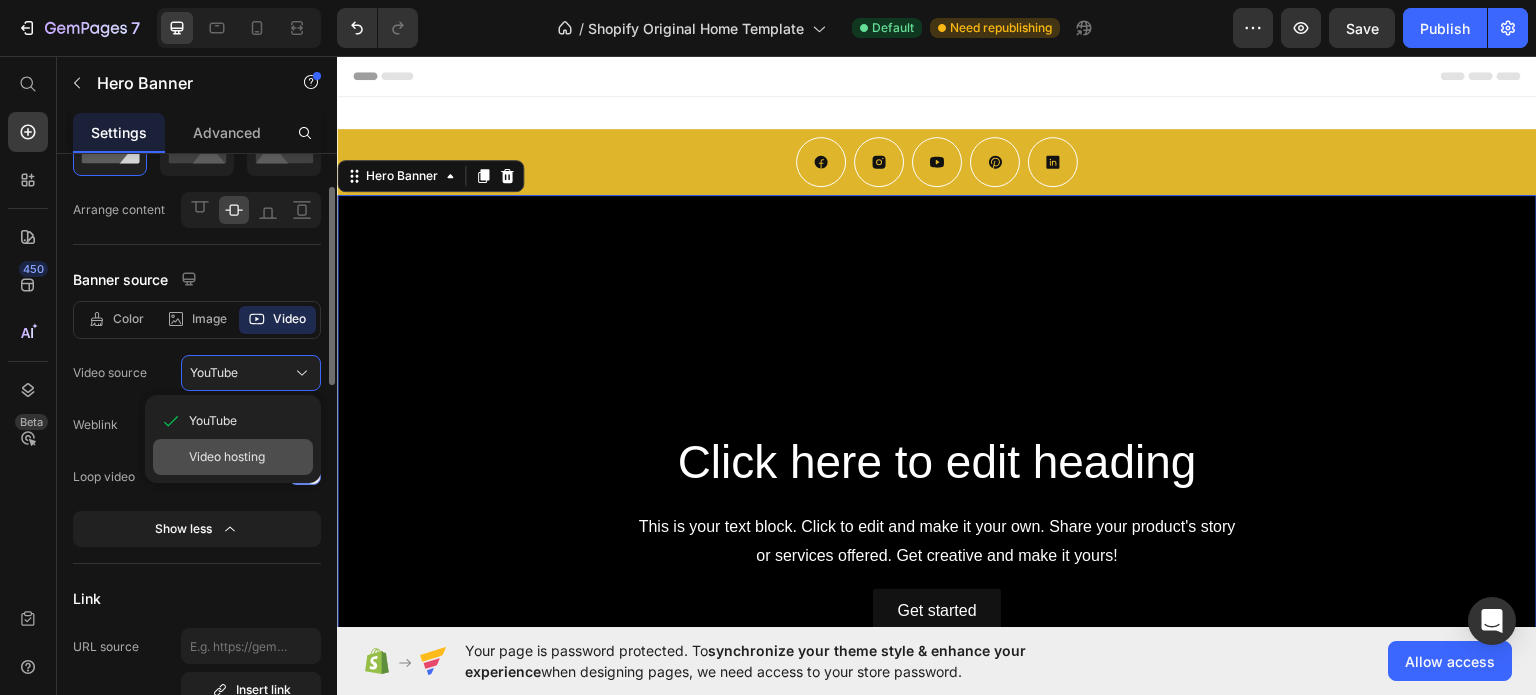 click on "Video hosting" at bounding box center (227, 457) 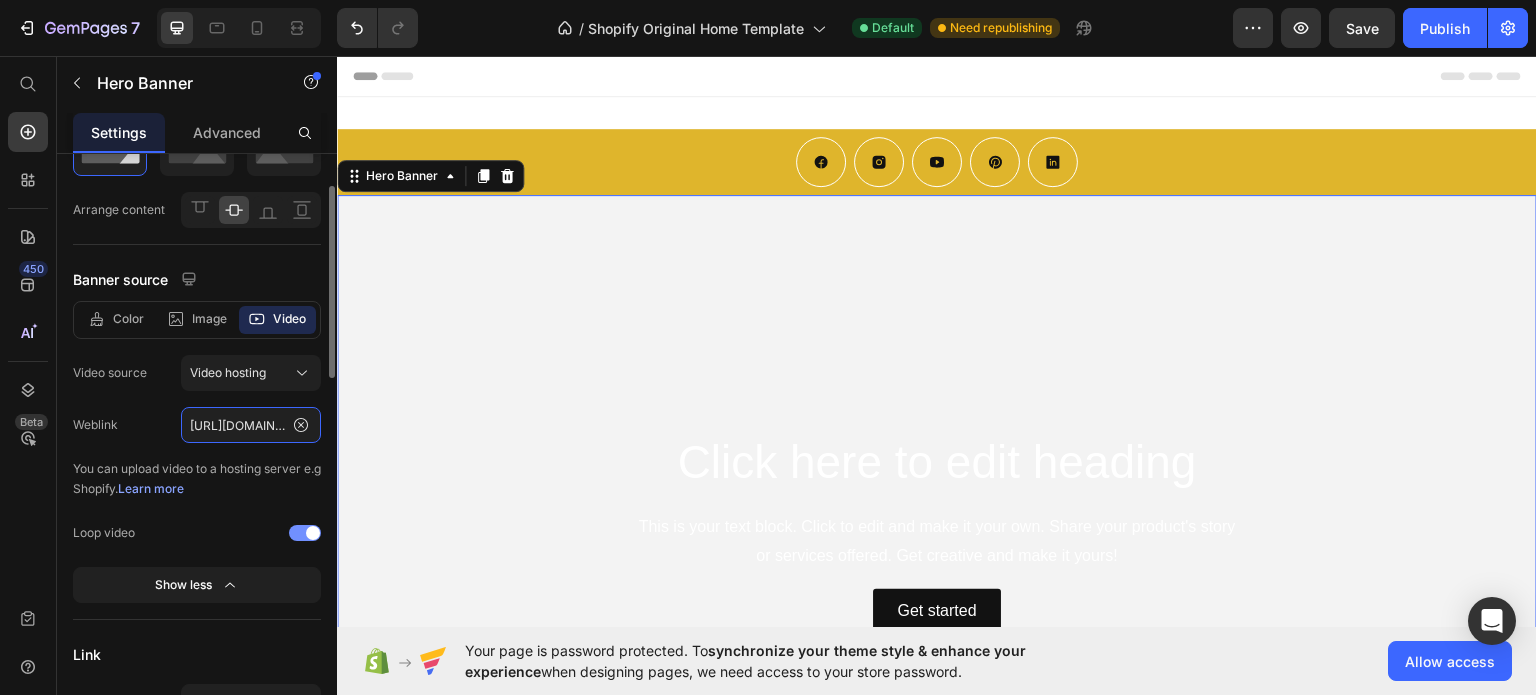 click on "[URL][DOMAIN_NAME]" 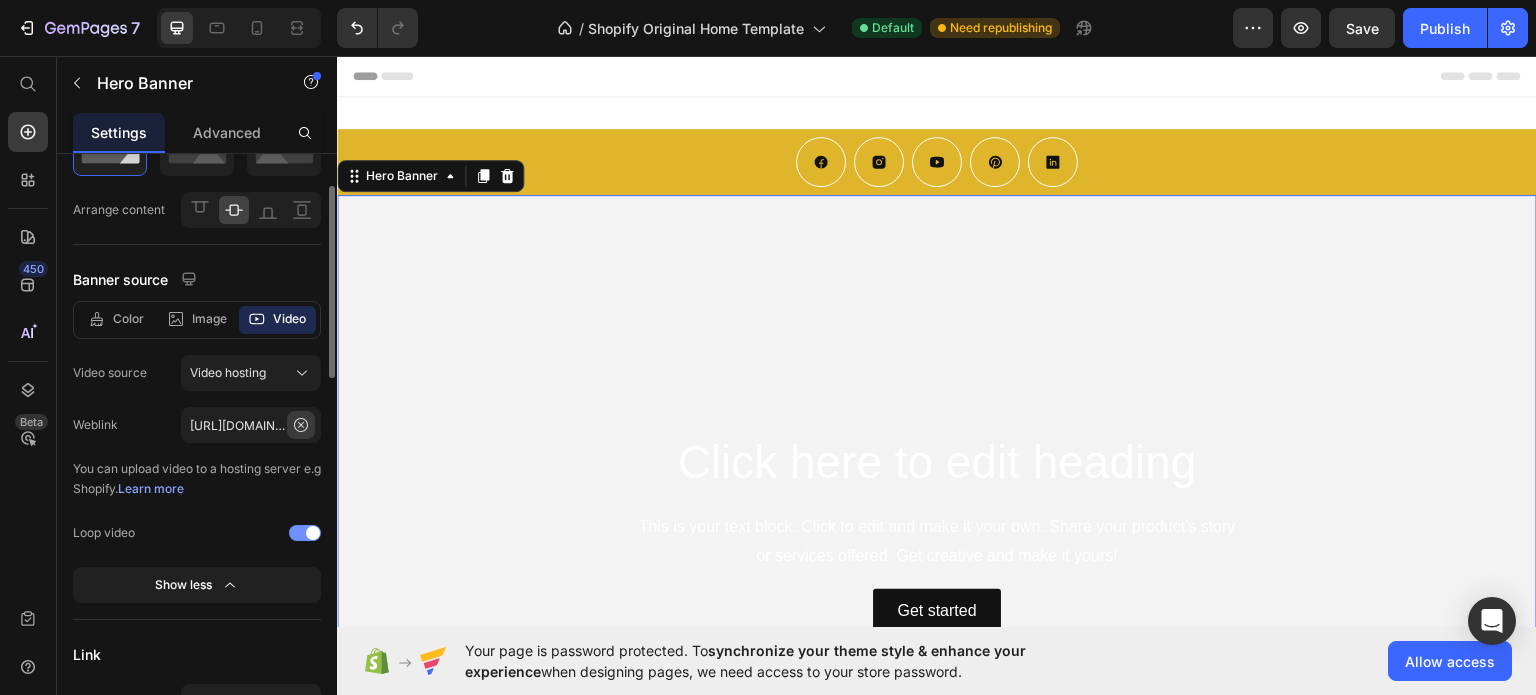 click 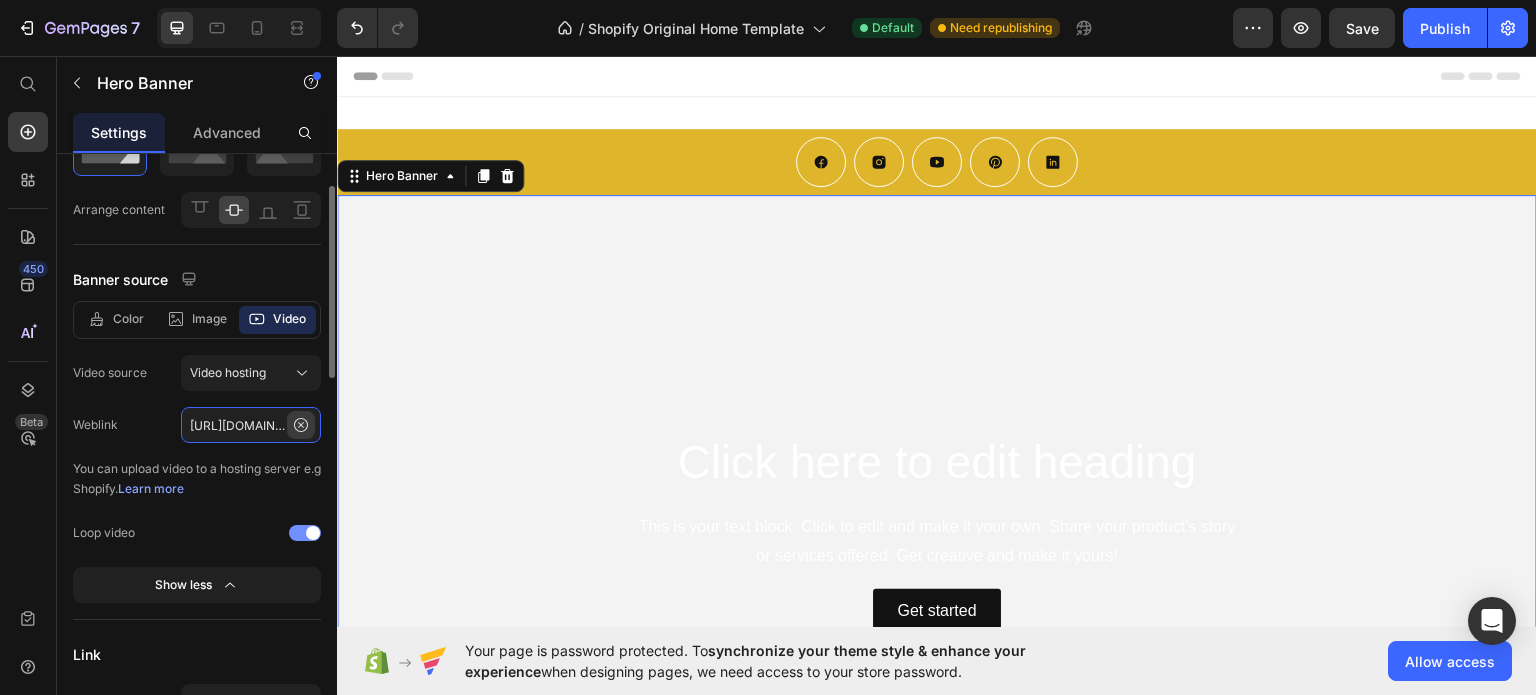 type 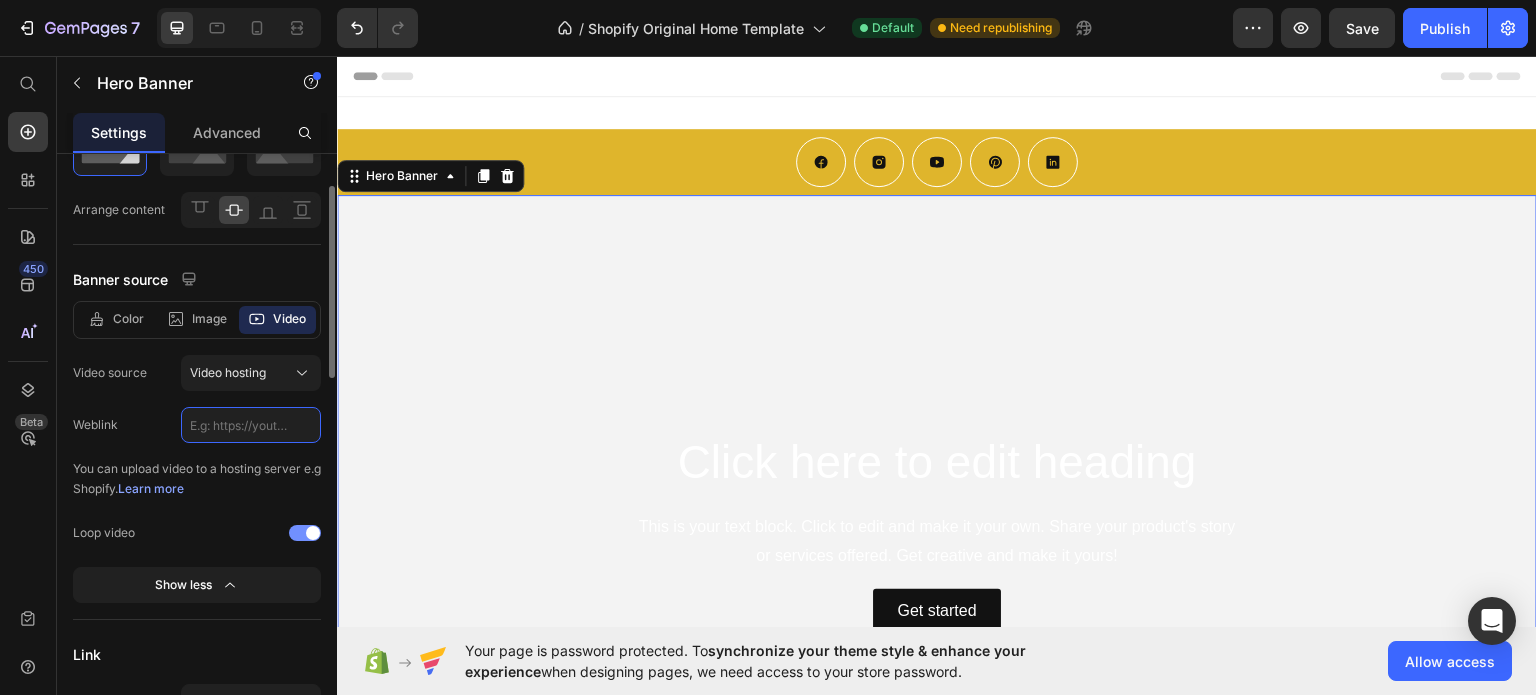 click 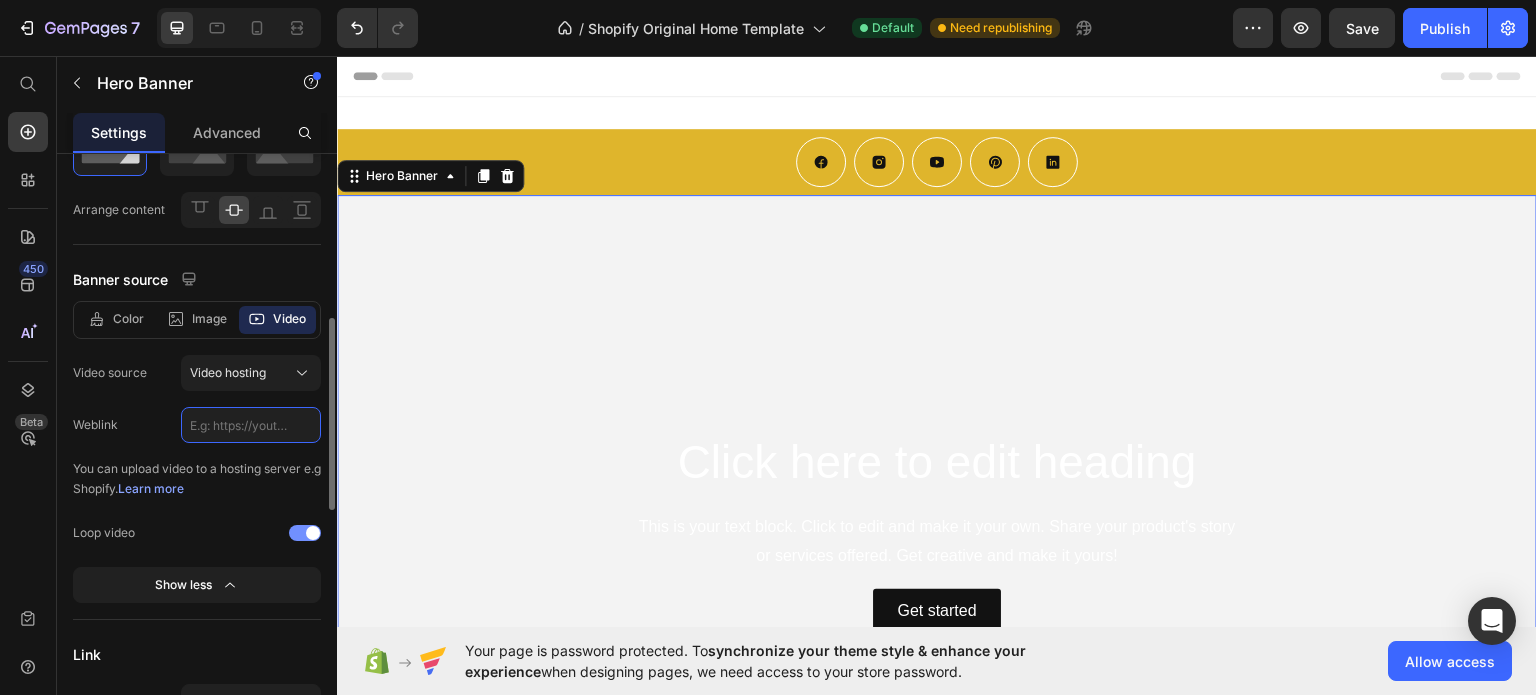 scroll, scrollTop: 300, scrollLeft: 0, axis: vertical 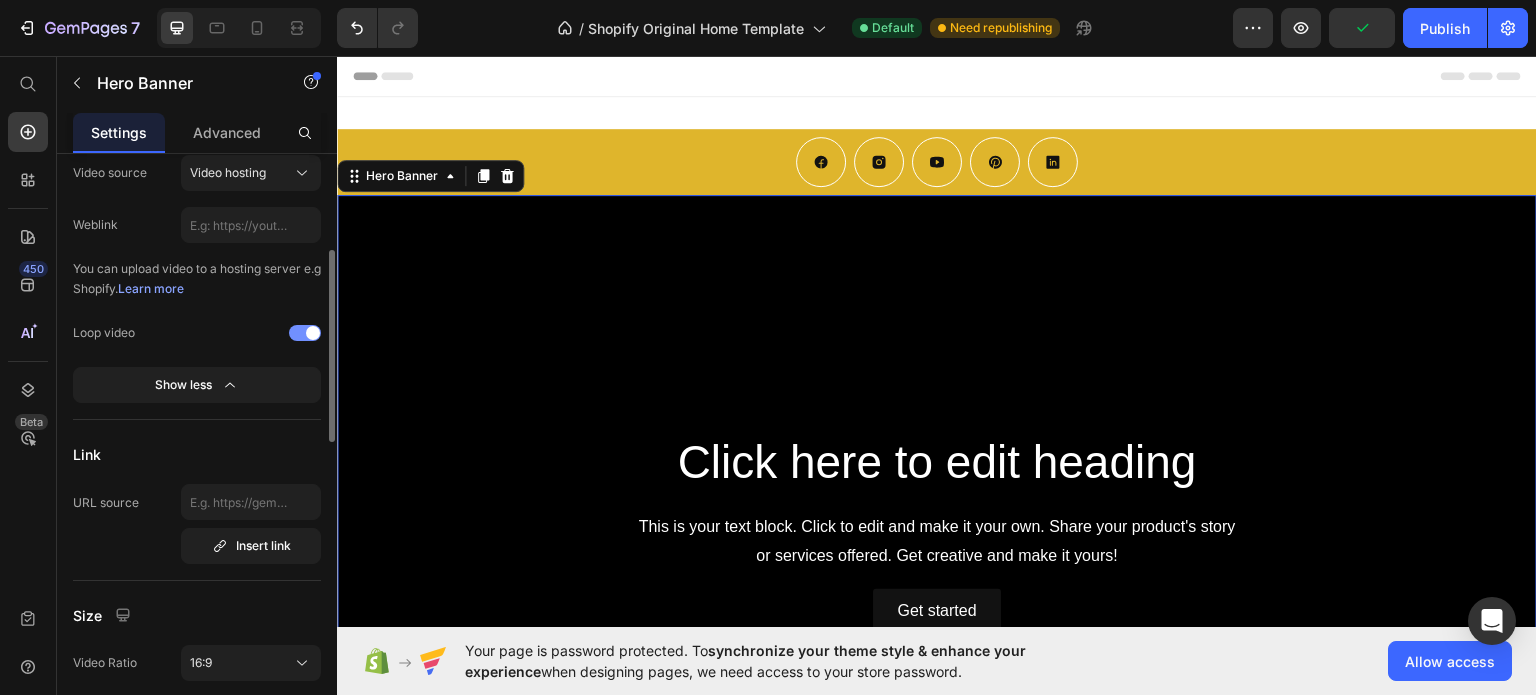 click at bounding box center (305, 333) 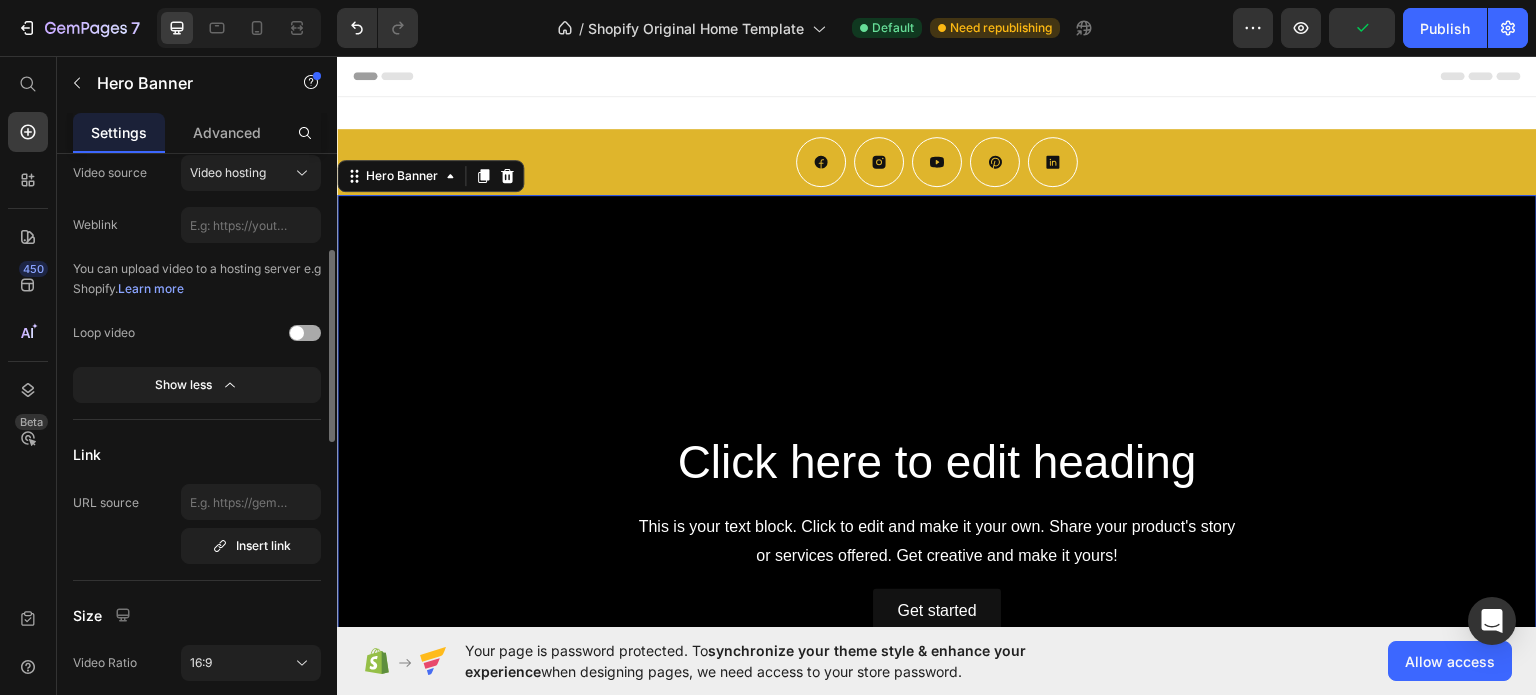 click at bounding box center (297, 333) 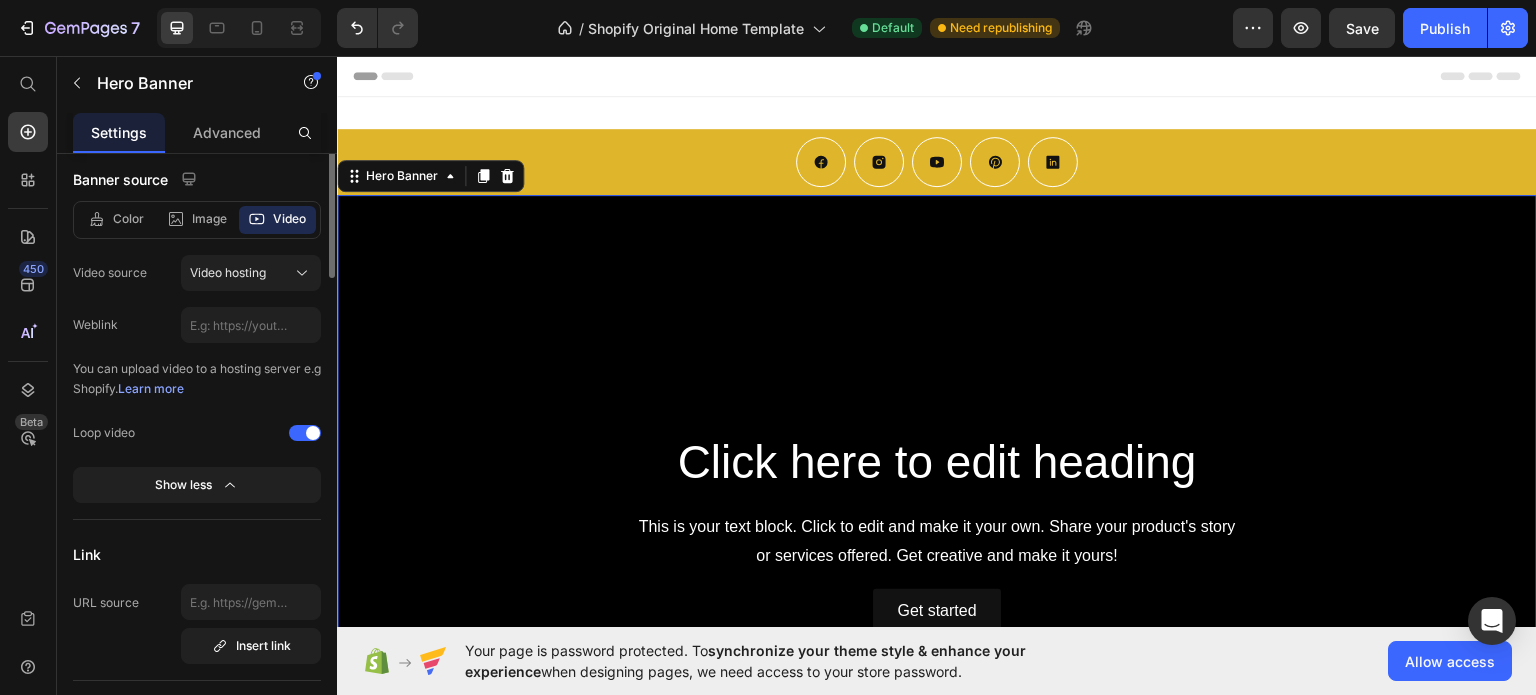 scroll, scrollTop: 100, scrollLeft: 0, axis: vertical 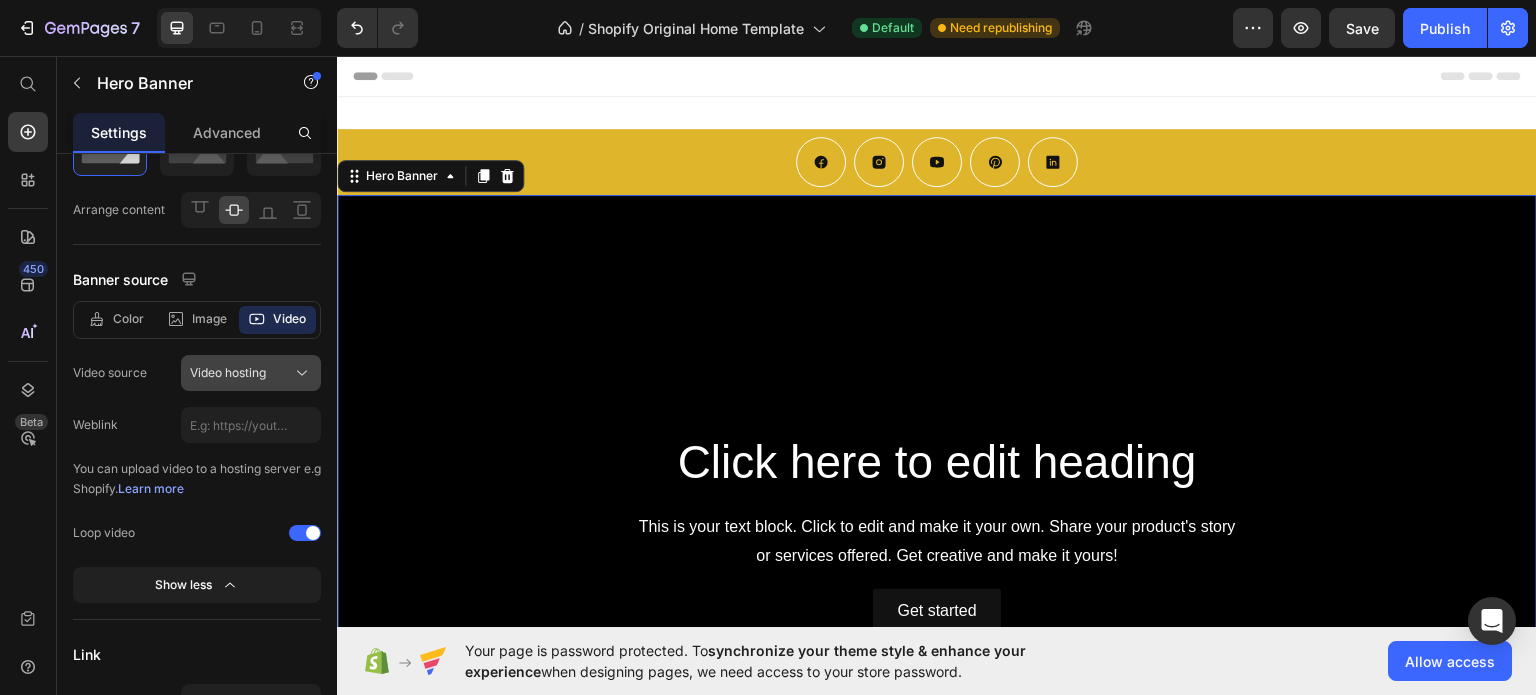 click on "Video hosting" at bounding box center (228, 373) 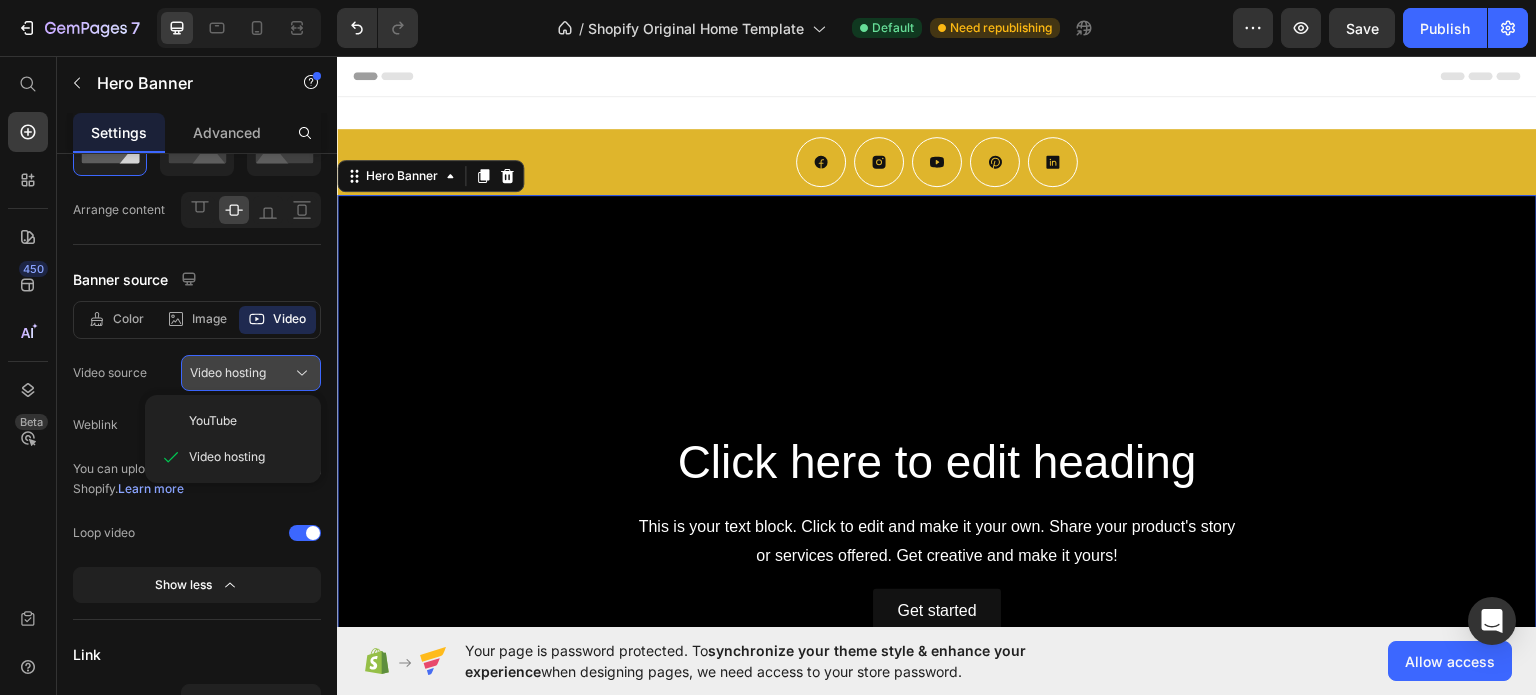 click on "Video hosting" at bounding box center (228, 373) 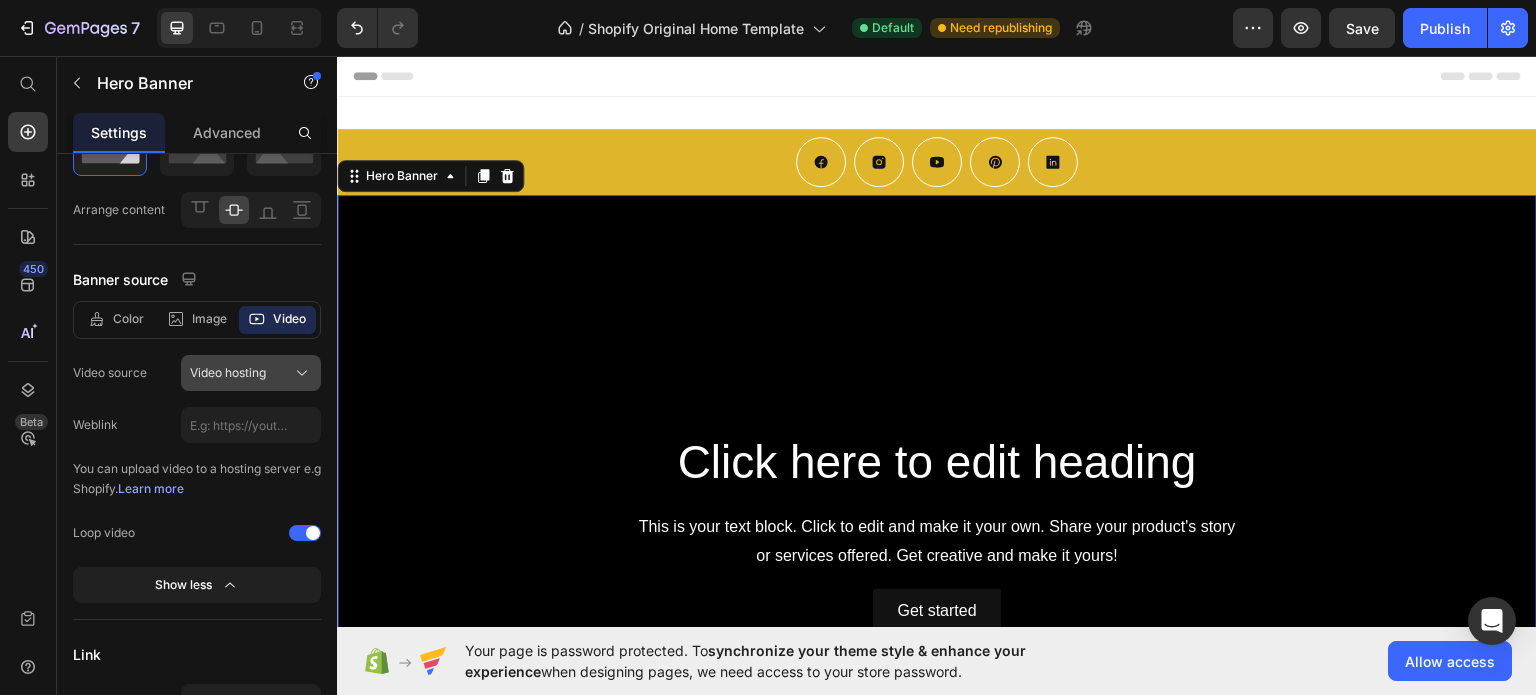 click on "Video hosting" at bounding box center (228, 373) 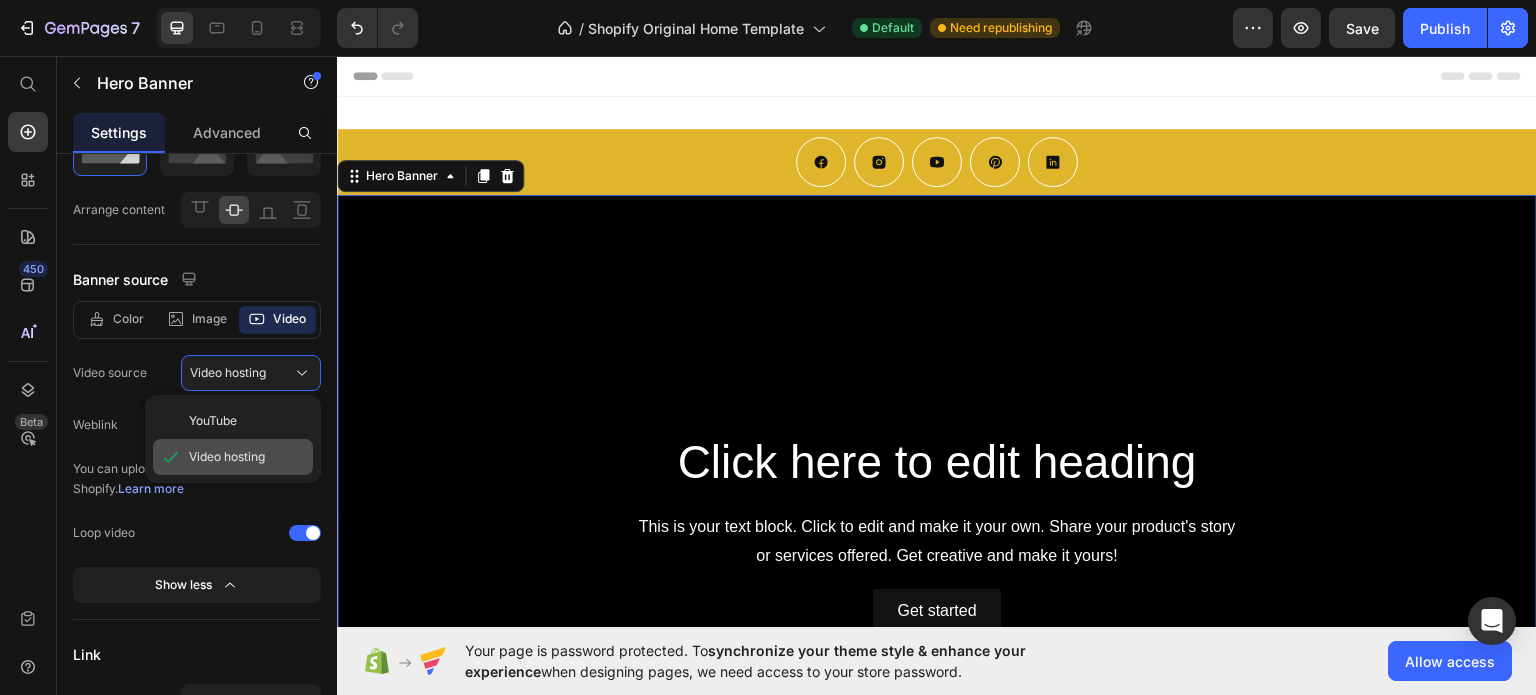 click on "Video hosting" at bounding box center [227, 457] 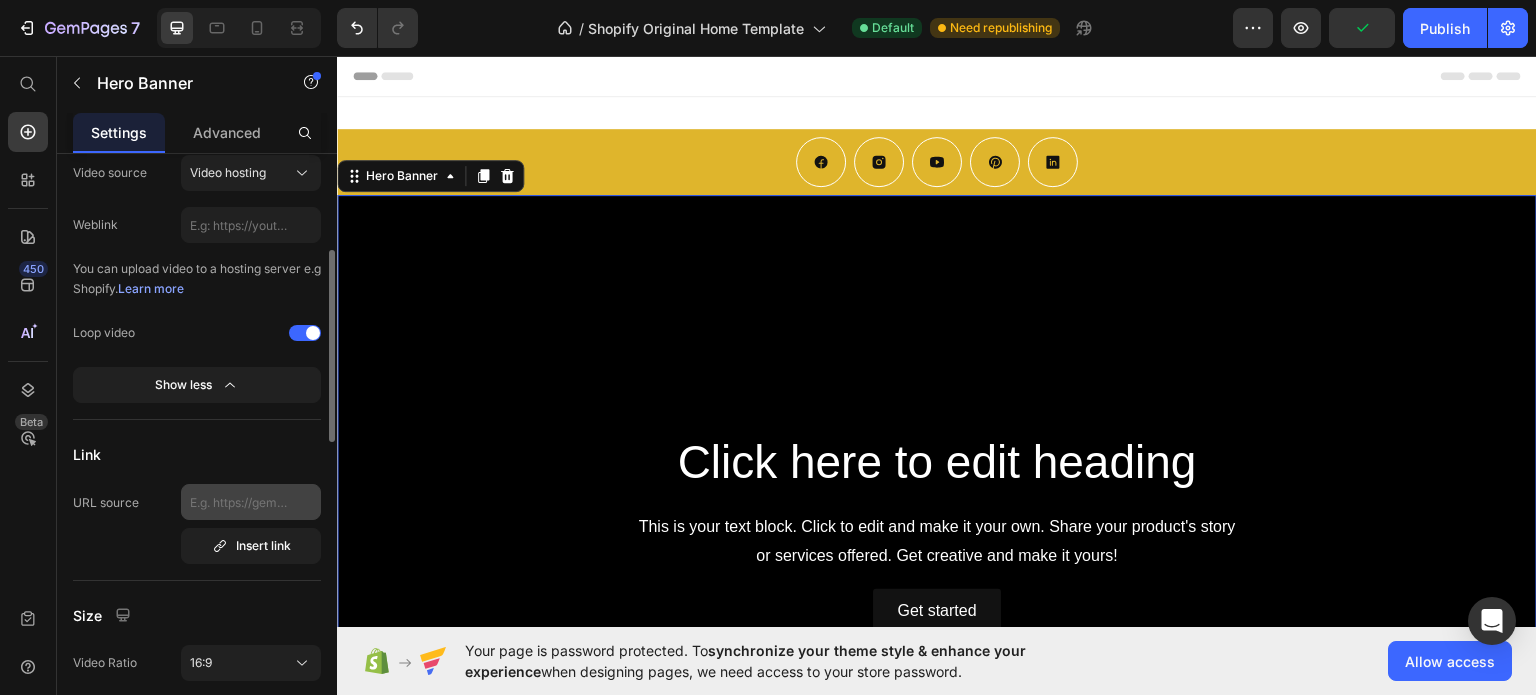scroll, scrollTop: 400, scrollLeft: 0, axis: vertical 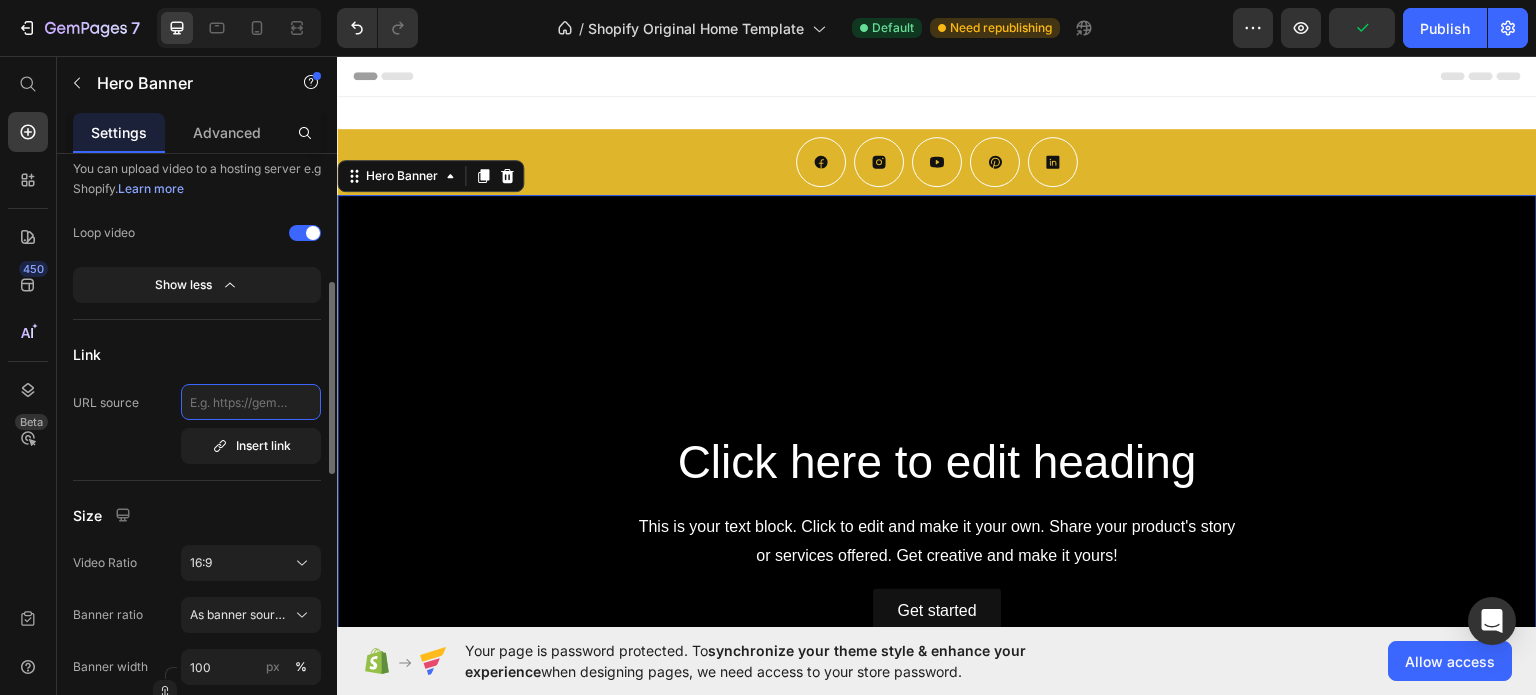 click 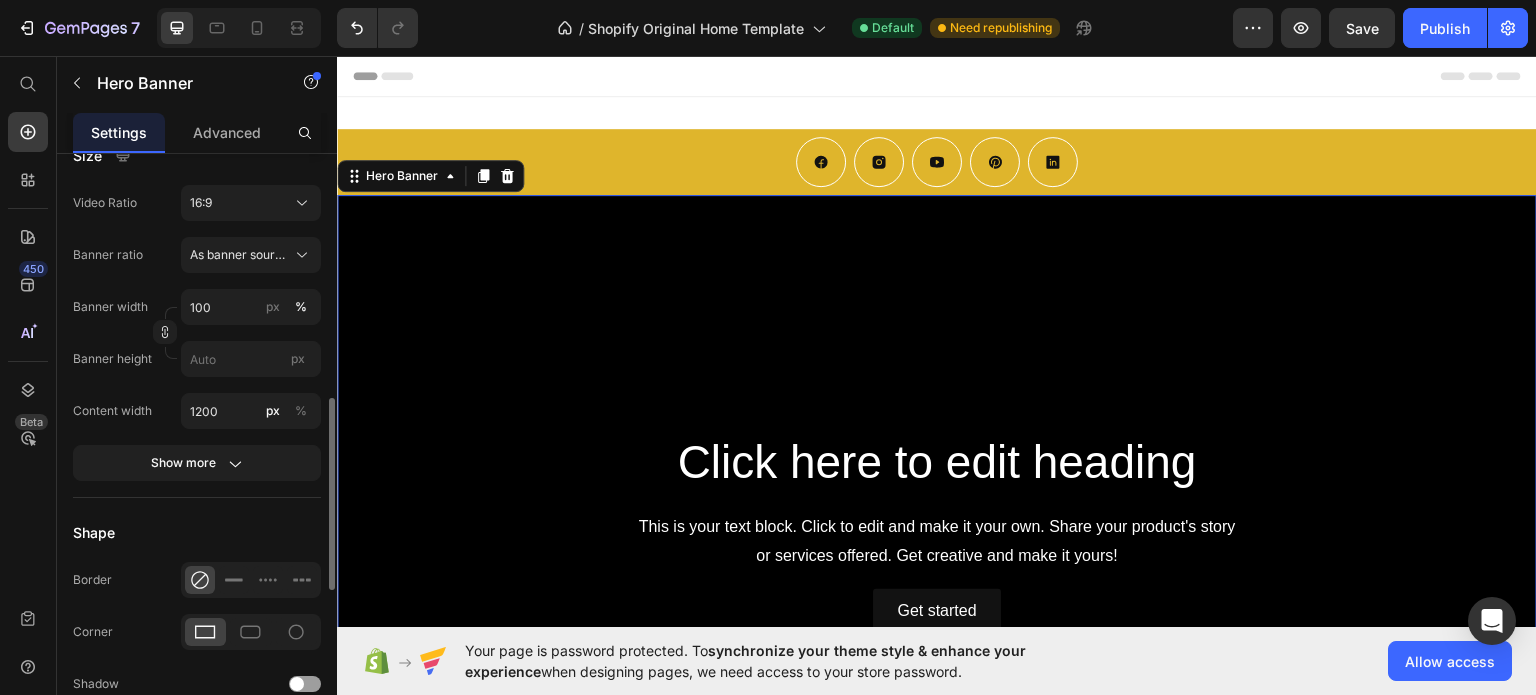 scroll, scrollTop: 560, scrollLeft: 0, axis: vertical 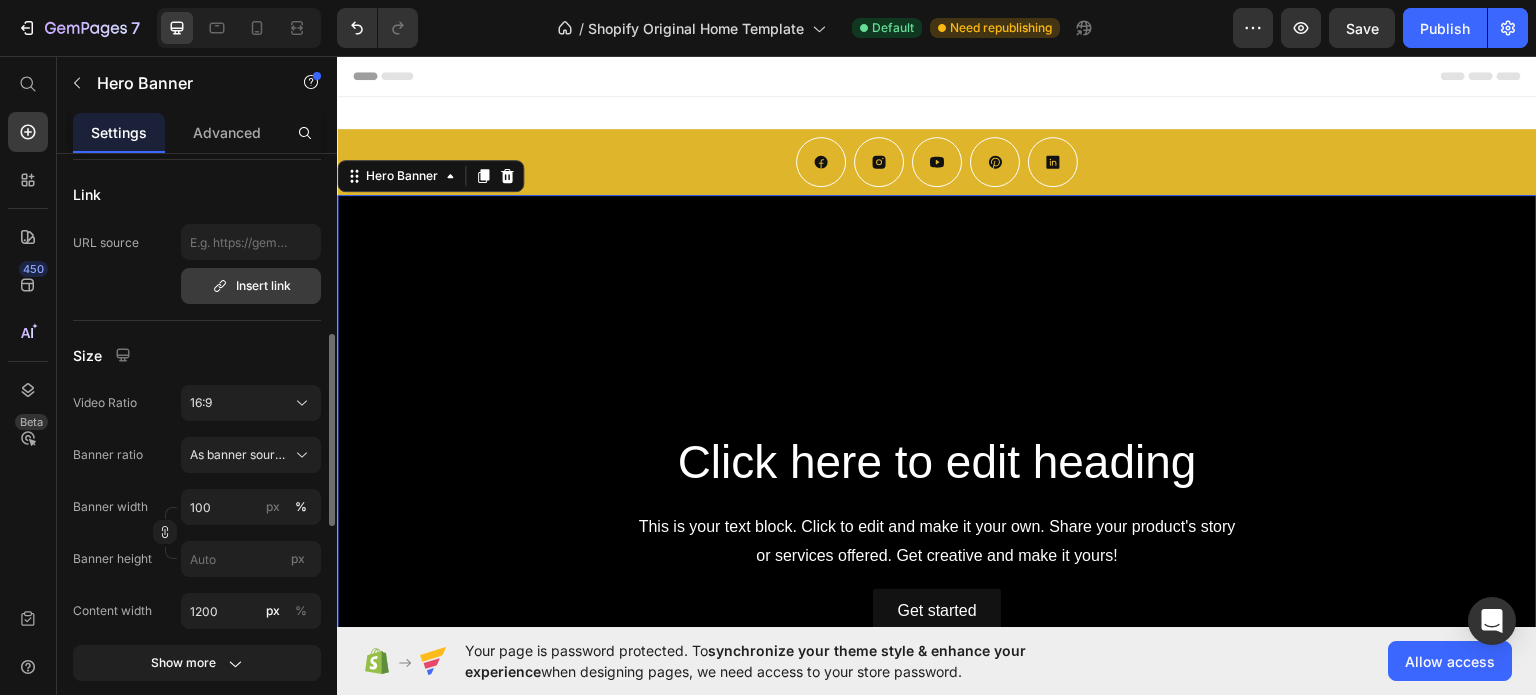 click on "Insert link" at bounding box center [251, 286] 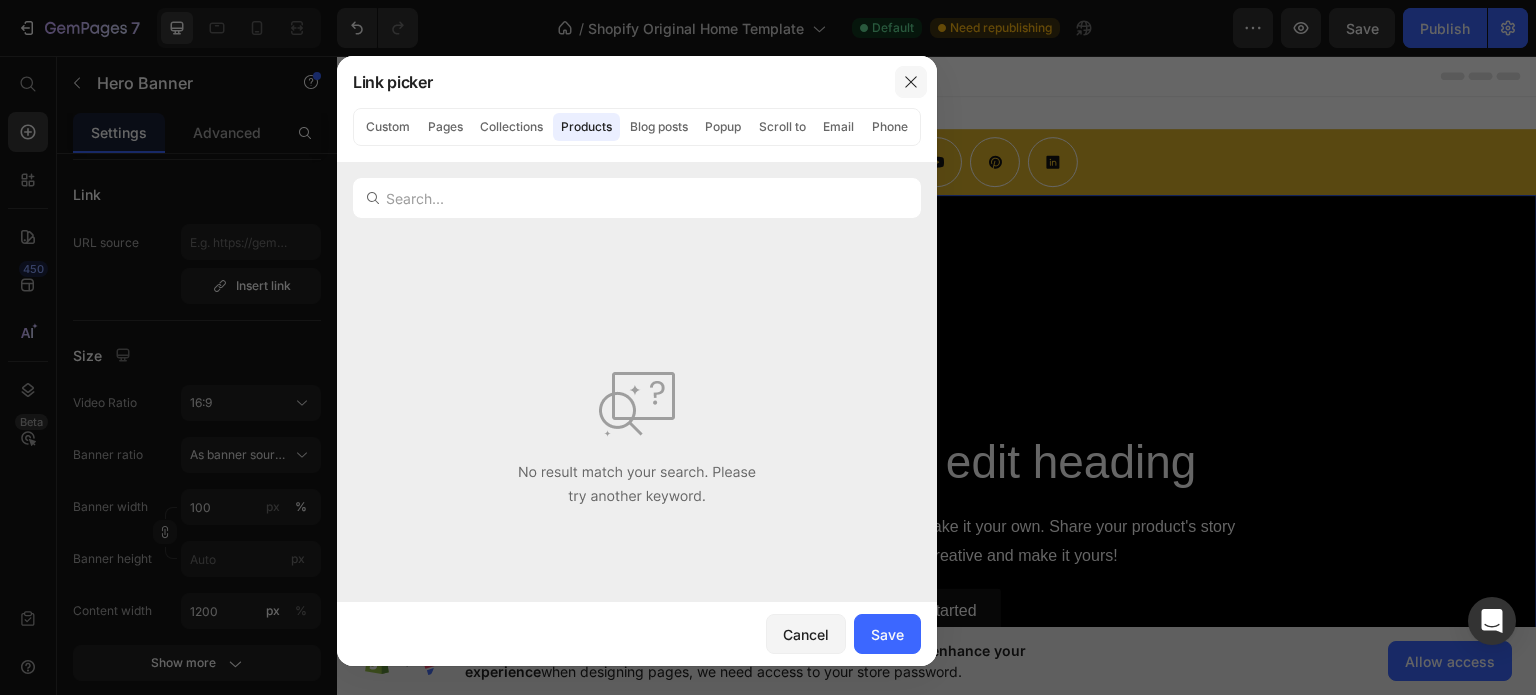 click at bounding box center [911, 82] 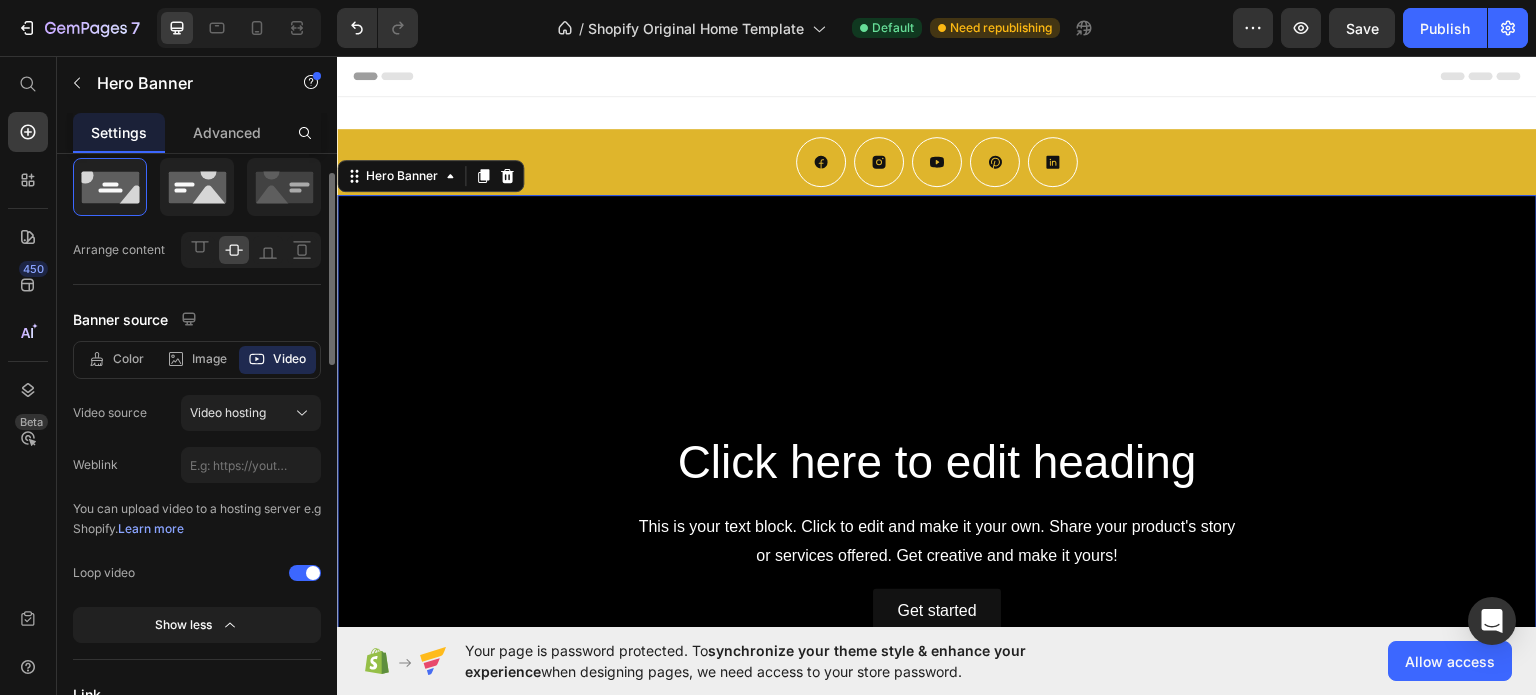 scroll, scrollTop: 0, scrollLeft: 0, axis: both 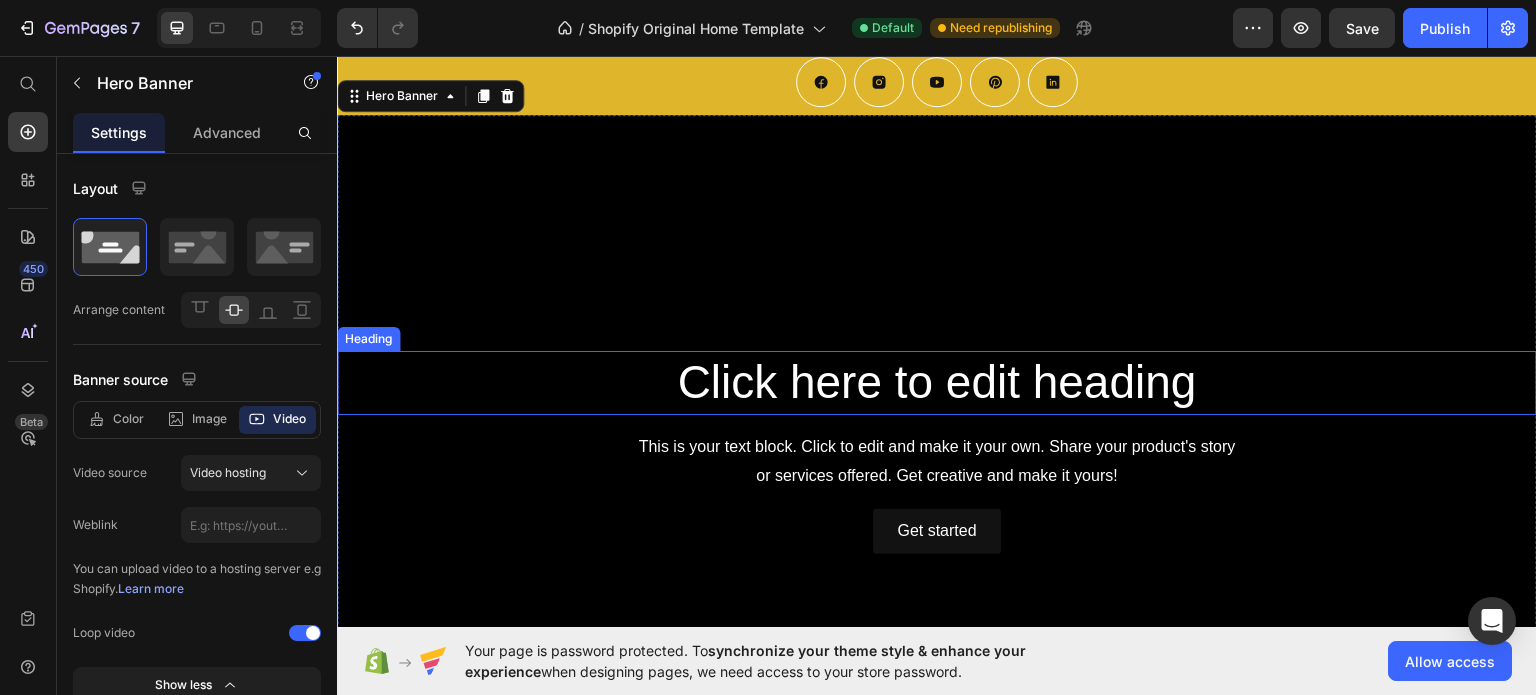 click on "Click here to edit heading" at bounding box center (937, 382) 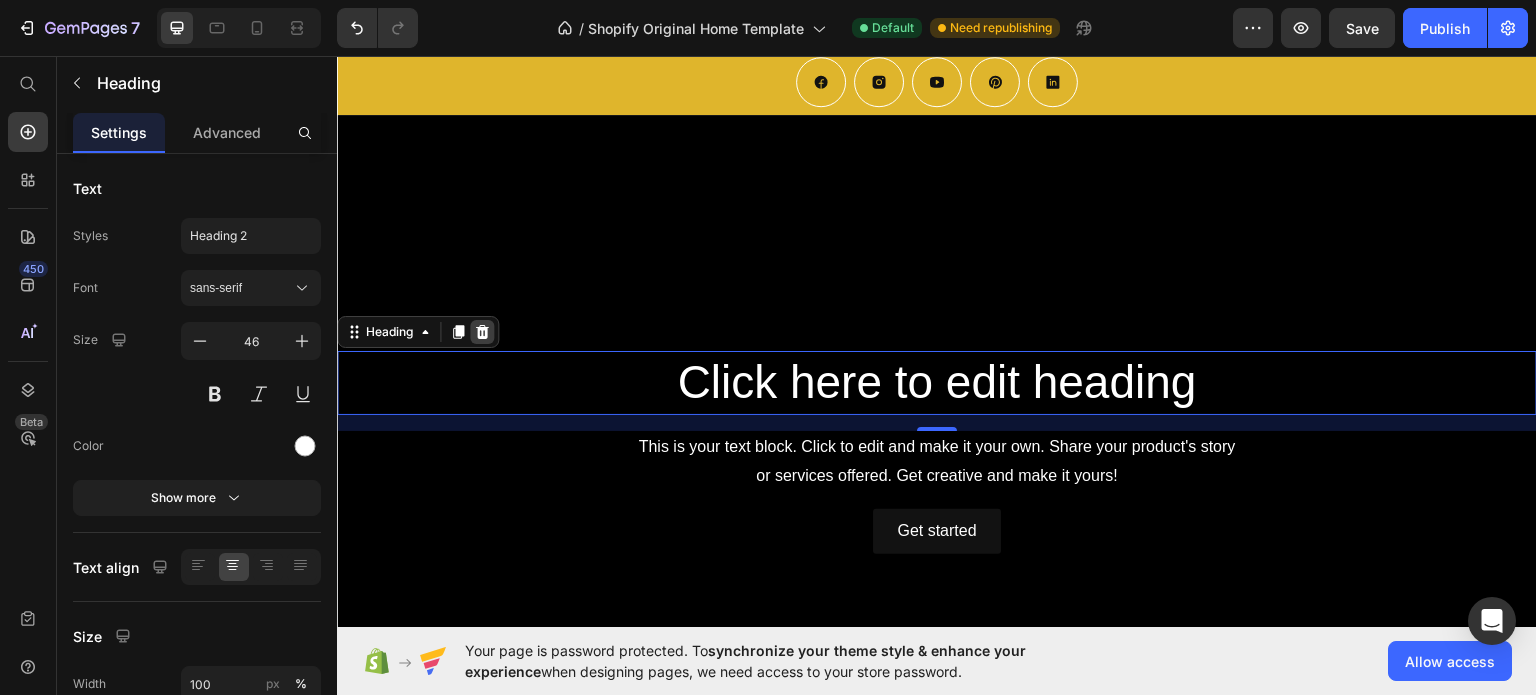 click 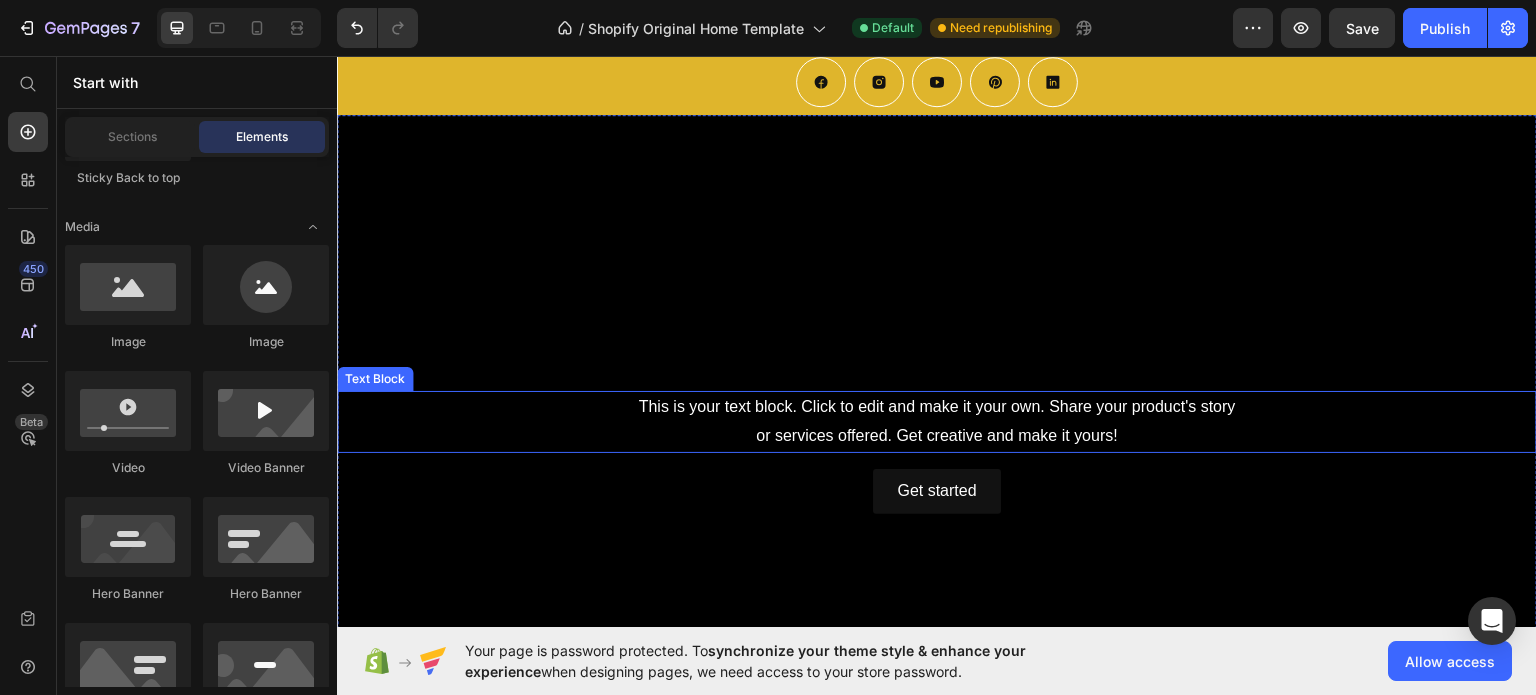 click on "This is your text block. Click to edit and make it your own. Share your product's story                   or services offered. Get creative and make it yours!" at bounding box center (937, 421) 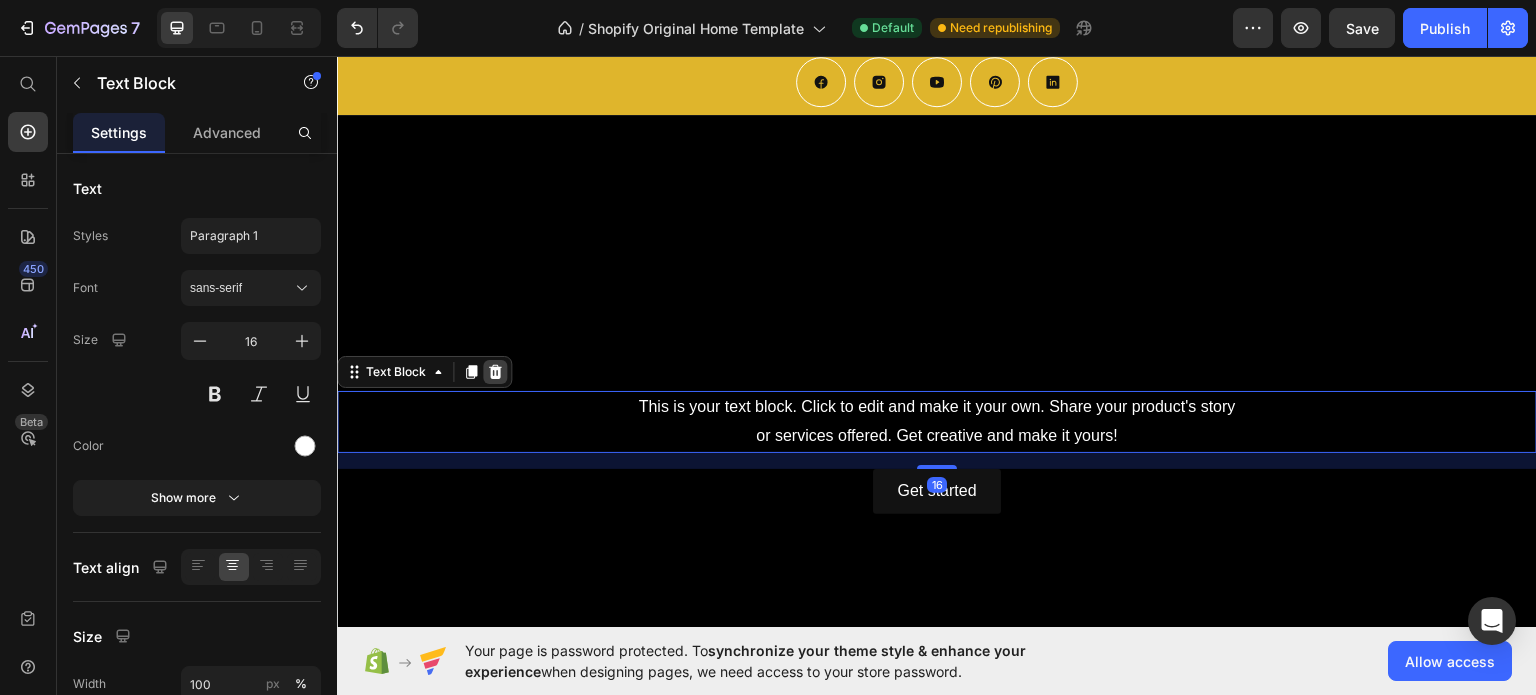 click 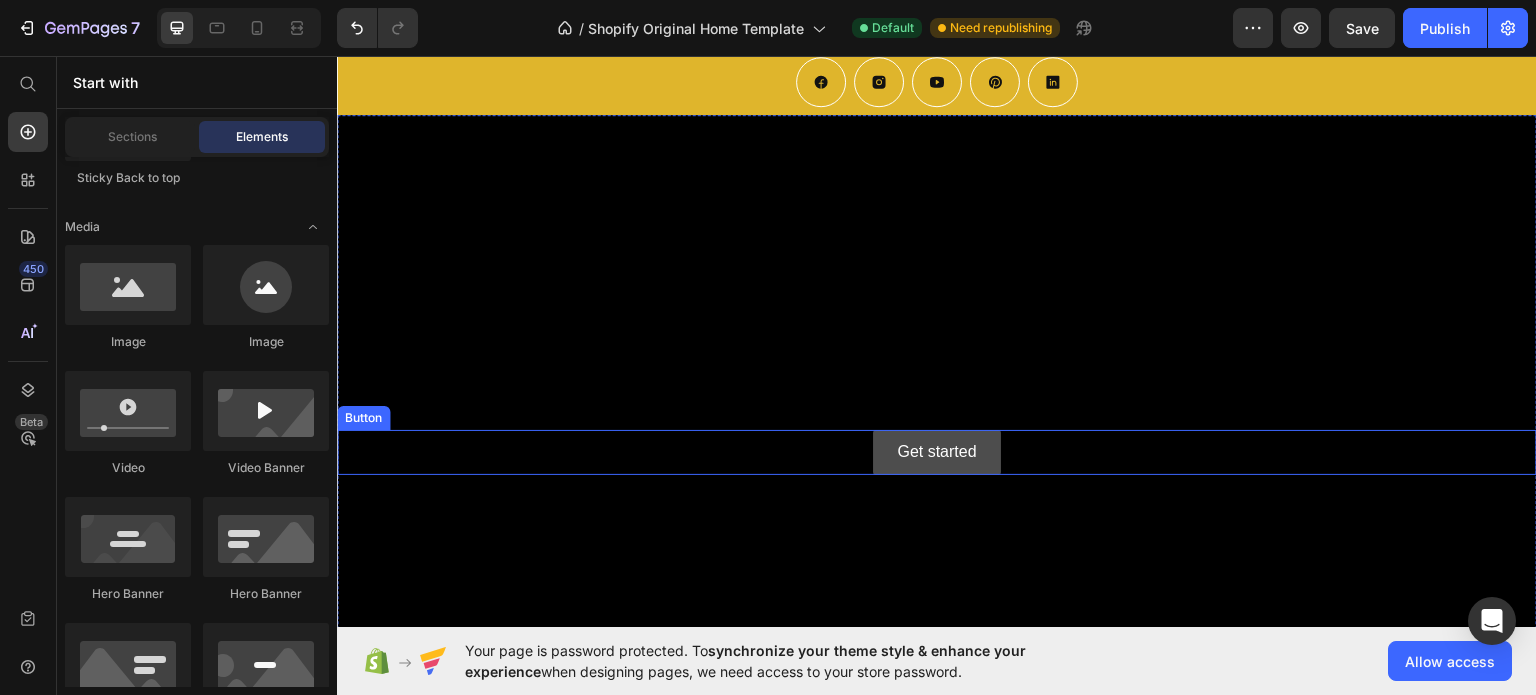 click on "Get started" at bounding box center [936, 451] 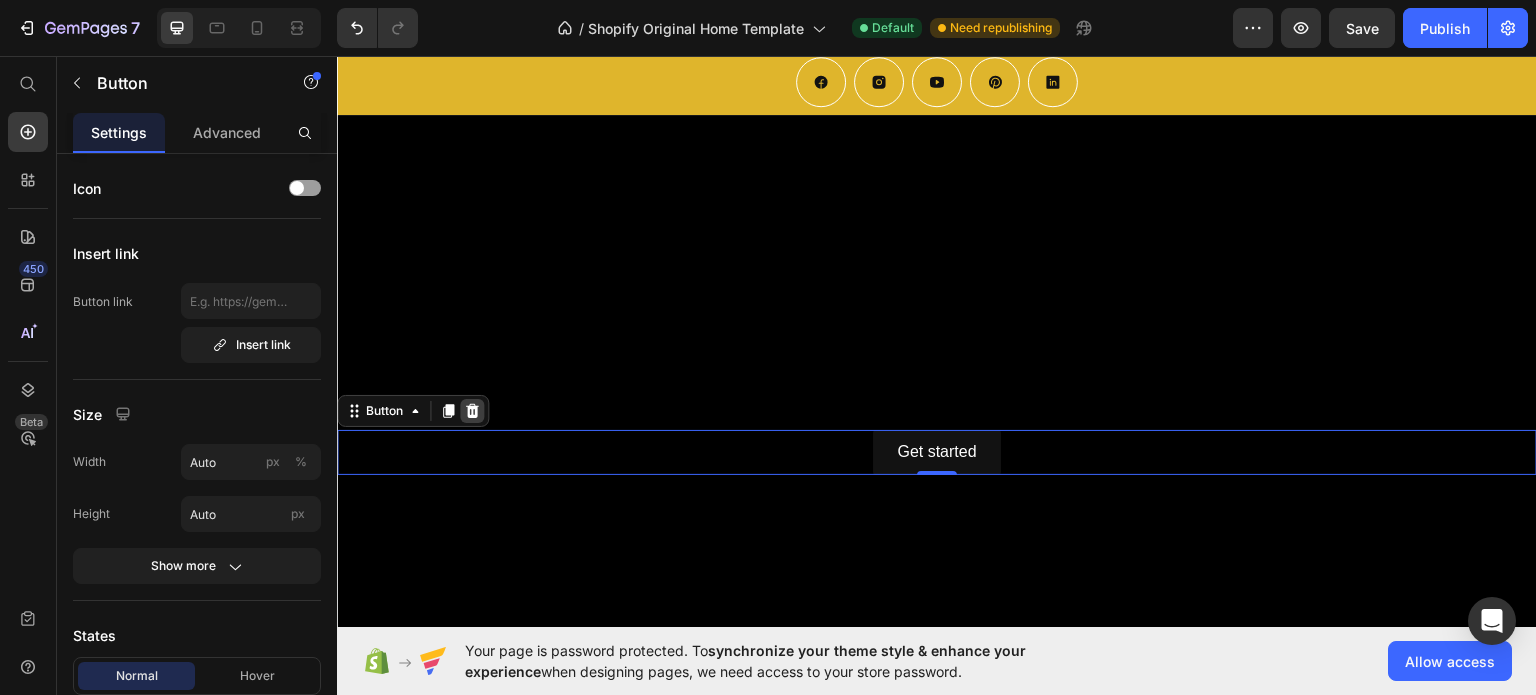 click 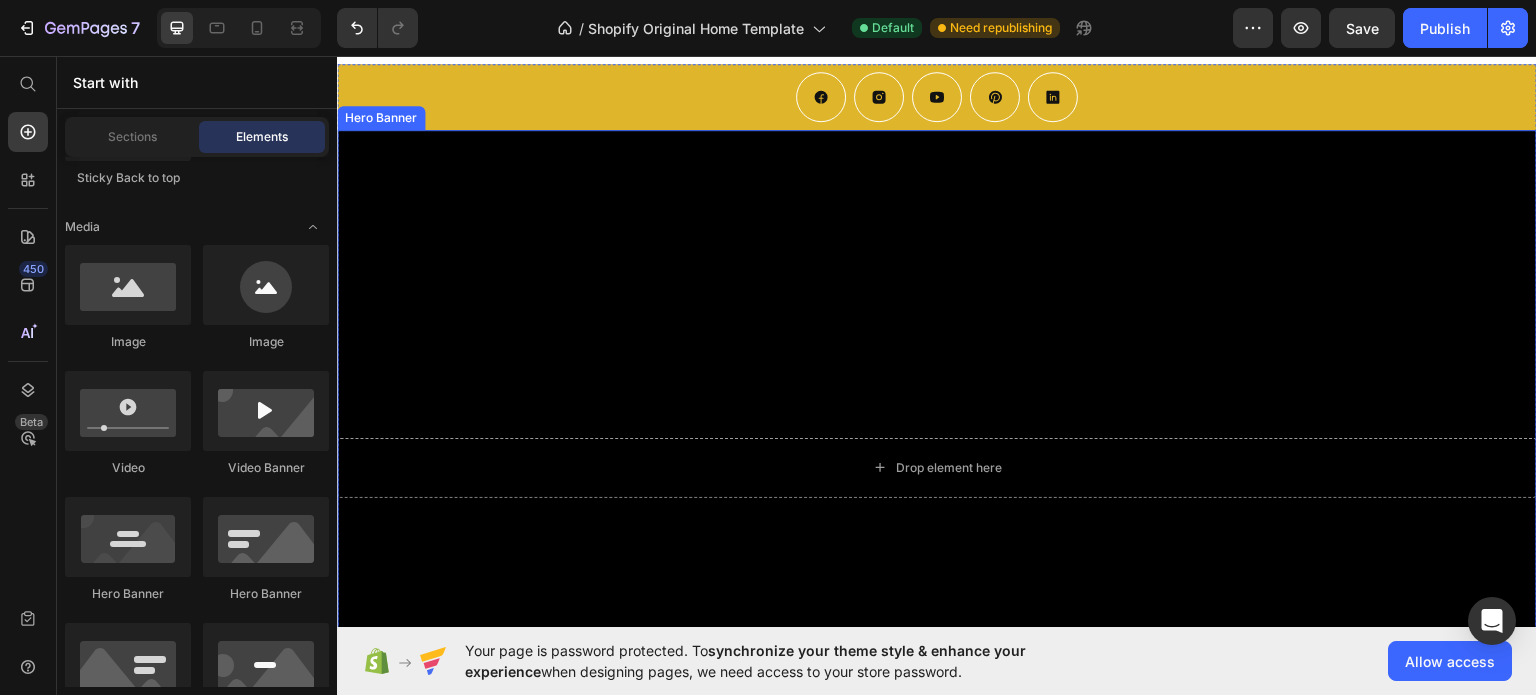 scroll, scrollTop: 100, scrollLeft: 0, axis: vertical 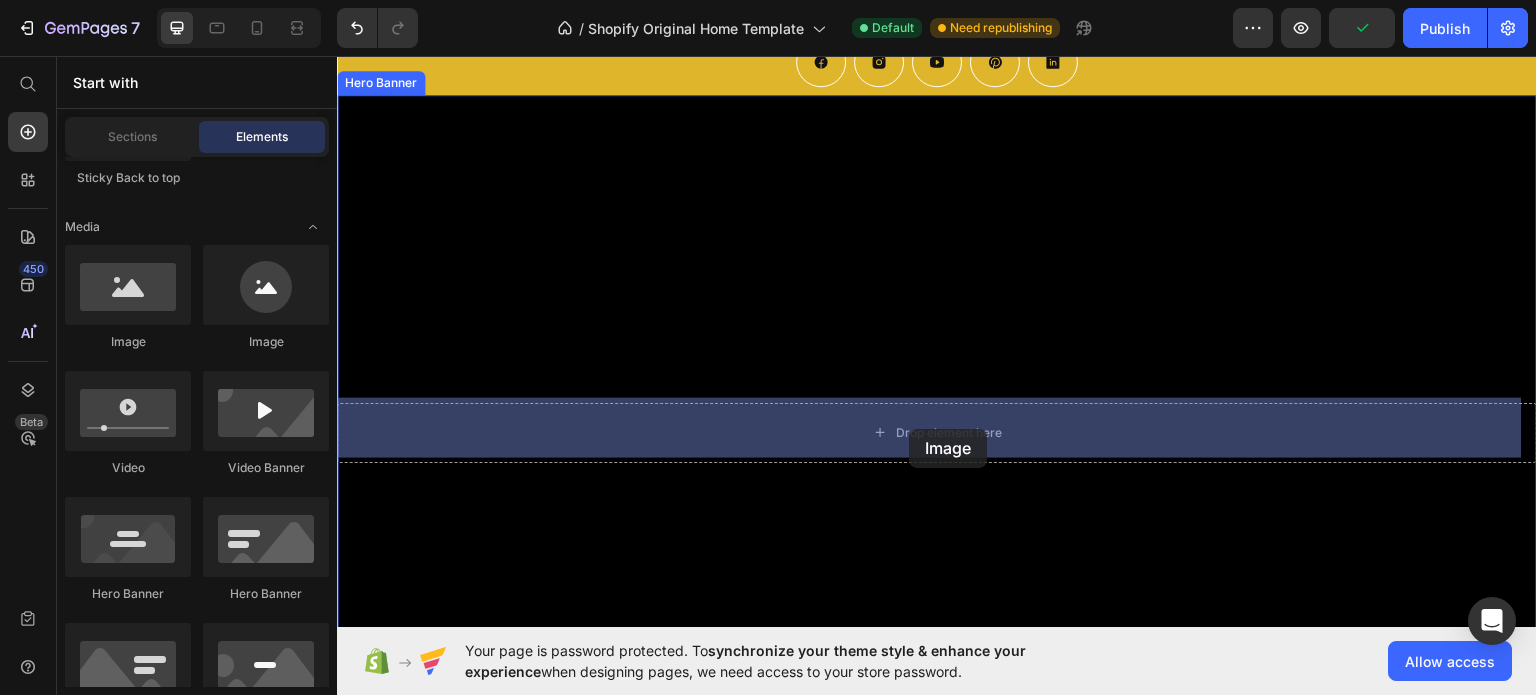 drag, startPoint x: 506, startPoint y: 357, endPoint x: 909, endPoint y: 428, distance: 409.20654 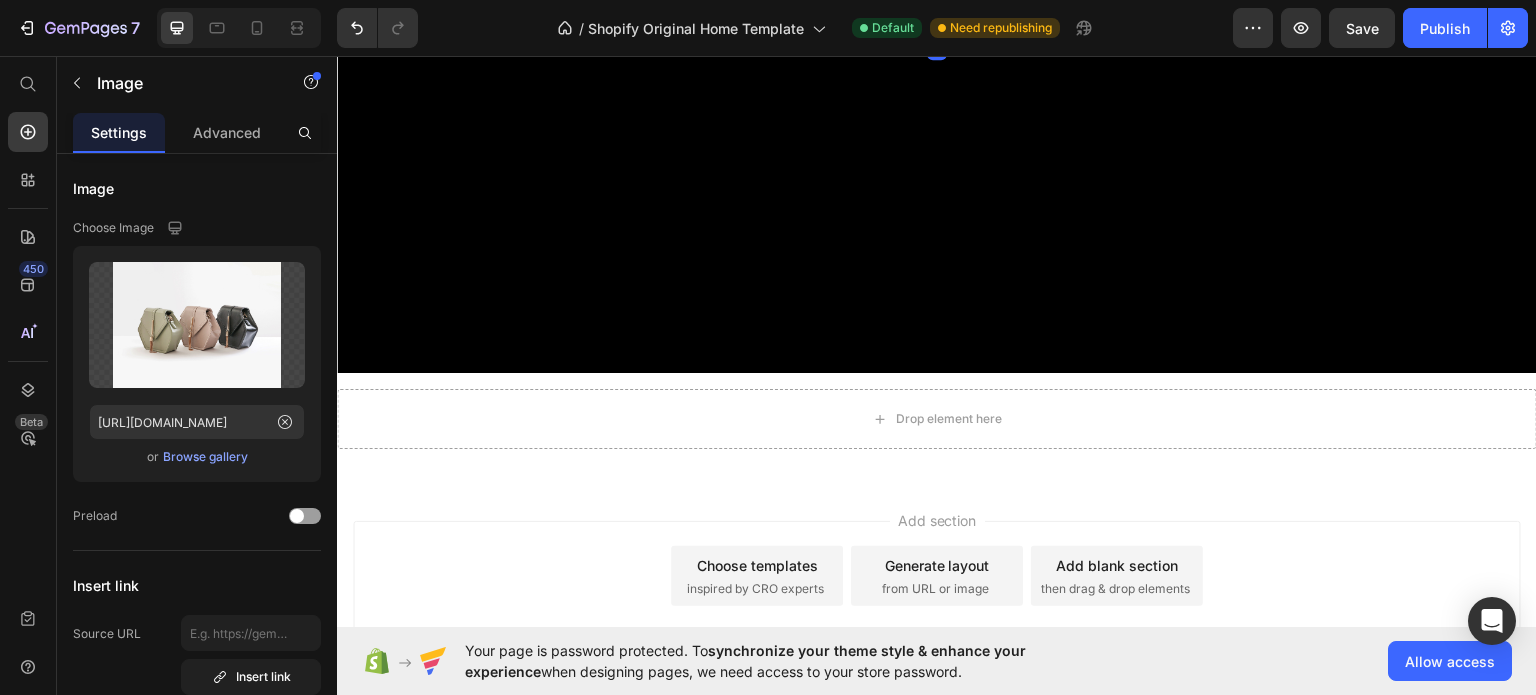 scroll, scrollTop: 500, scrollLeft: 0, axis: vertical 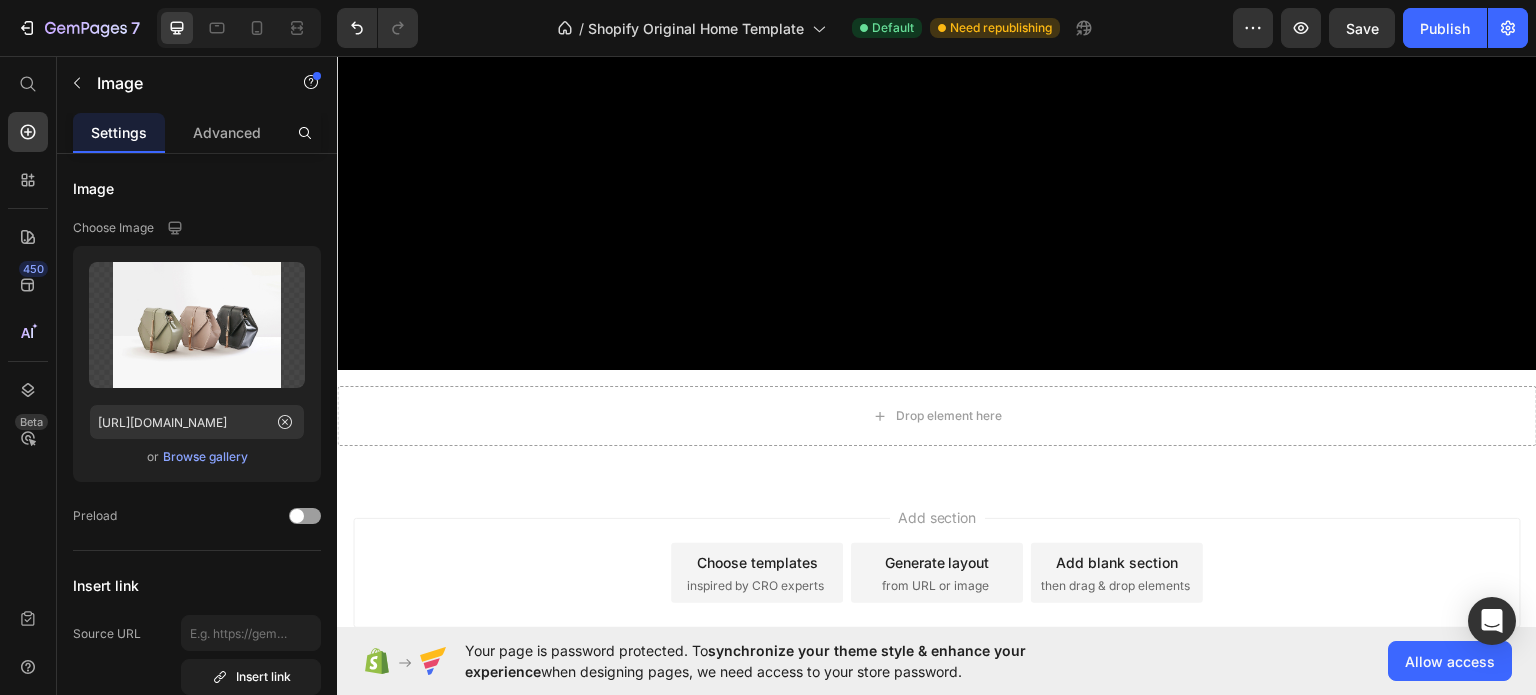 click at bounding box center (937, 32) 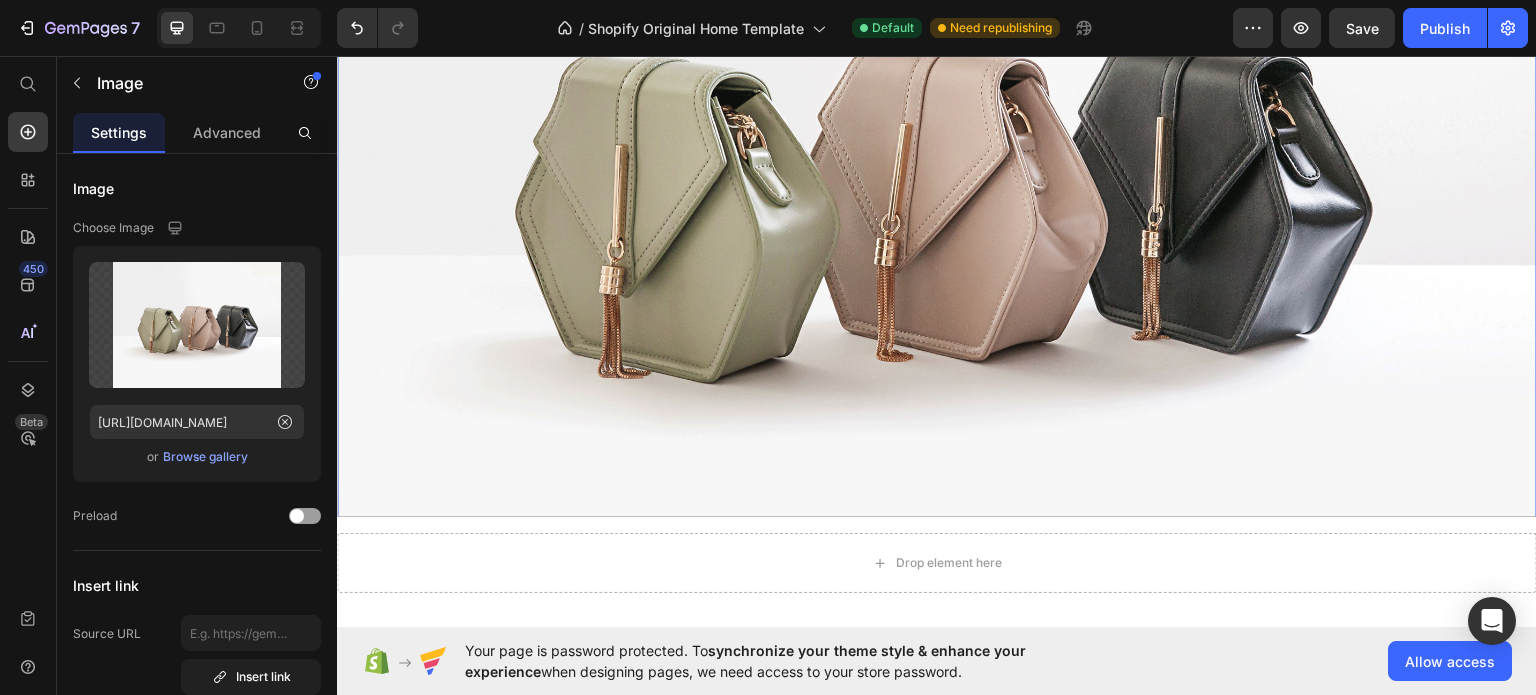 scroll, scrollTop: 0, scrollLeft: 0, axis: both 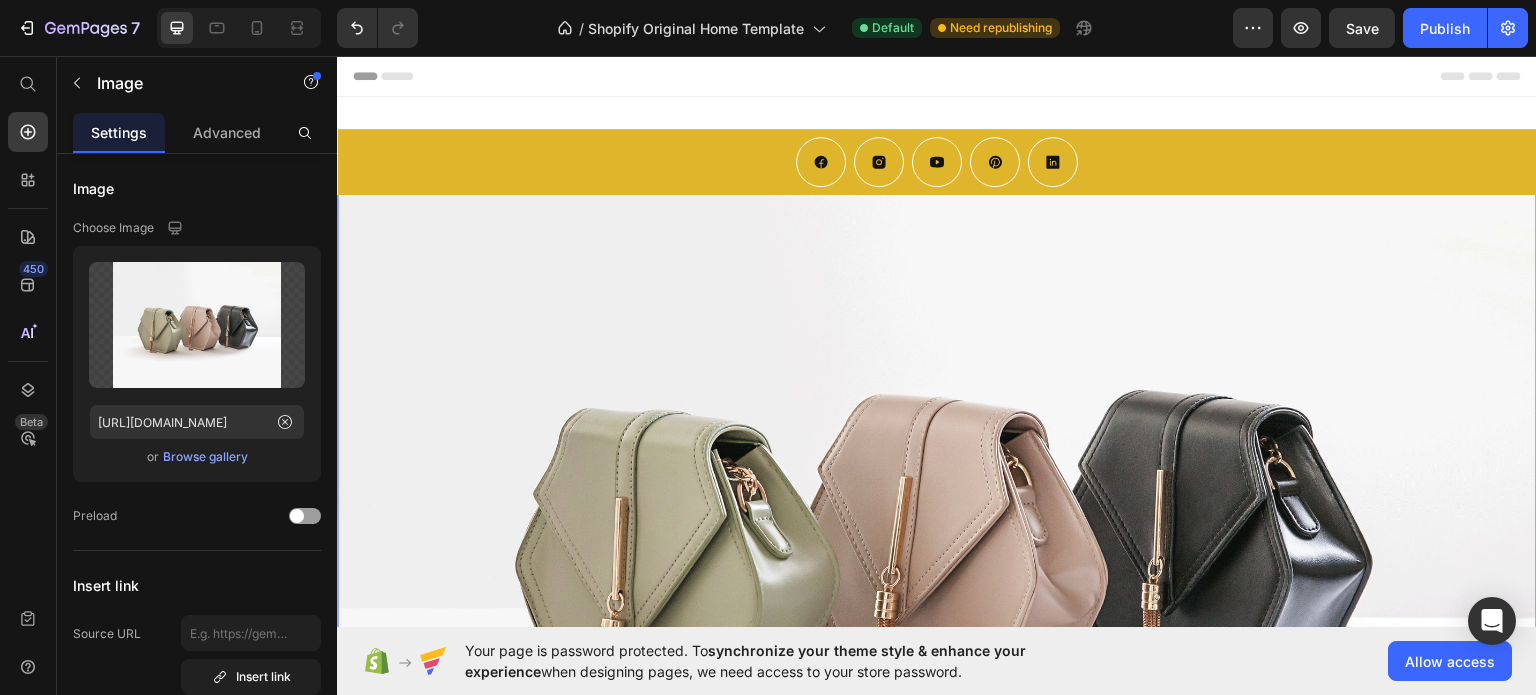 click at bounding box center (937, 531) 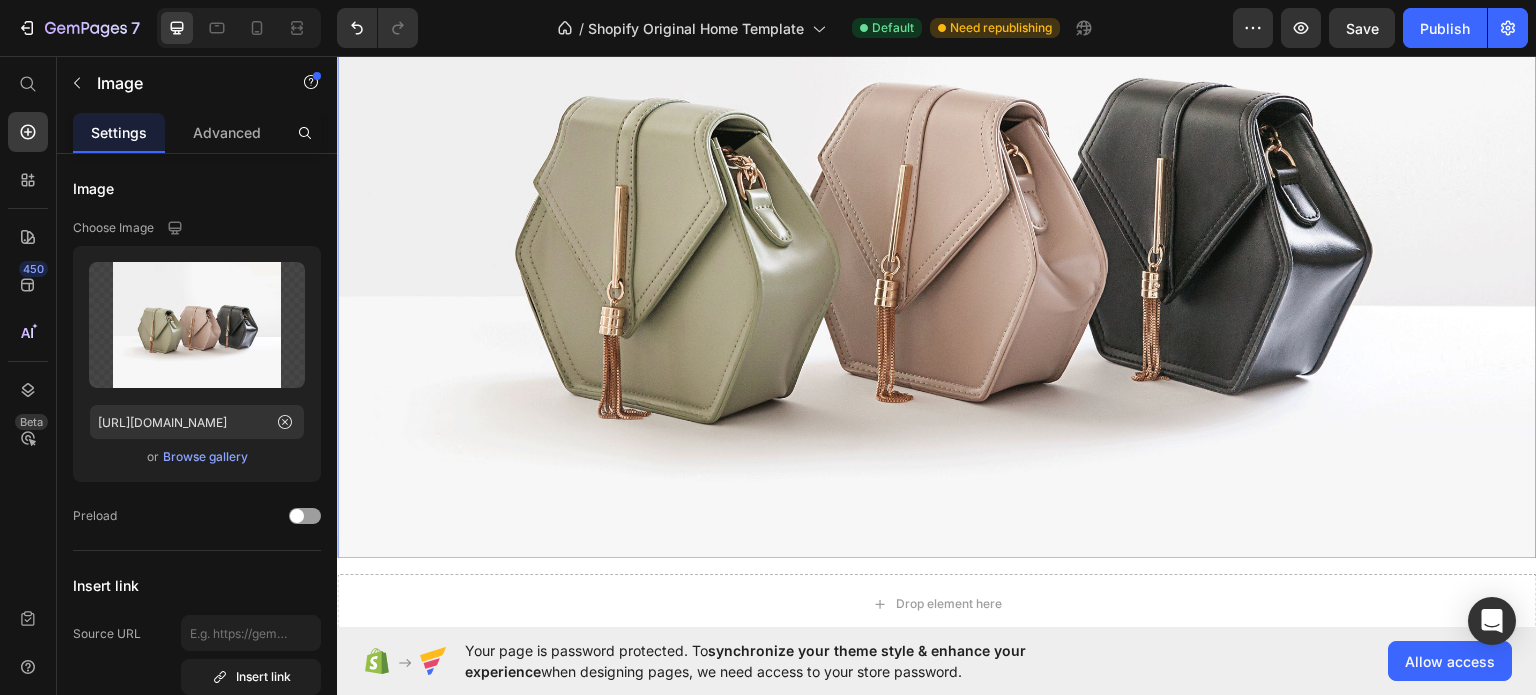 scroll, scrollTop: 180, scrollLeft: 0, axis: vertical 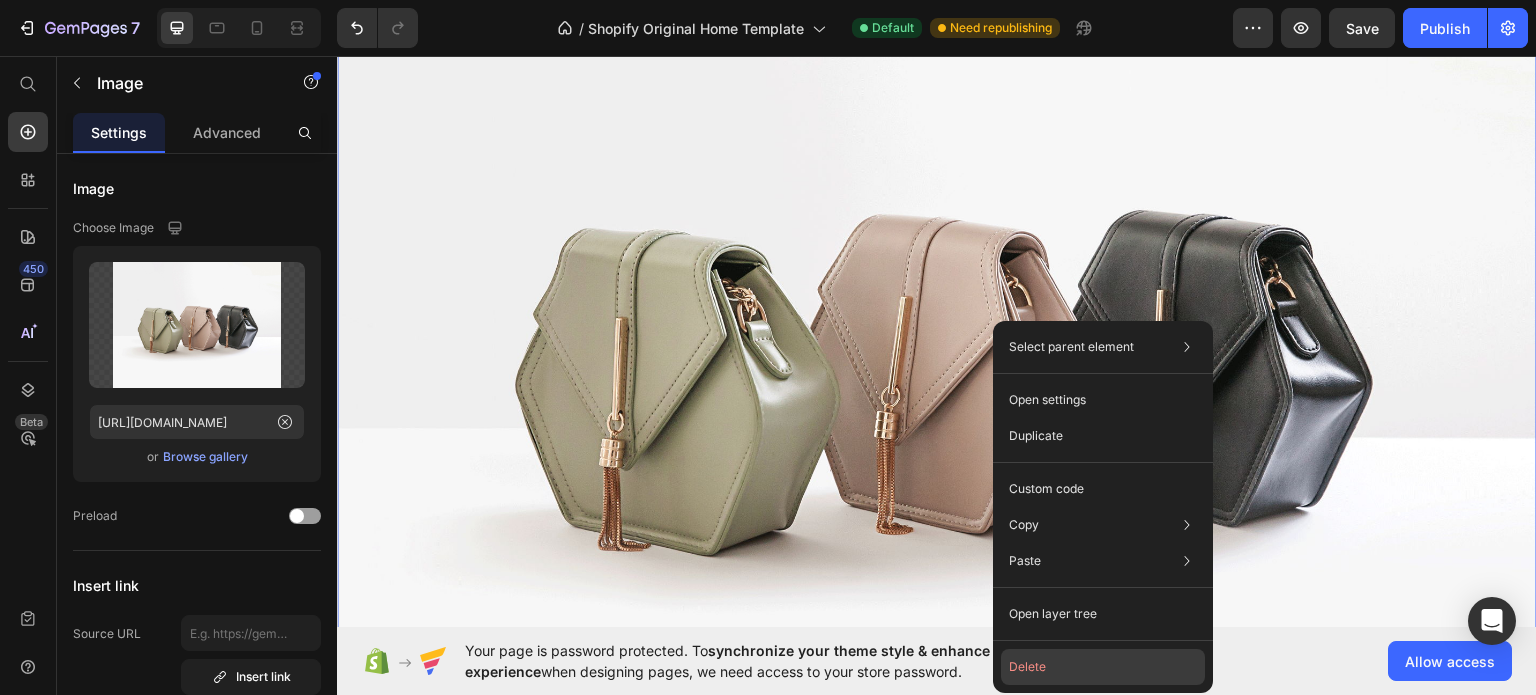 click on "Delete" 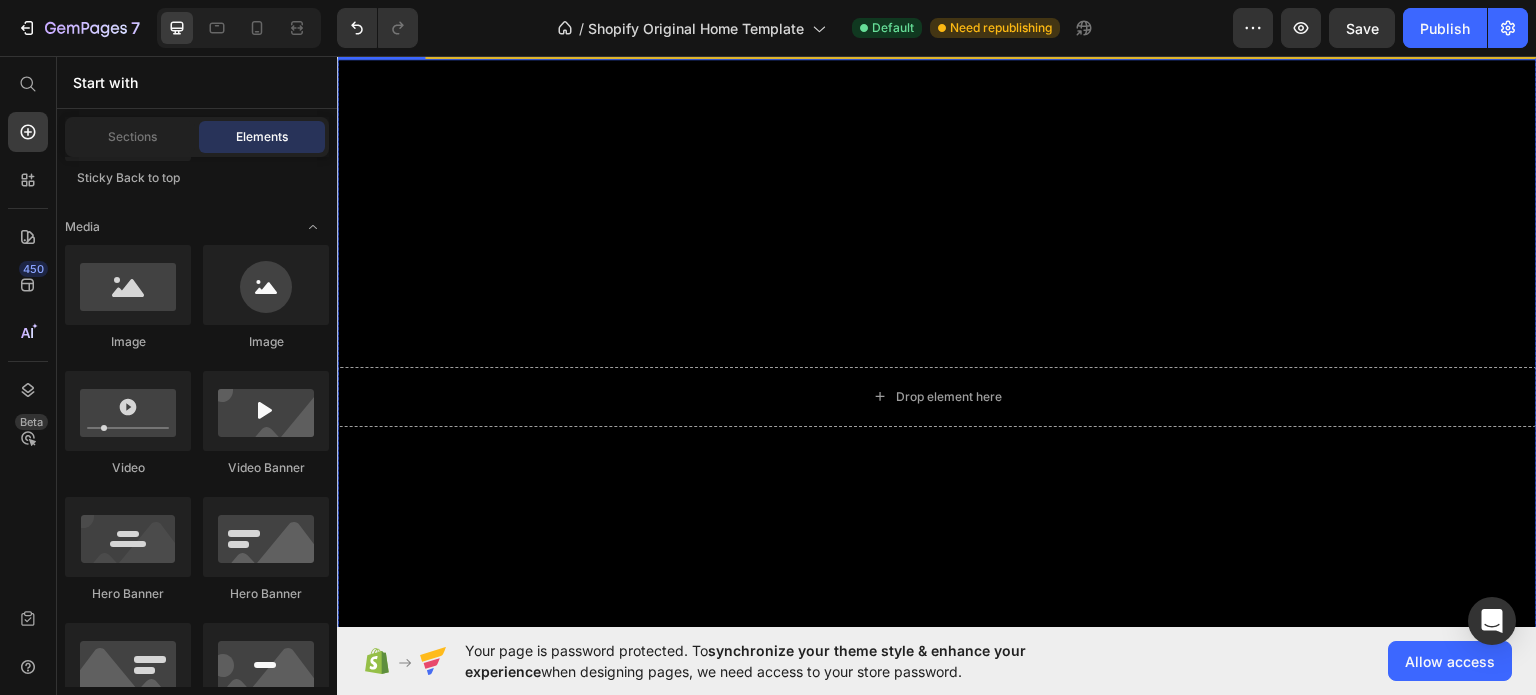 scroll, scrollTop: 0, scrollLeft: 0, axis: both 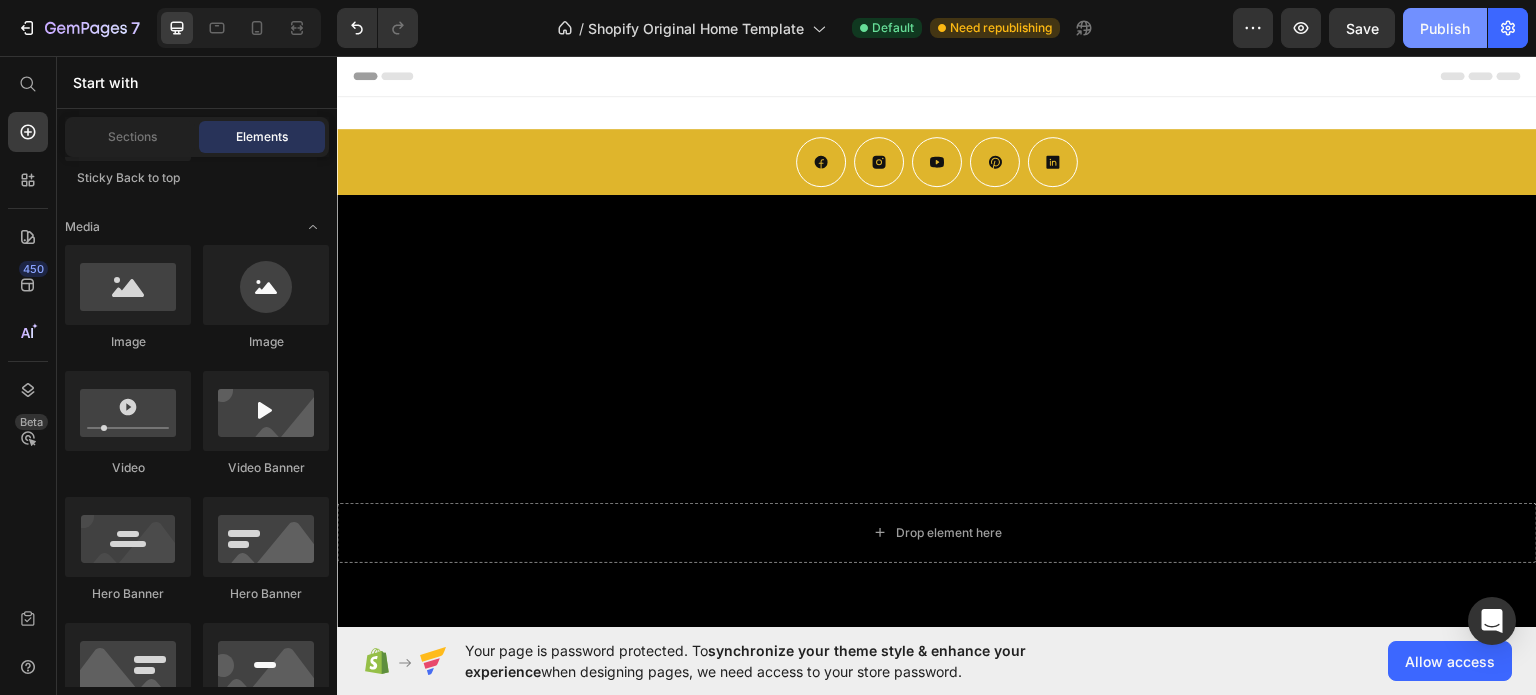 click on "Publish" at bounding box center (1445, 28) 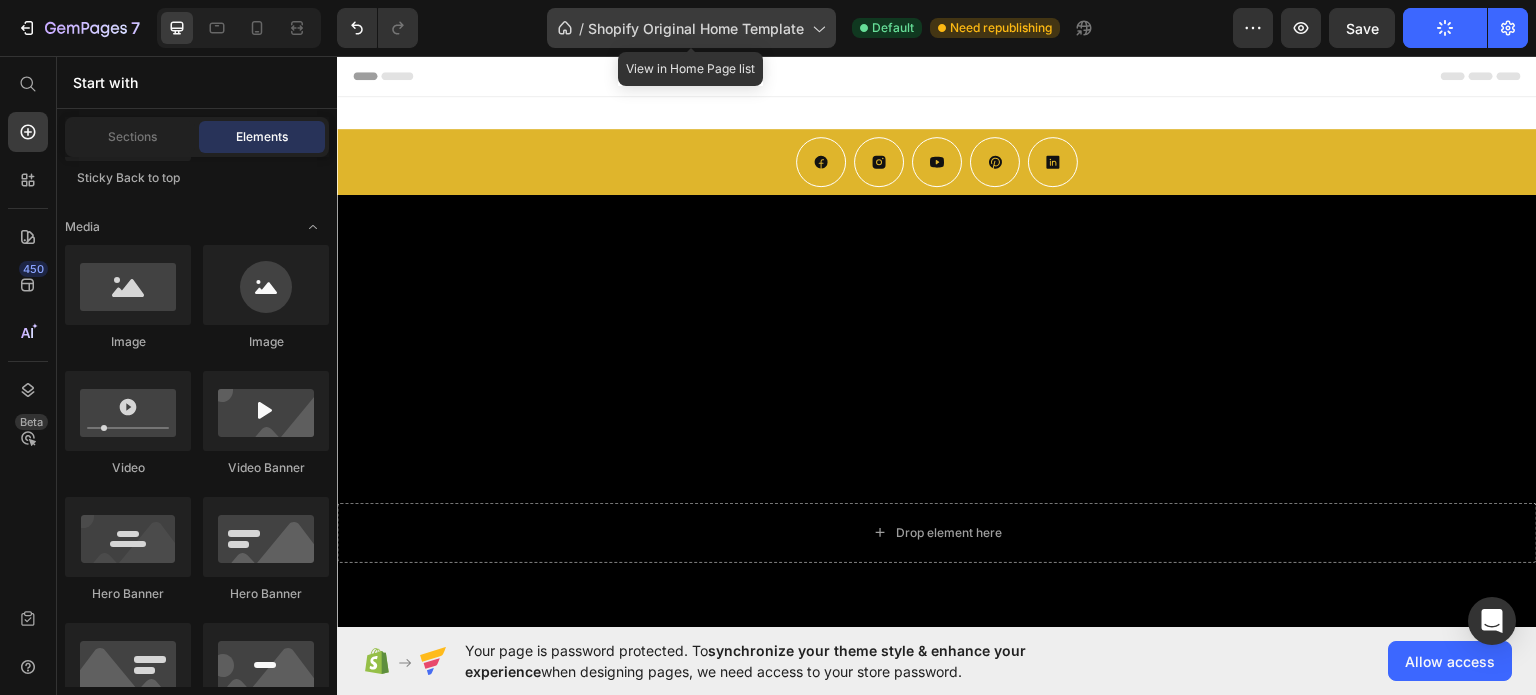 click on "Shopify Original Home Template" at bounding box center (696, 28) 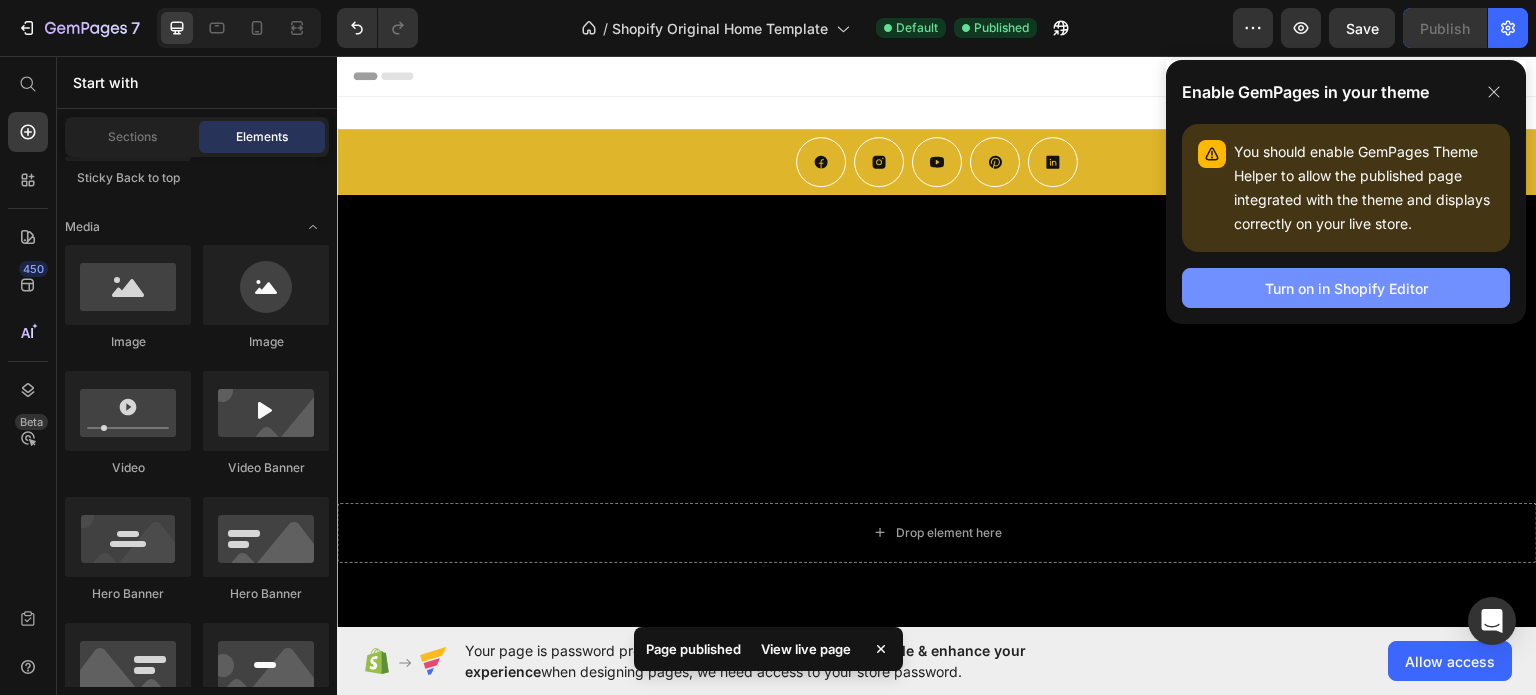 click on "Turn on in Shopify Editor" at bounding box center (1346, 288) 